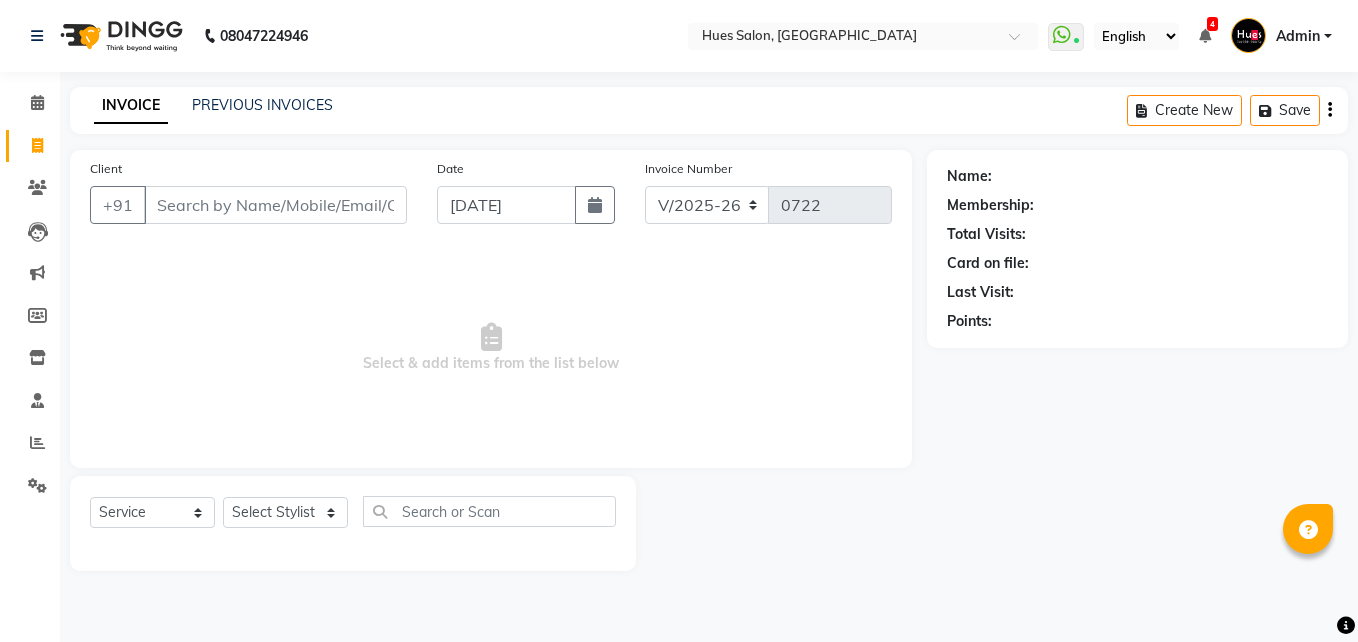 select on "3460" 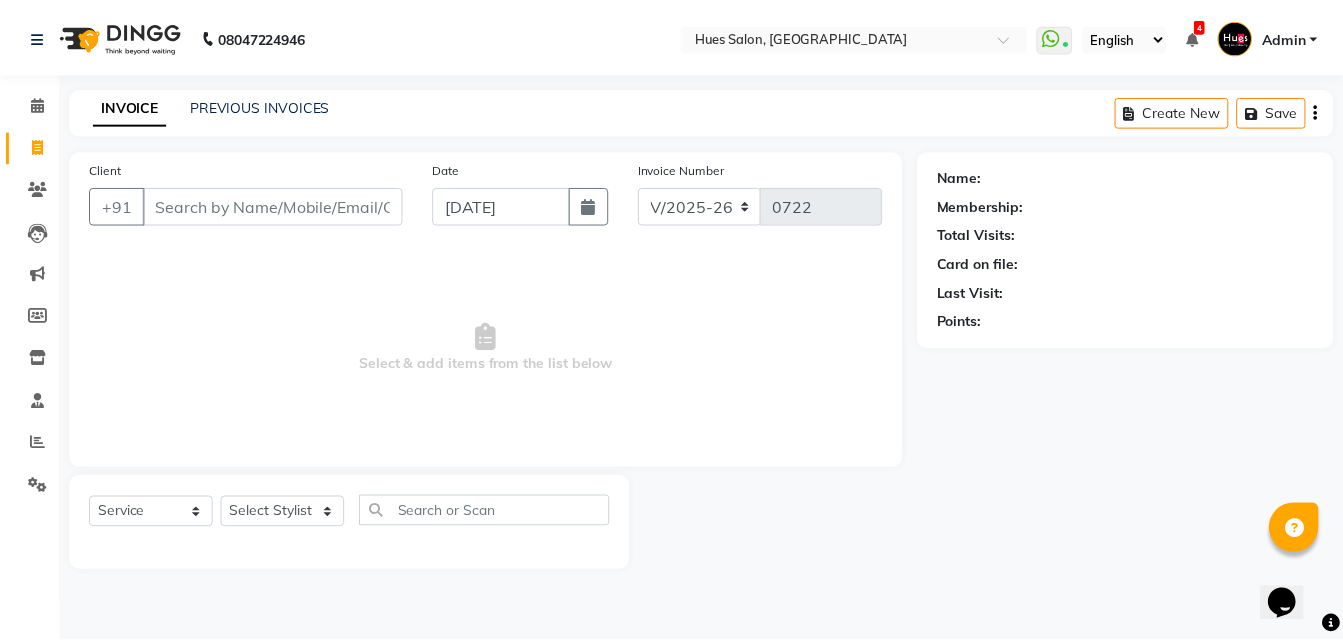 scroll, scrollTop: 0, scrollLeft: 0, axis: both 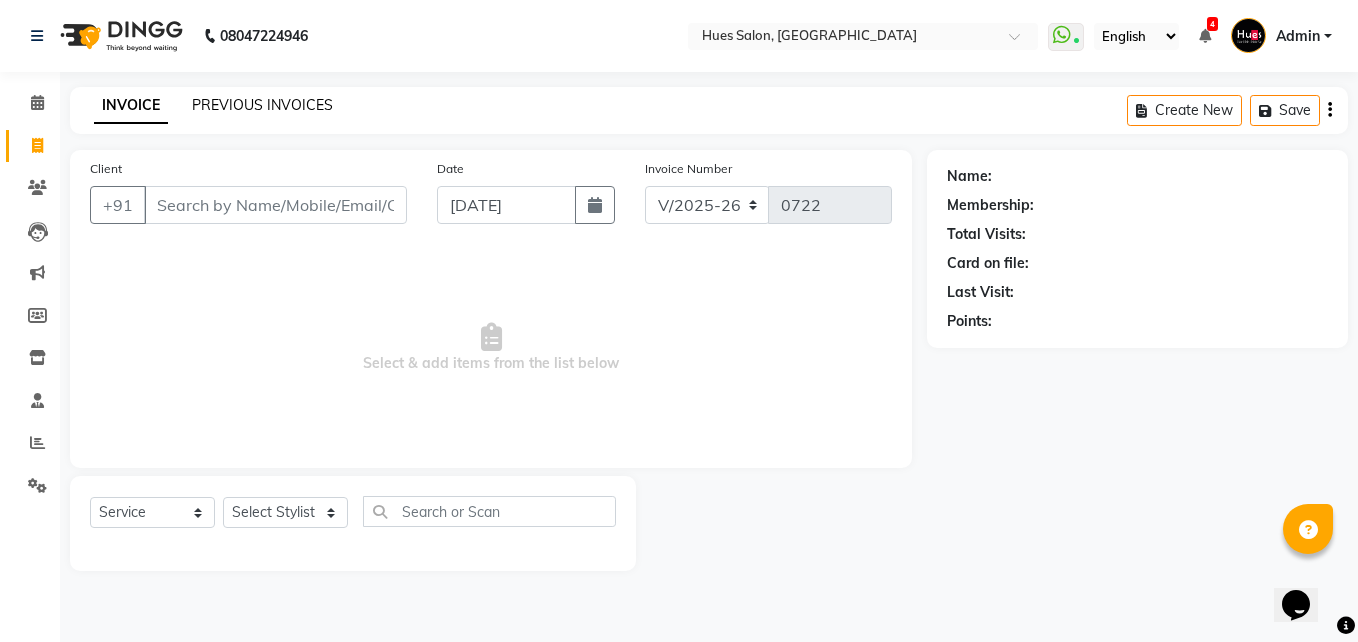 click on "PREVIOUS INVOICES" 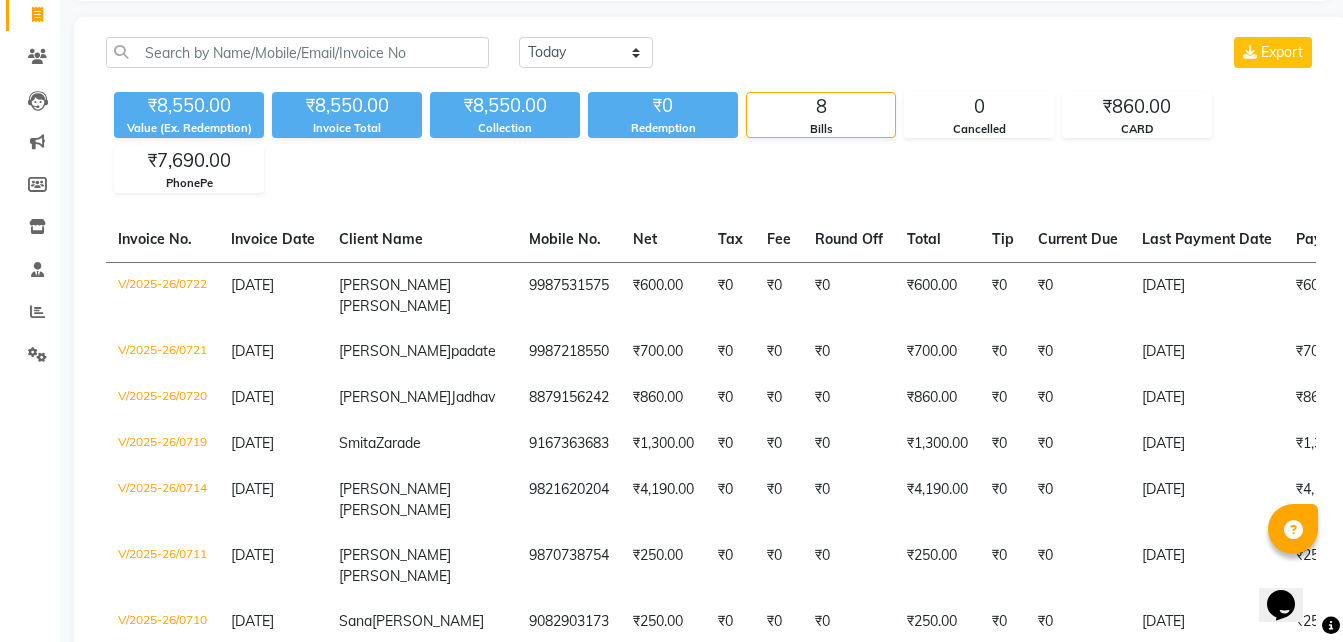 scroll, scrollTop: 105, scrollLeft: 0, axis: vertical 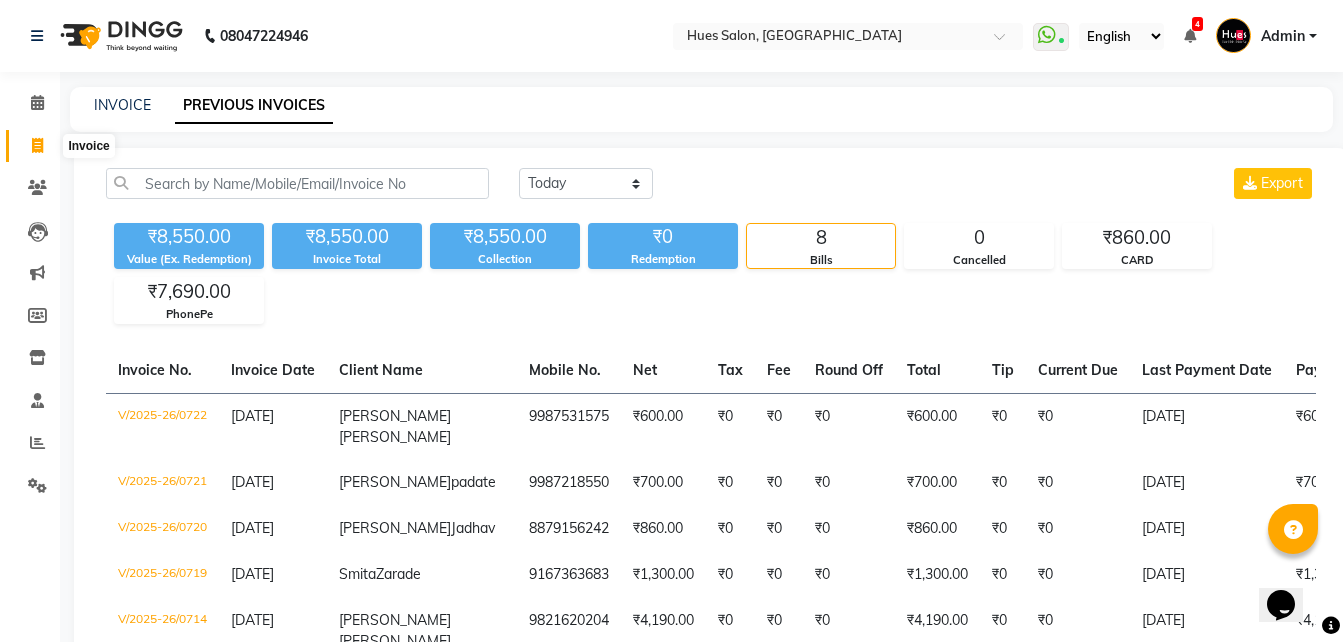 click 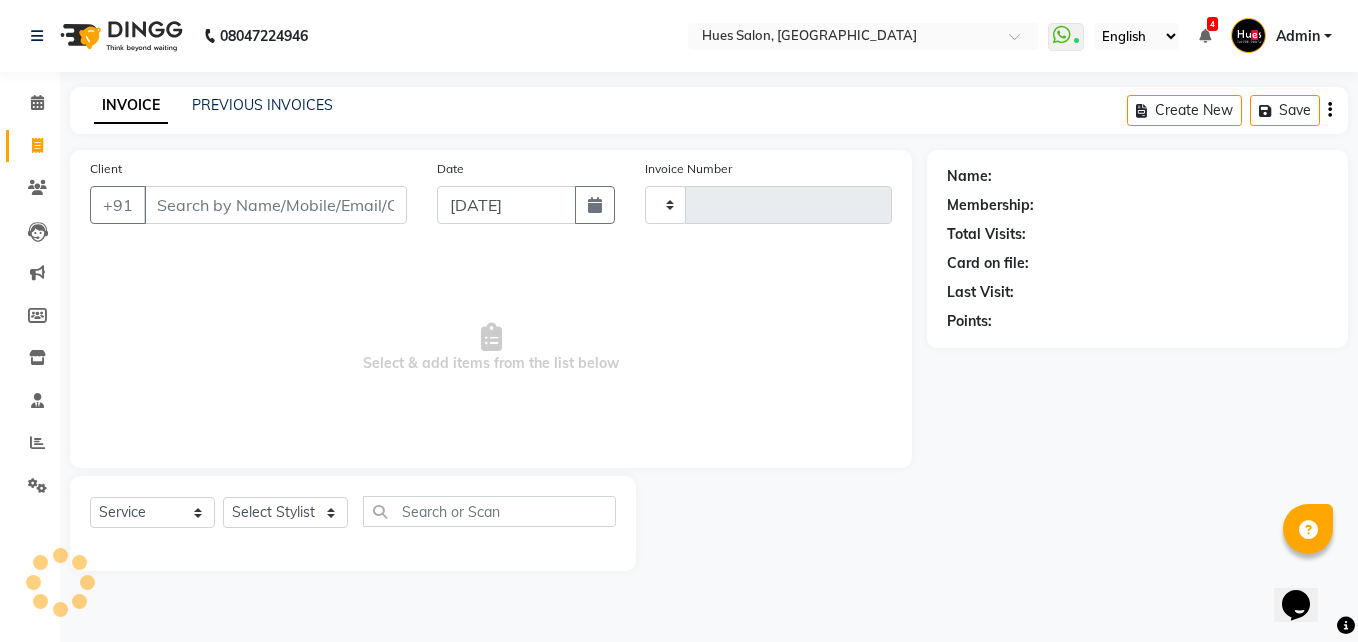 type on "0723" 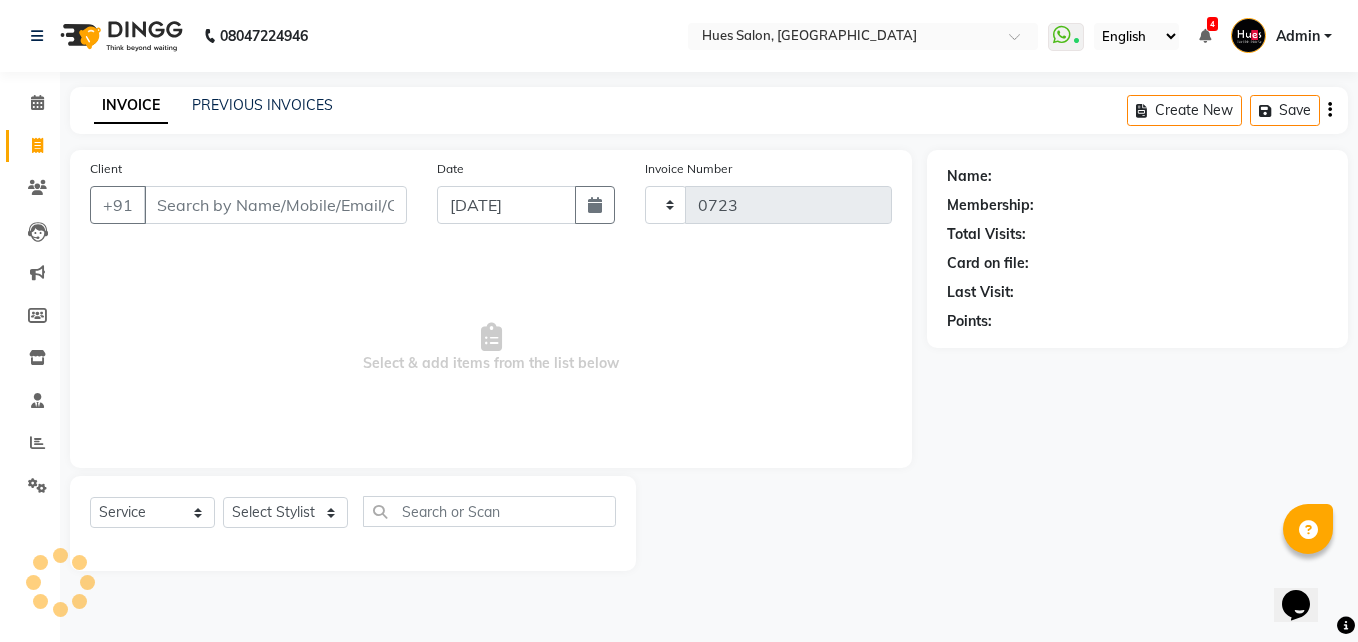 select on "3460" 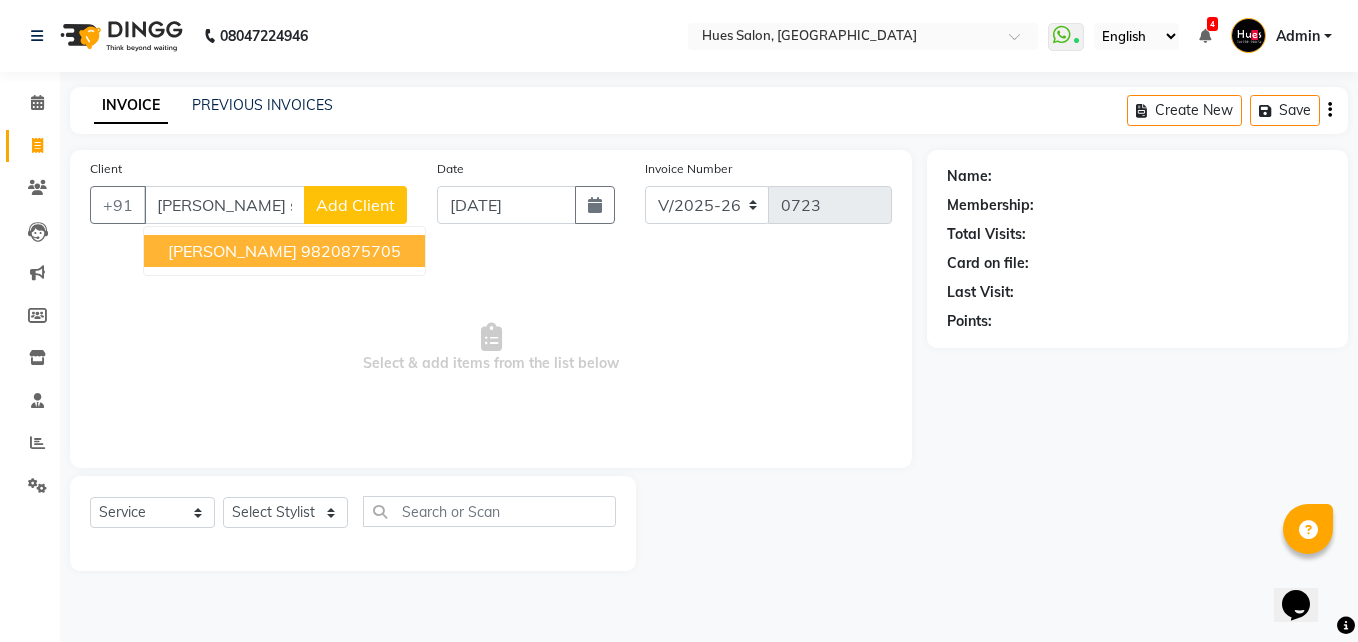 click on "[PERSON_NAME]" at bounding box center (232, 251) 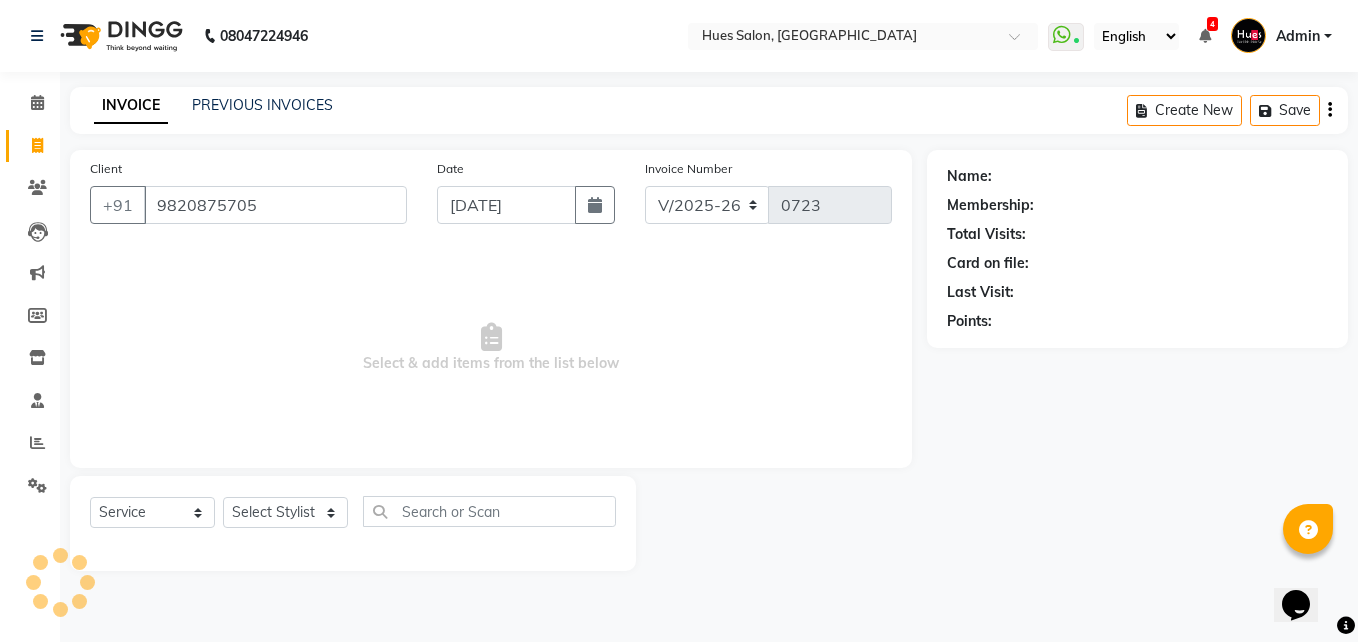type on "9820875705" 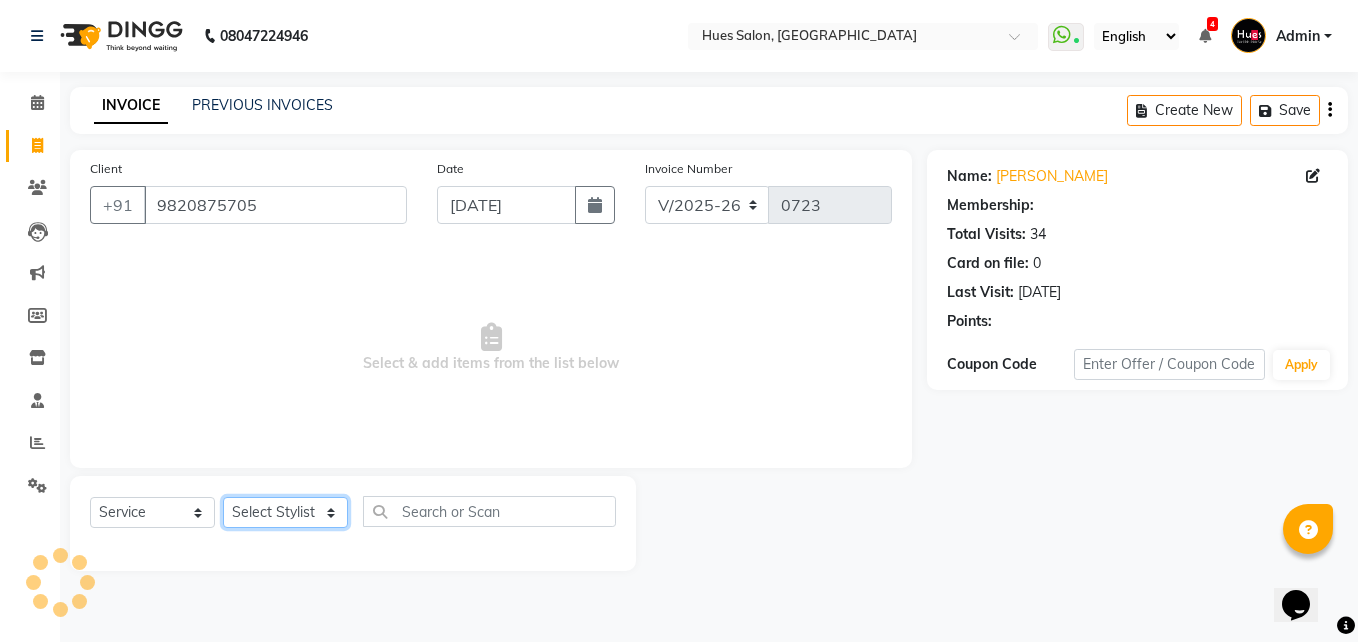 select on "1: Object" 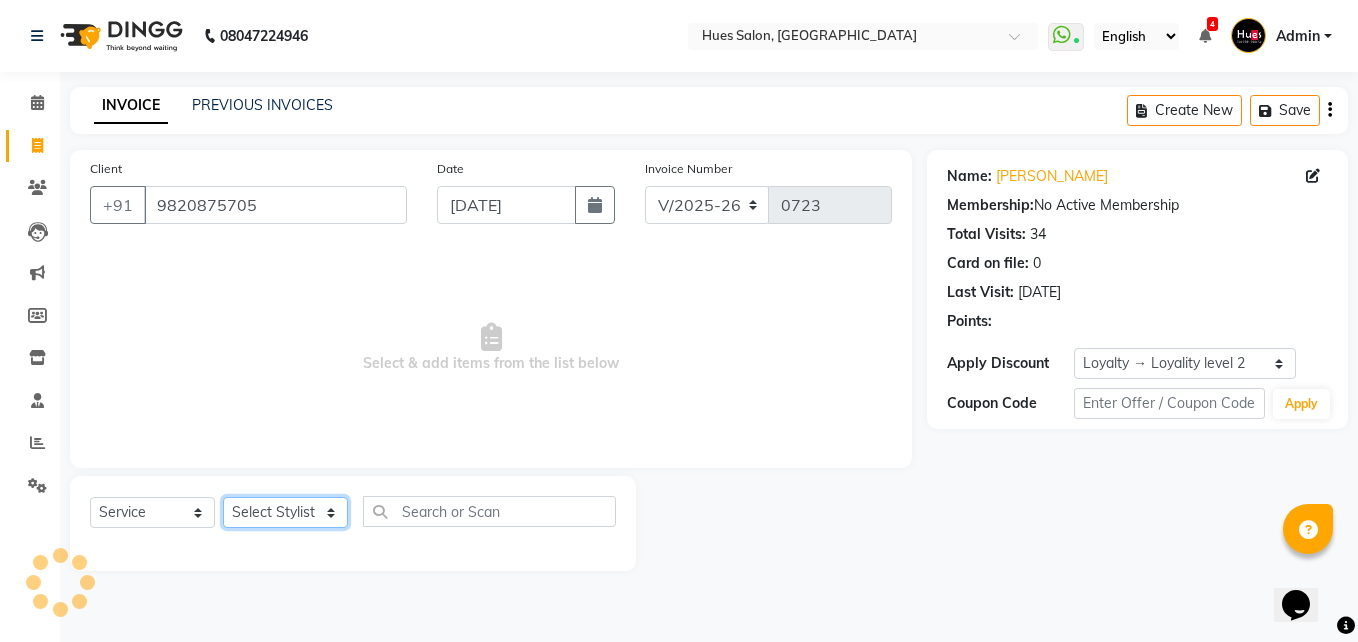 click on "Select Stylist [PERSON_NAME] [PERSON_NAME] Office [PERSON_NAME] [PERSON_NAME]  [PERSON_NAME] [PERSON_NAME] [PERSON_NAME]" 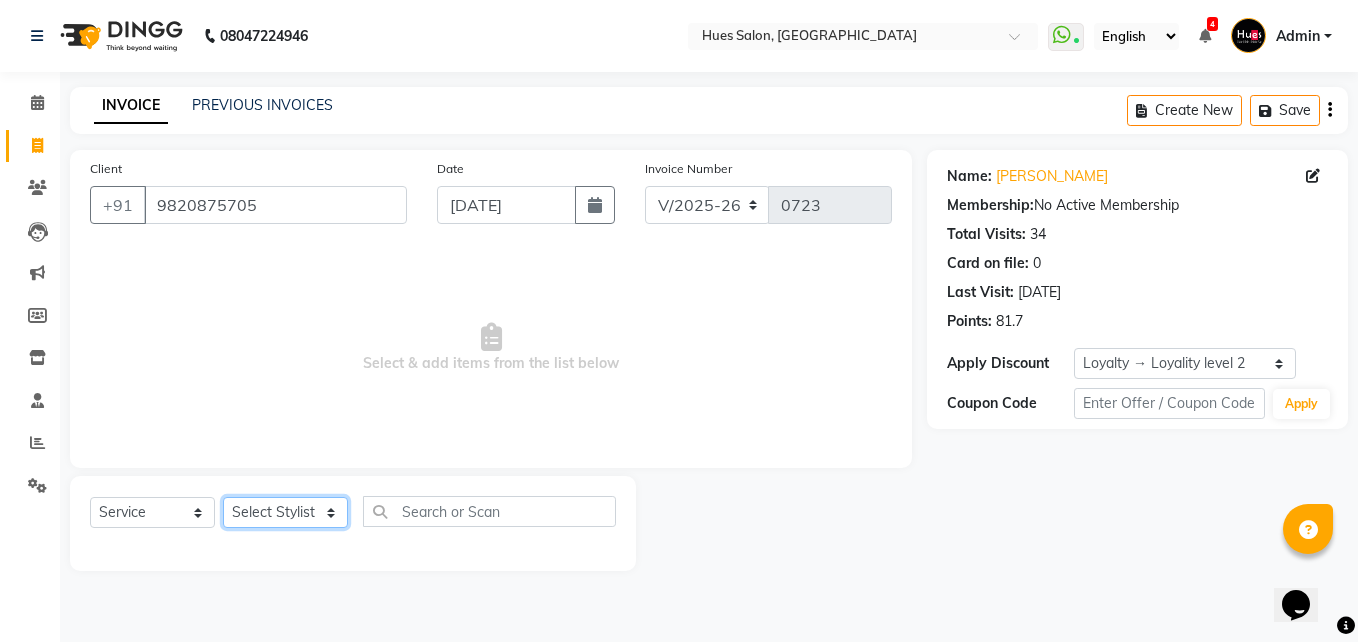 select on "28153" 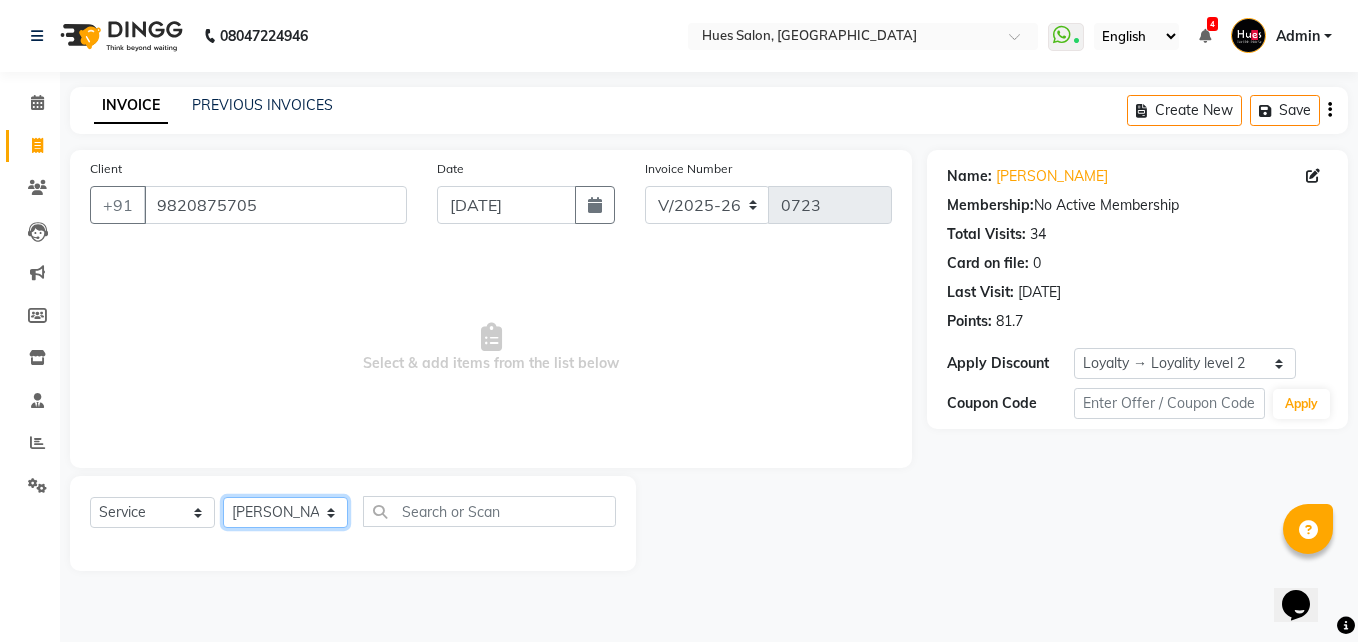 click on "Select Stylist [PERSON_NAME] [PERSON_NAME] Office [PERSON_NAME] [PERSON_NAME]  [PERSON_NAME] [PERSON_NAME] [PERSON_NAME]" 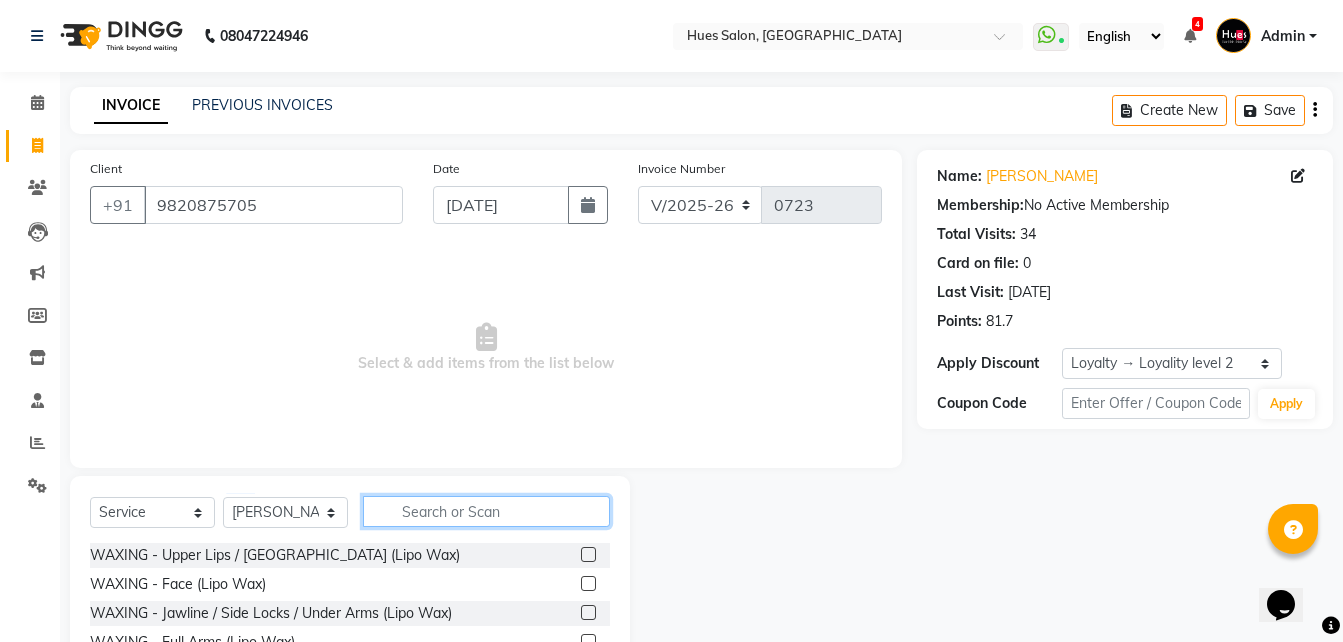 click 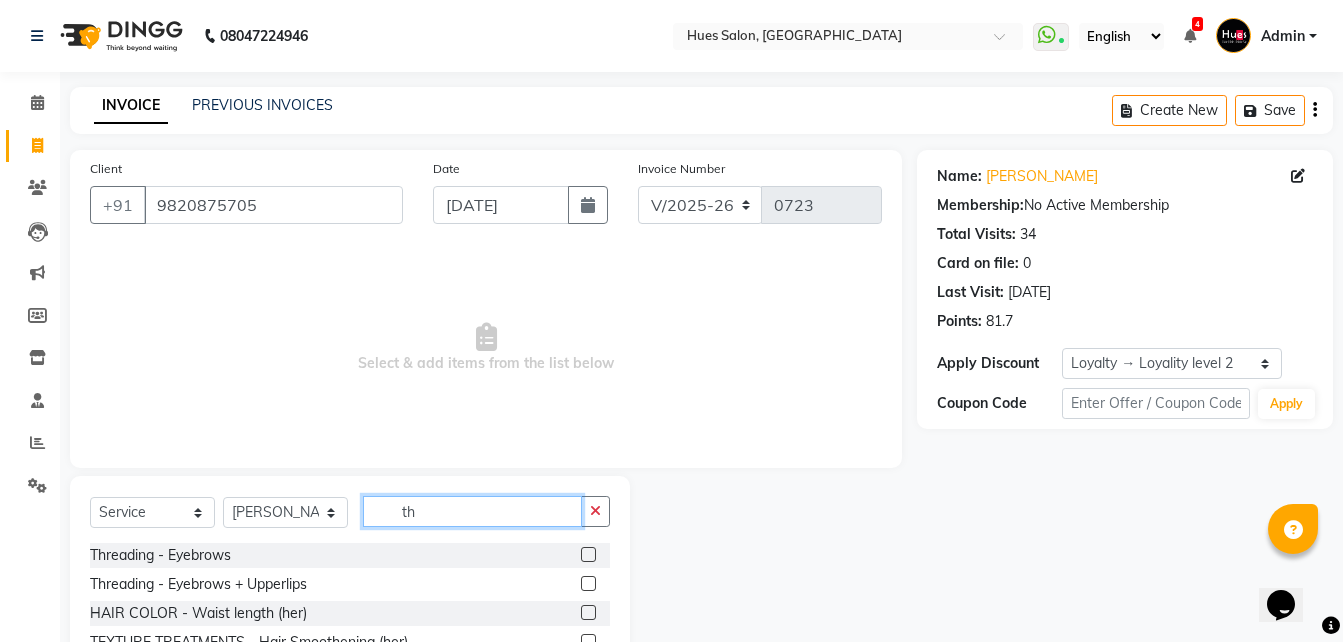 type on "t" 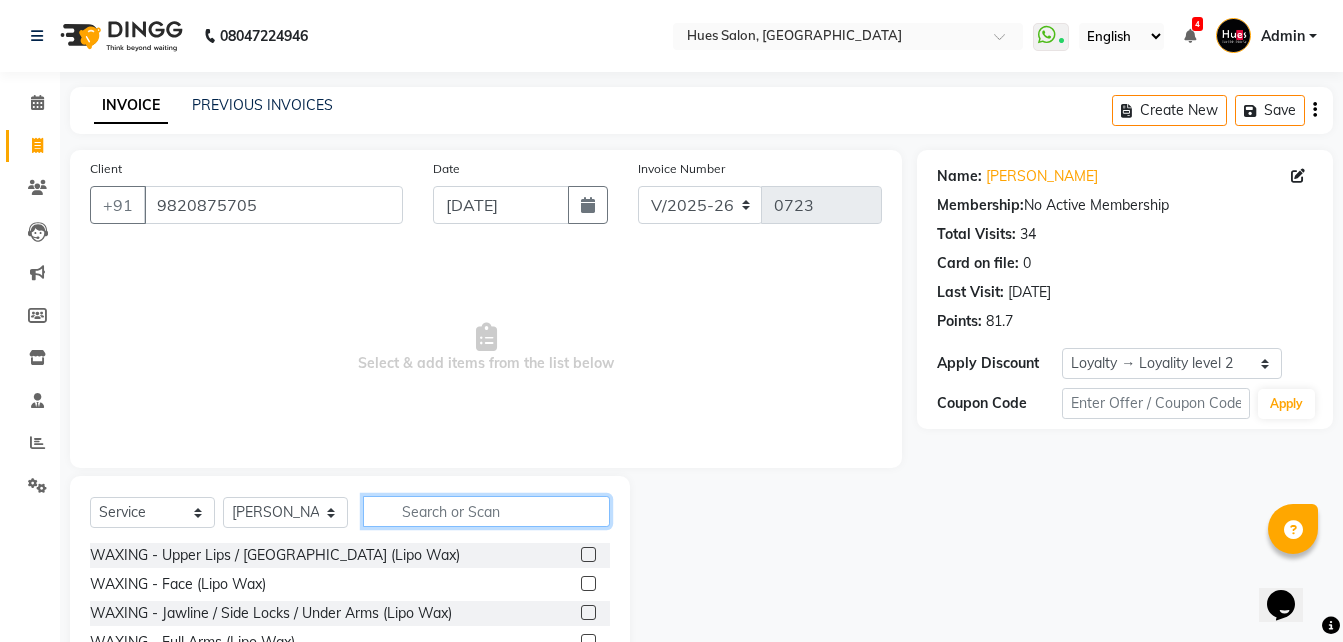 click 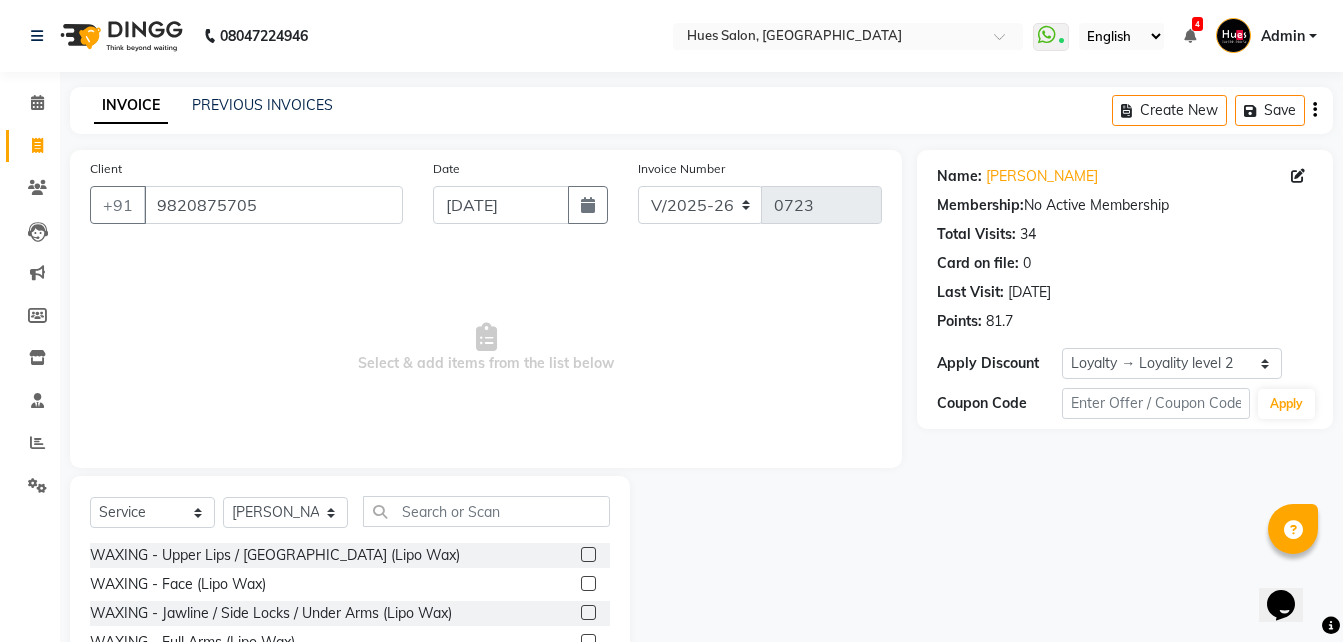 click on "Select & add items from the list below" at bounding box center [486, 348] 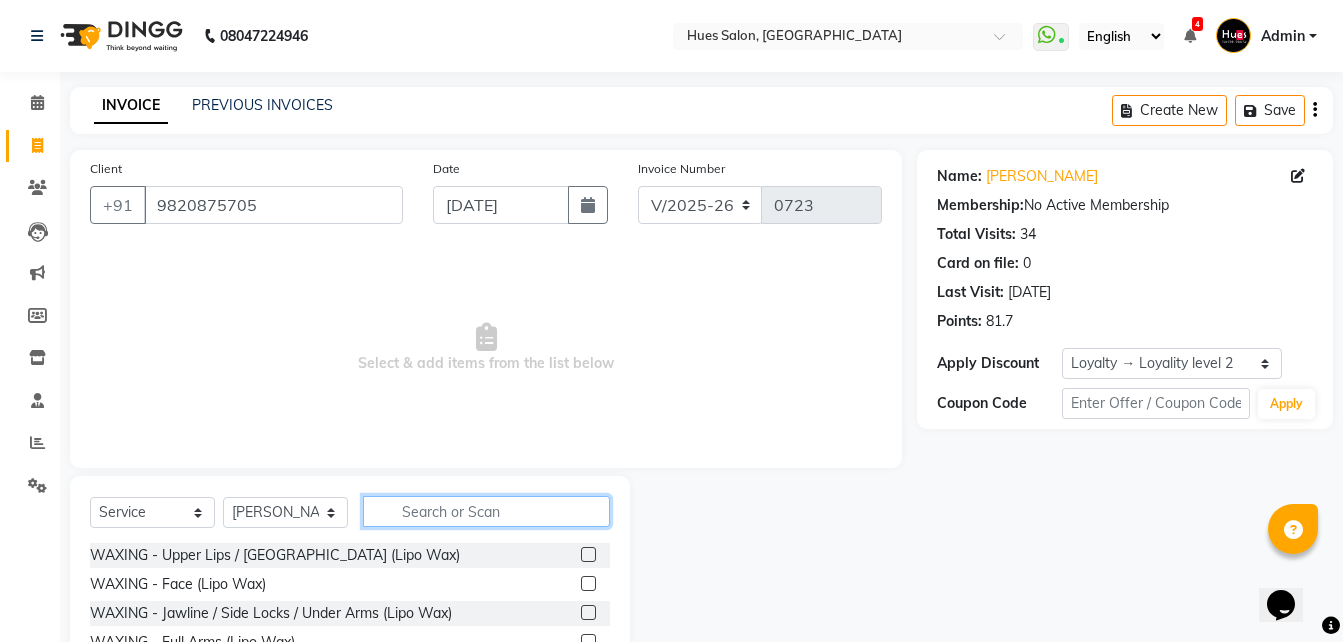 click 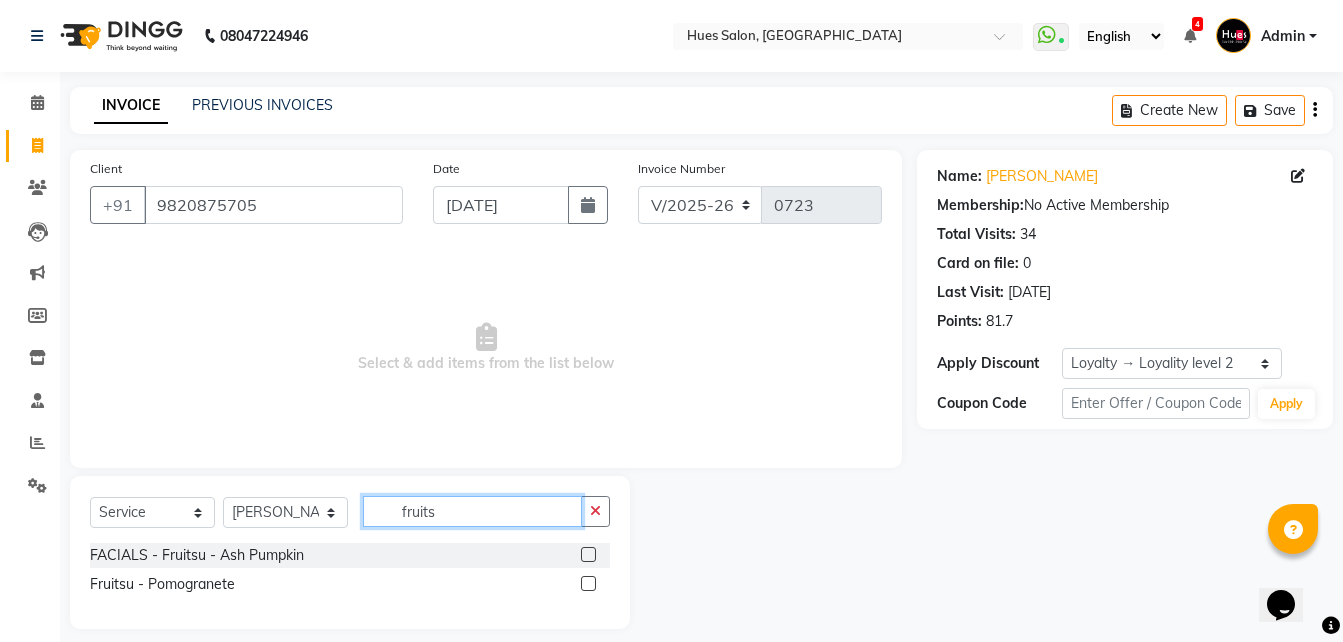 type on "fruits" 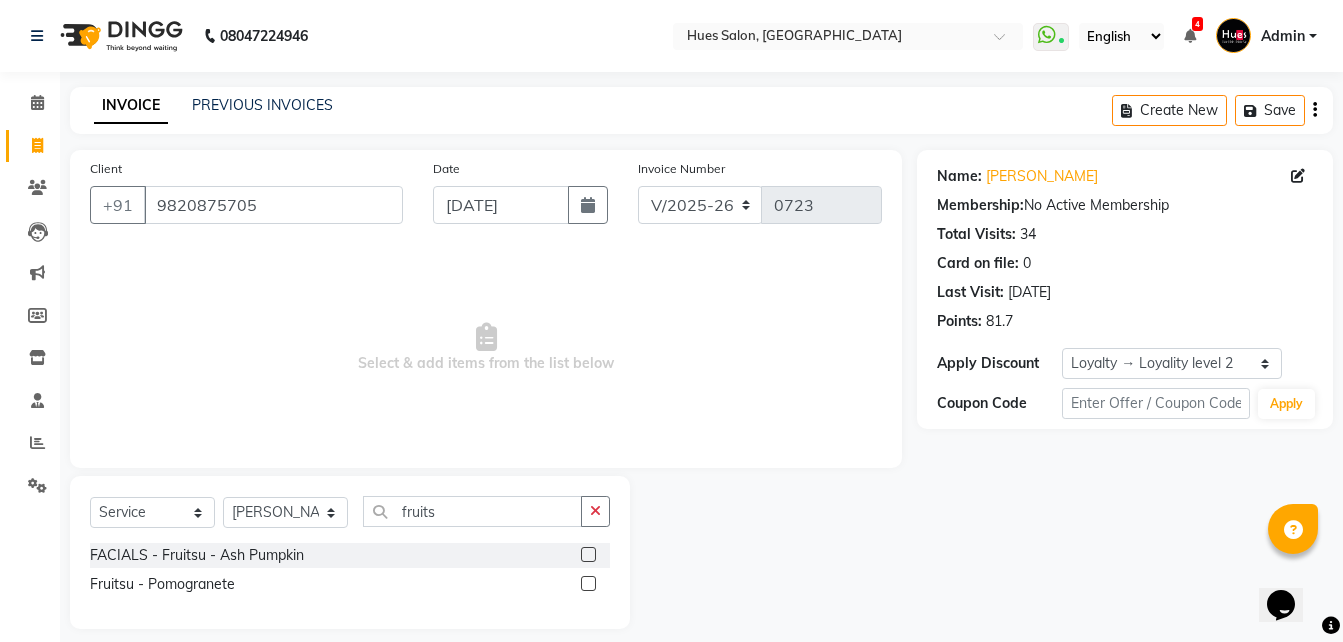 click 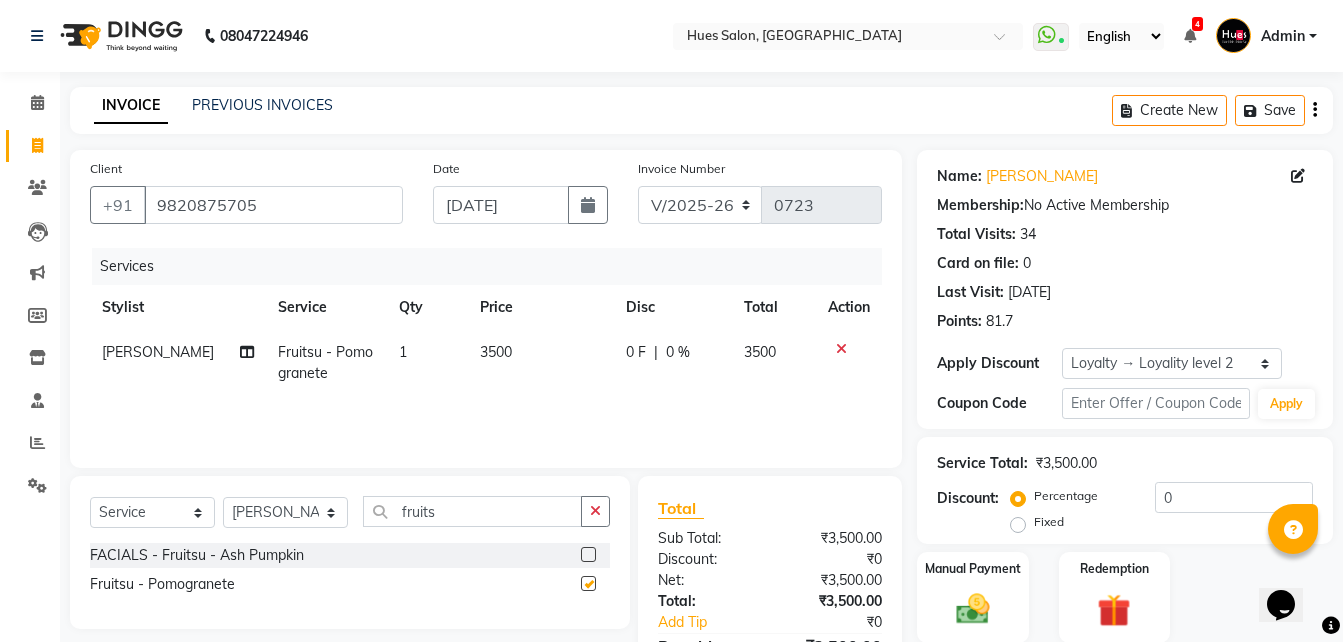 checkbox on "false" 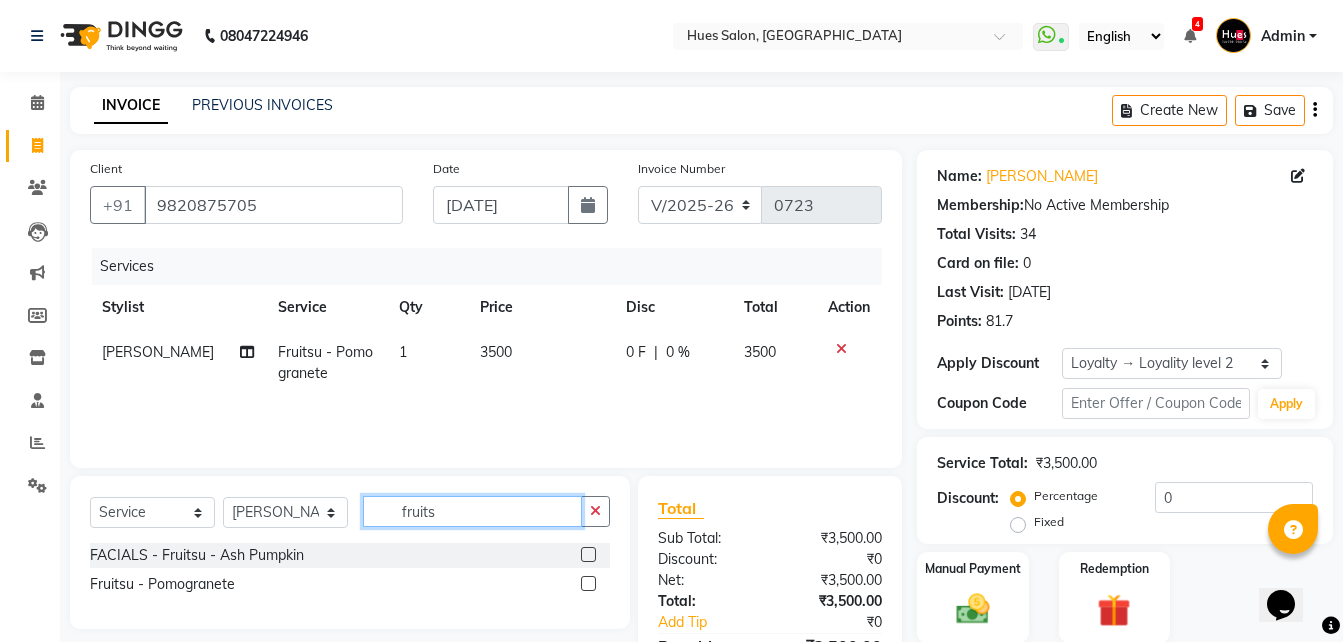drag, startPoint x: 461, startPoint y: 521, endPoint x: 420, endPoint y: 527, distance: 41.4367 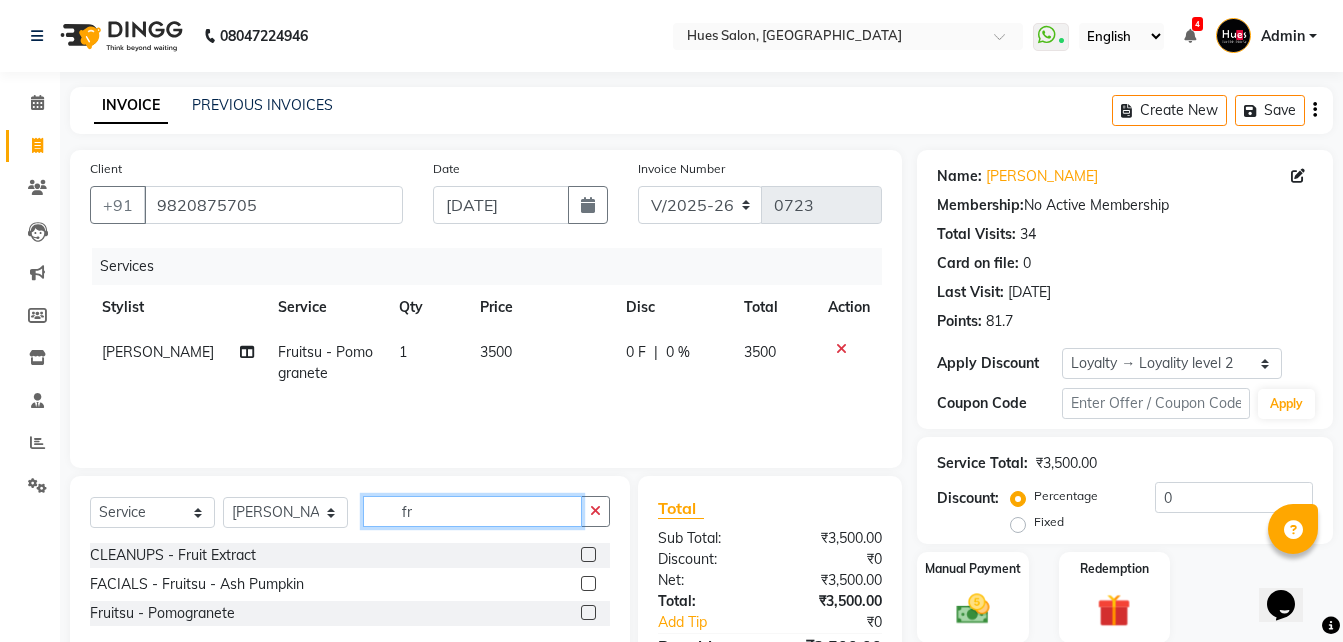 type on "f" 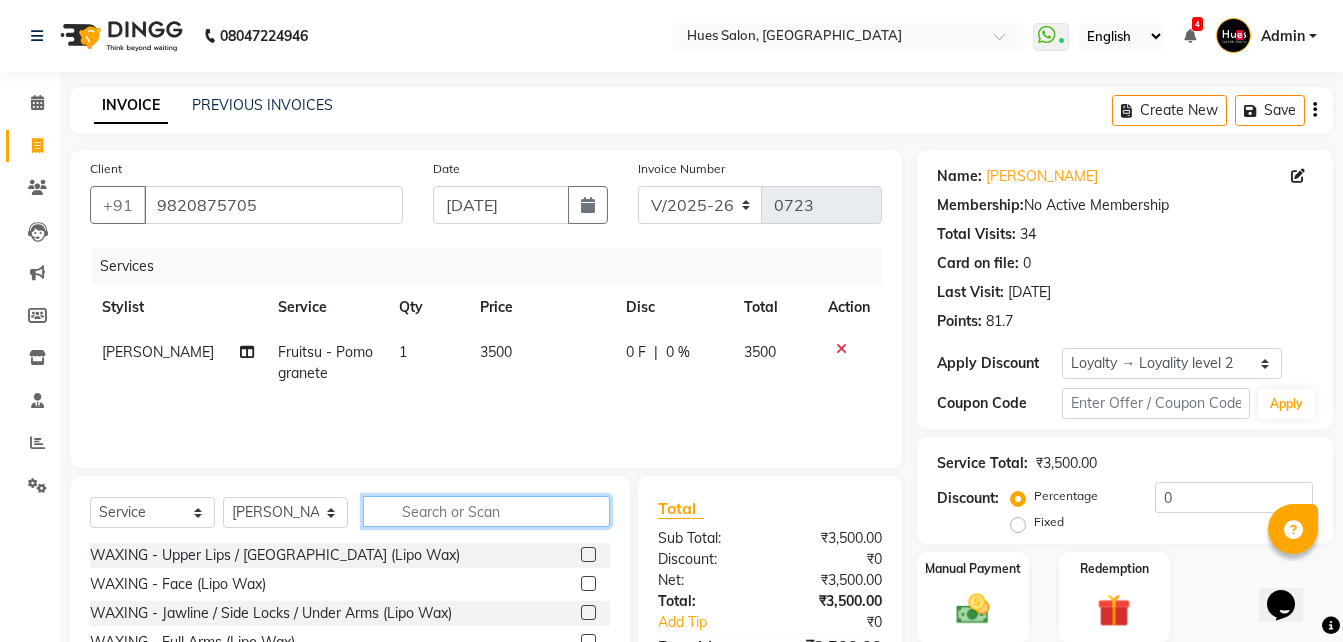 type 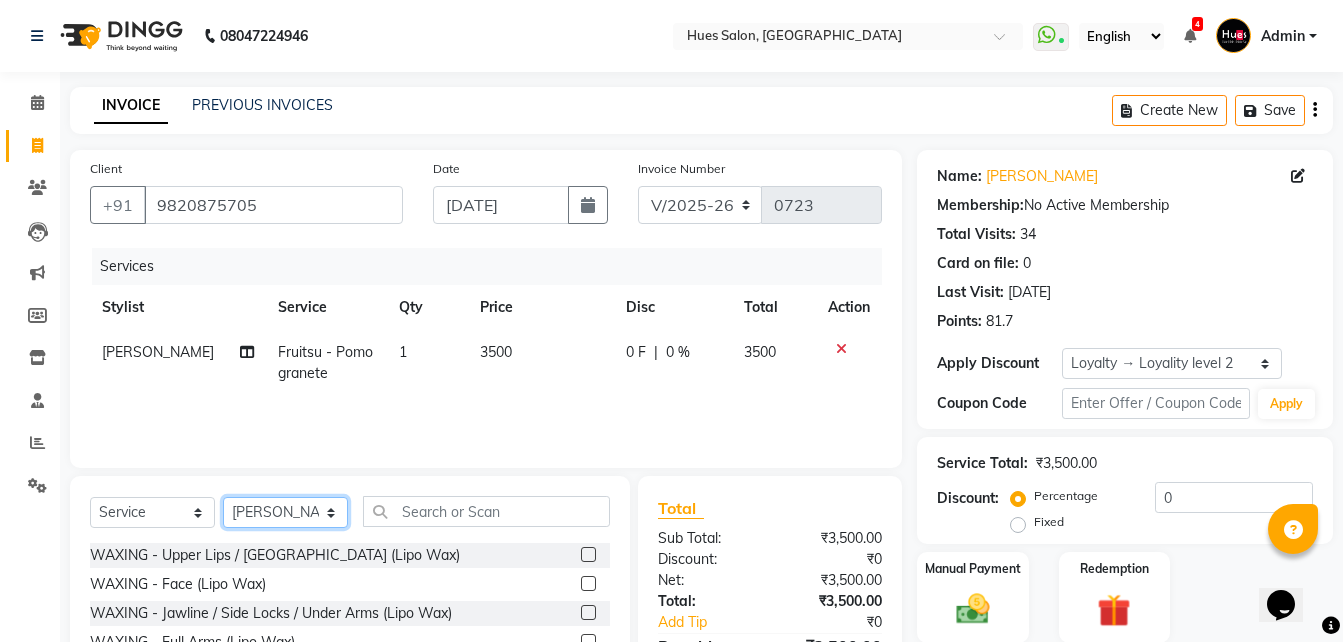 click on "Select Stylist [PERSON_NAME] [PERSON_NAME] Office [PERSON_NAME] [PERSON_NAME]  [PERSON_NAME] [PERSON_NAME] [PERSON_NAME]" 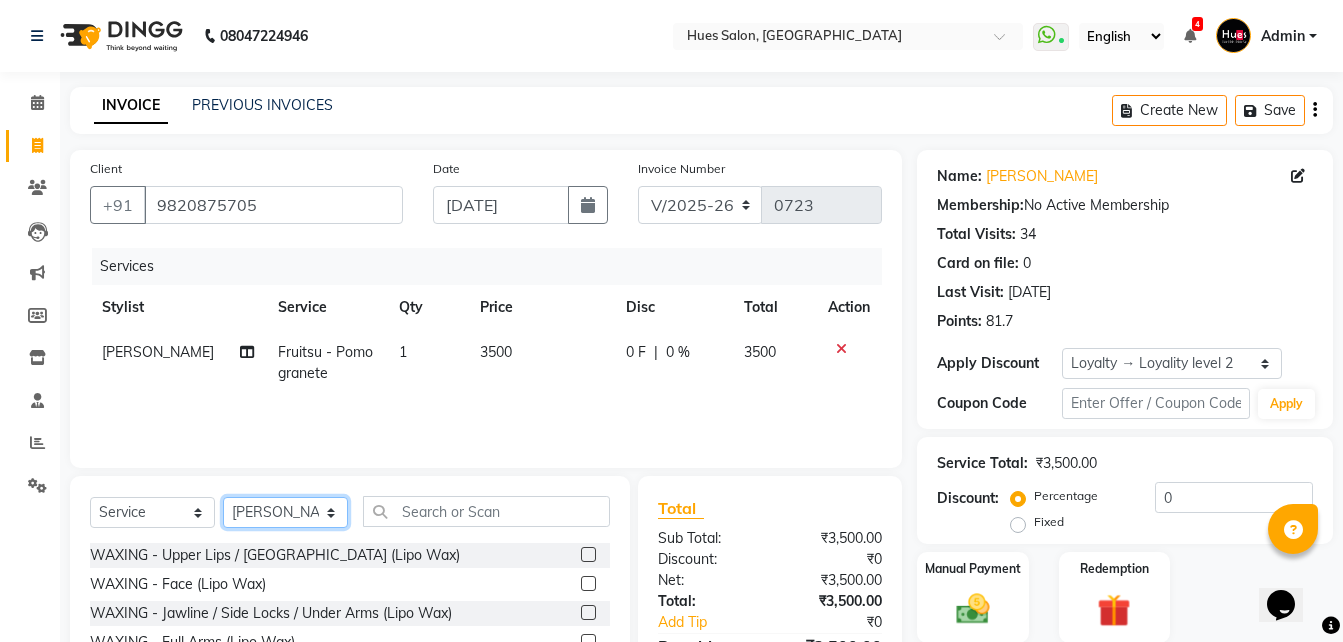select on "50867" 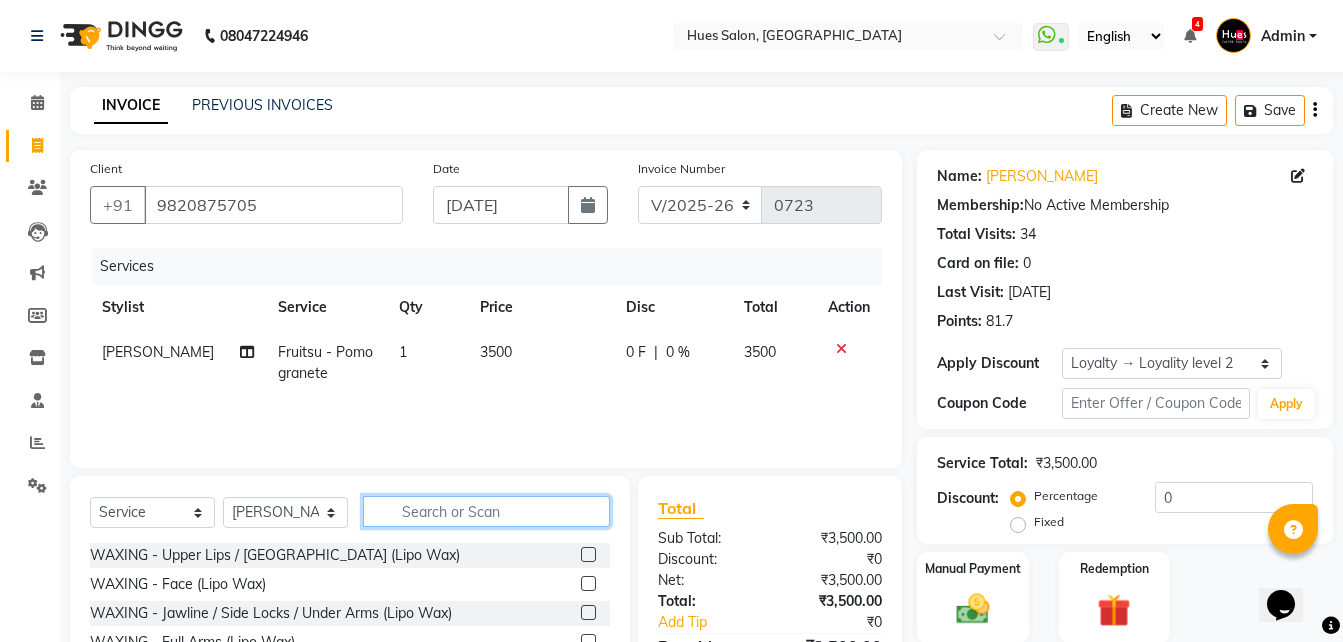 click 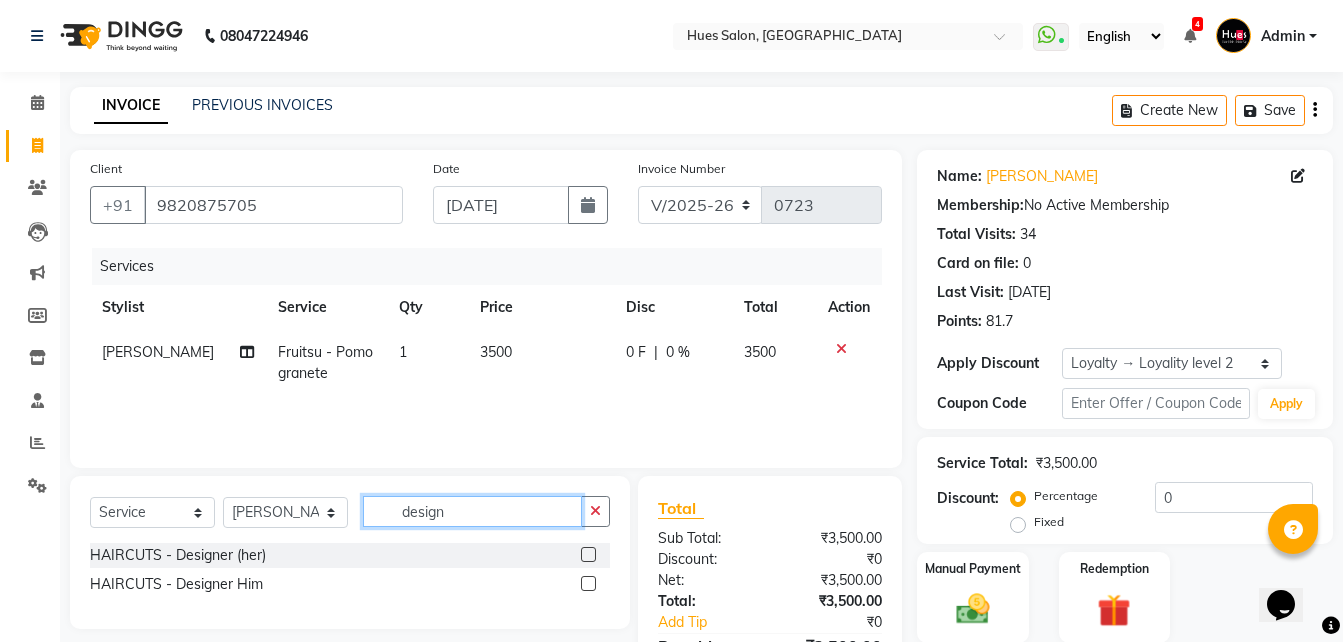 type on "design" 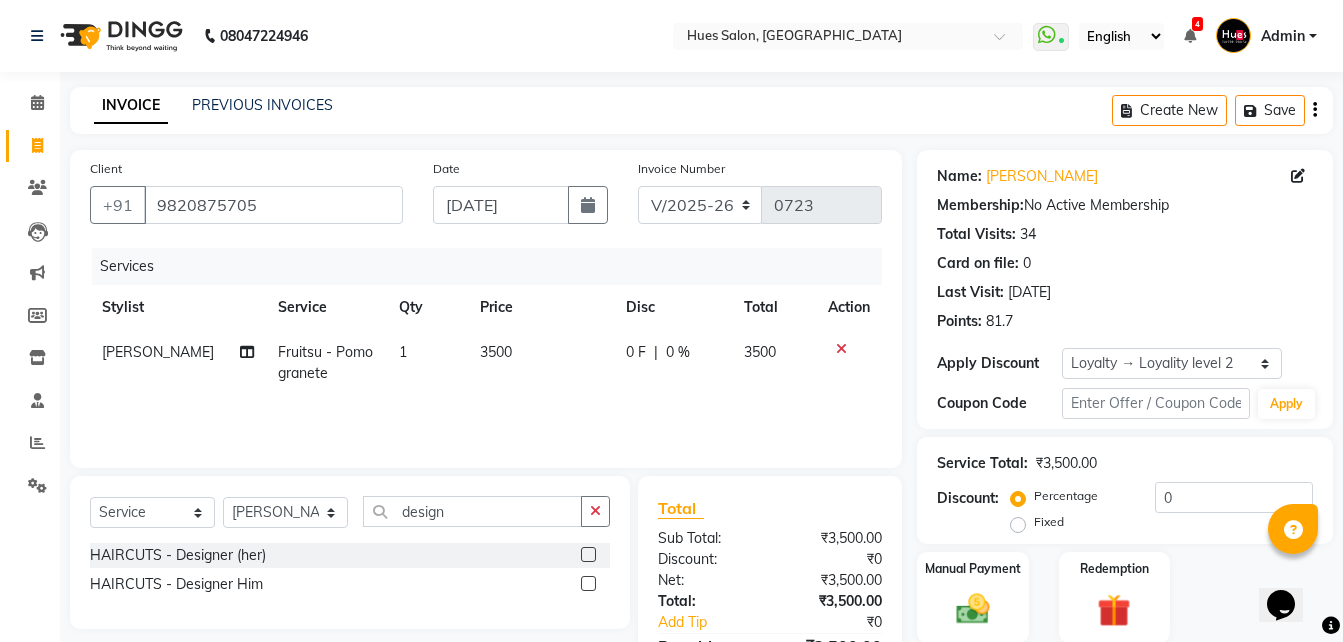 click 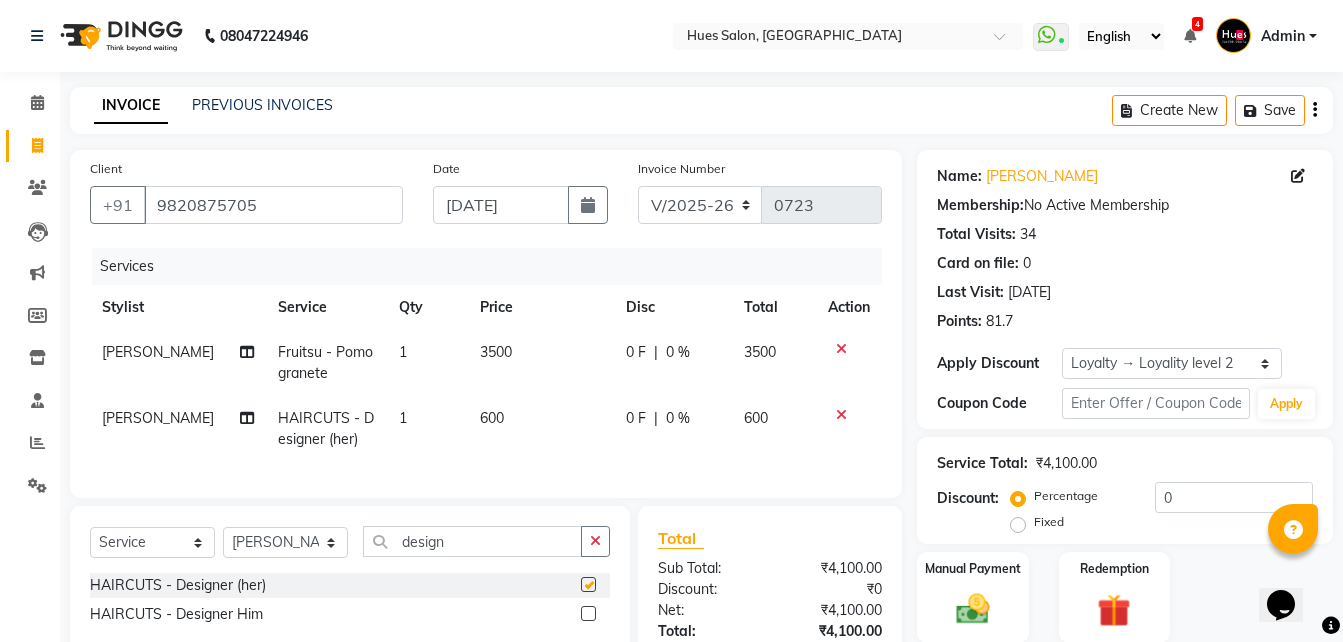 checkbox on "false" 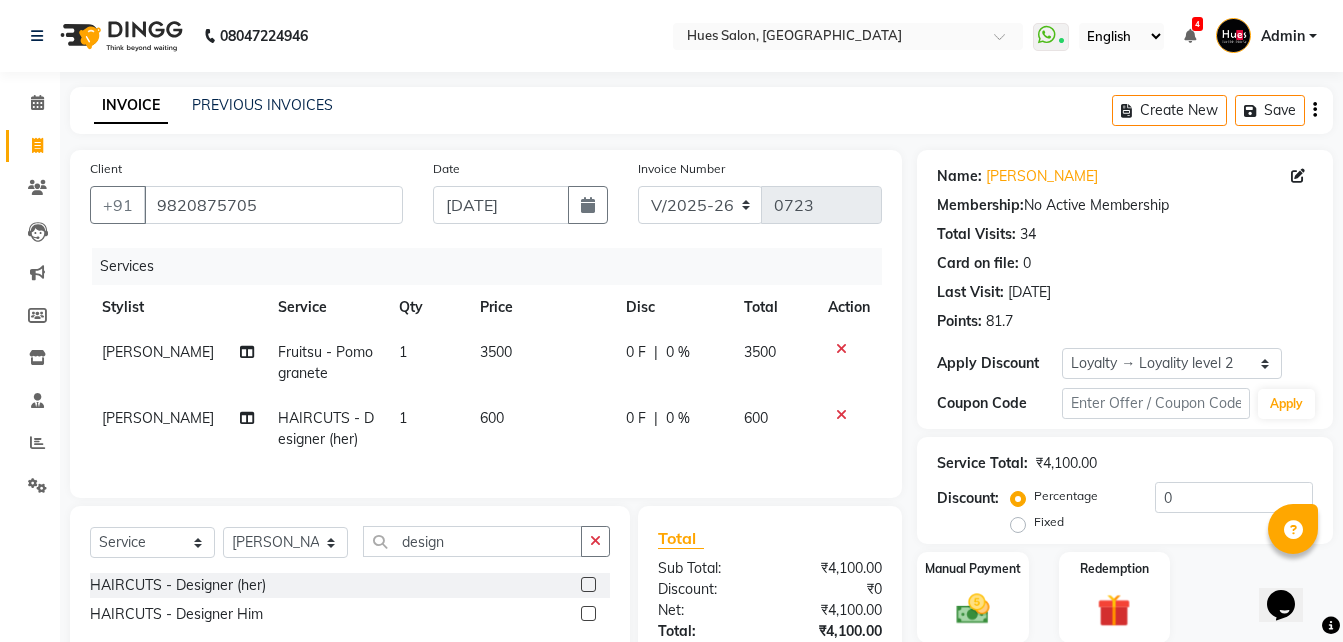 click on "0 F" 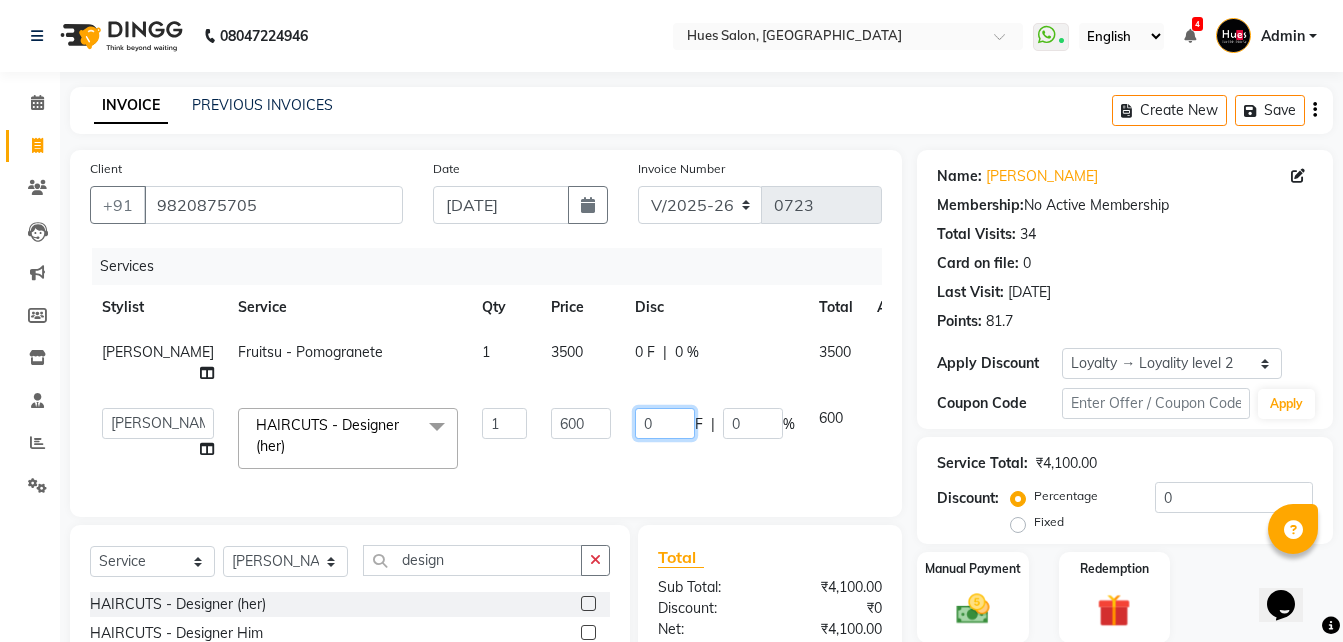 click on "0" 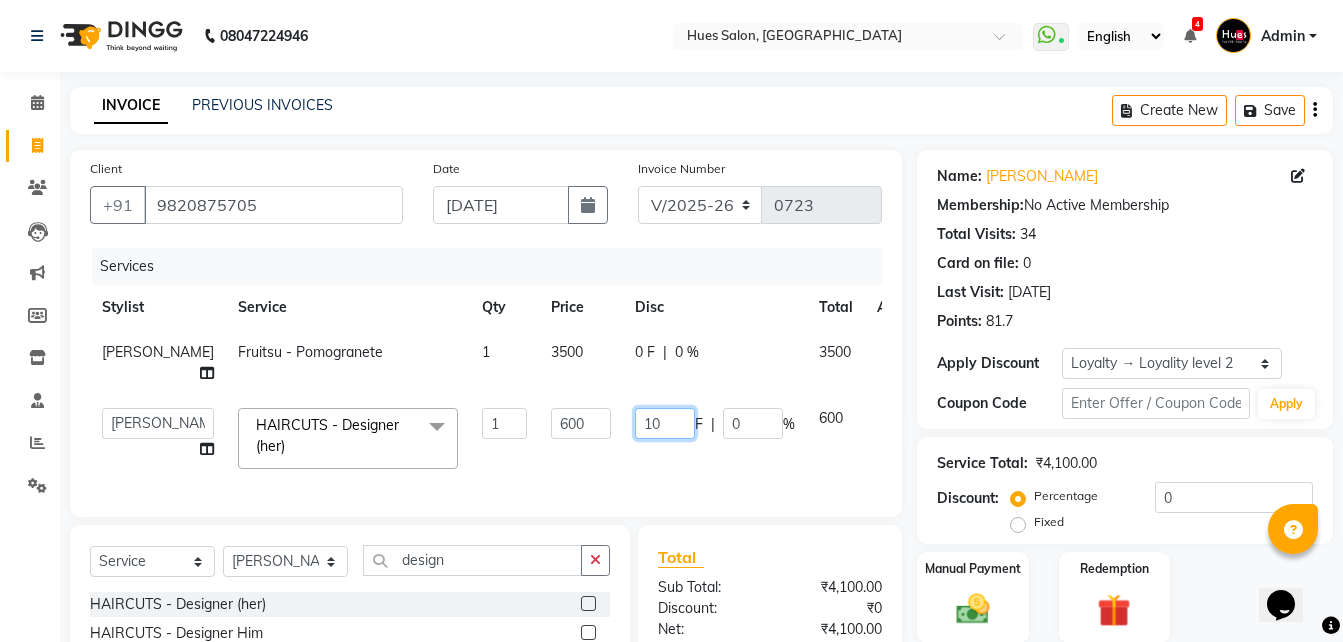 type on "100" 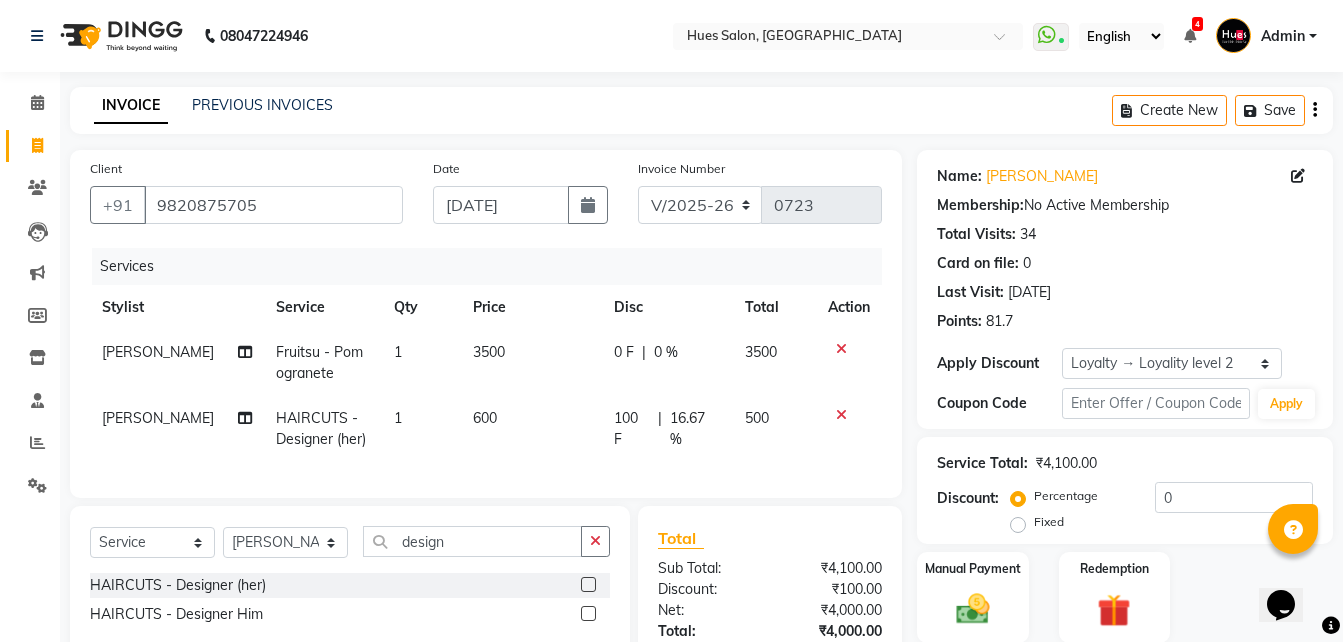 click on "0 F | 0 %" 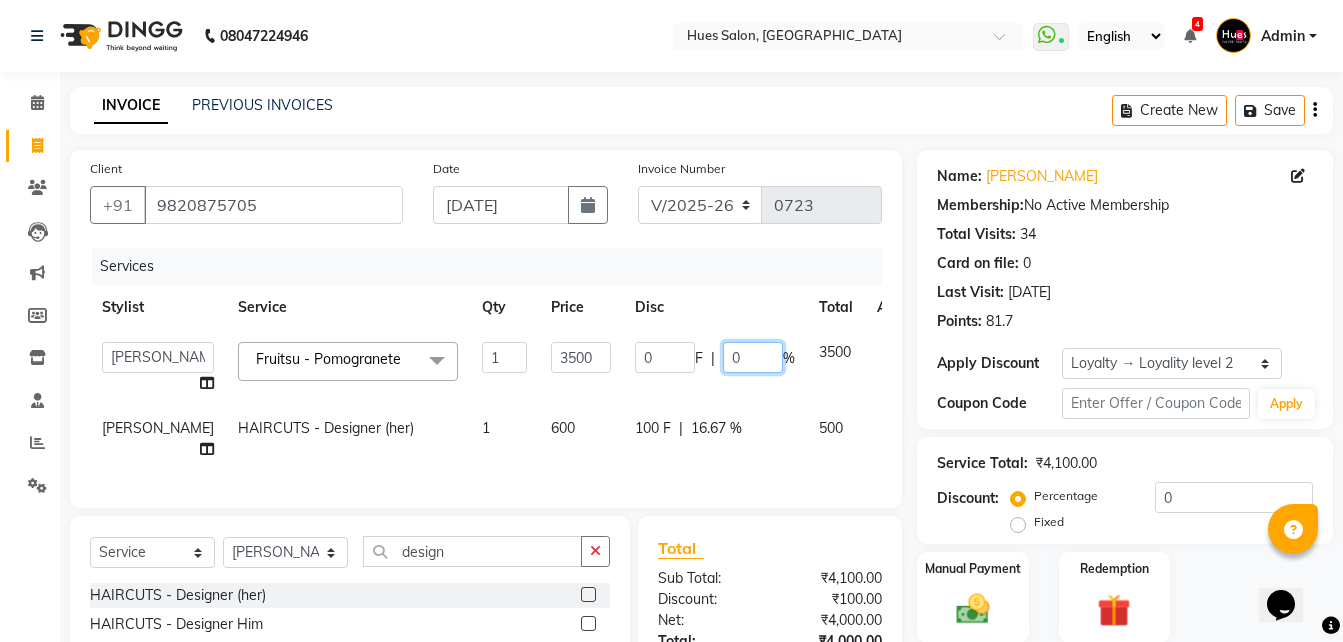 click on "0" 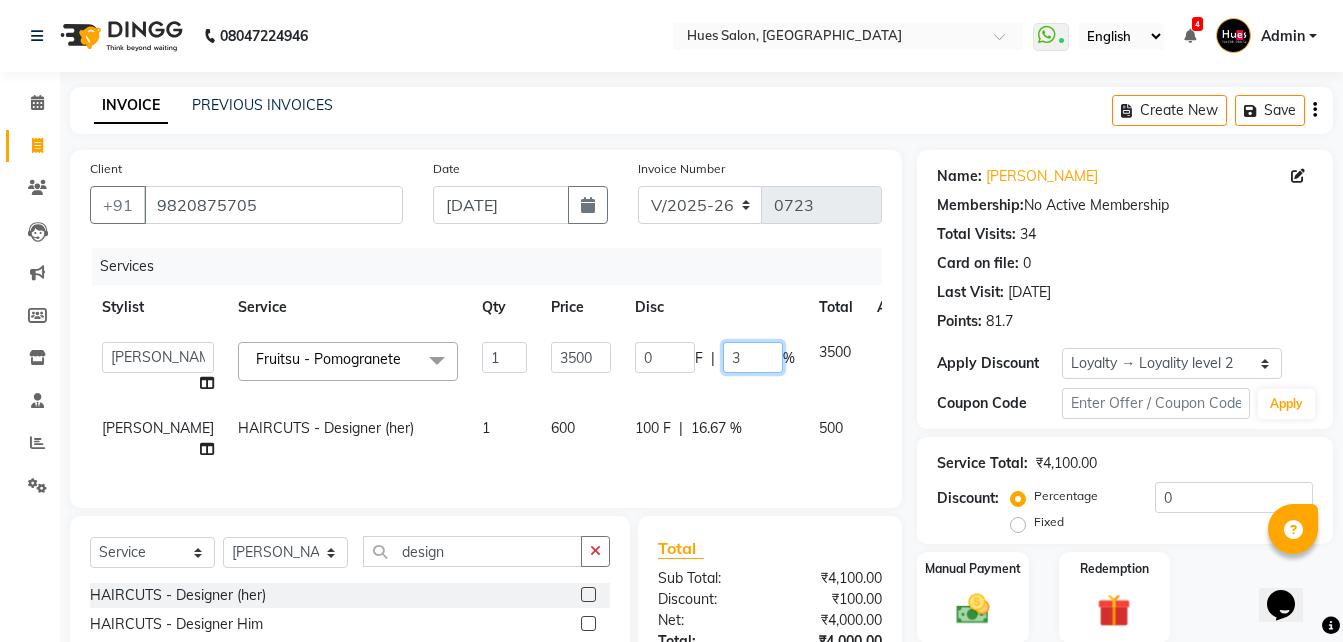 type on "30" 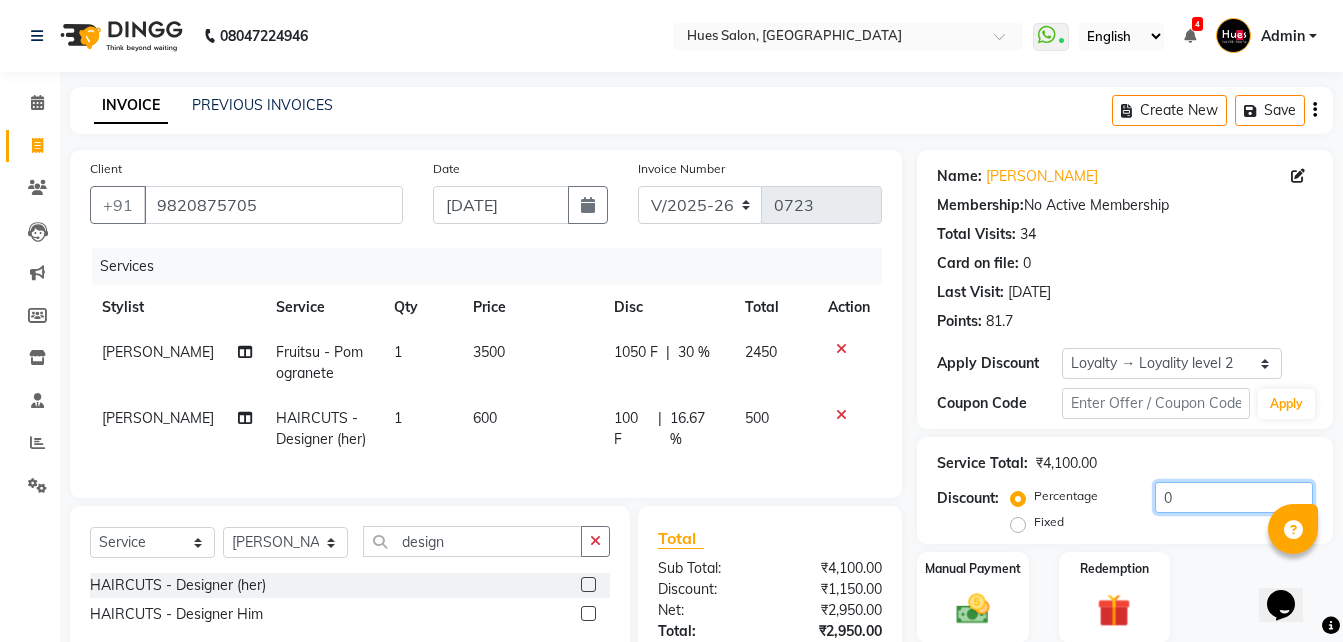 click on "0" 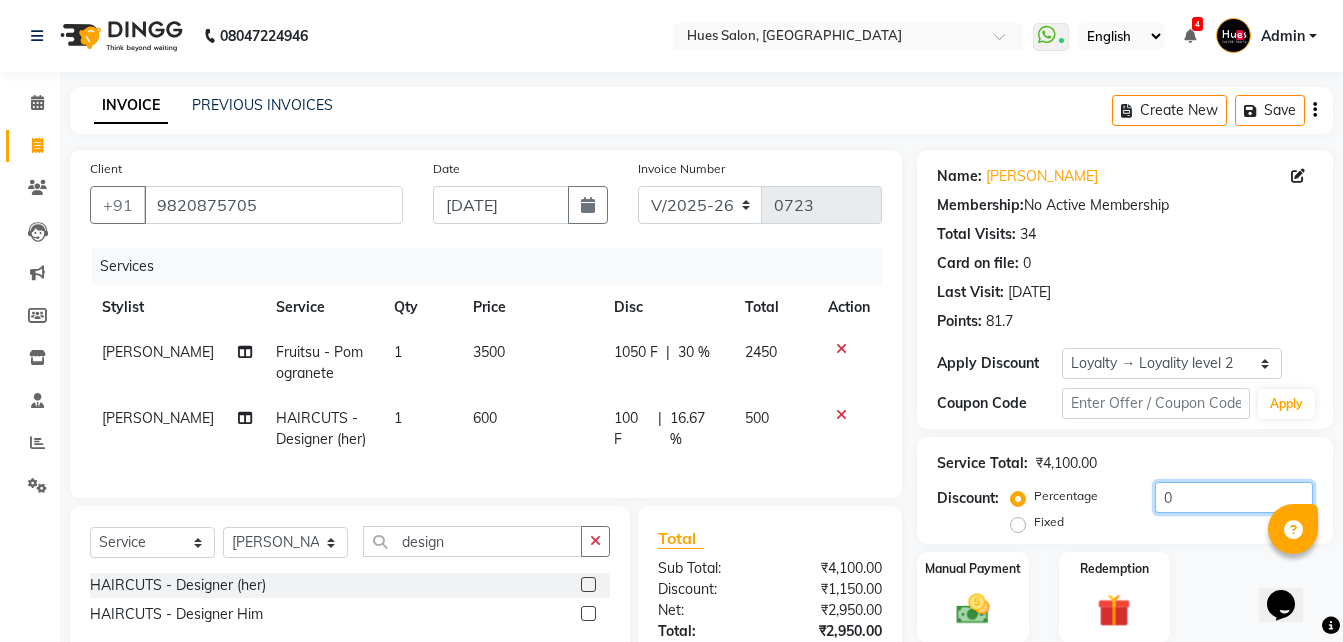 scroll, scrollTop: 161, scrollLeft: 0, axis: vertical 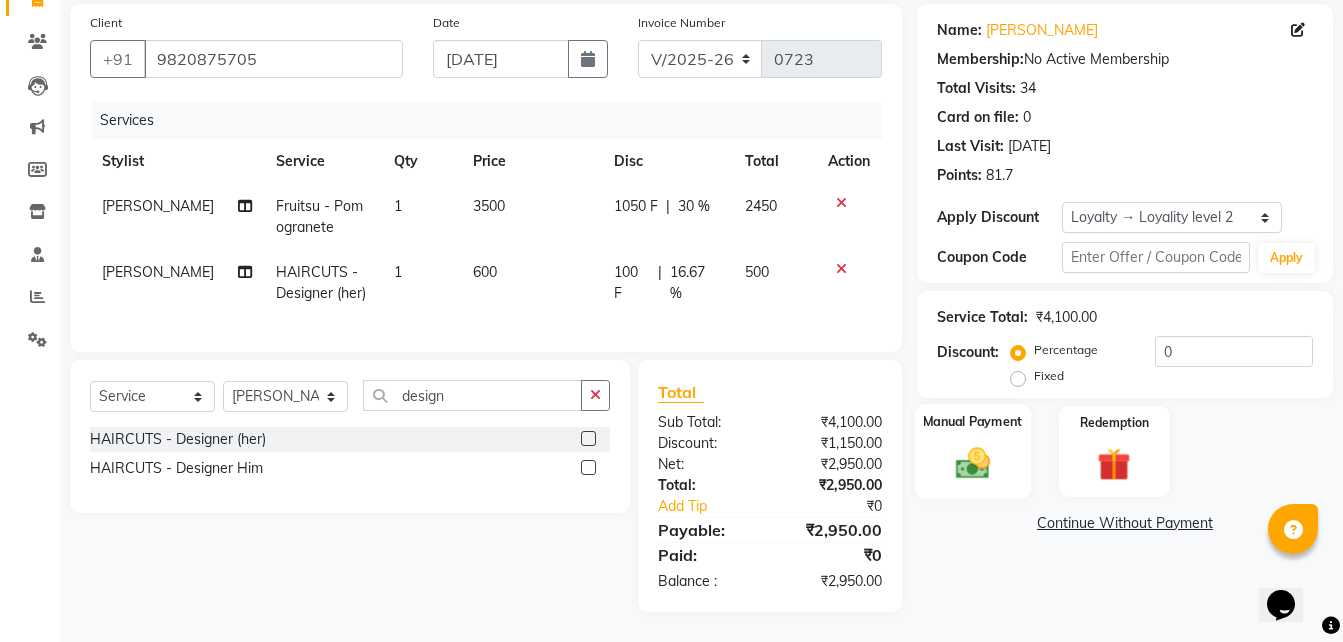 click 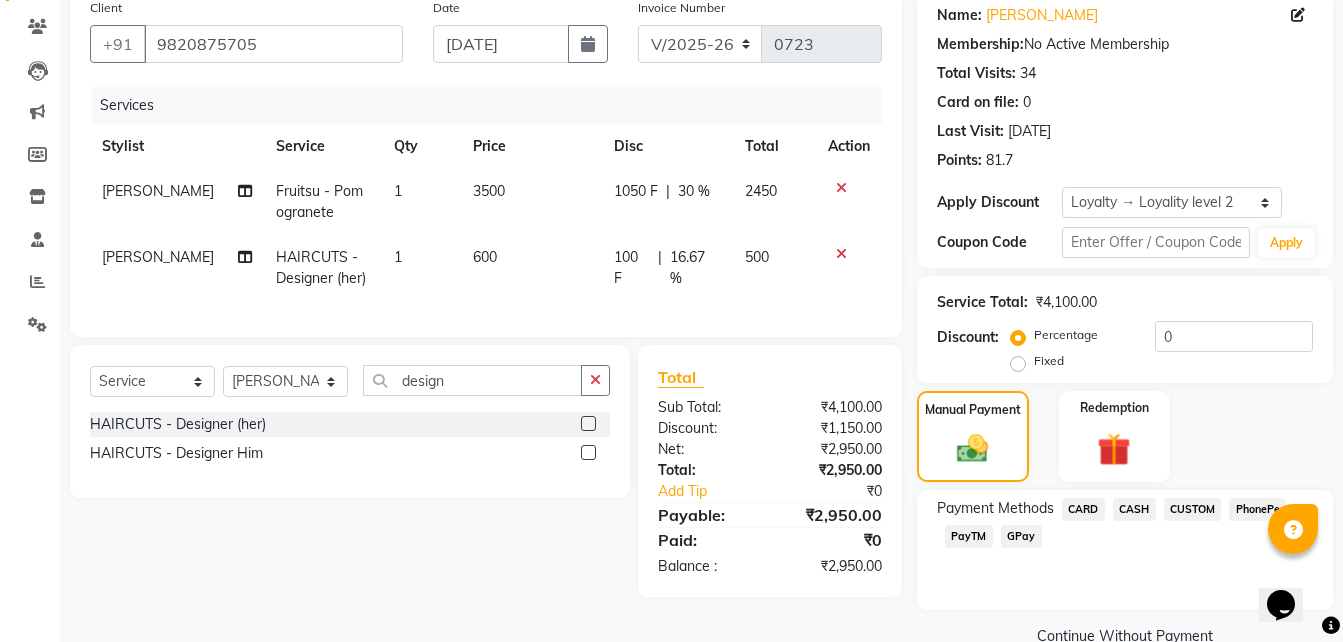 click on "PhonePe" 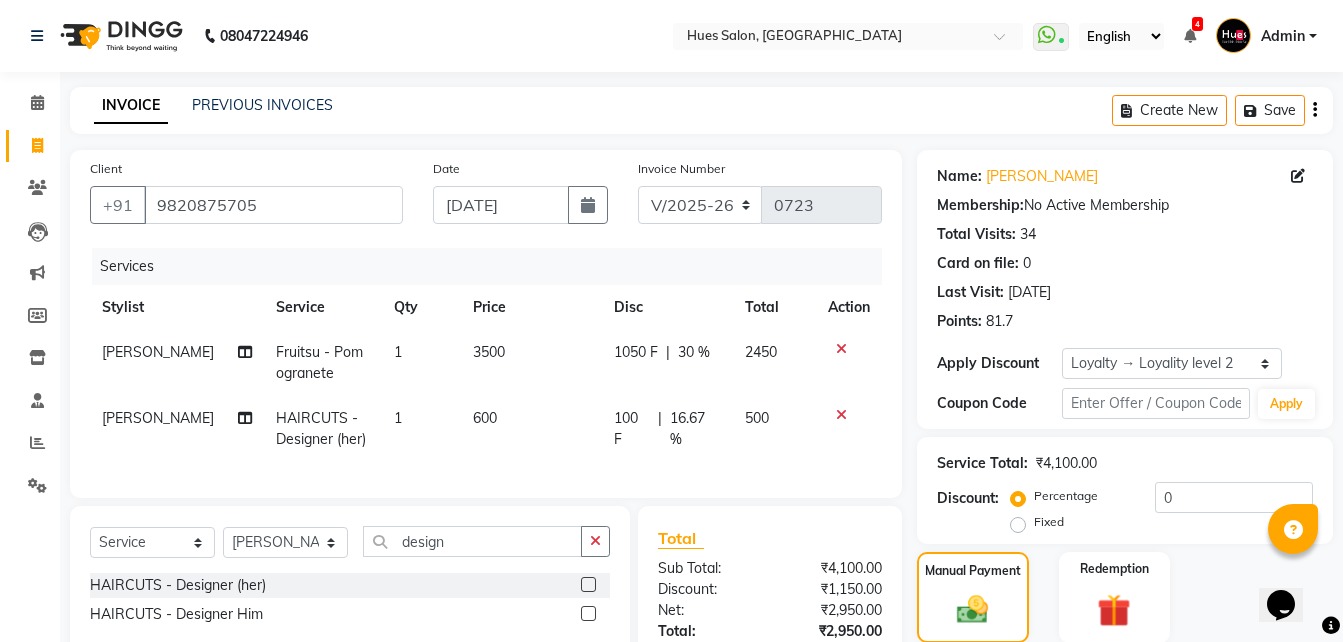 scroll, scrollTop: 256, scrollLeft: 0, axis: vertical 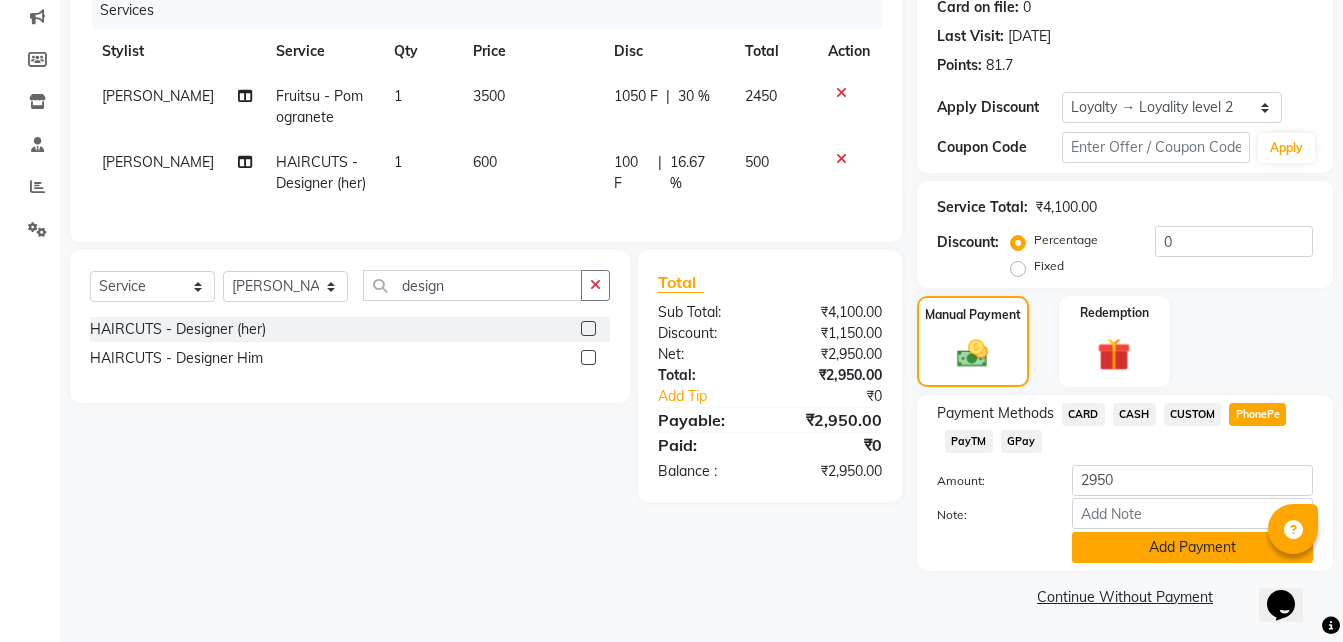 click on "Add Payment" 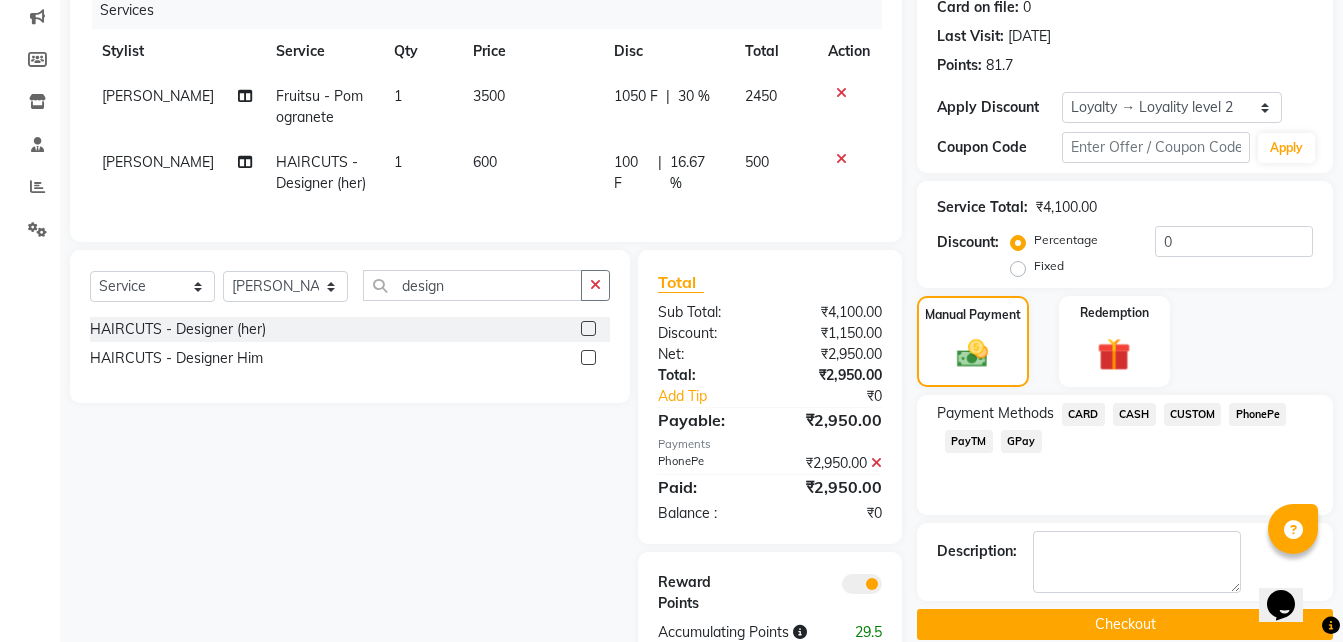 click on "Checkout" 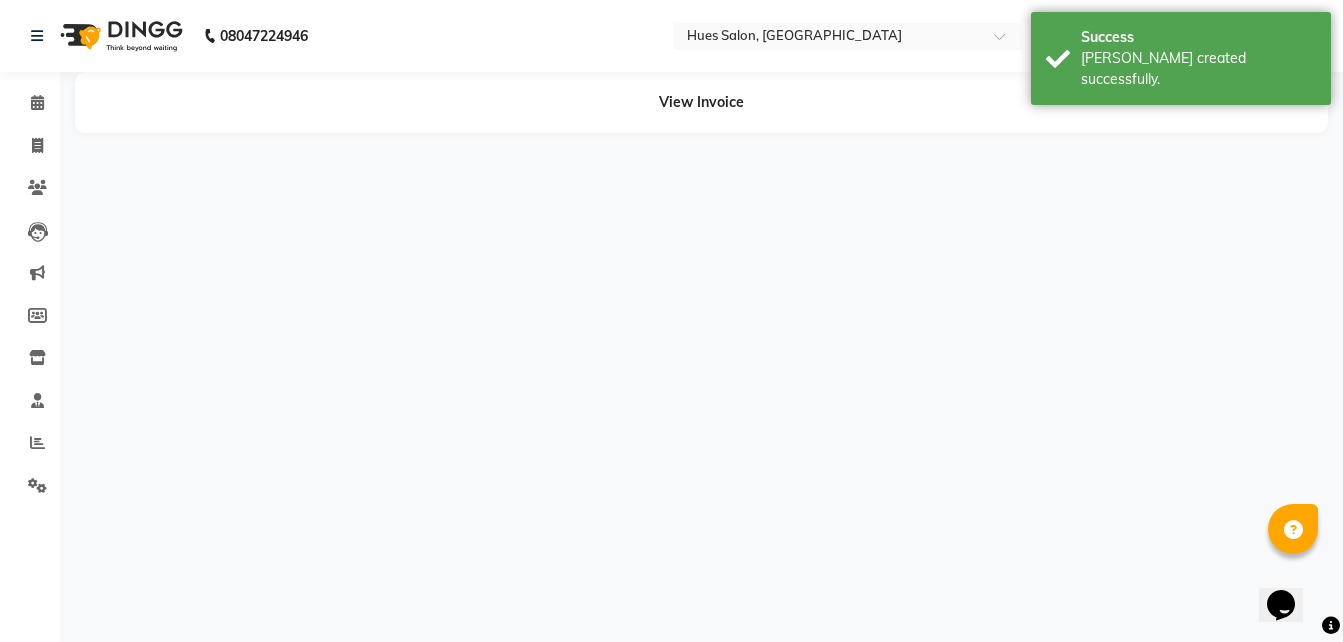 scroll, scrollTop: 0, scrollLeft: 0, axis: both 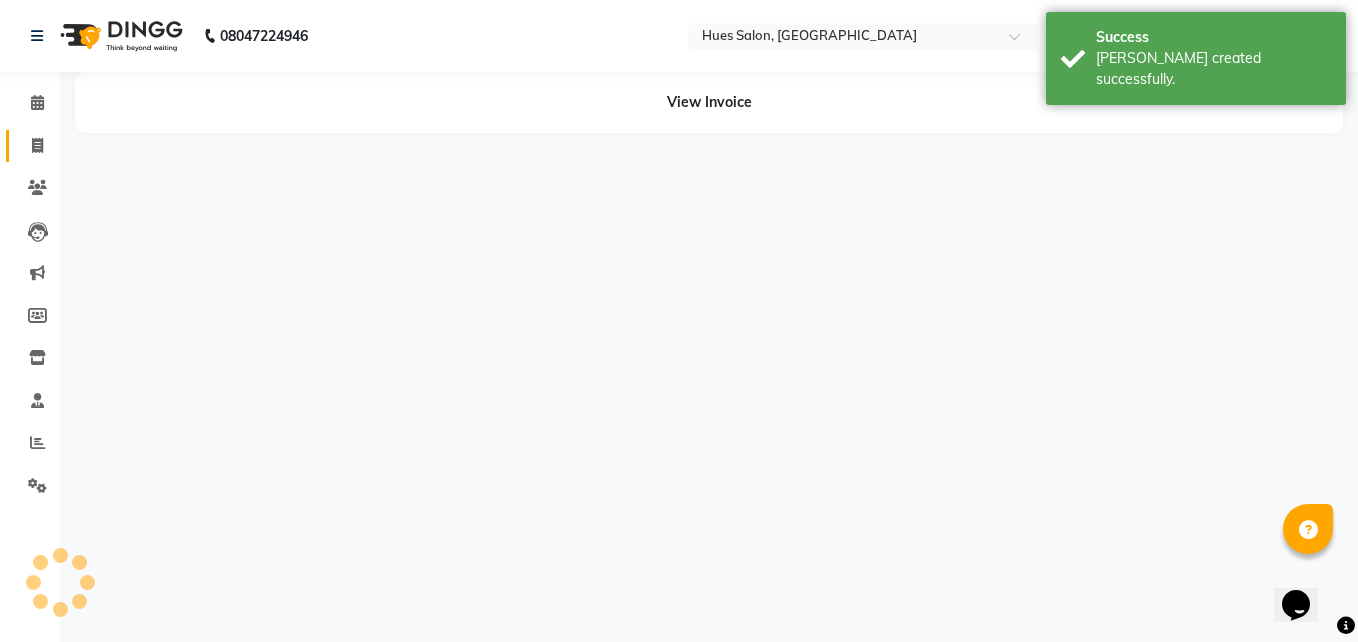 click on "Invoice" 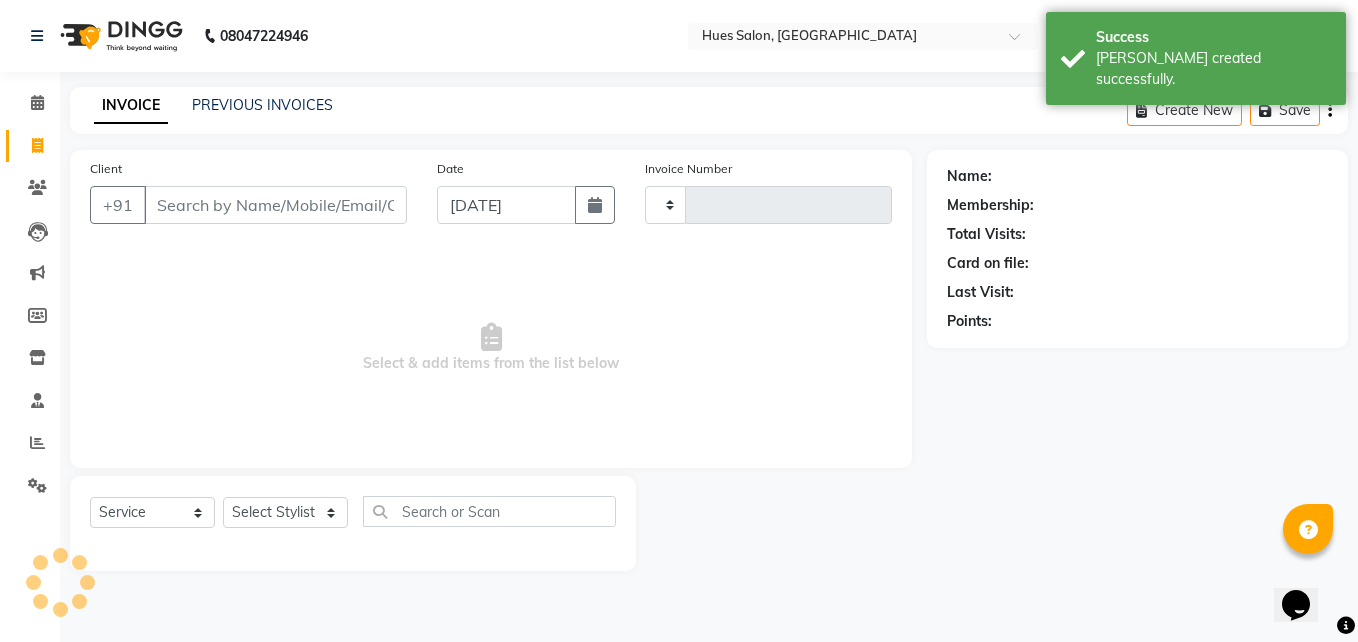 type on "0724" 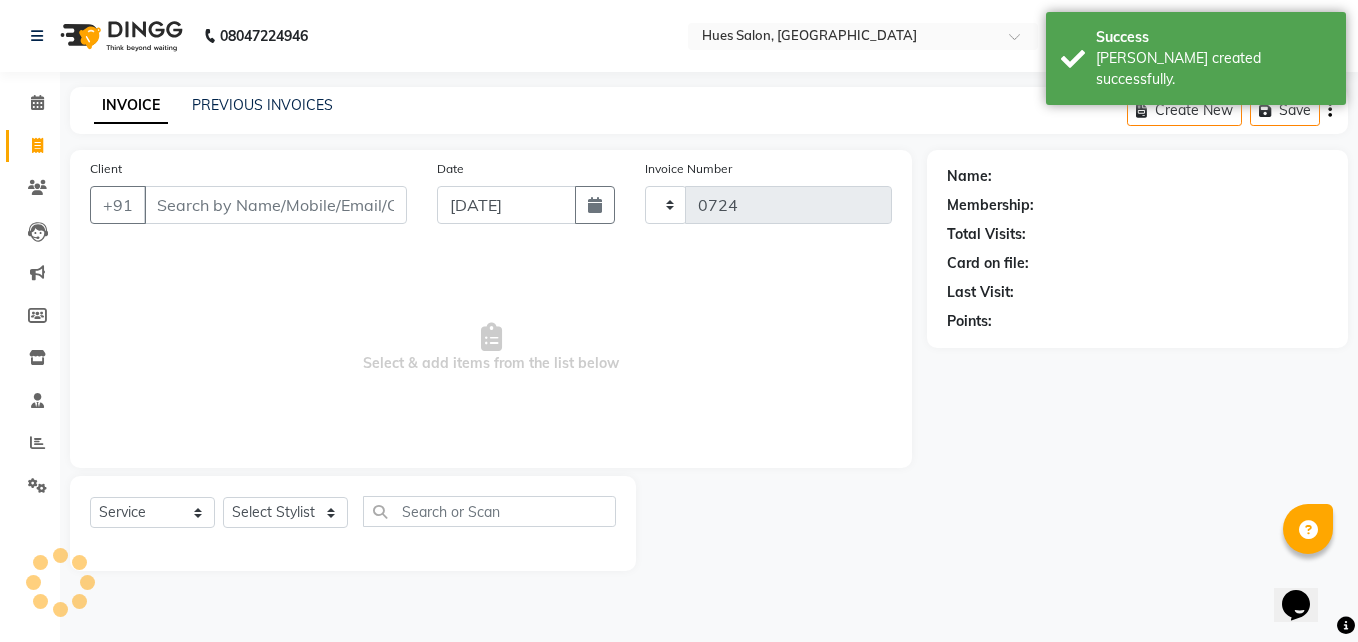 select on "3460" 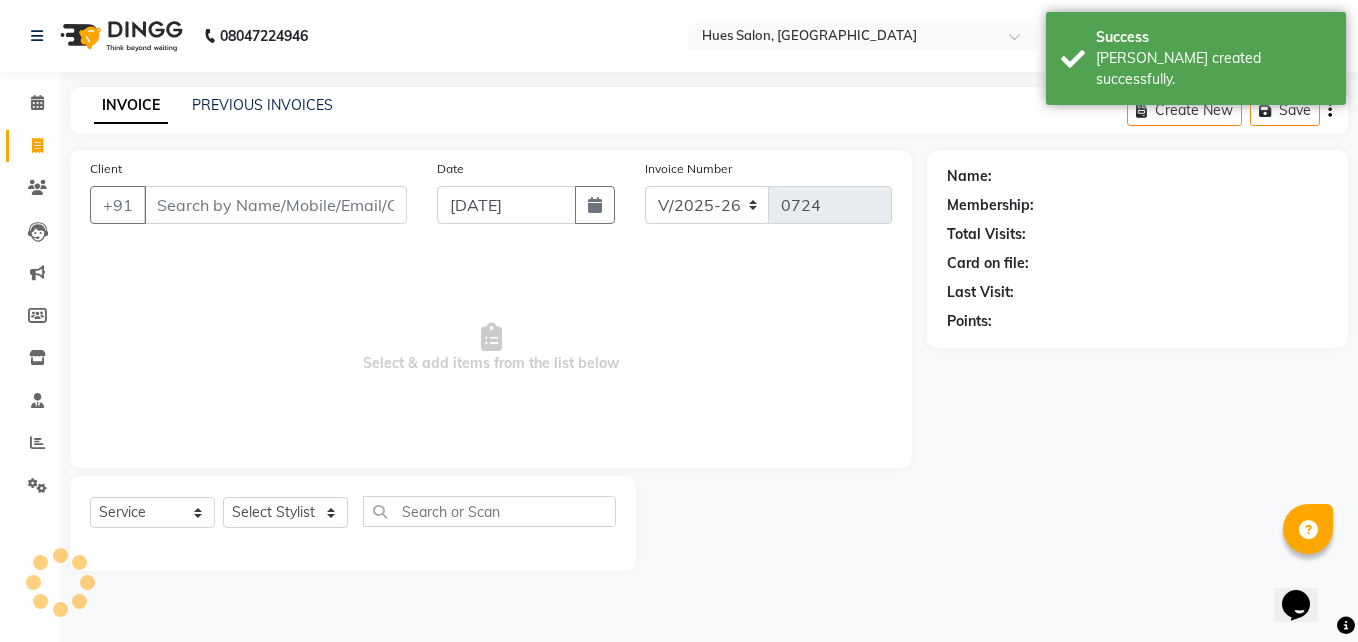 click on "Client" at bounding box center [275, 205] 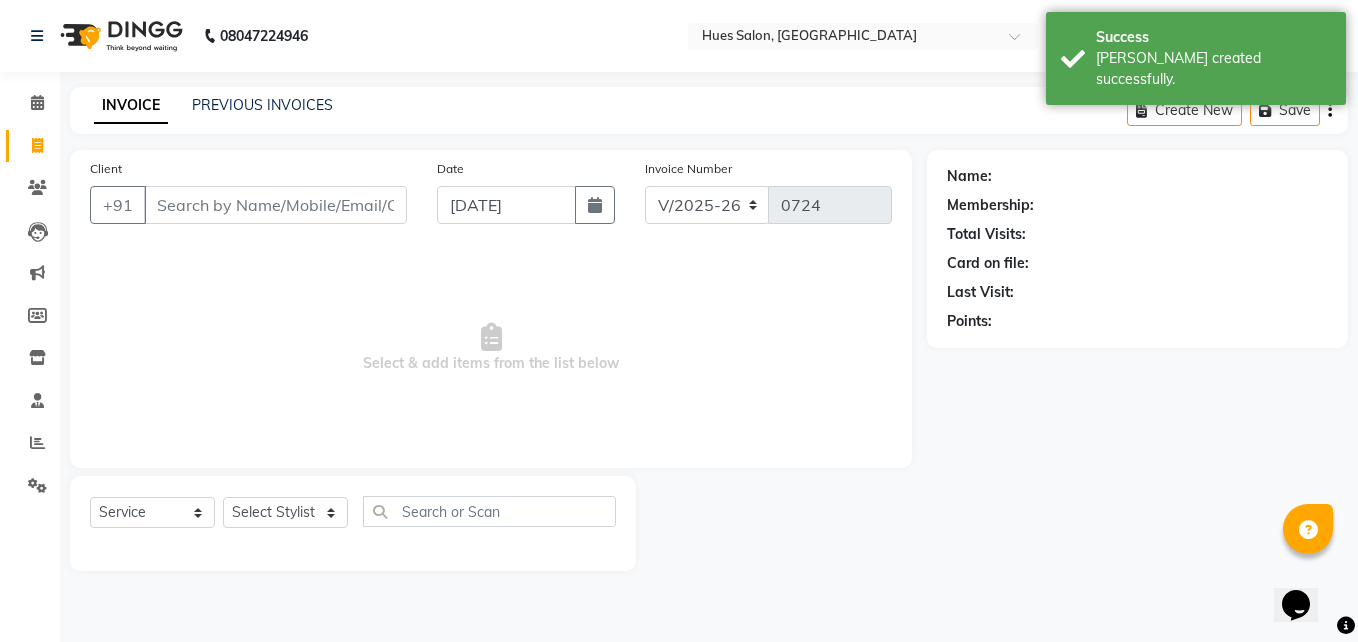 click on "Client" at bounding box center (275, 205) 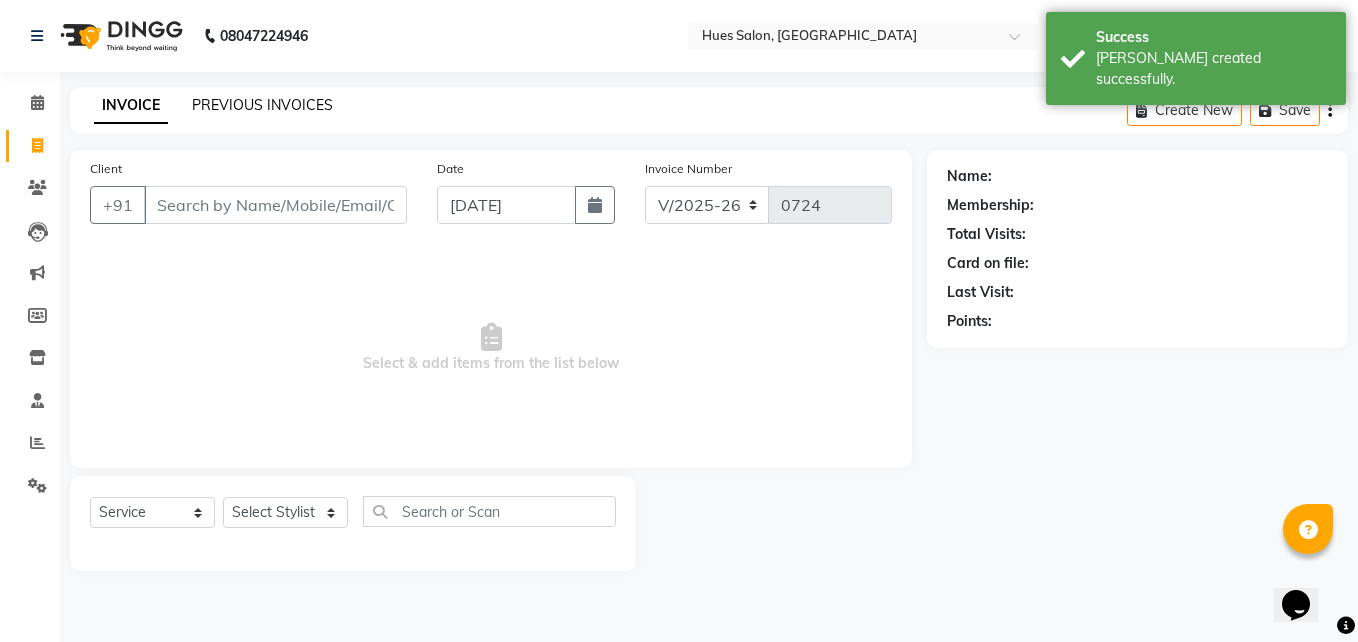 click on "PREVIOUS INVOICES" 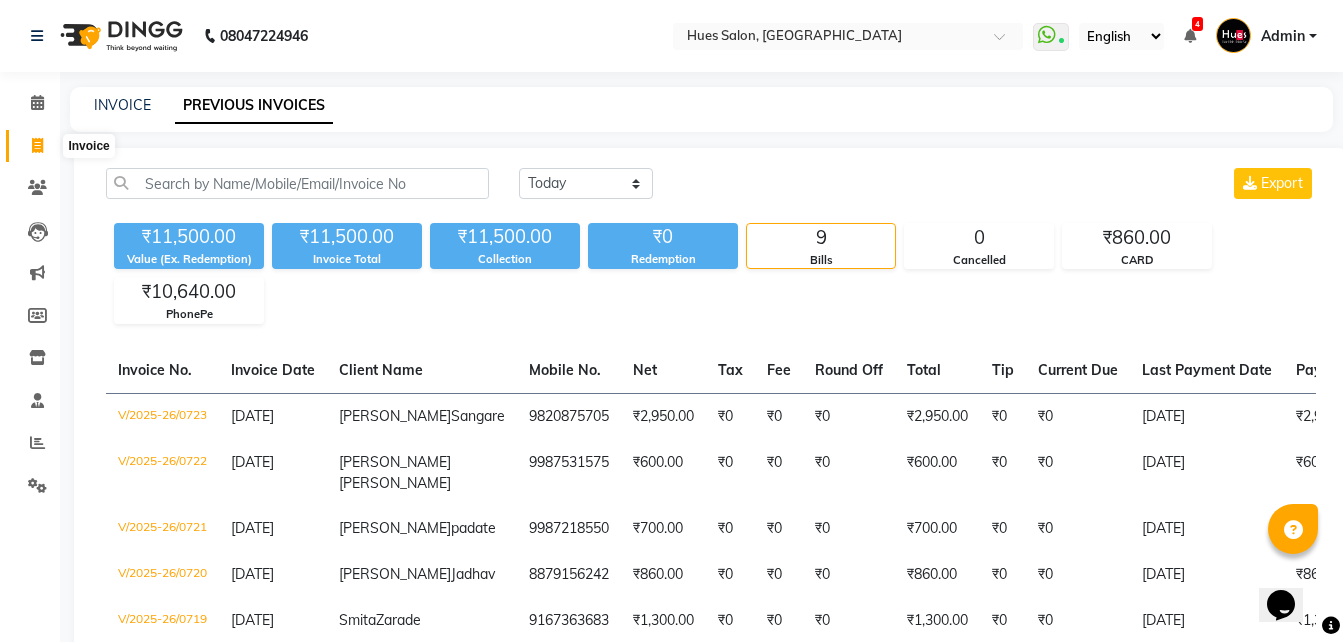 click 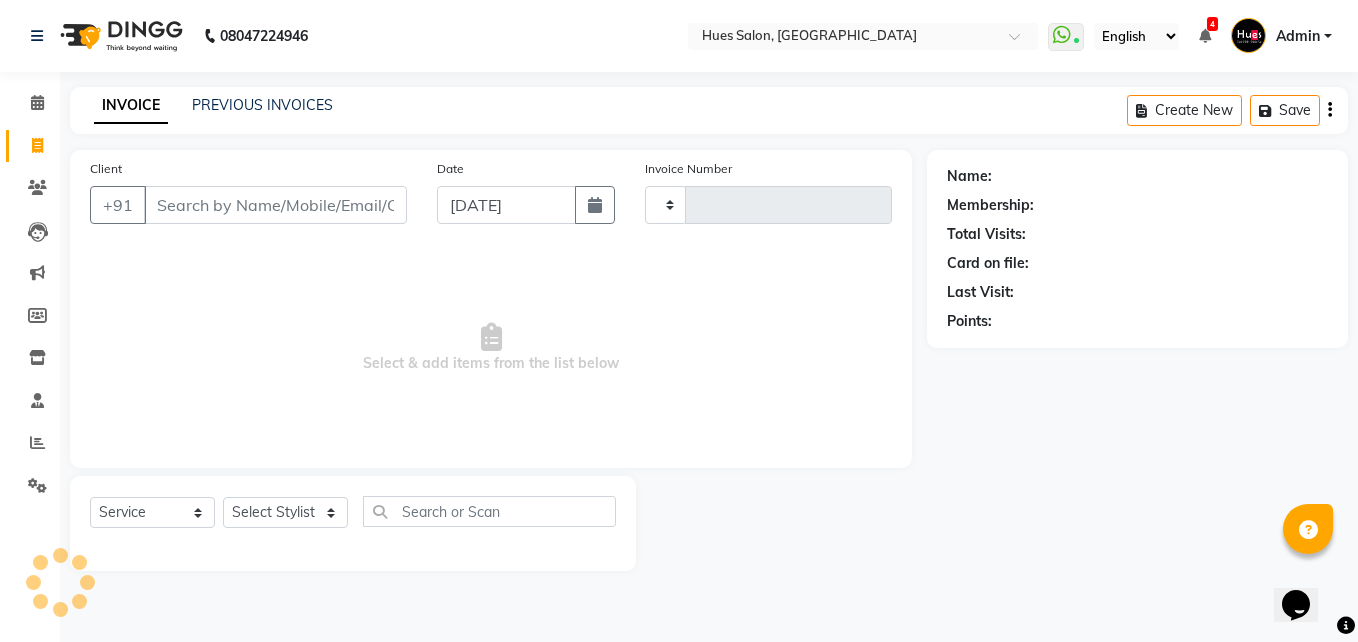 type on "0724" 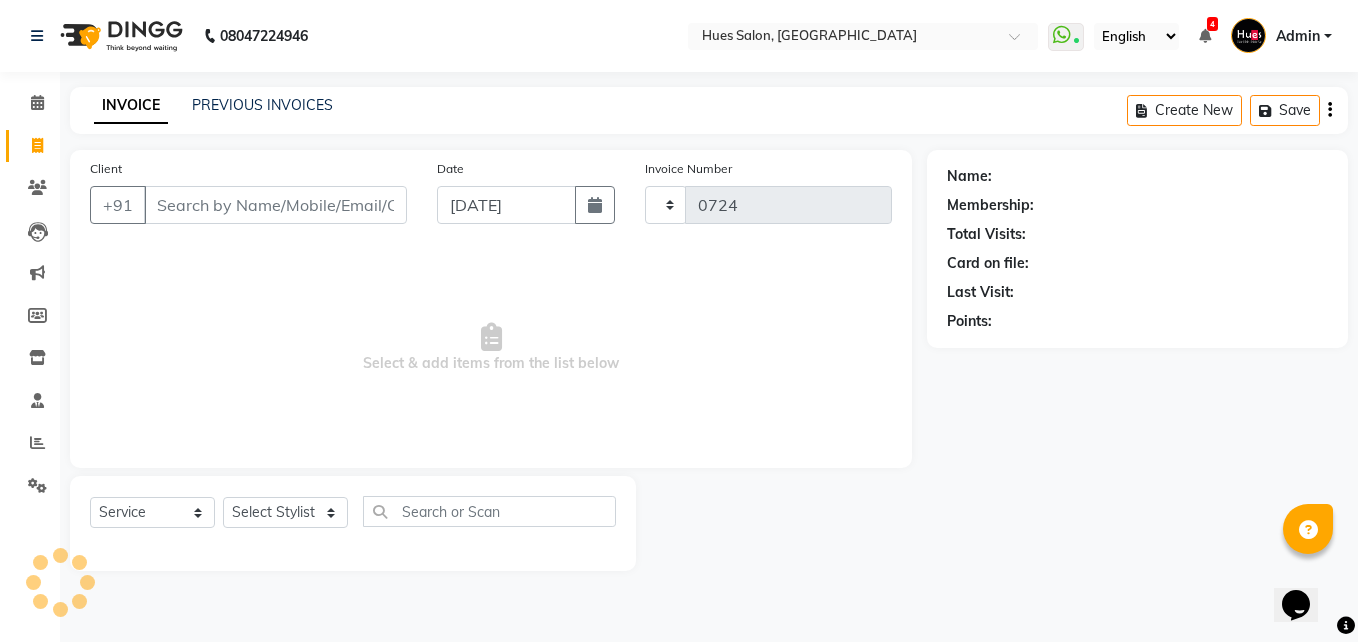 select on "3460" 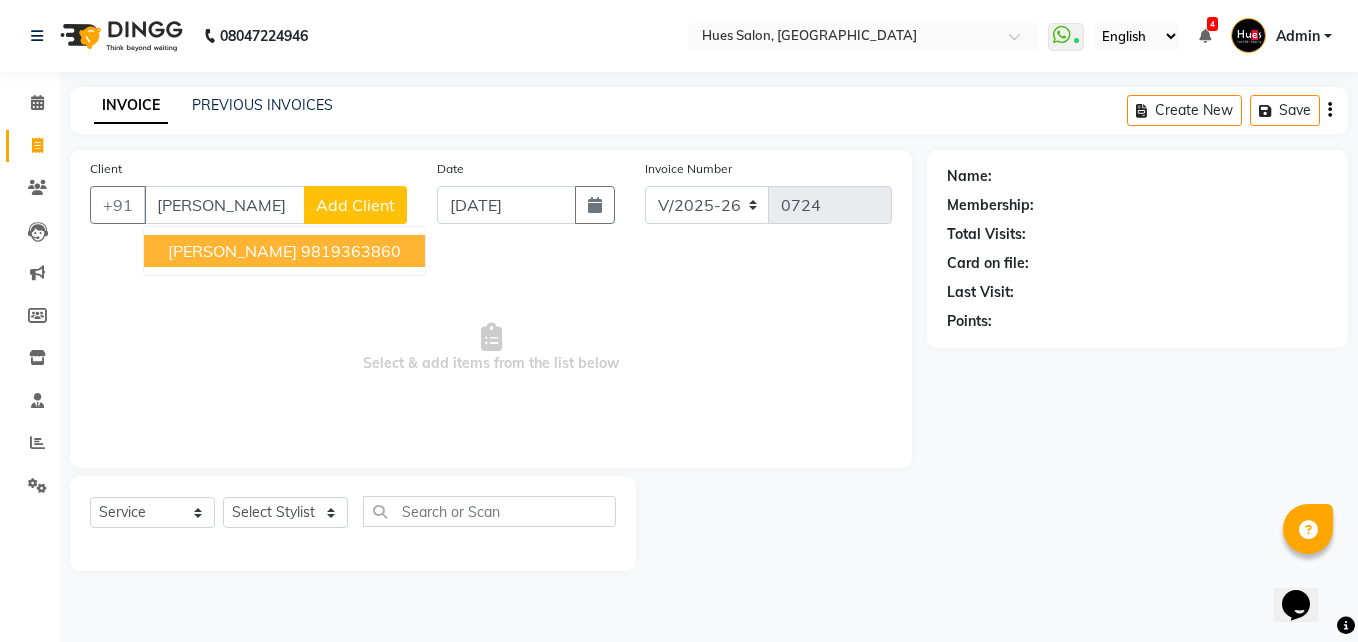 click on "9819363860" at bounding box center [351, 251] 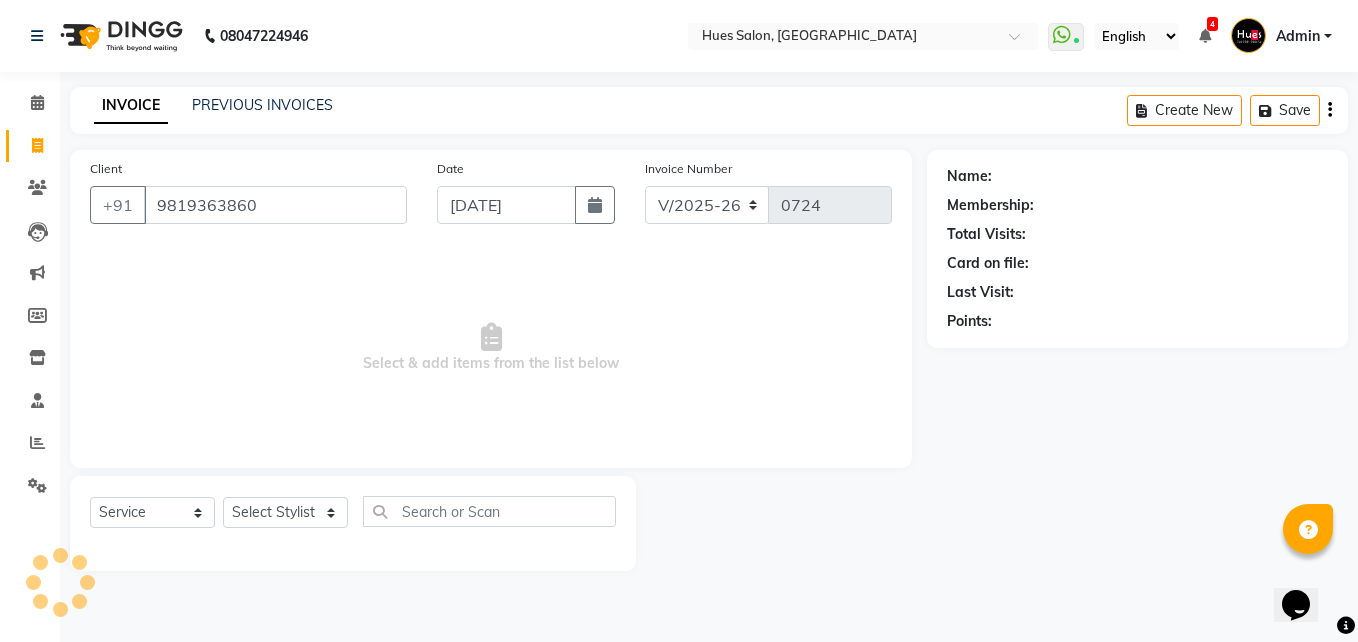 type on "9819363860" 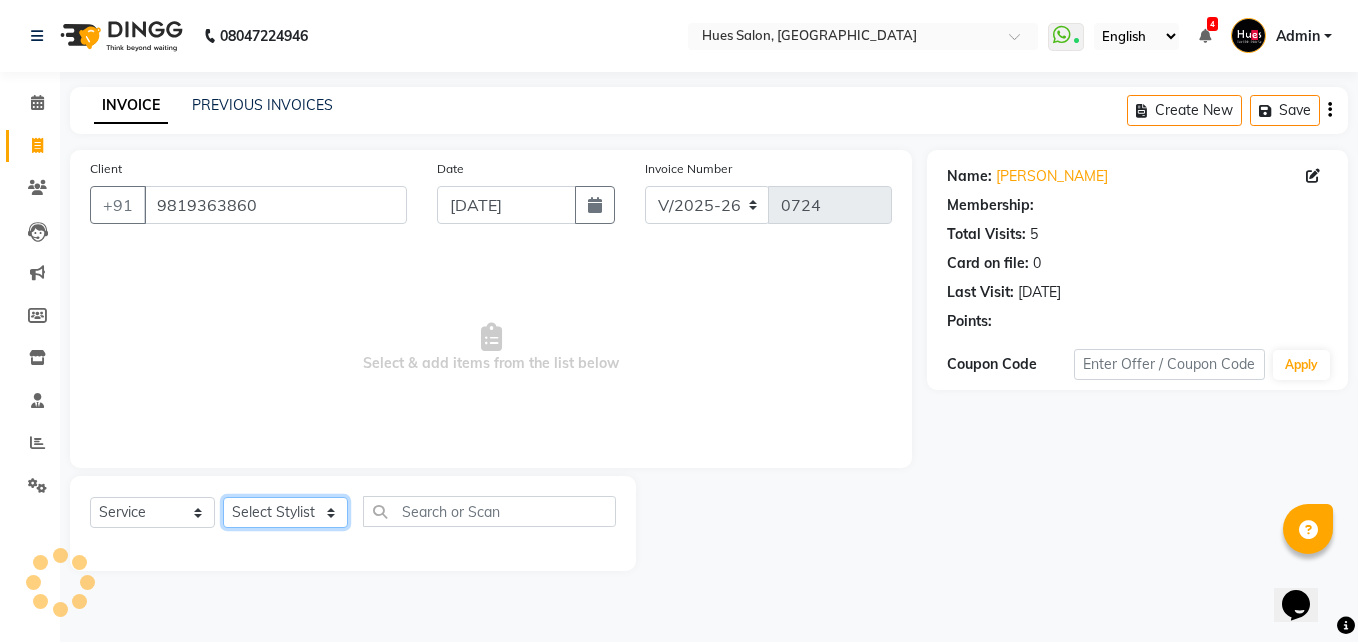 click on "Select Stylist [PERSON_NAME] [PERSON_NAME] Office [PERSON_NAME] [PERSON_NAME]  [PERSON_NAME] [PERSON_NAME] [PERSON_NAME]" 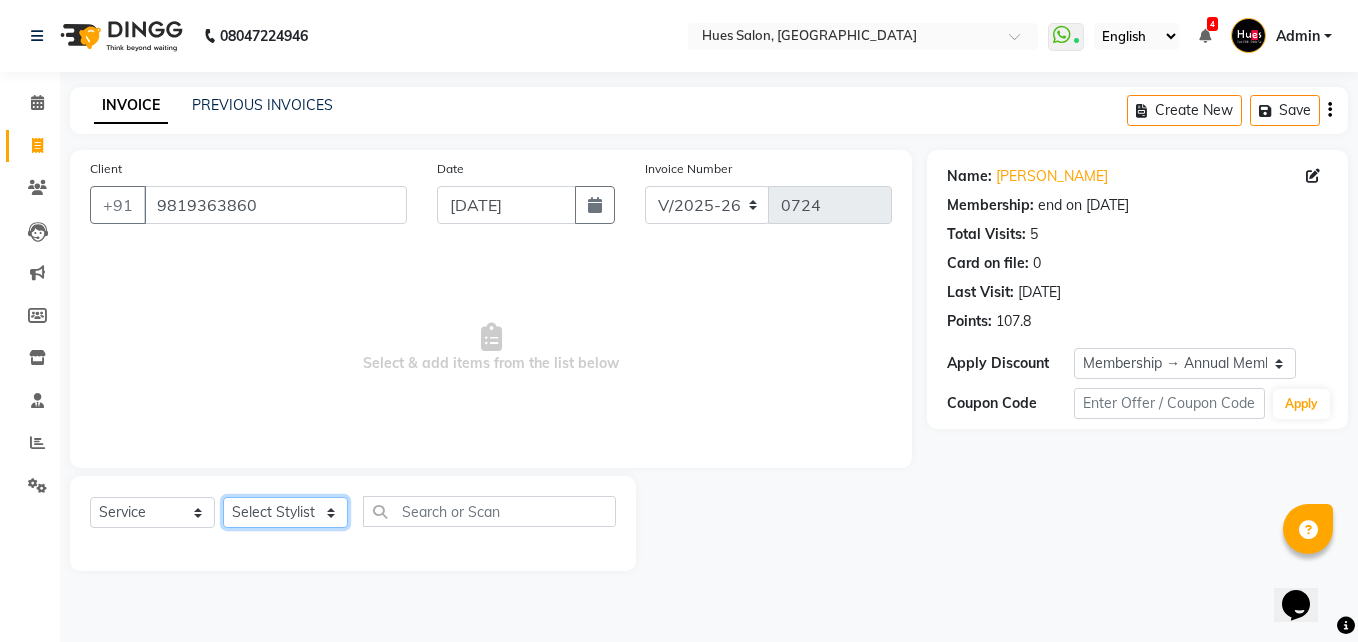 select on "50868" 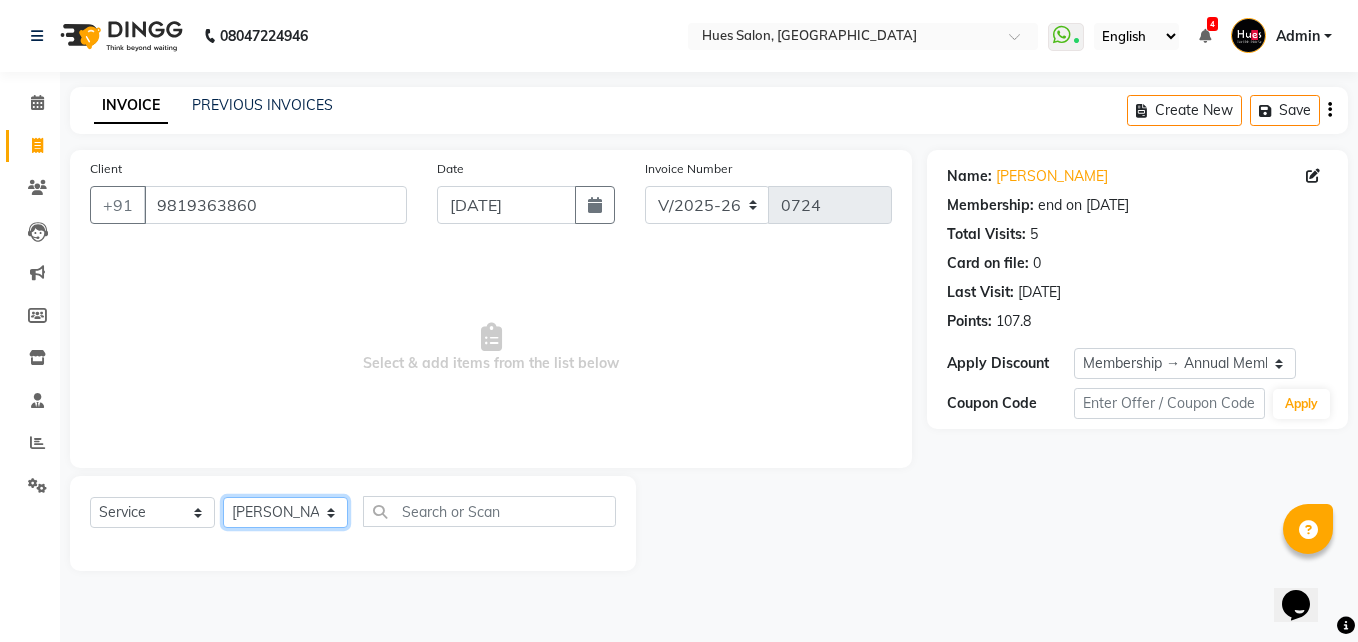 click on "Select Stylist [PERSON_NAME] [PERSON_NAME] Office [PERSON_NAME] [PERSON_NAME]  [PERSON_NAME] [PERSON_NAME] [PERSON_NAME]" 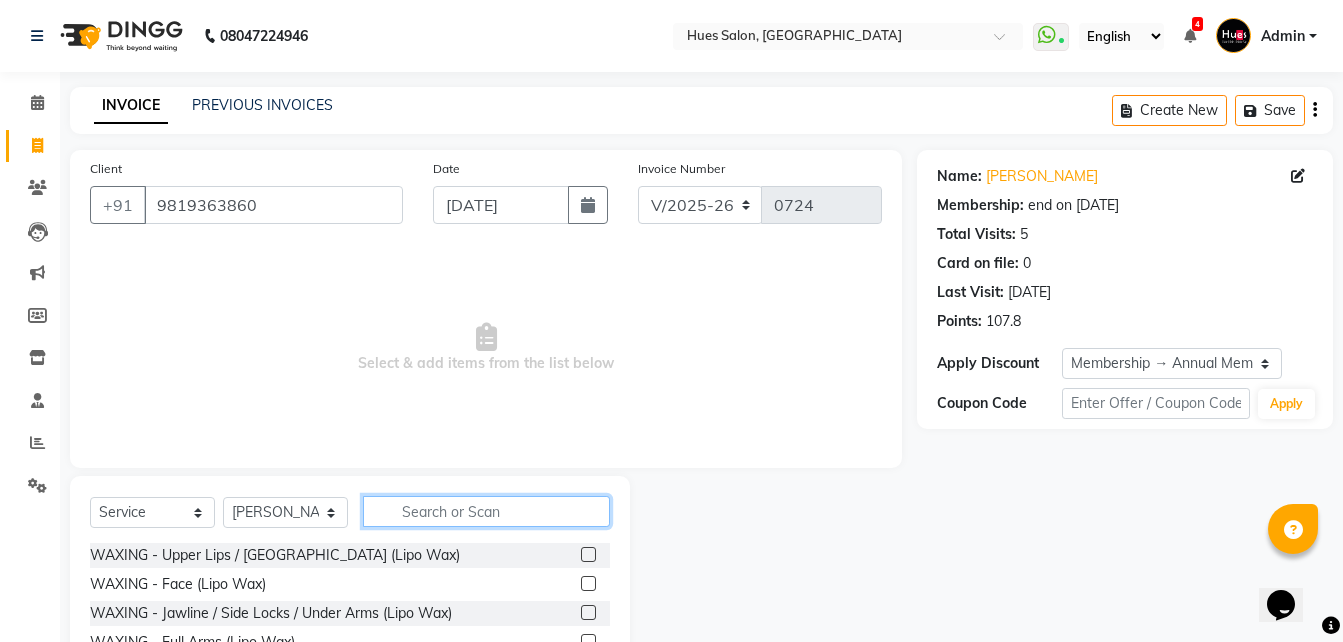 click 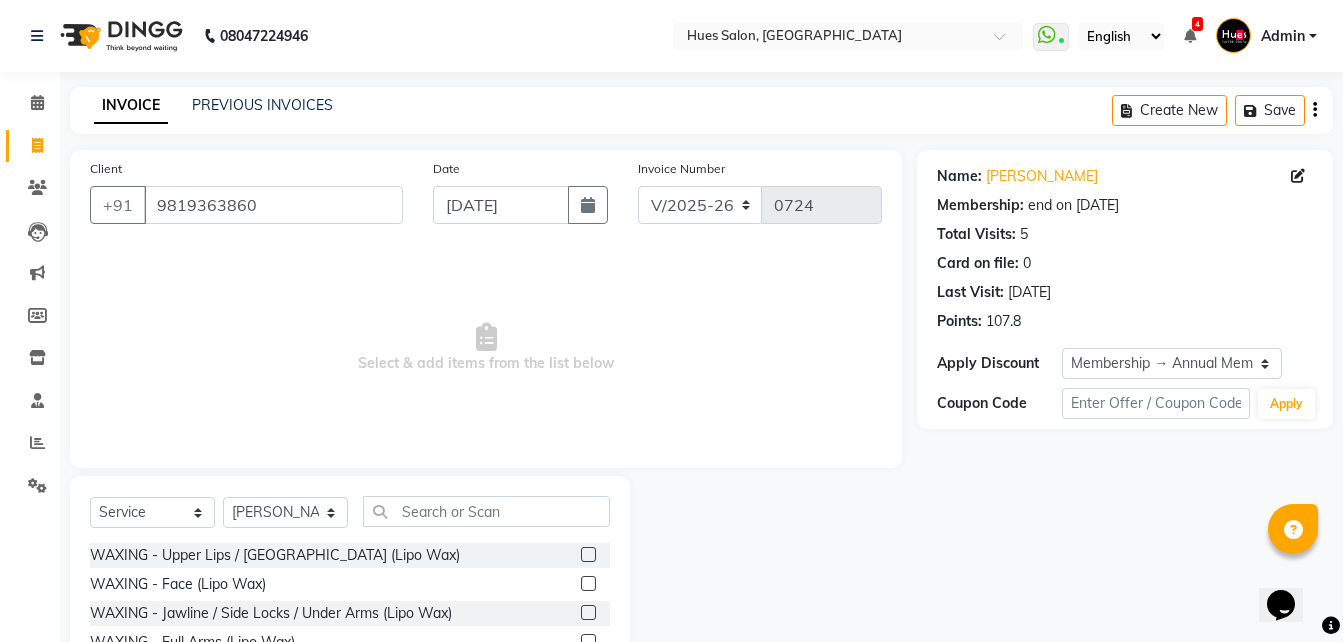 click on "Select & add items from the list below" at bounding box center [486, 348] 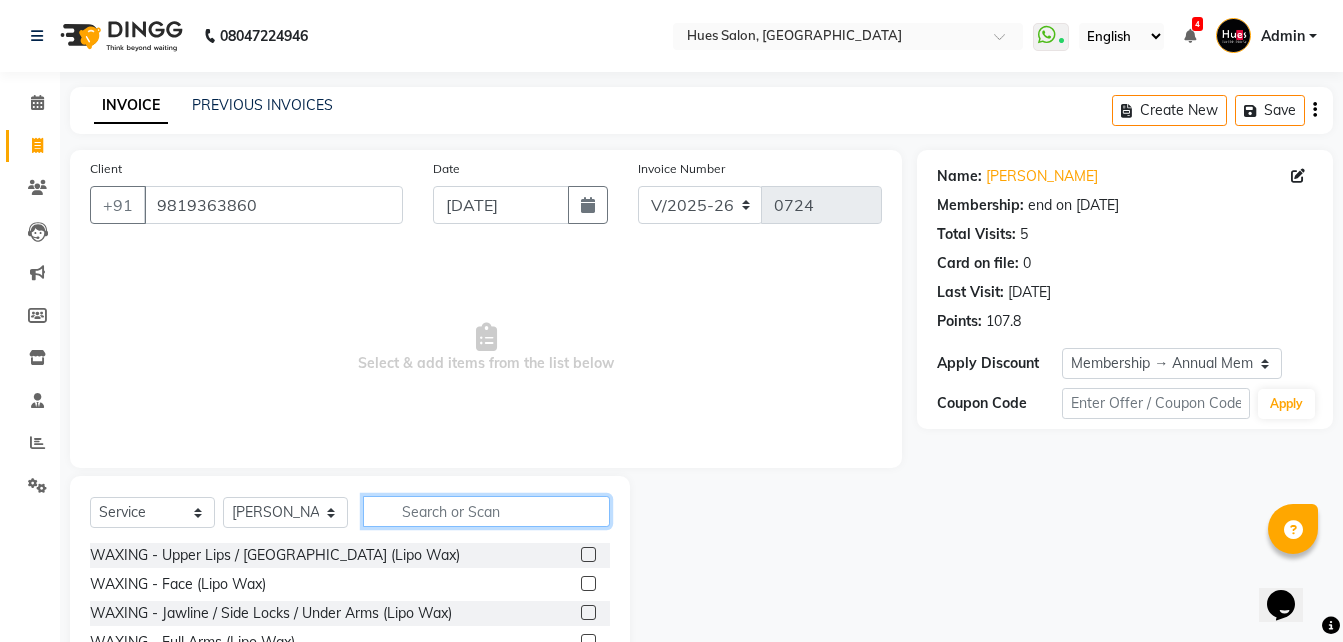 click 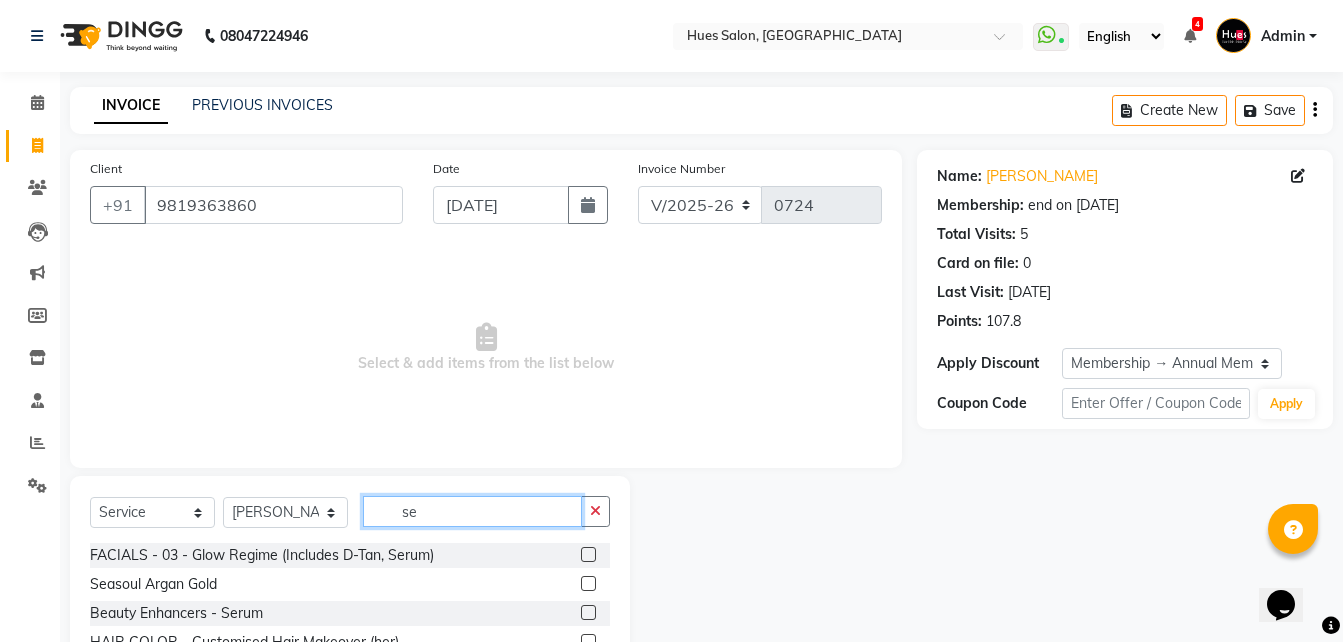 type on "s" 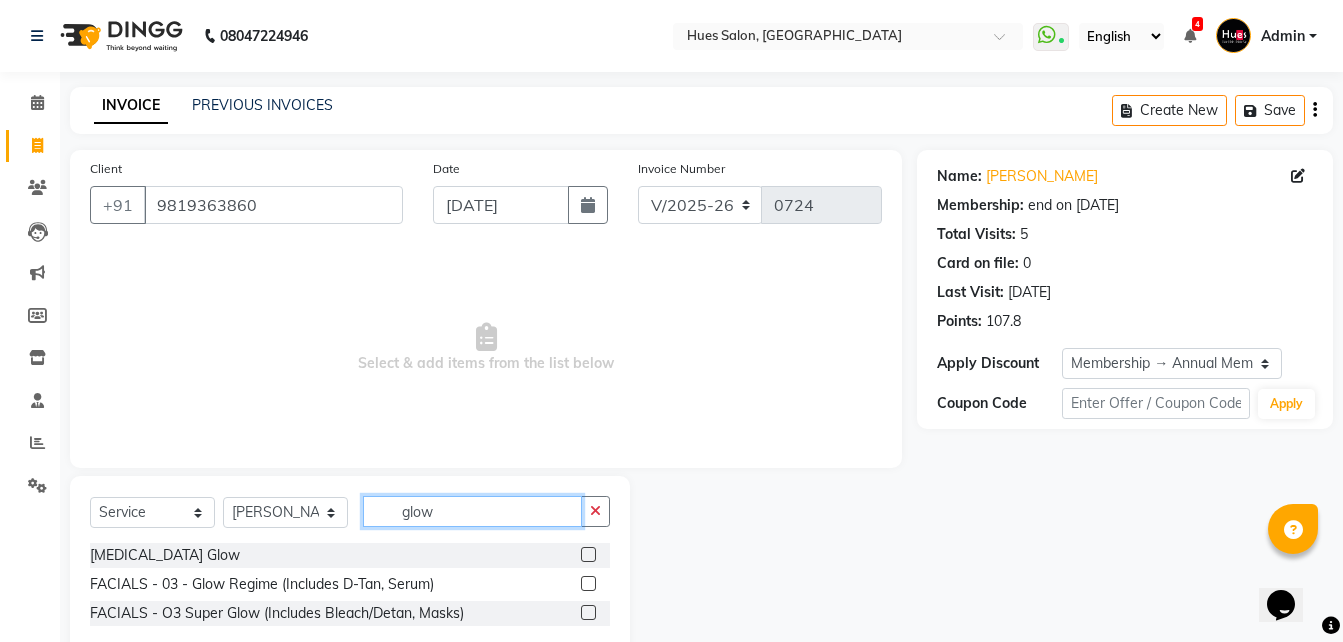 type on "glow" 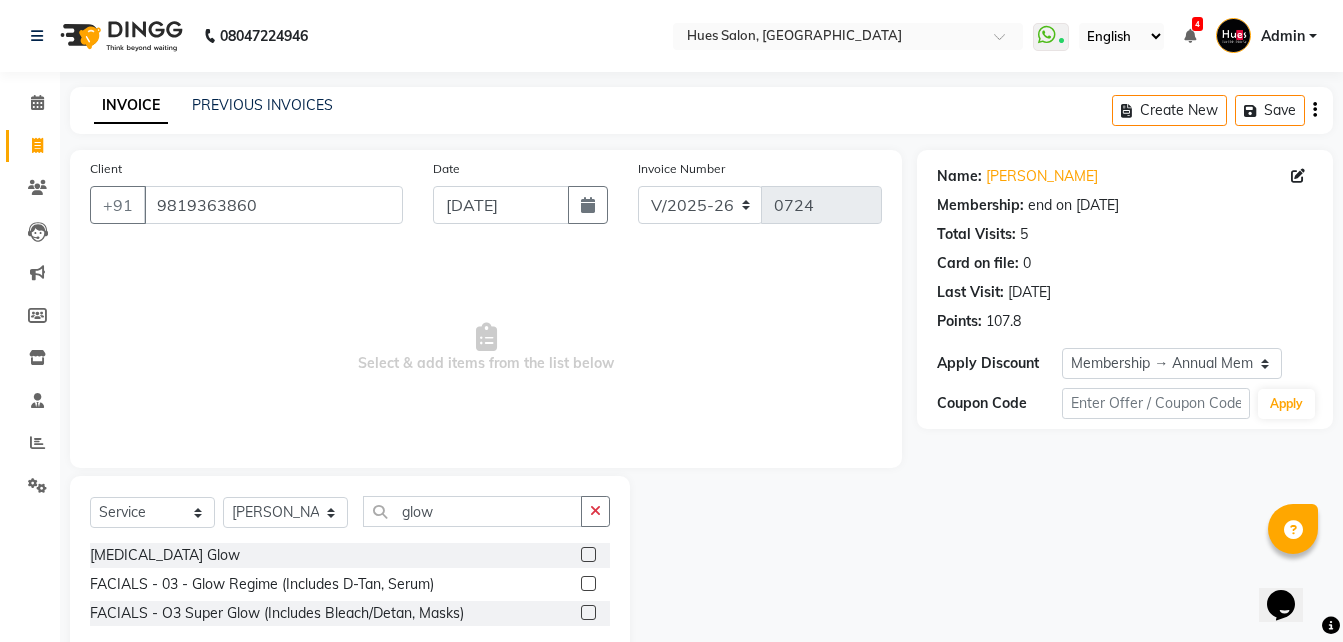 click 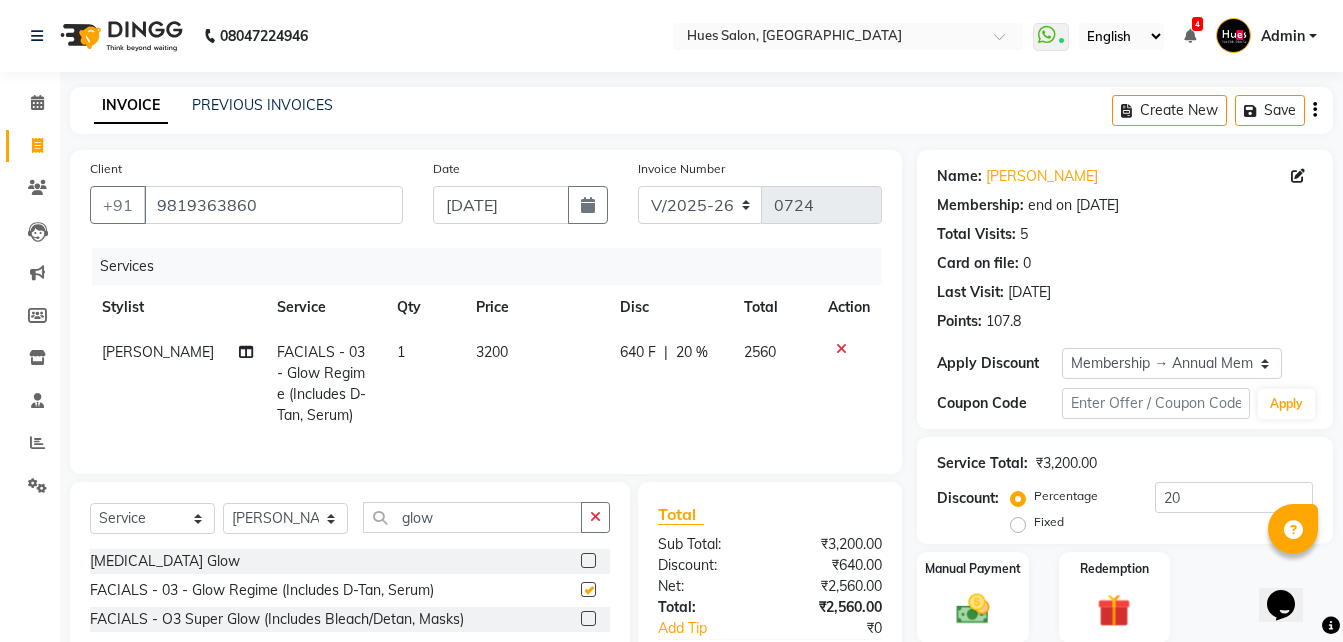 checkbox on "false" 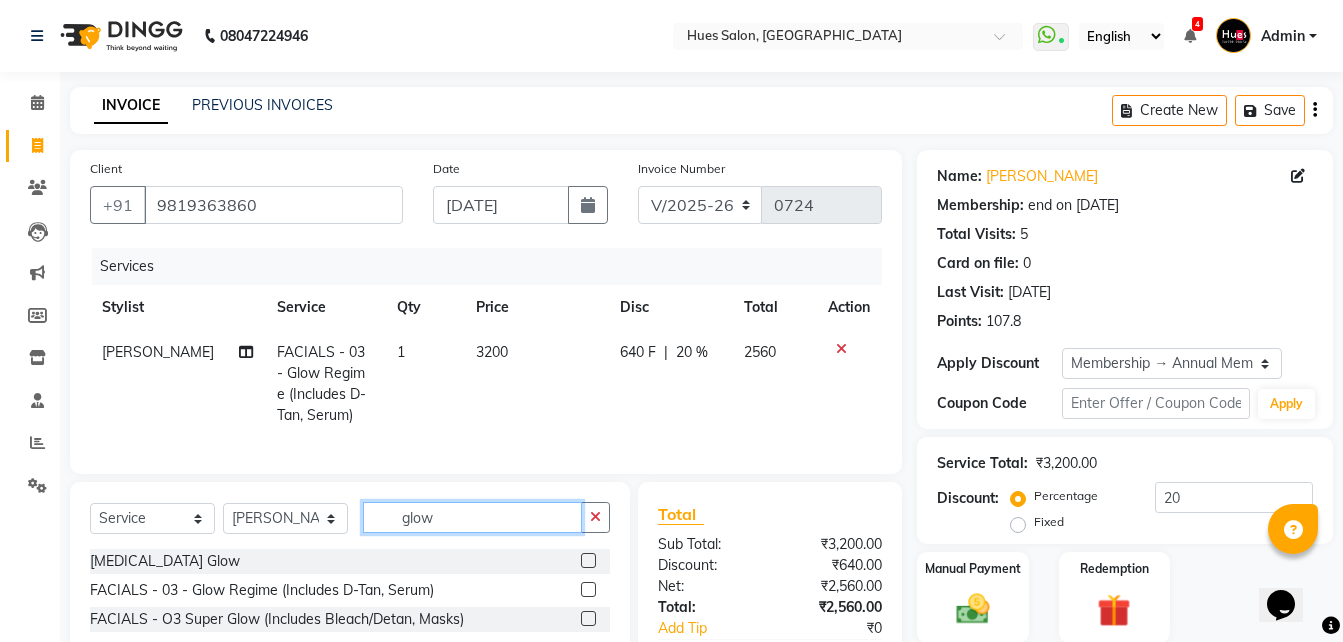 drag, startPoint x: 515, startPoint y: 531, endPoint x: 48, endPoint y: 542, distance: 467.12955 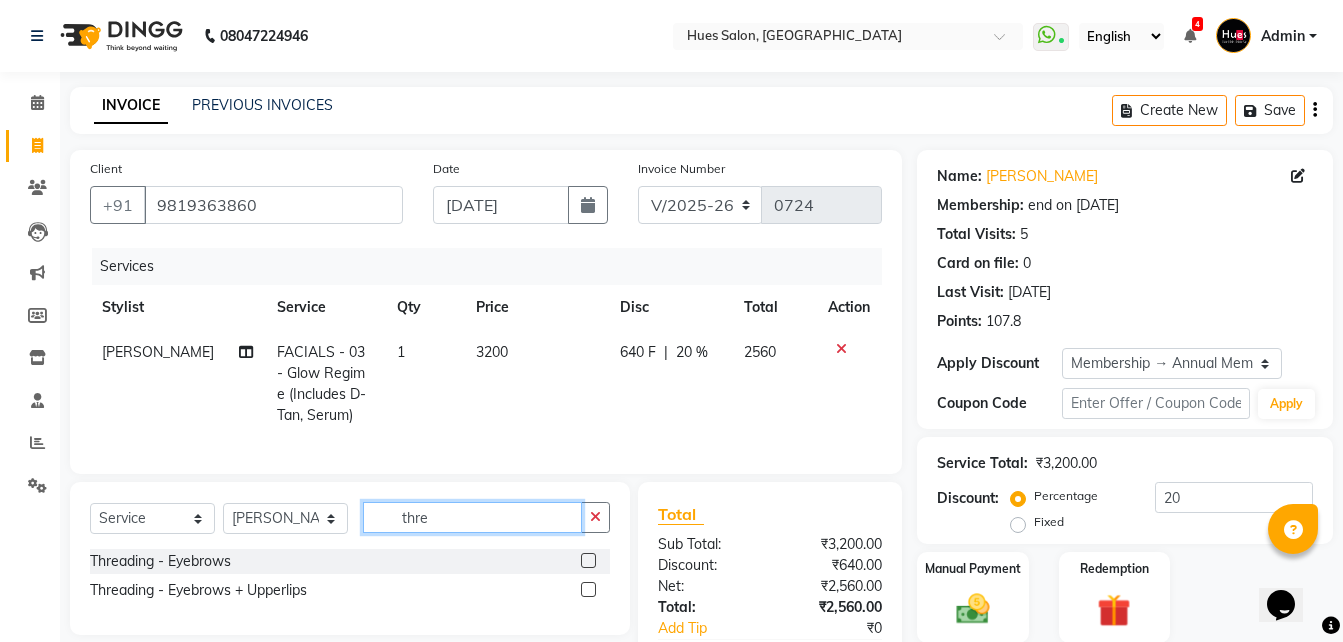type on "thre" 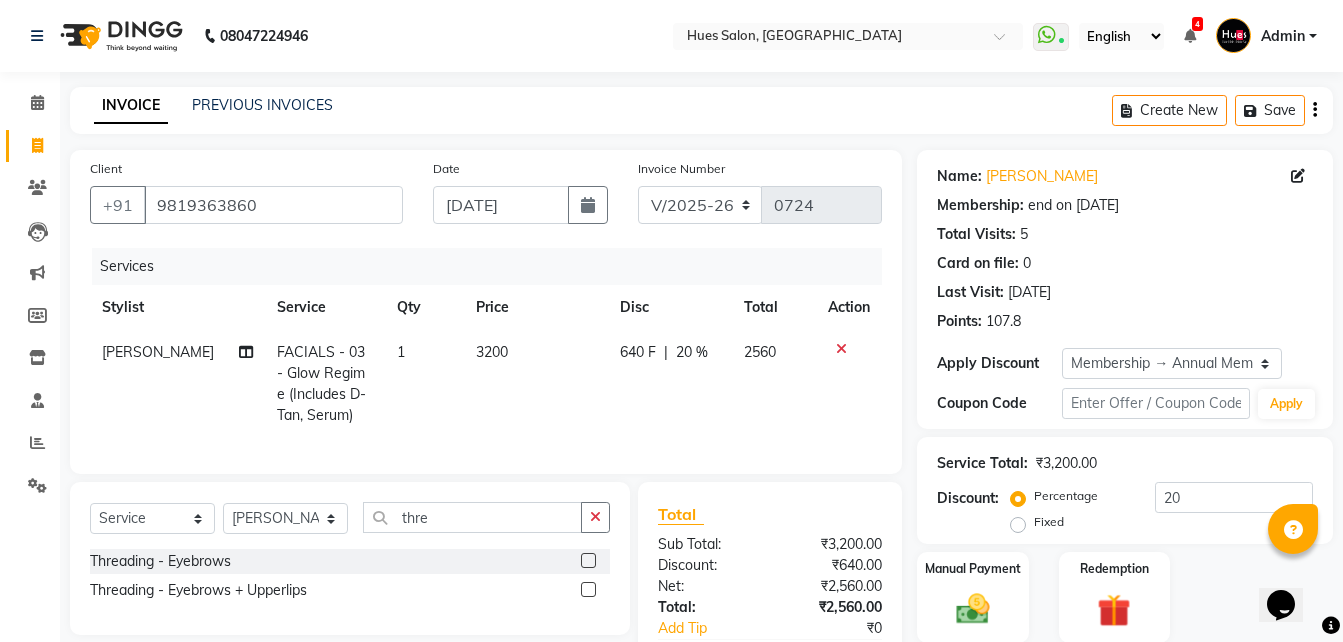 click 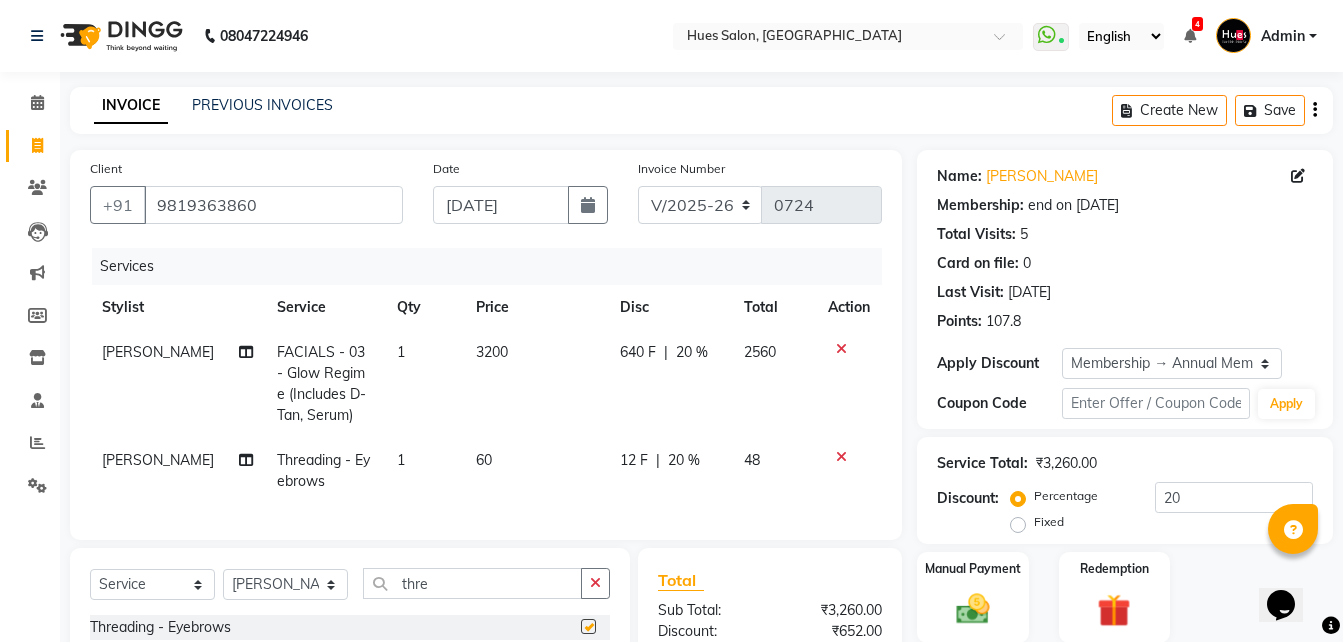 checkbox on "false" 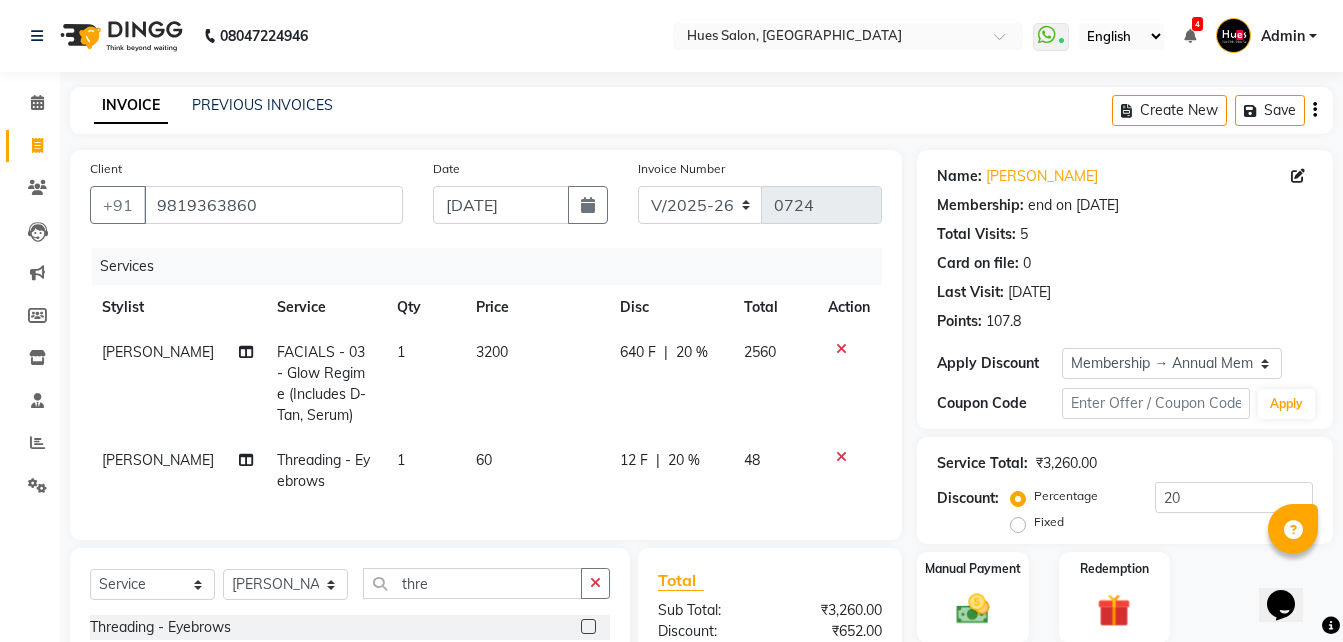 click on "20 %" 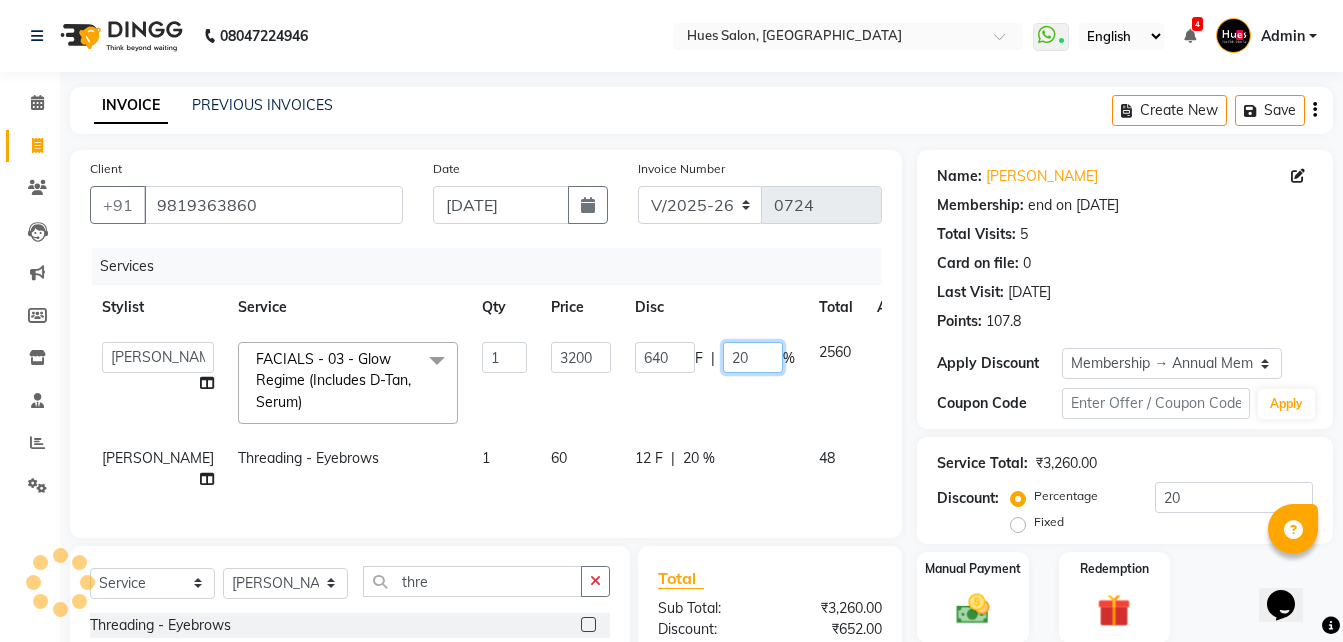 click on "20" 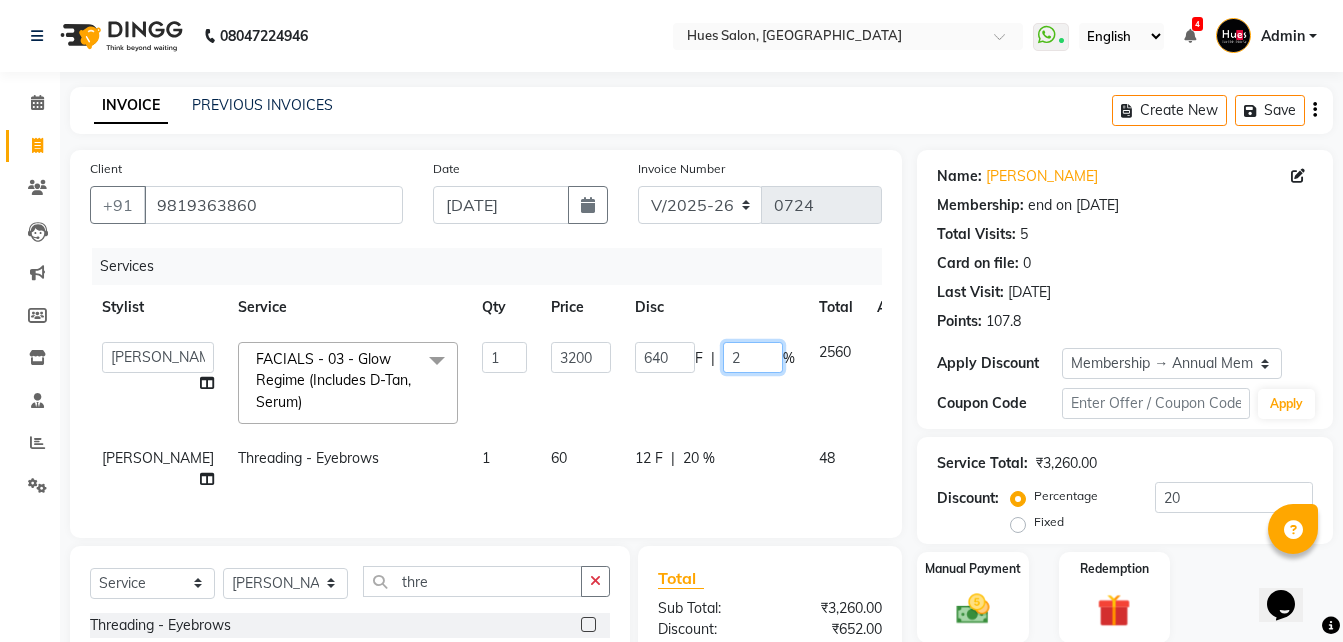 type on "25" 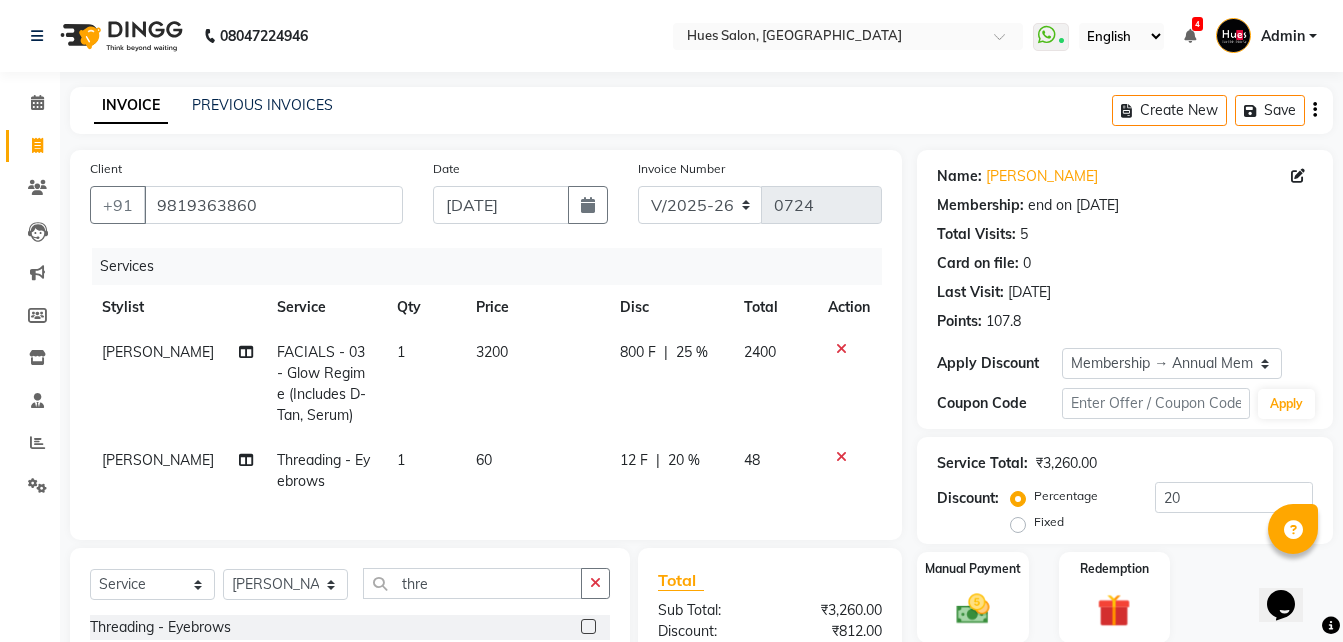 click on "3200" 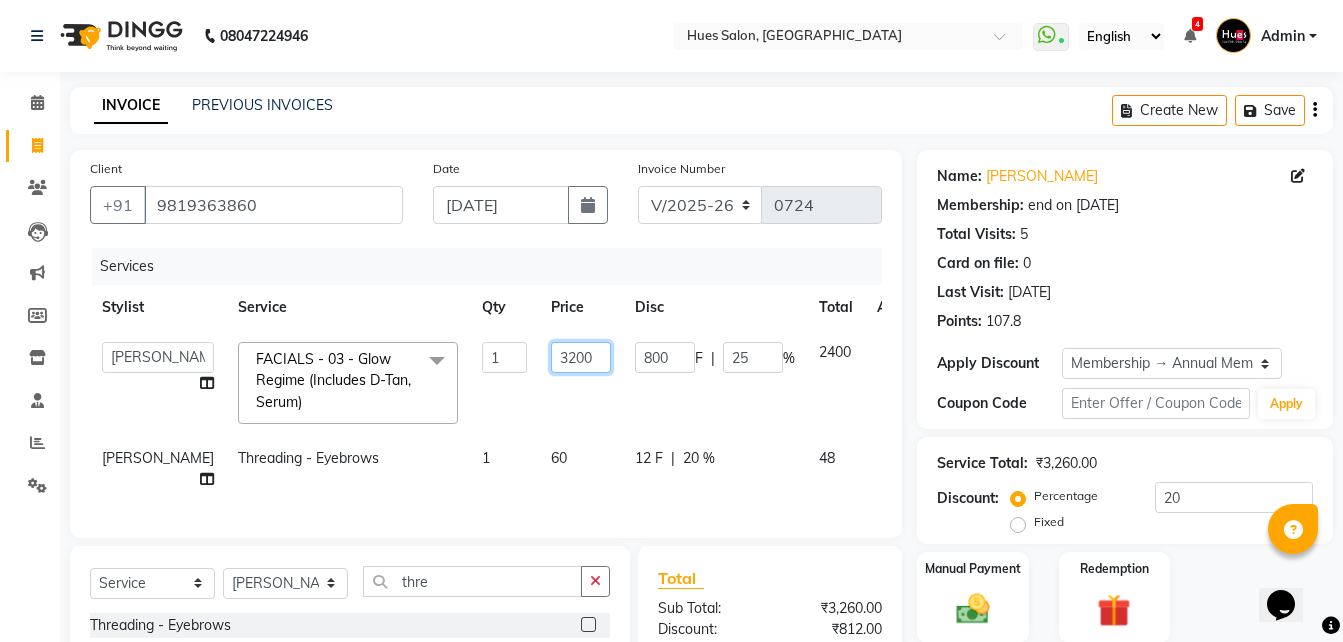 click on "3200" 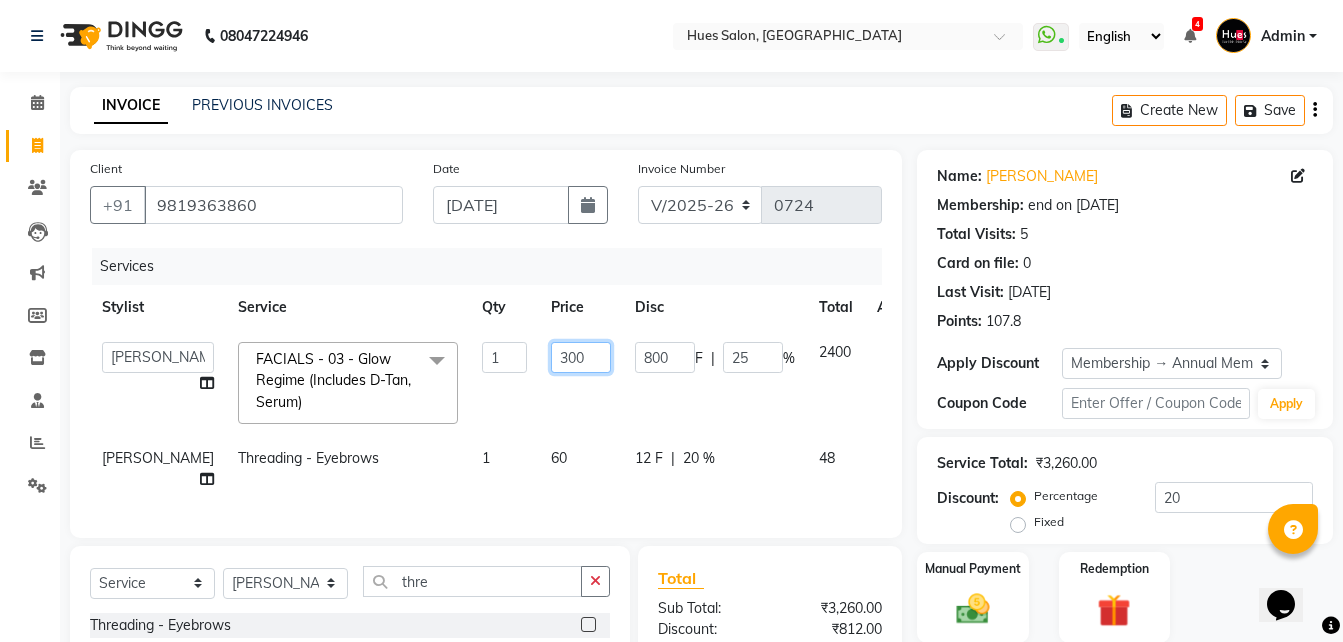 type on "3500" 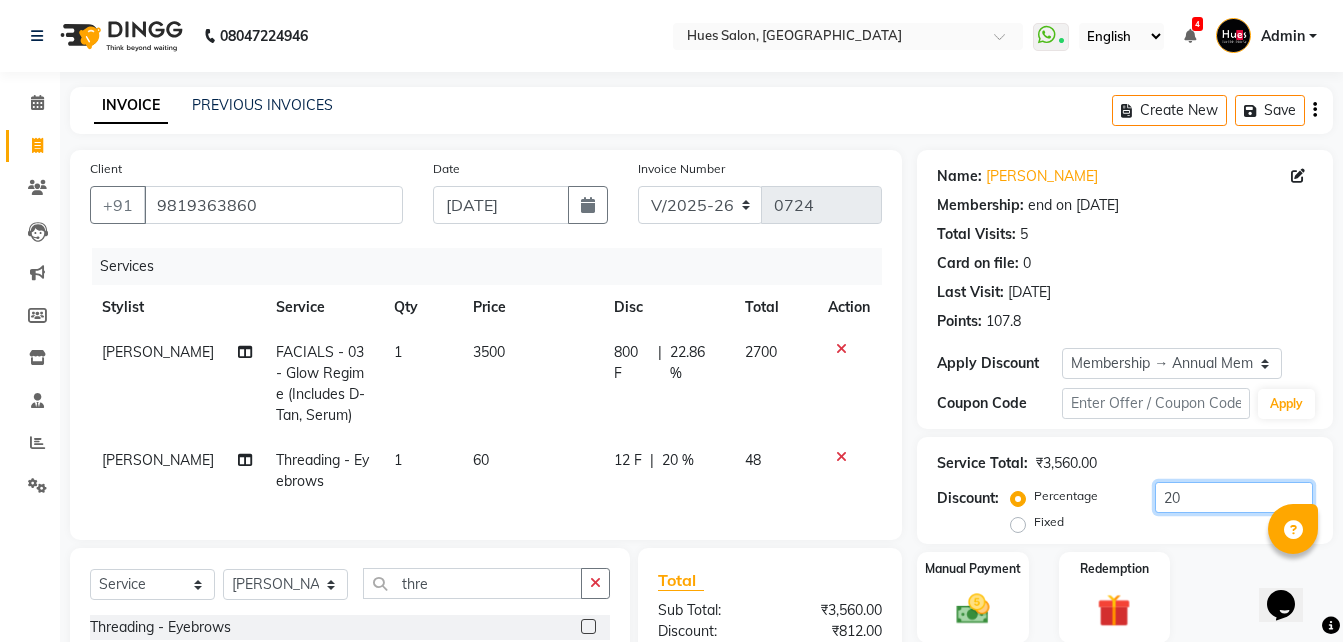 click on "20" 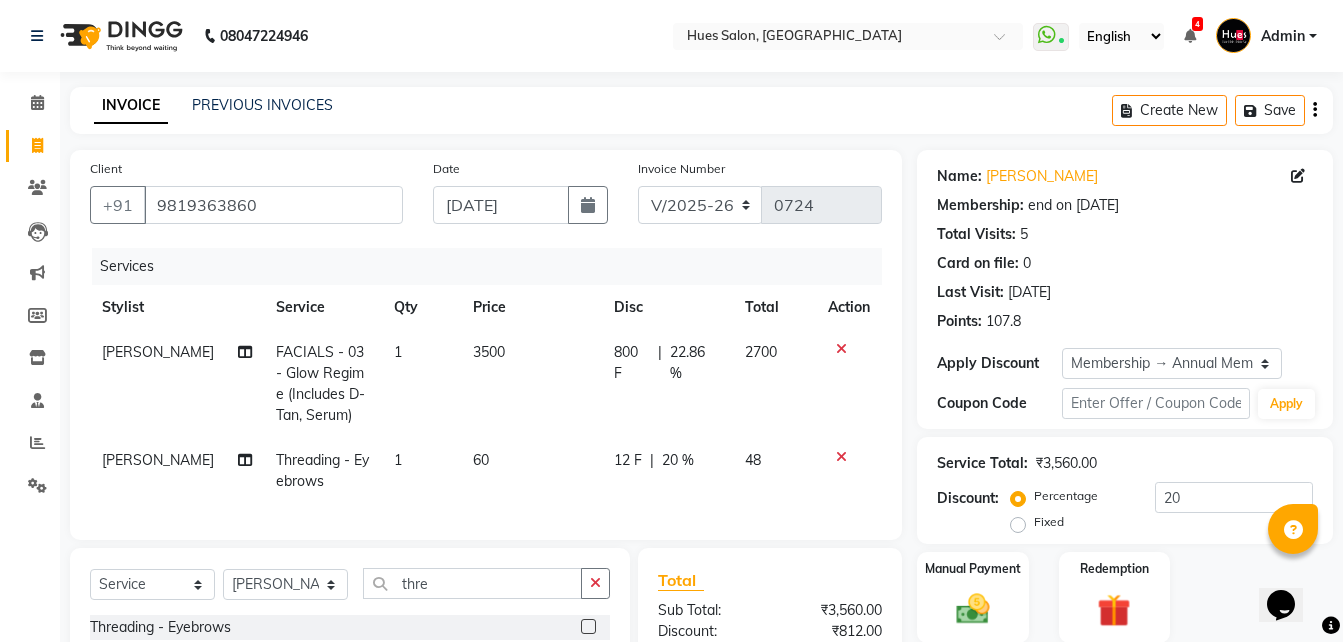 click on "12 F" 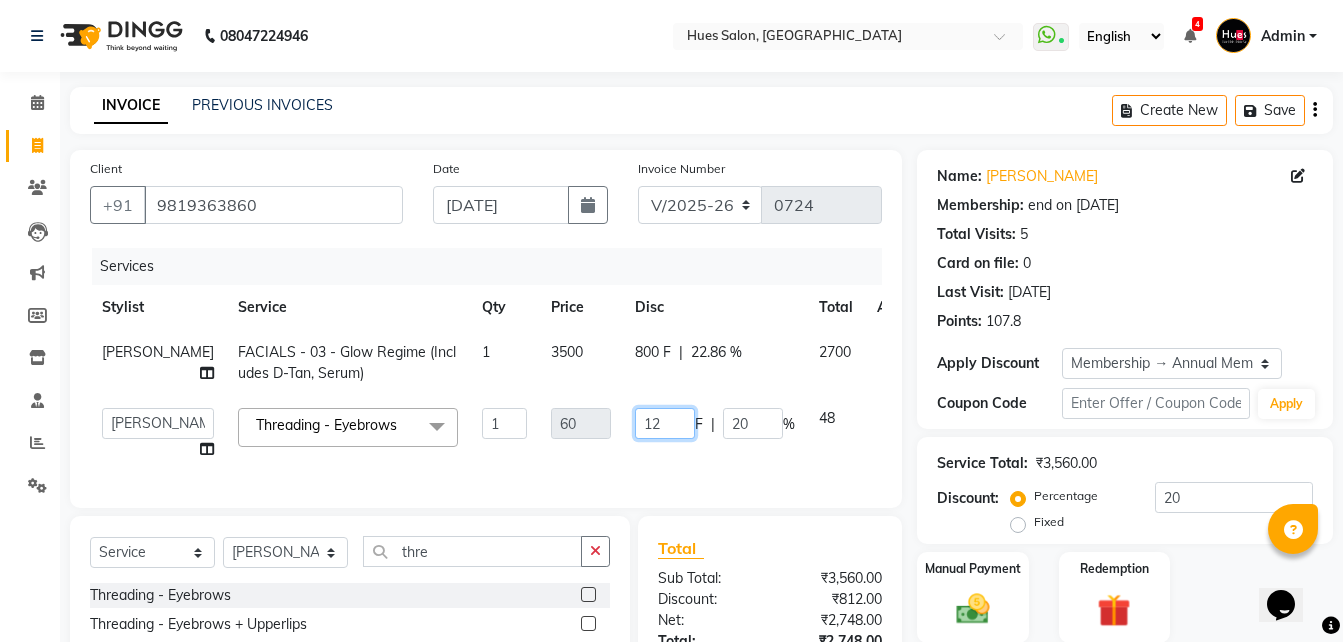 click on "12" 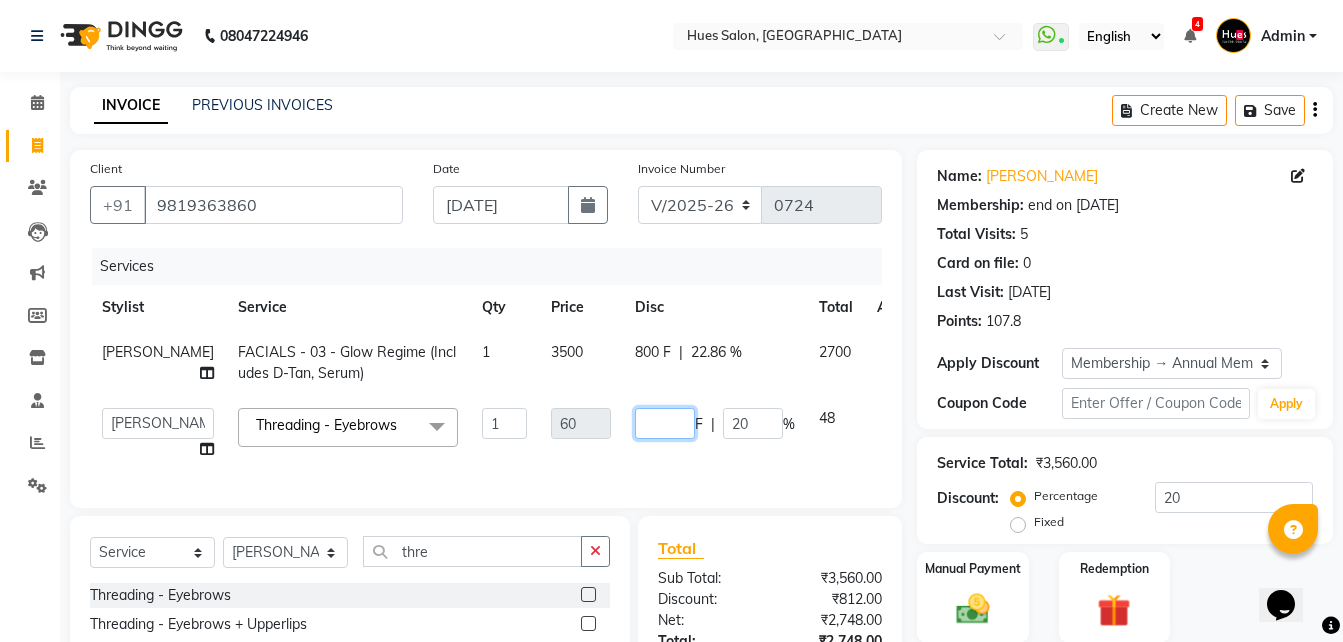 type on "0" 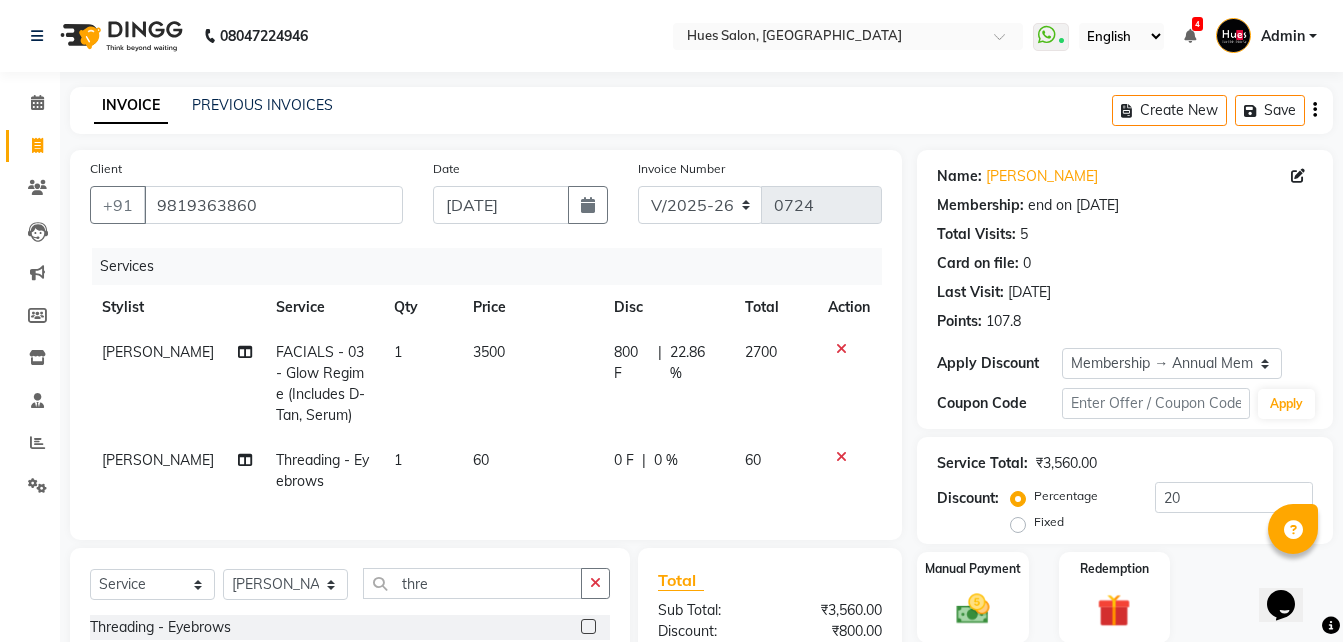 click on "Service Total:  ₹3,560.00  Discount:  Percentage   Fixed  20" 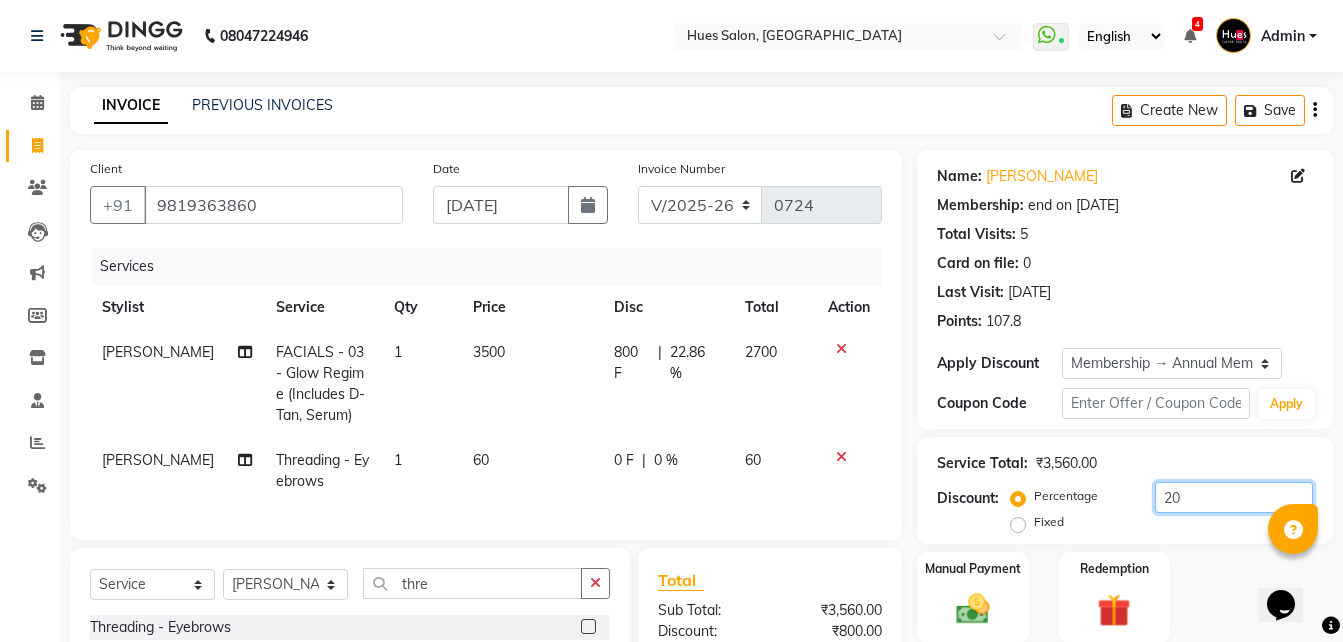 click on "20" 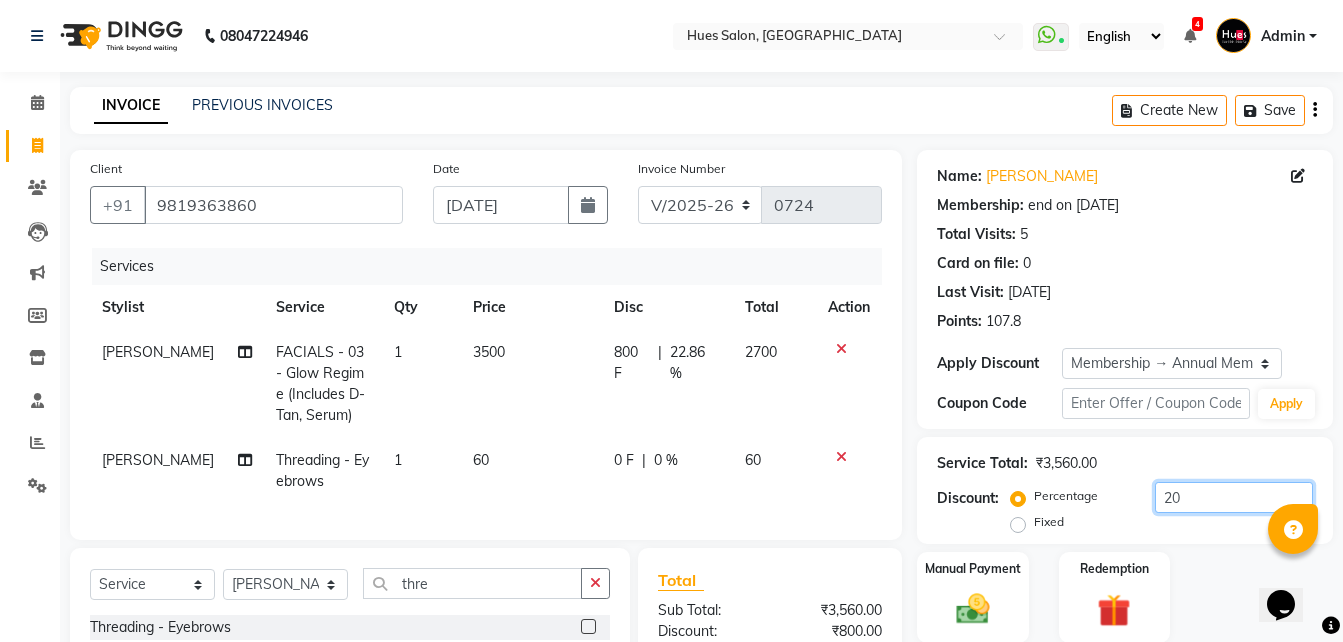 scroll, scrollTop: 203, scrollLeft: 0, axis: vertical 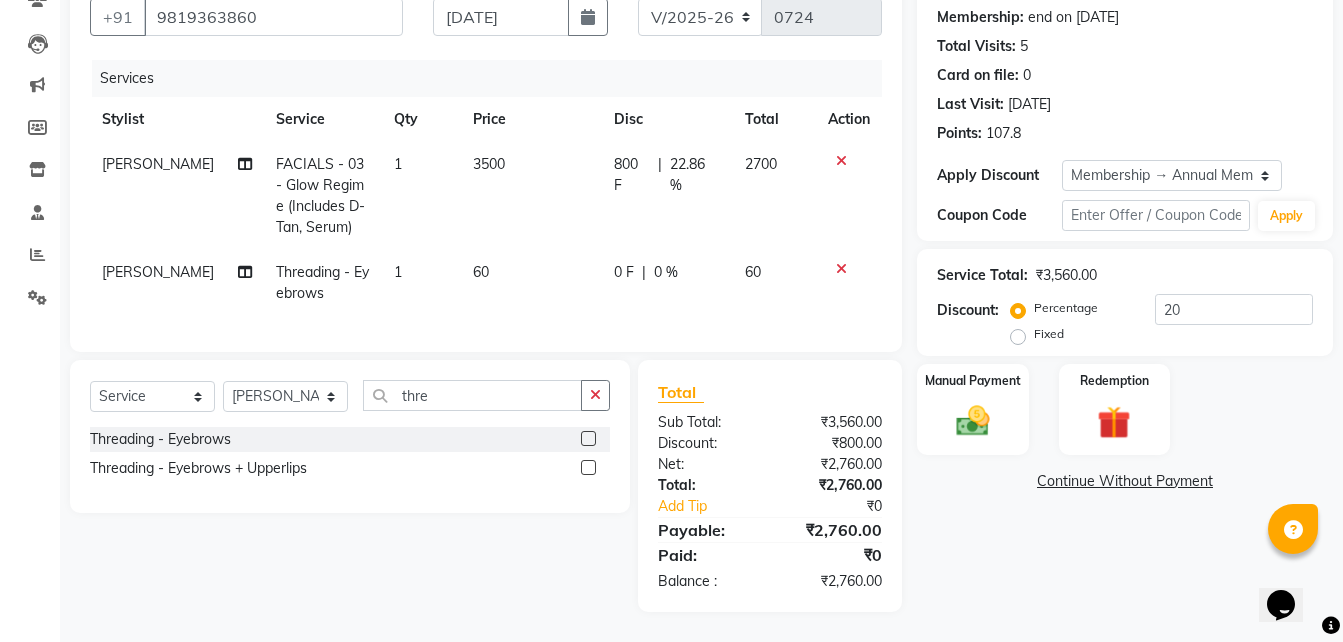 click on "22.86 %" 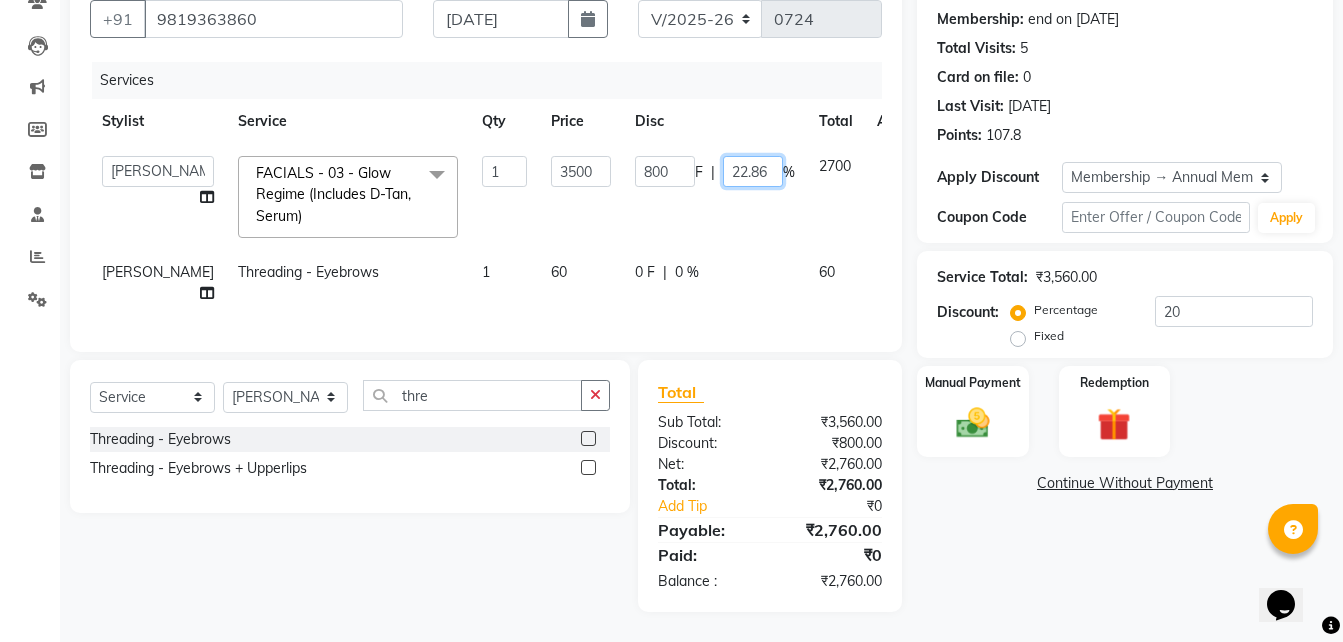drag, startPoint x: 716, startPoint y: 153, endPoint x: 321, endPoint y: 227, distance: 401.87186 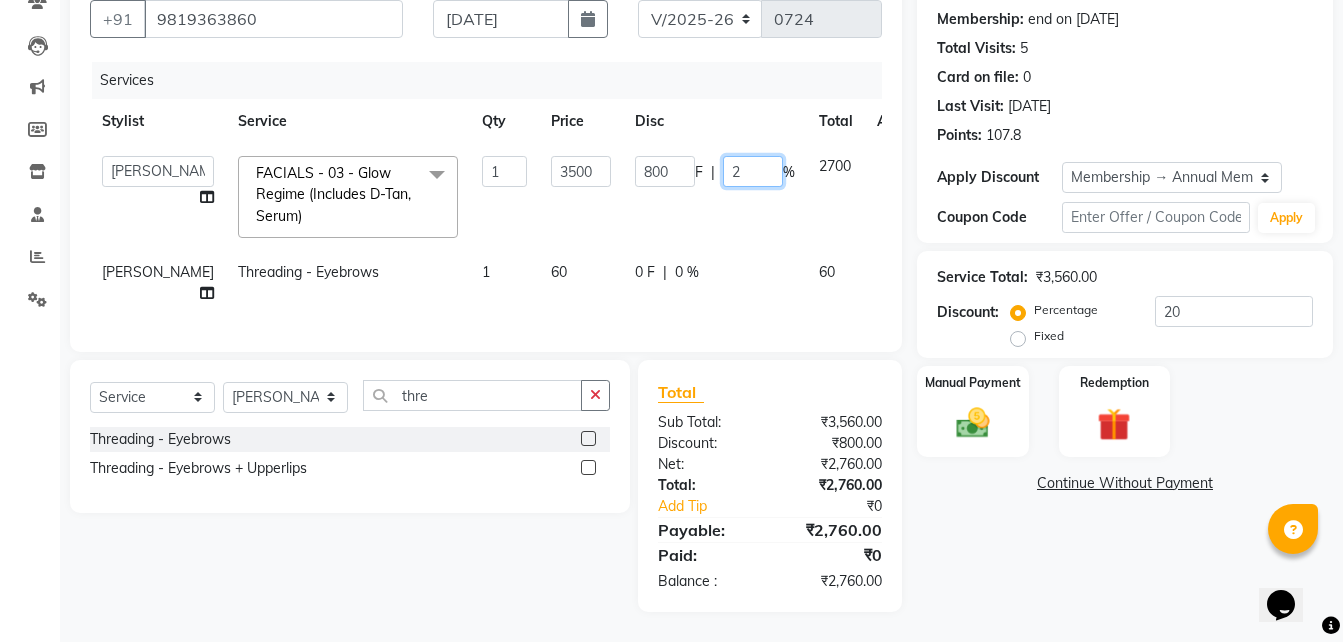 type on "25" 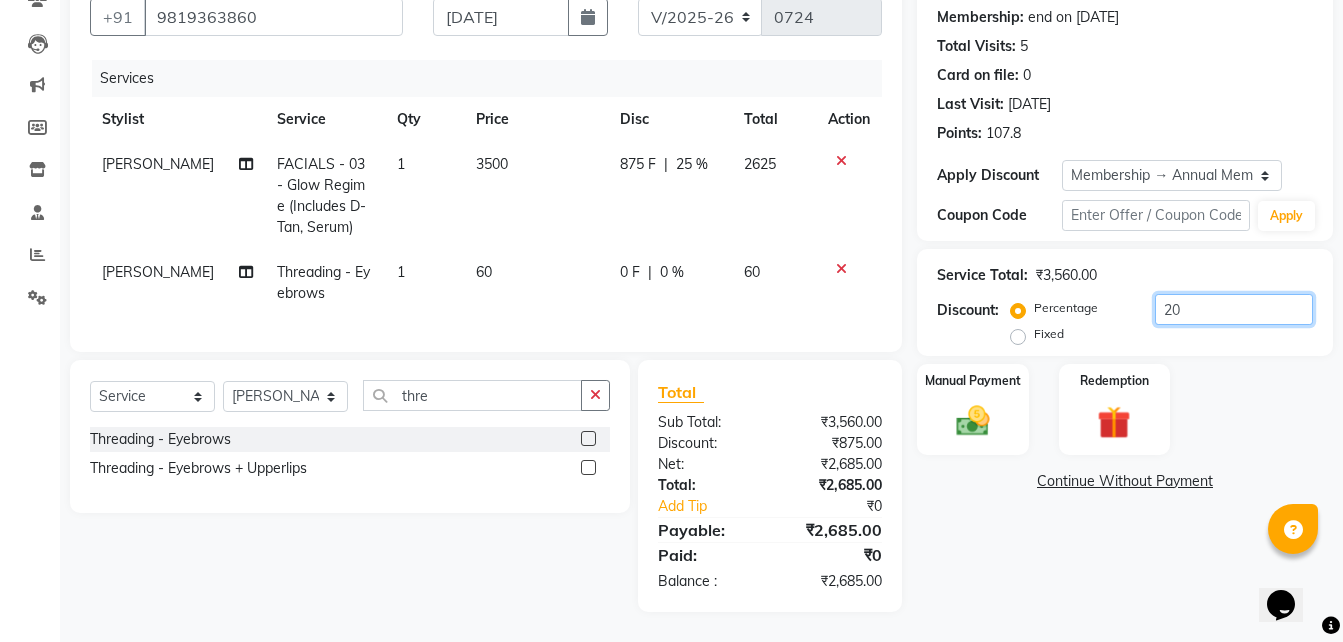click on "20" 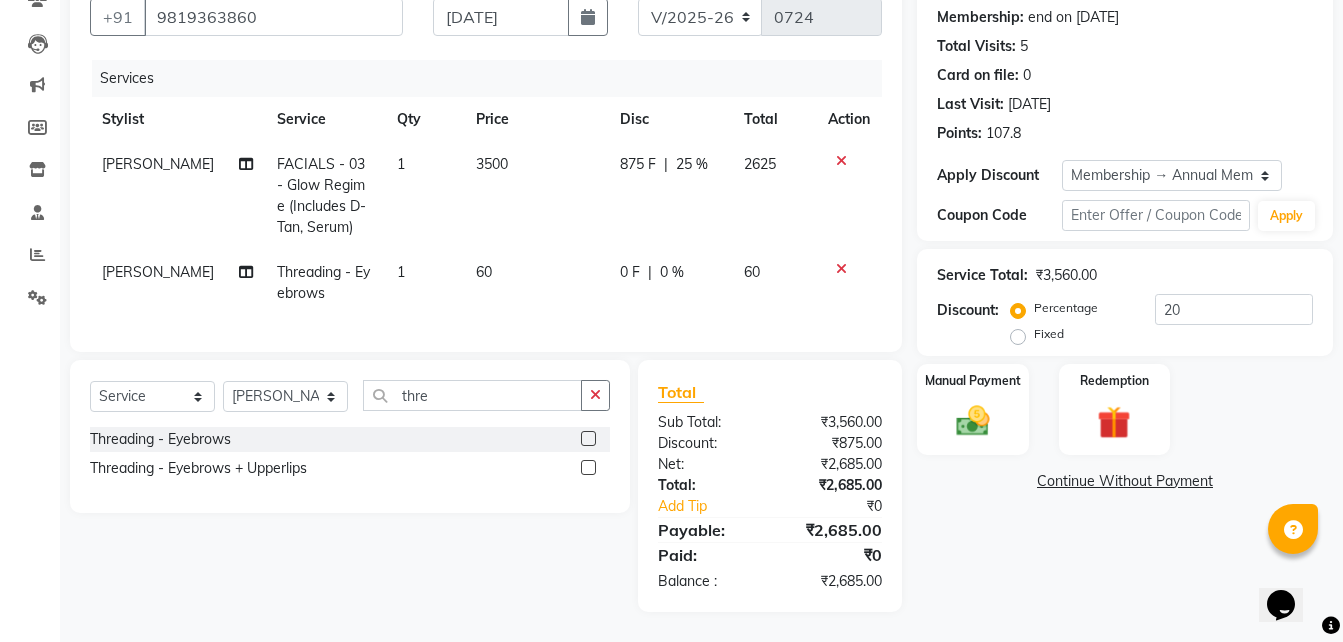 click on "1" 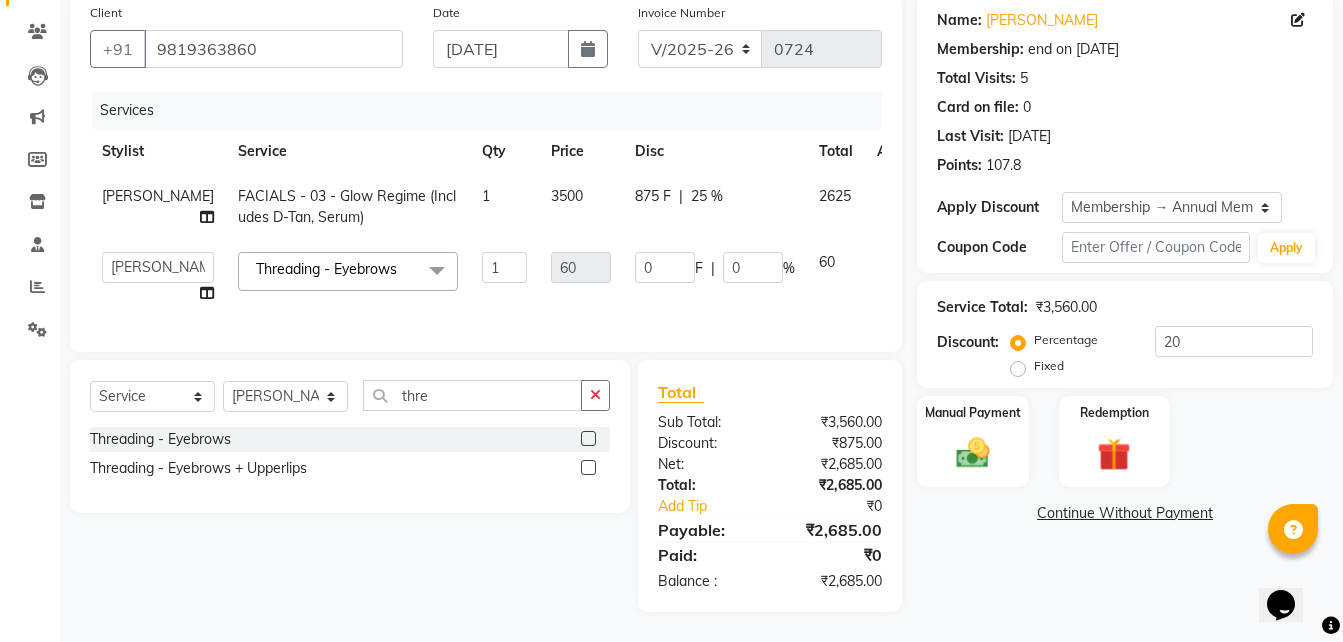 scroll, scrollTop: 192, scrollLeft: 0, axis: vertical 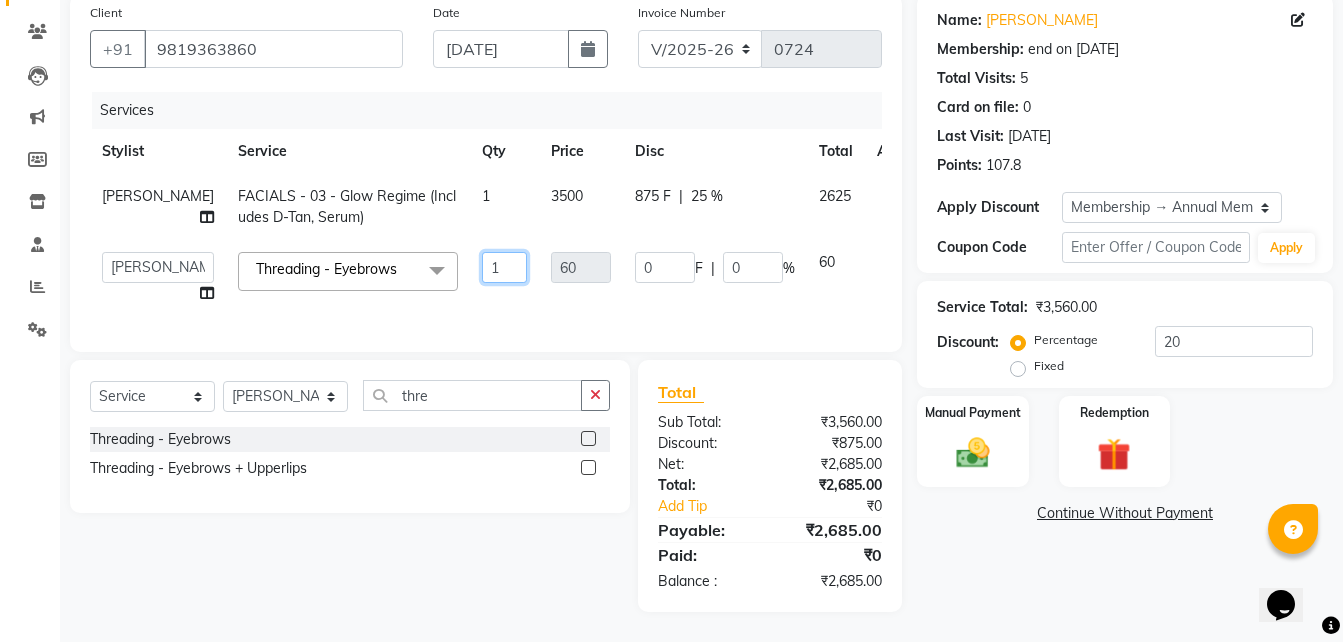 click on "1" 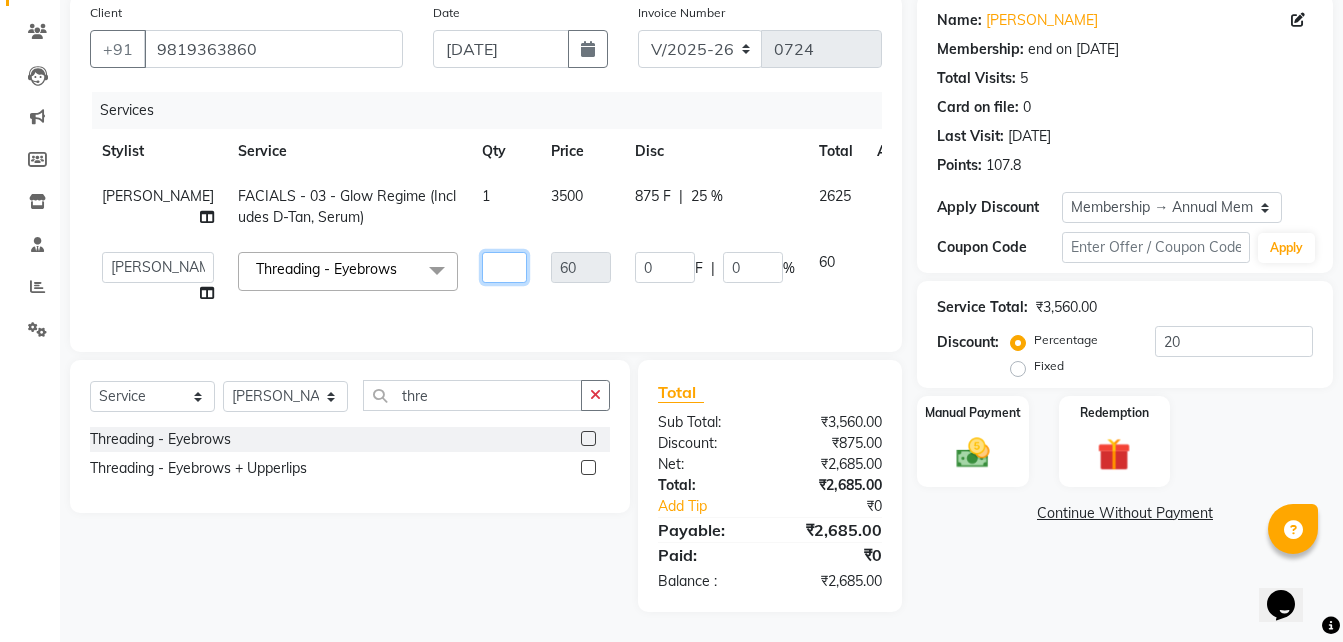 type on "2" 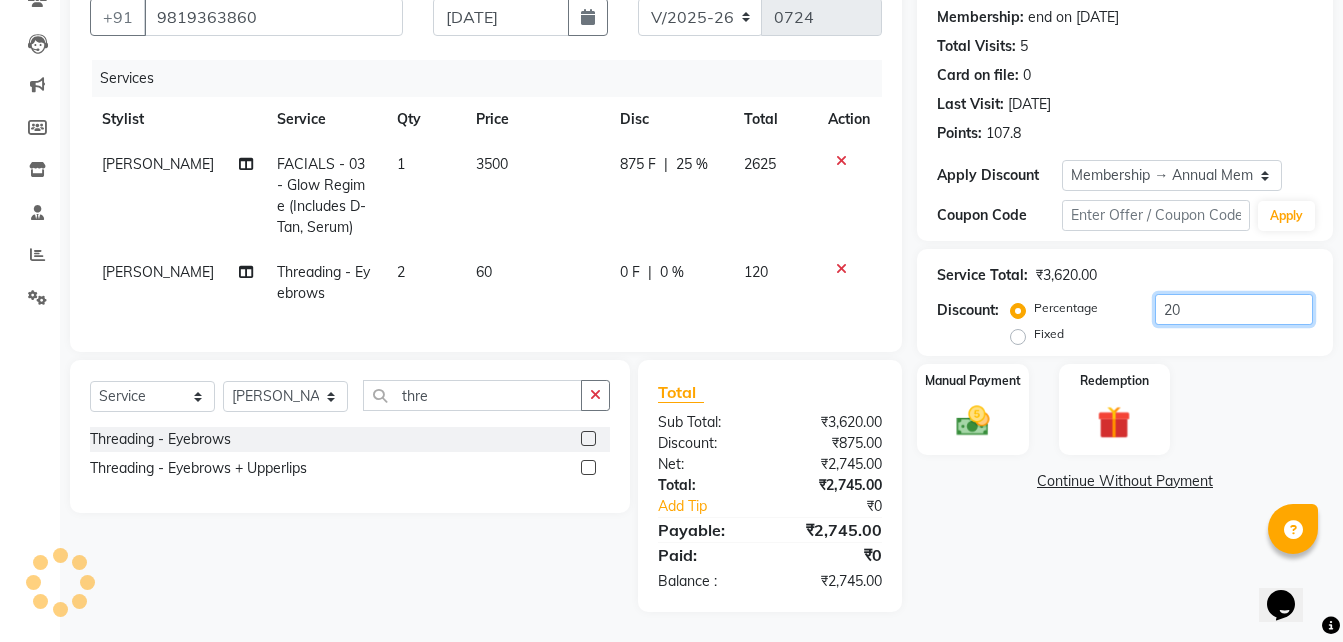 click on "20" 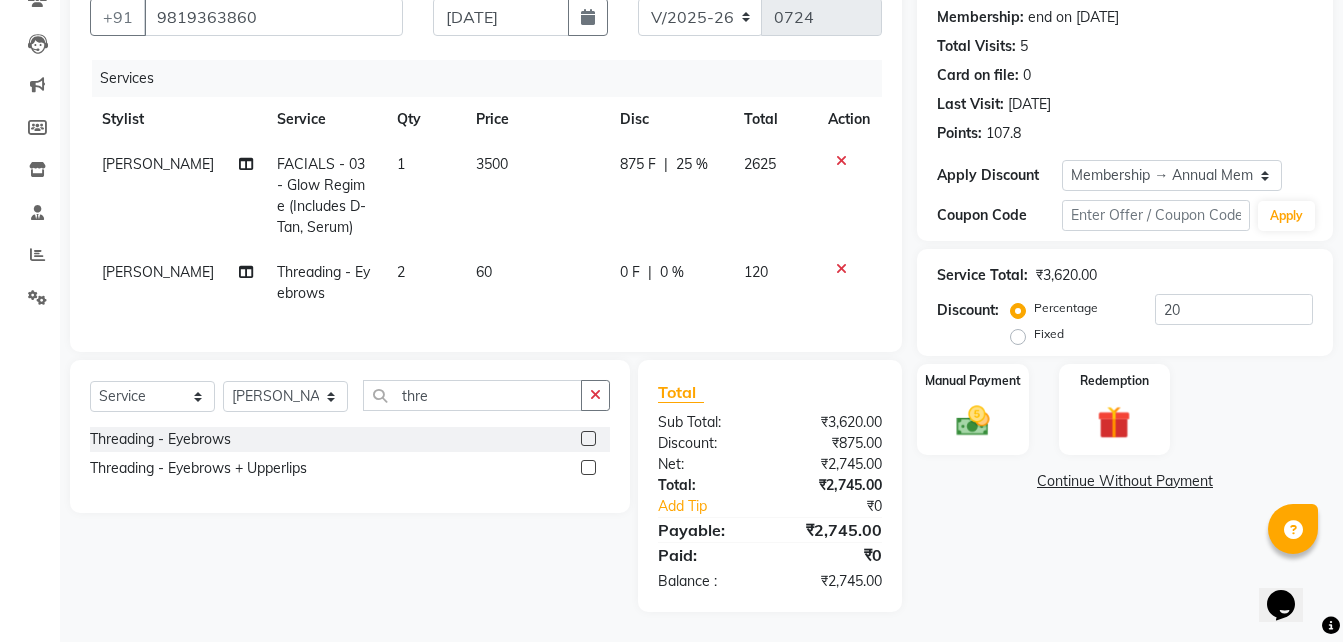 click on "2" 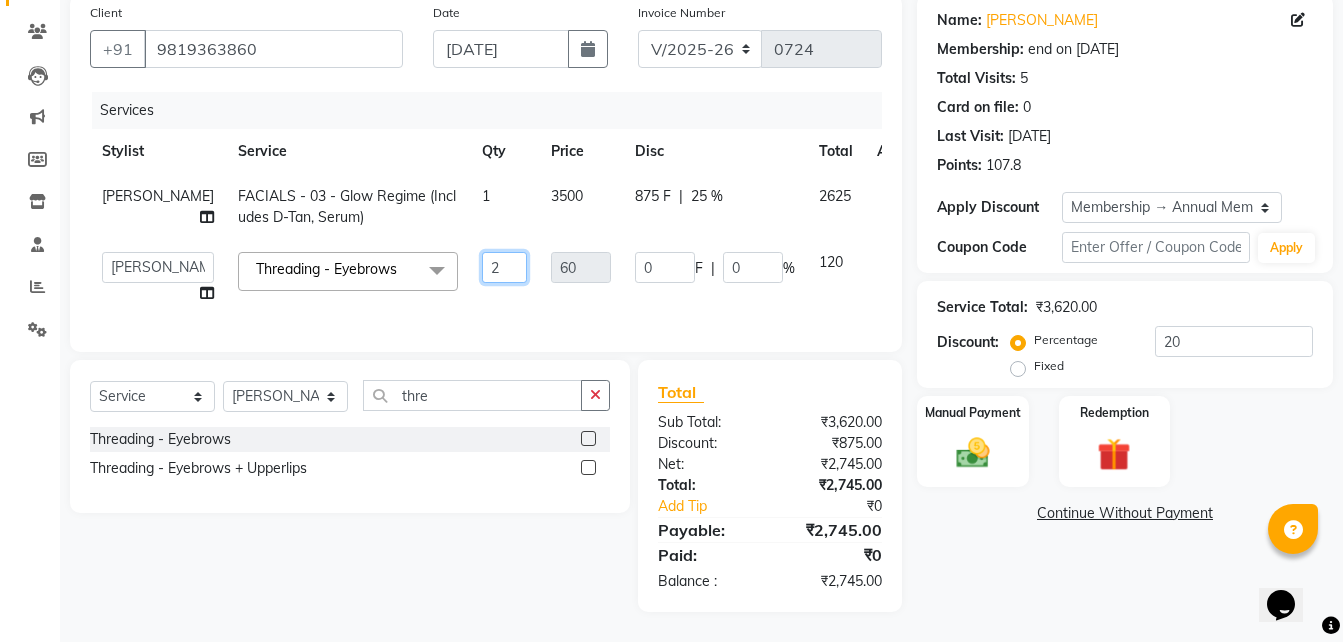 click on "2" 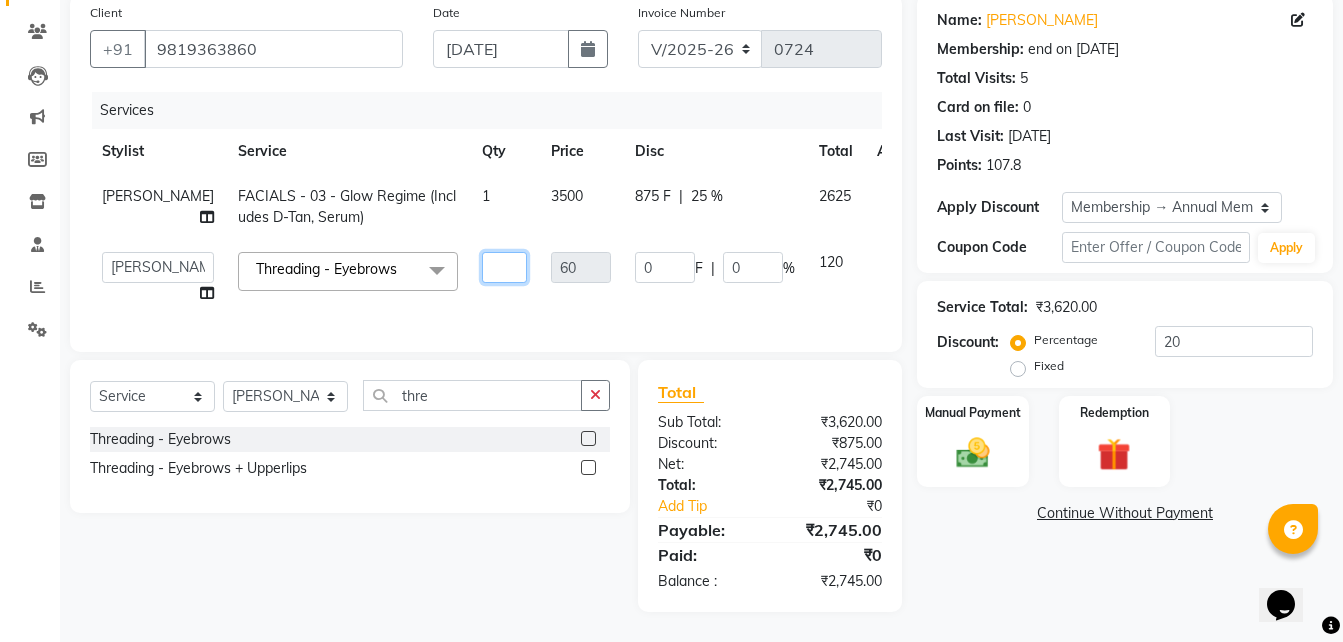 type on "1" 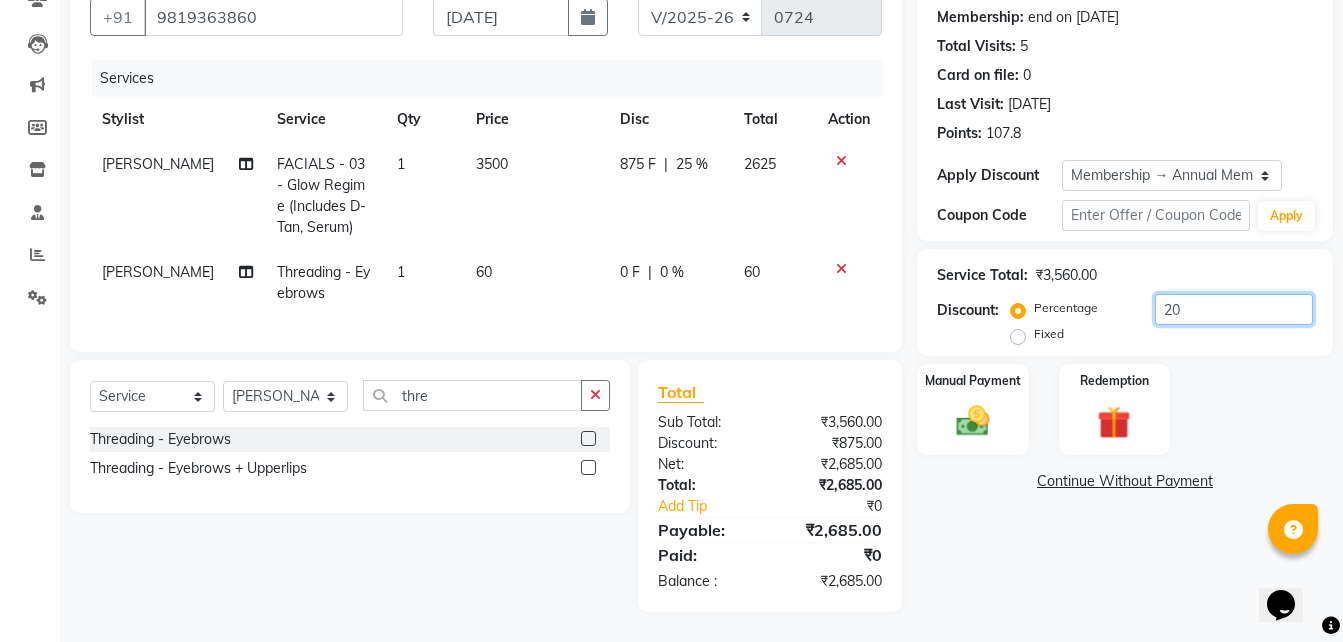 click on "20" 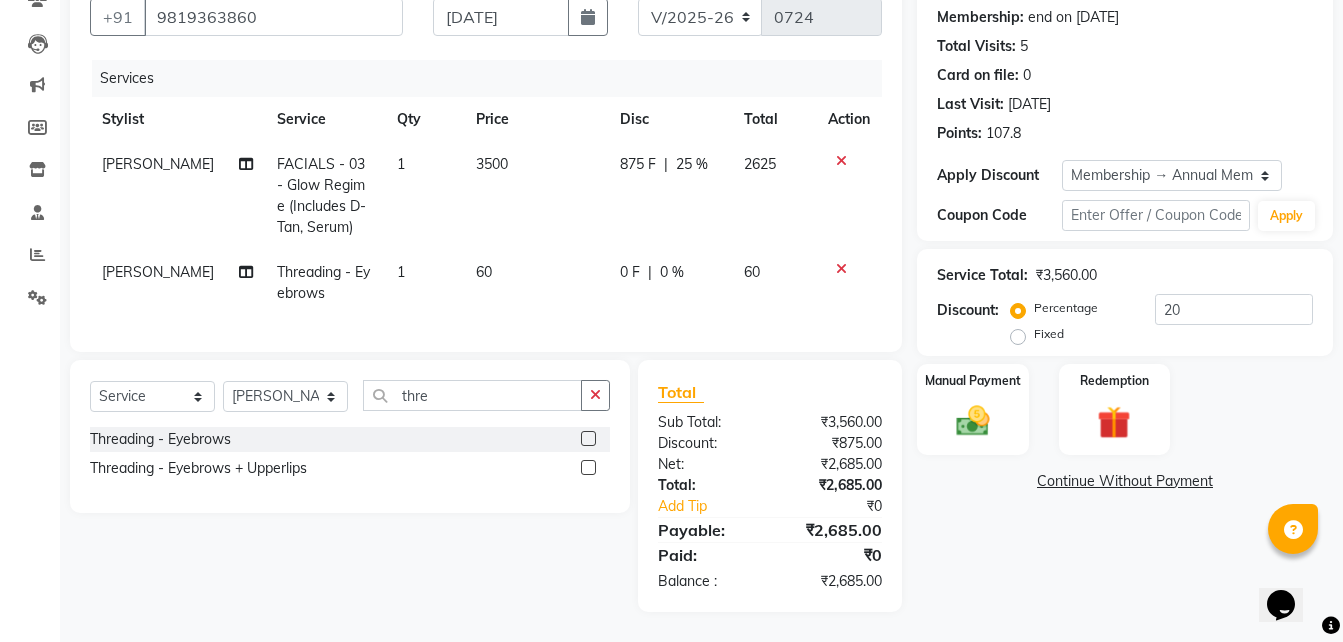 click 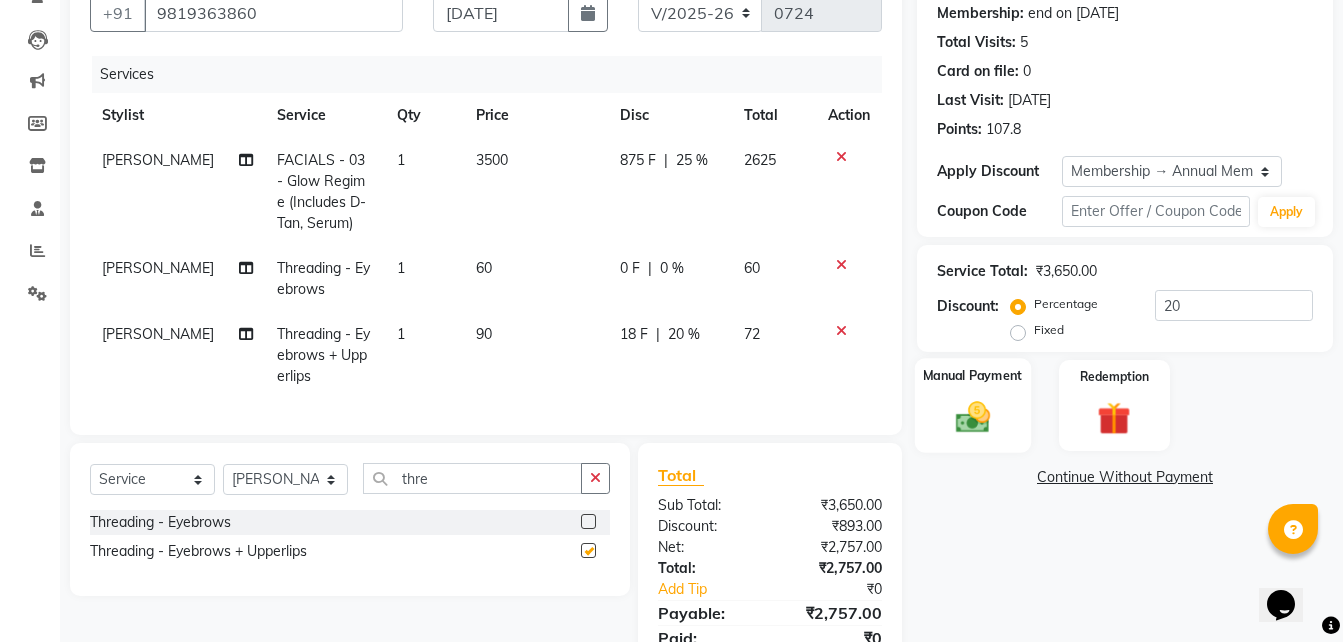 checkbox on "false" 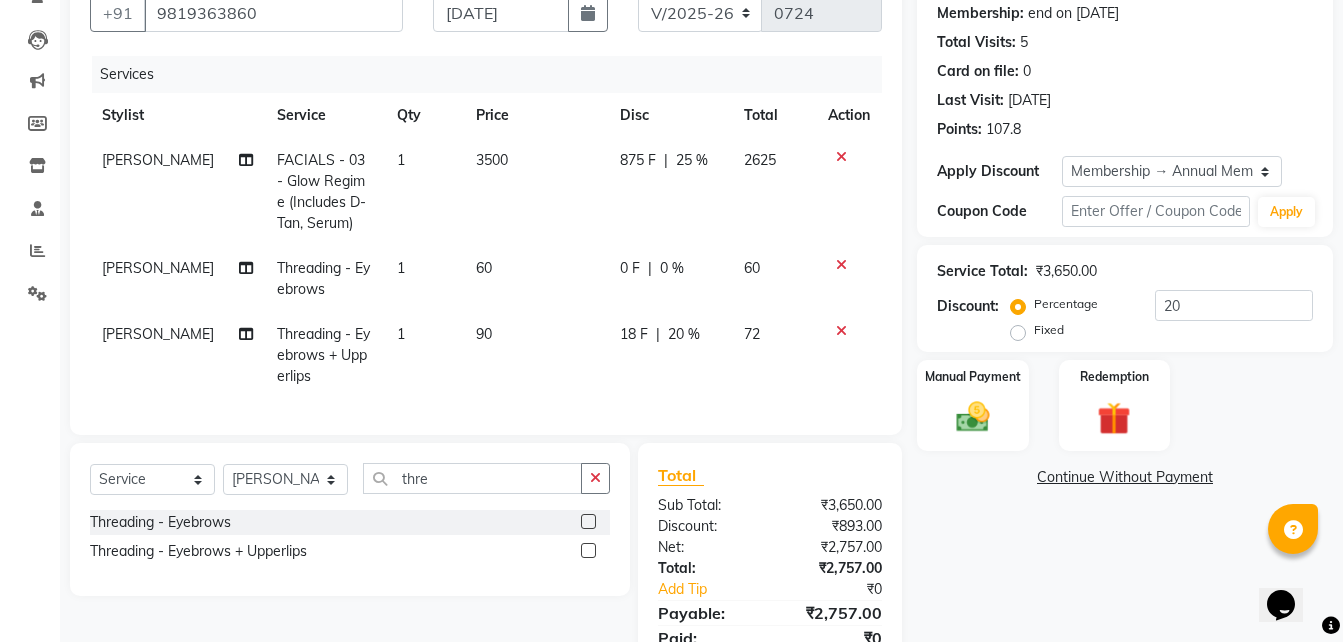 click on "20 %" 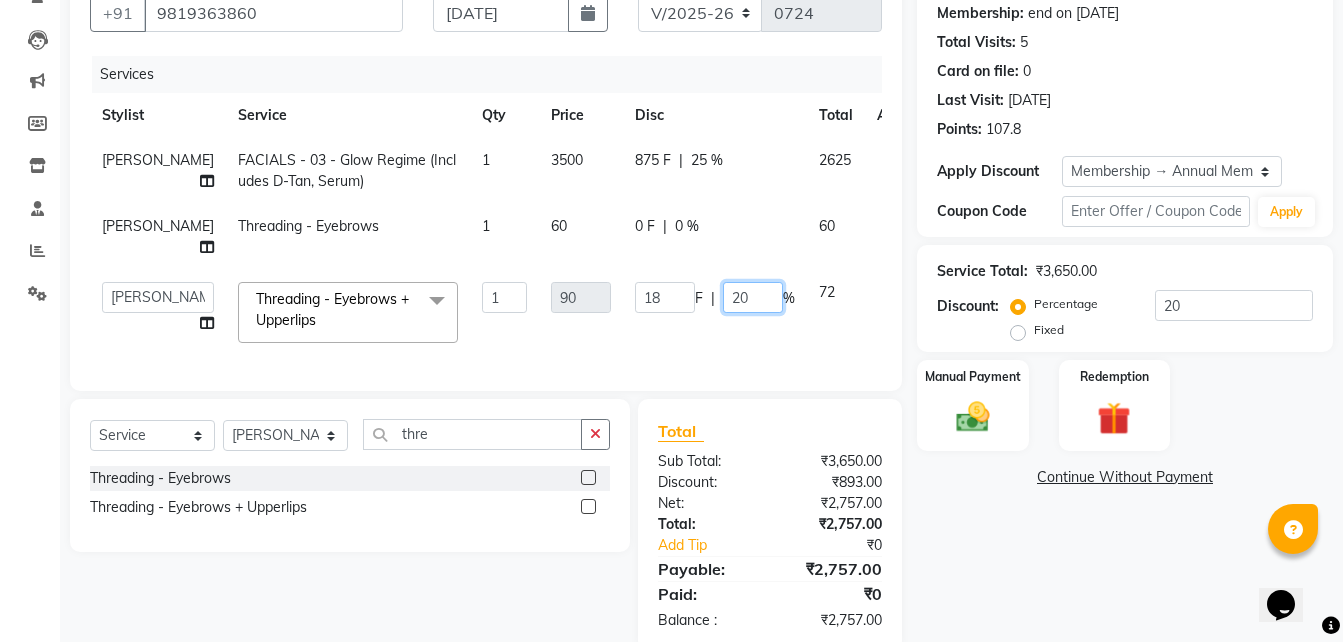 click on "20" 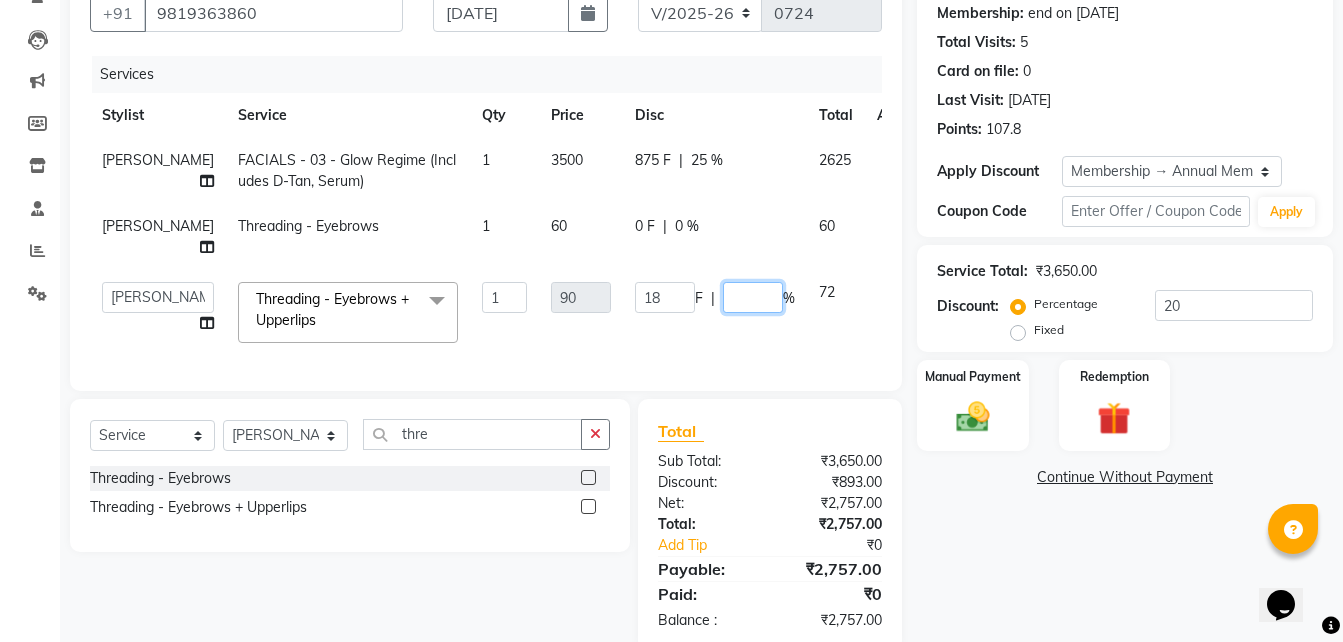 type on "0" 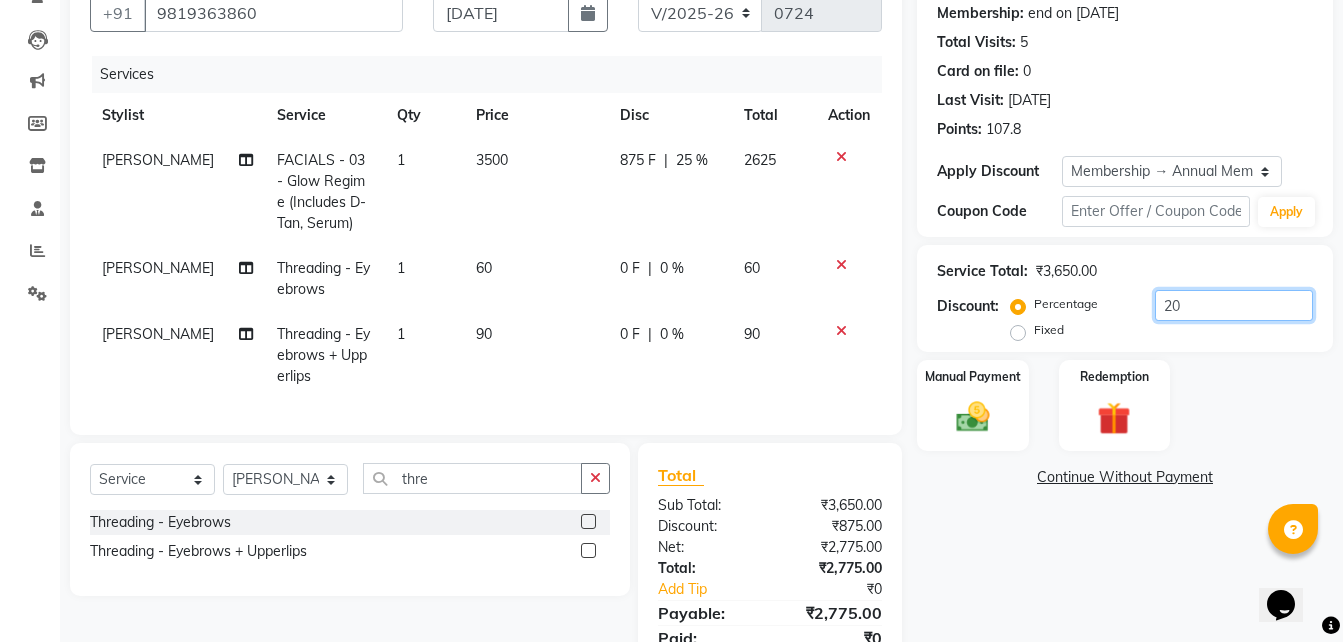 click on "20" 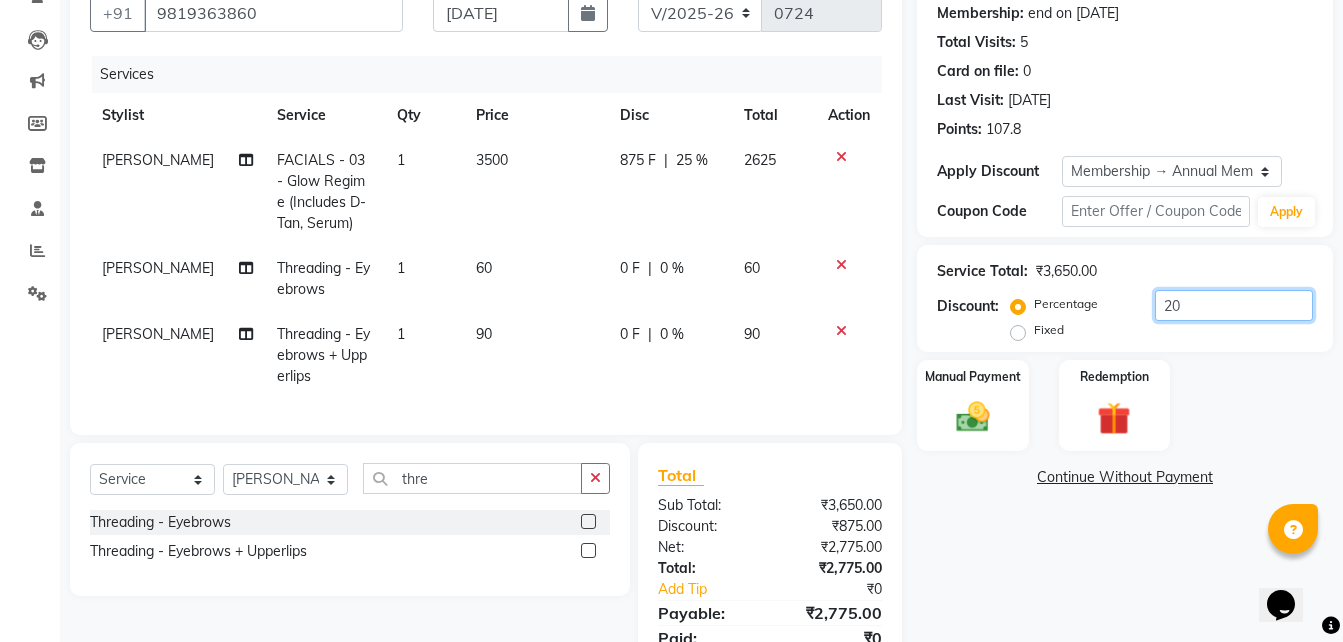 scroll, scrollTop: 0, scrollLeft: 0, axis: both 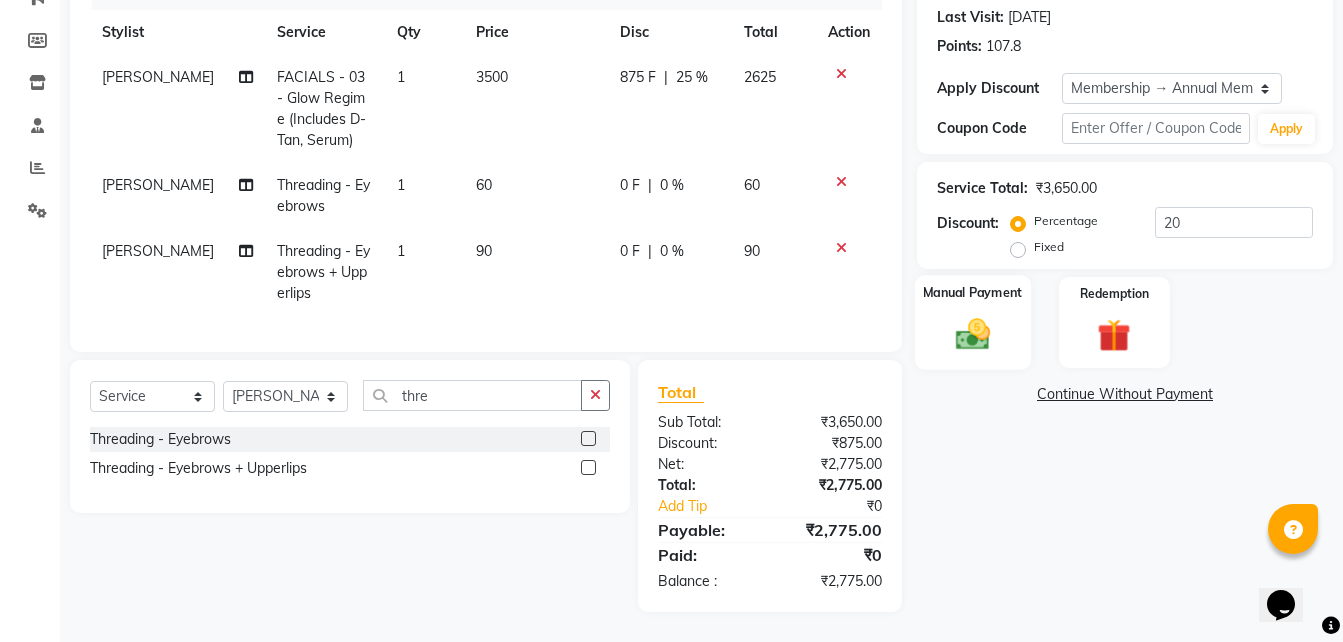 click on "Manual Payment" 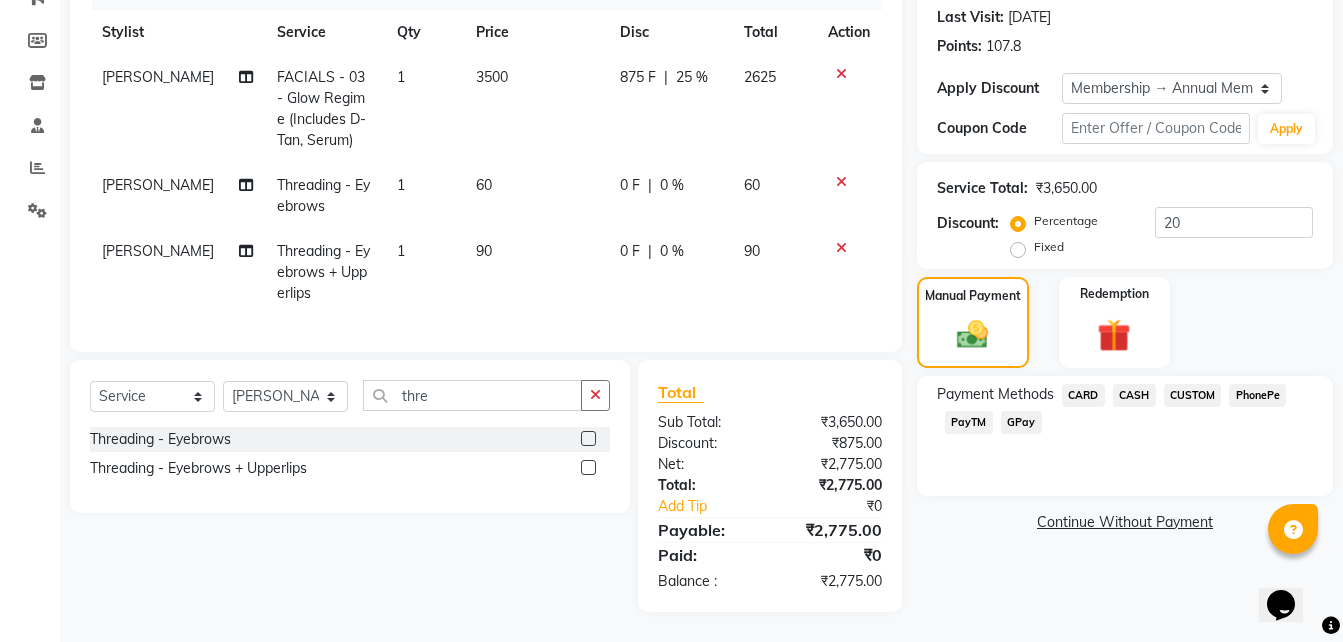 click on "PhonePe" 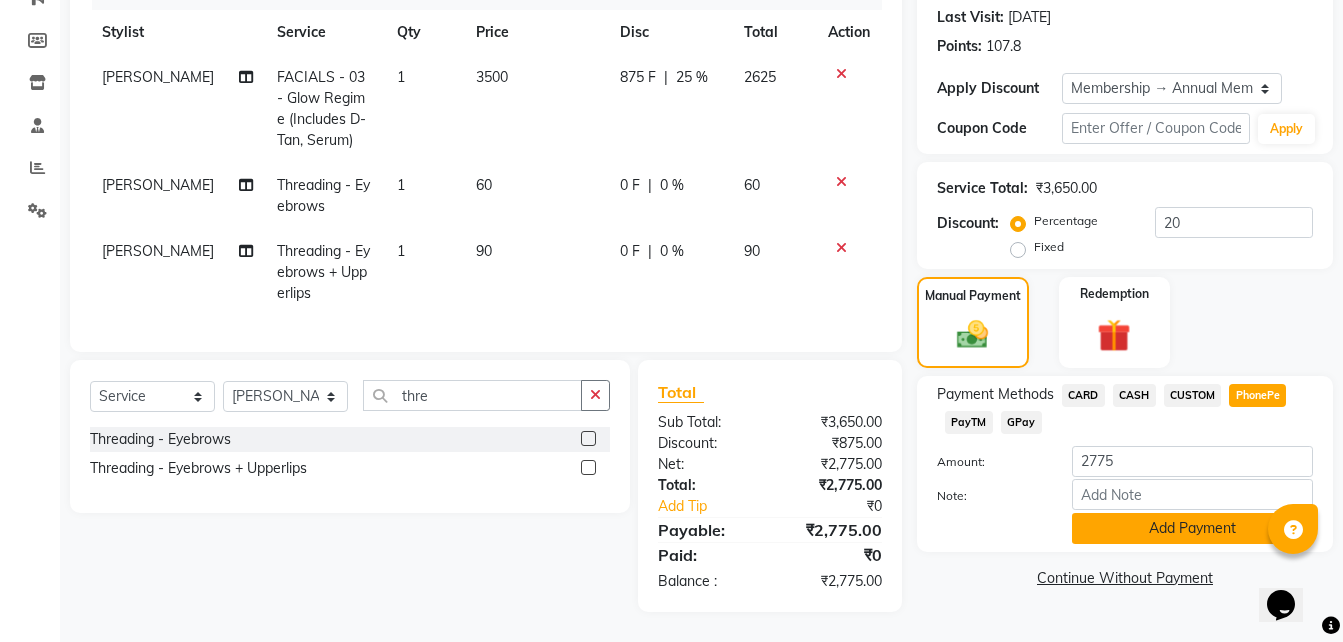 click on "Add Payment" 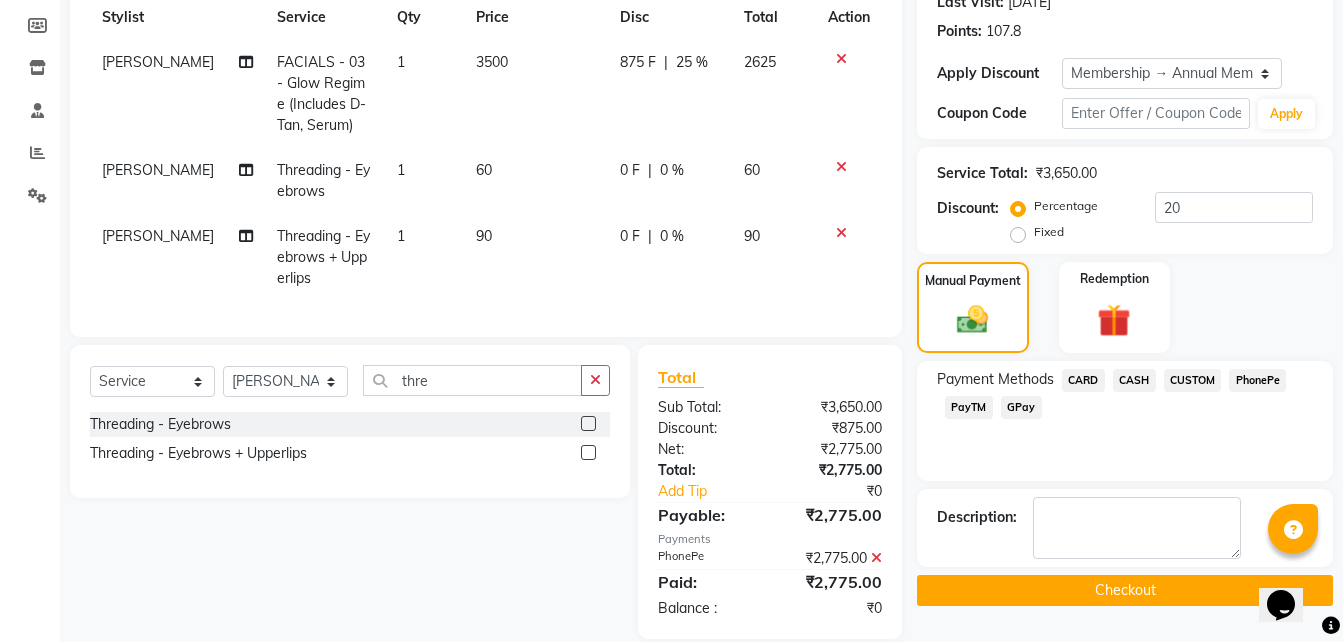 click on "Checkout" 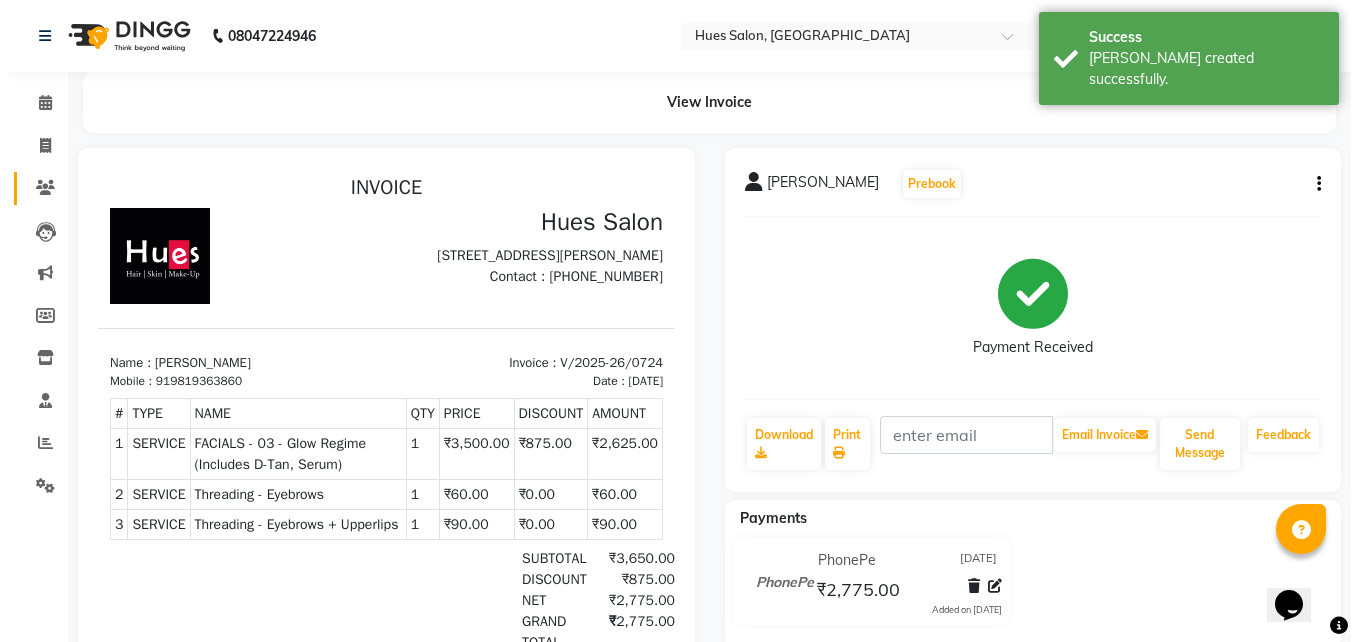 scroll, scrollTop: 0, scrollLeft: 0, axis: both 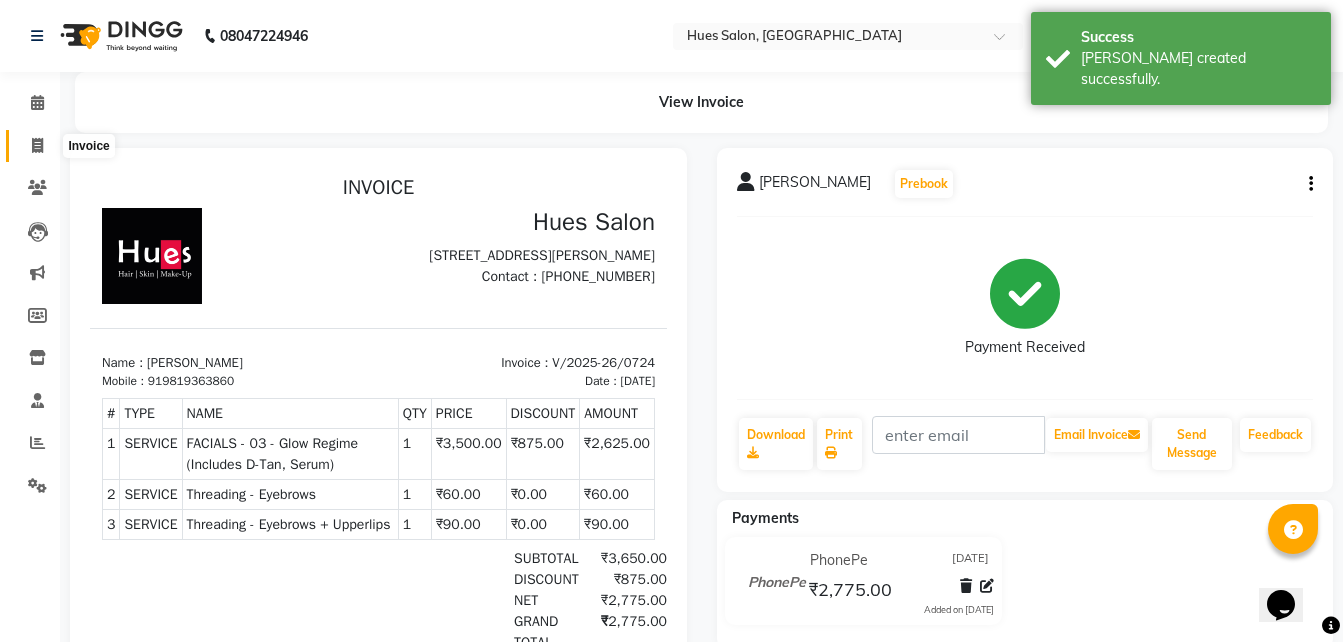 click 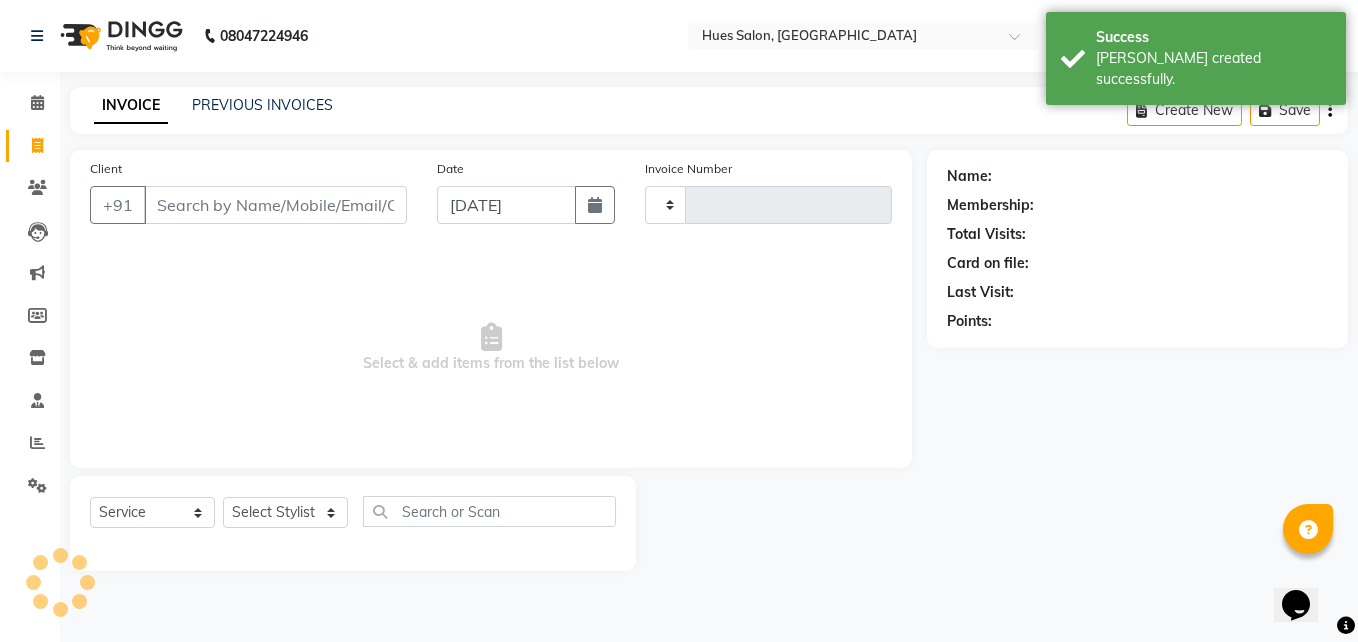 type on "0725" 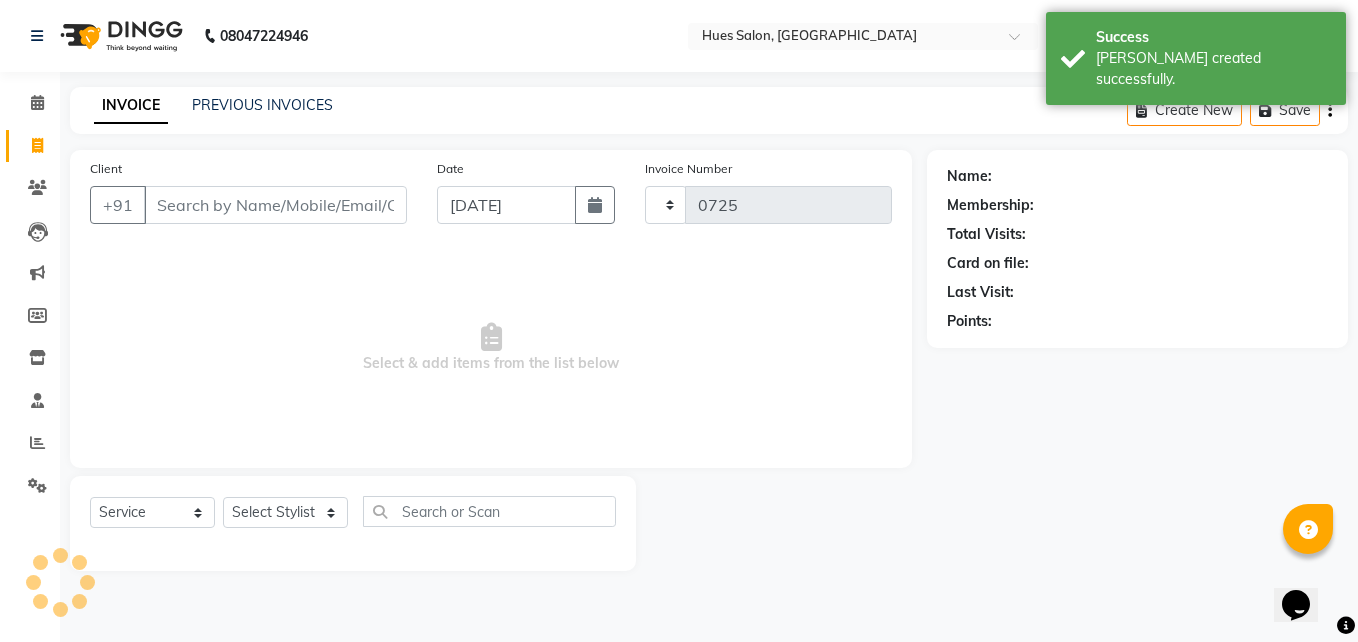 select on "3460" 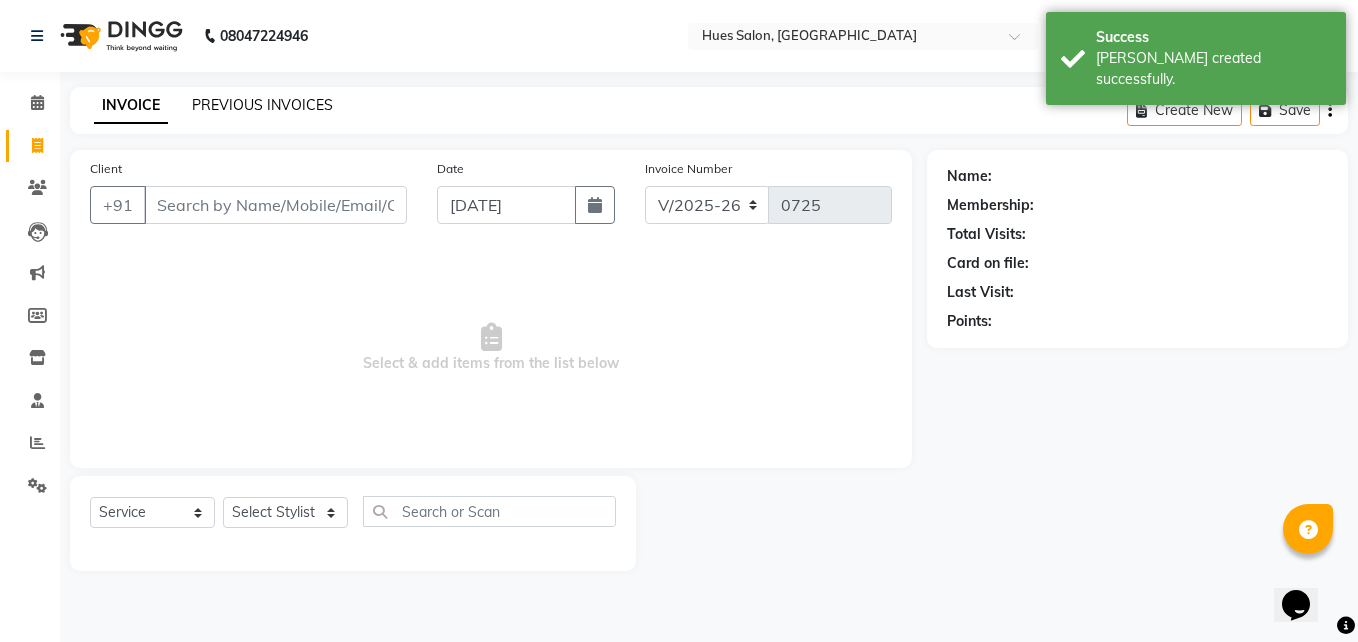 click on "PREVIOUS INVOICES" 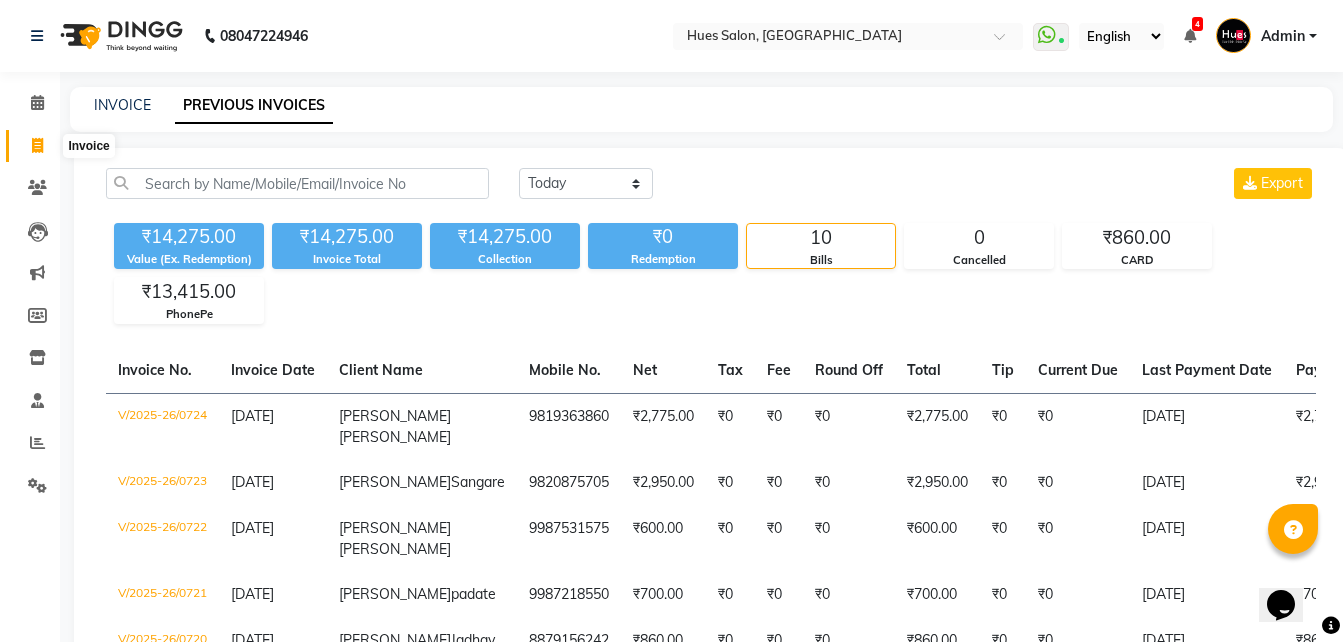 click 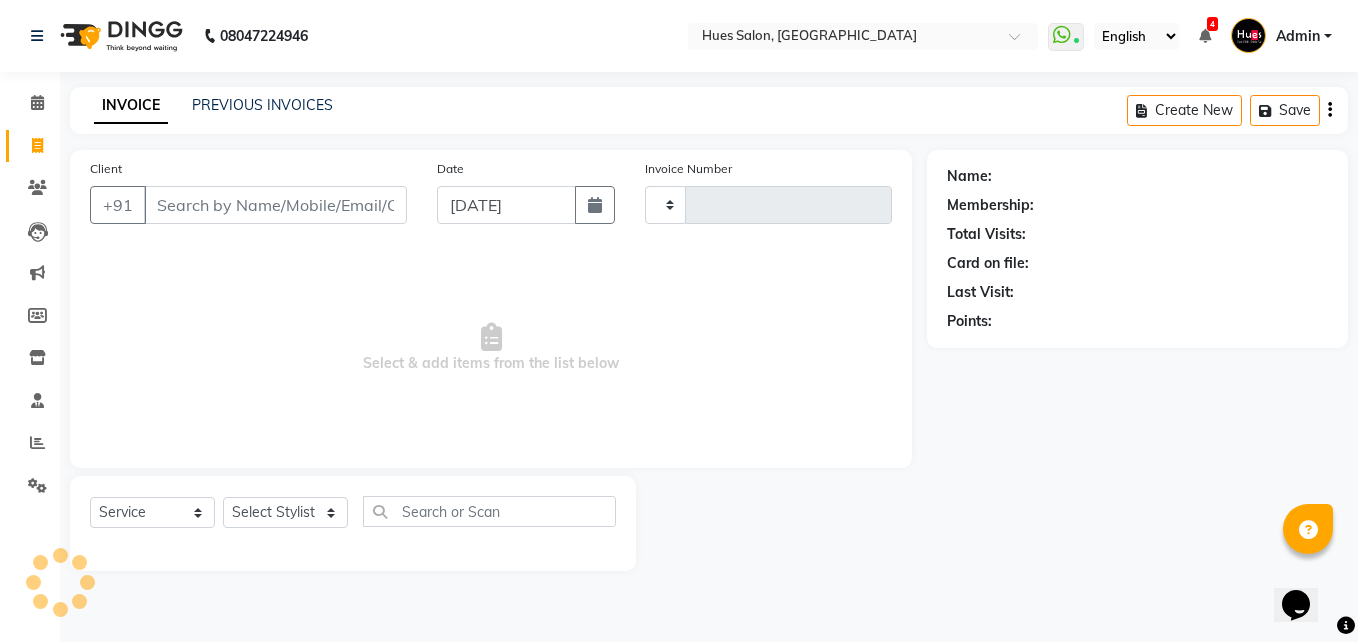 type on "0725" 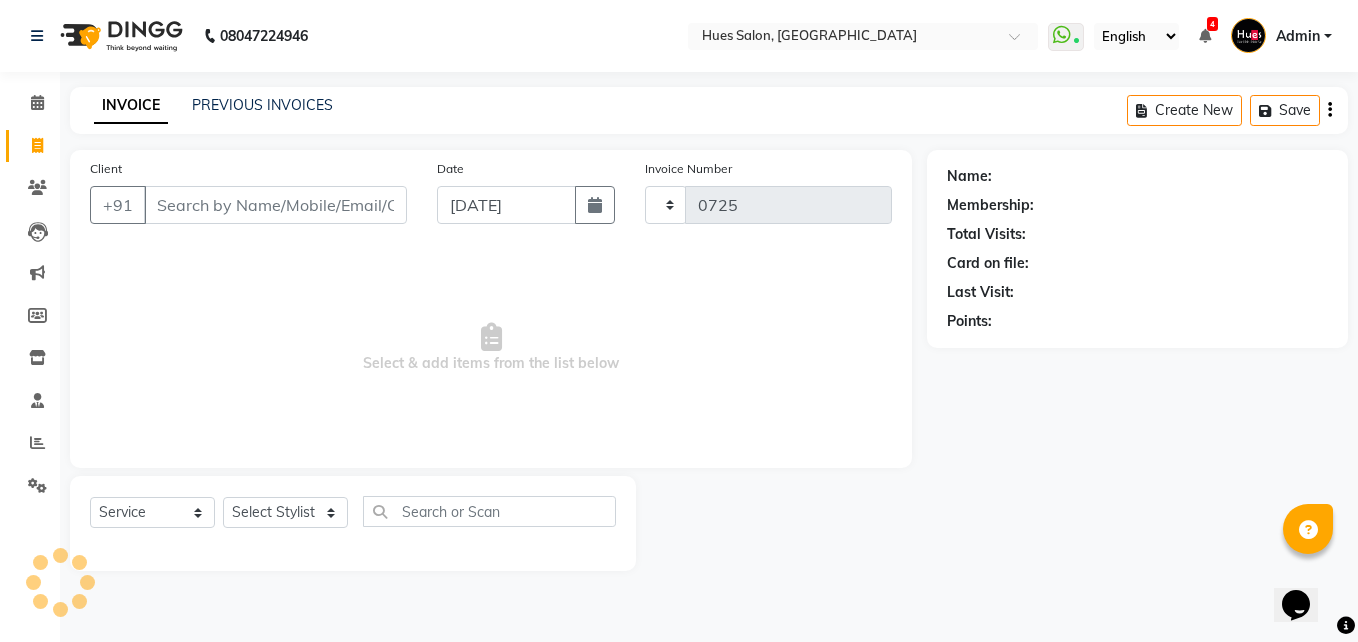 select on "3460" 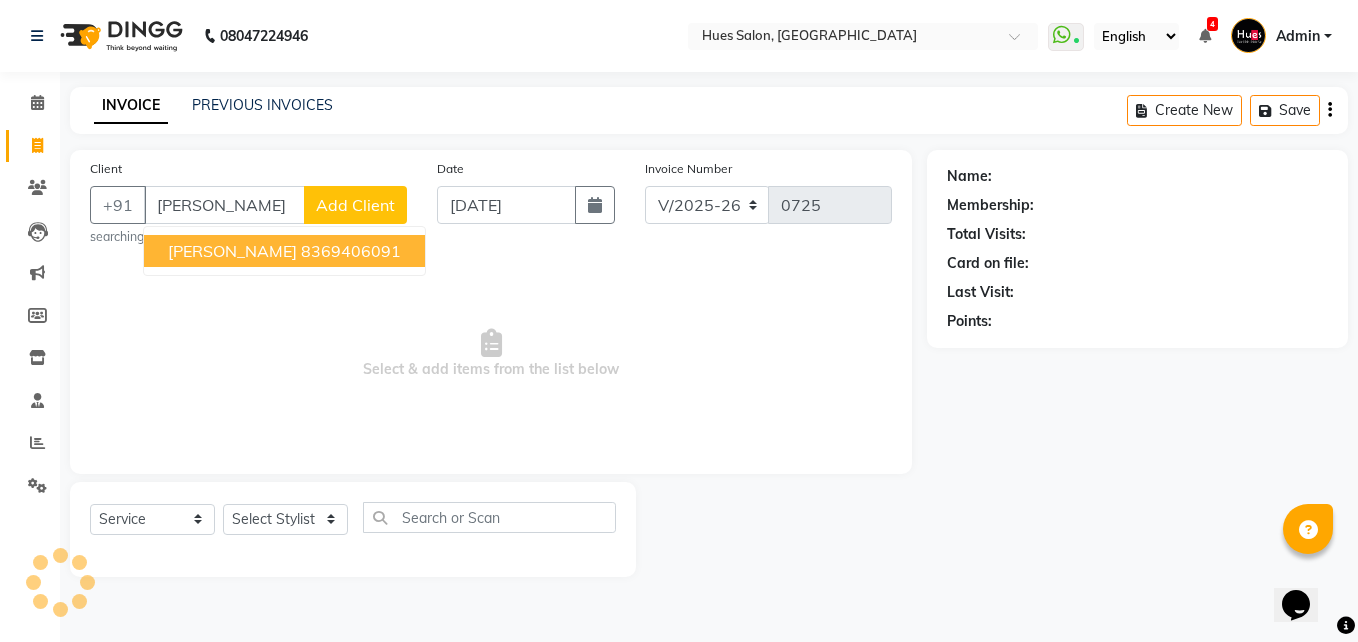 type on "[PERSON_NAME]" 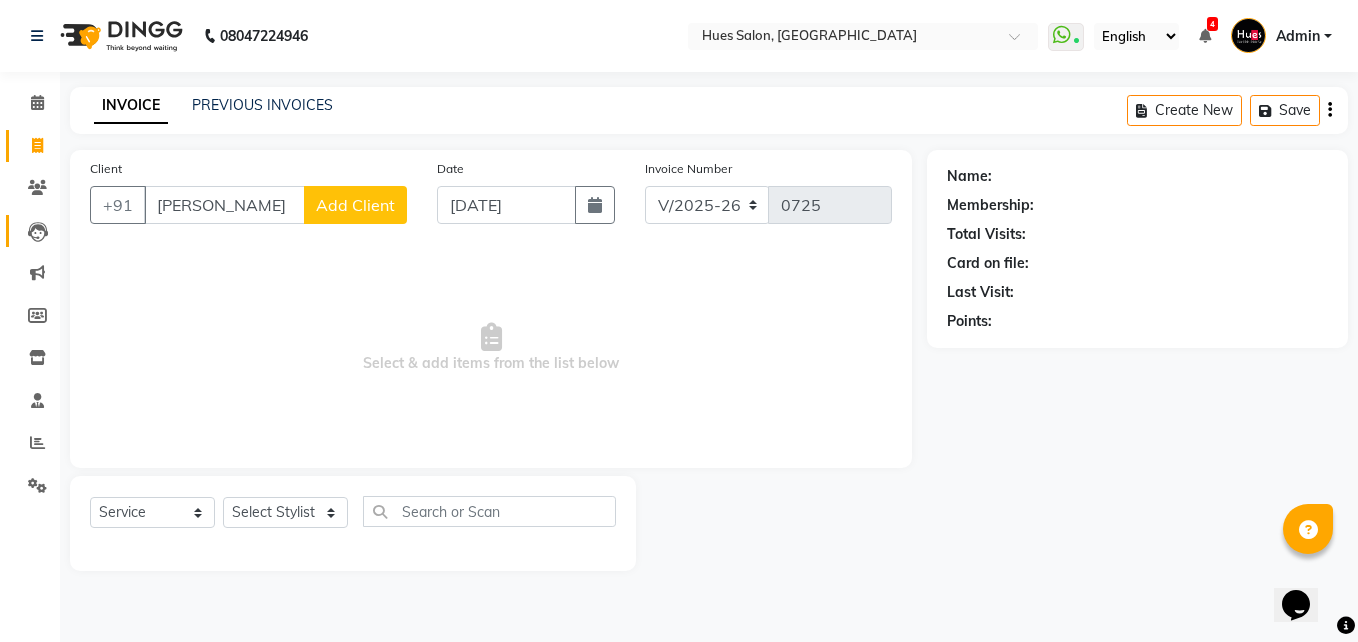 drag, startPoint x: 256, startPoint y: 204, endPoint x: 31, endPoint y: 218, distance: 225.43513 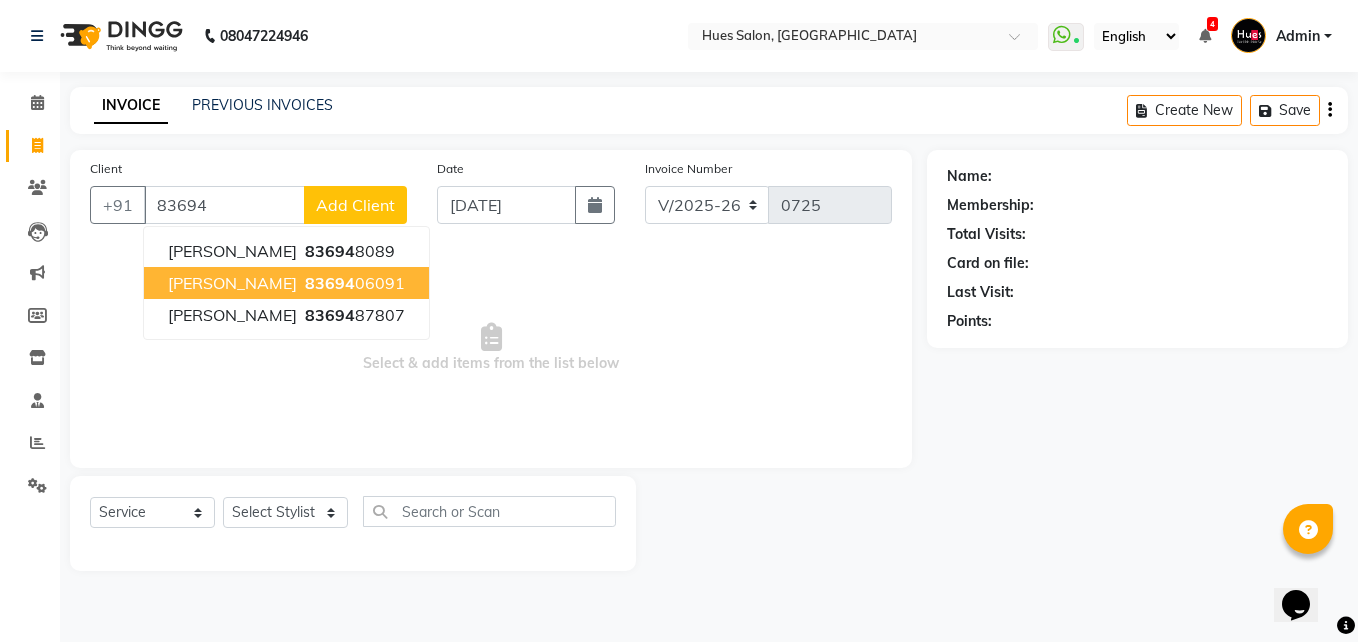 click on "[PERSON_NAME]" at bounding box center (232, 283) 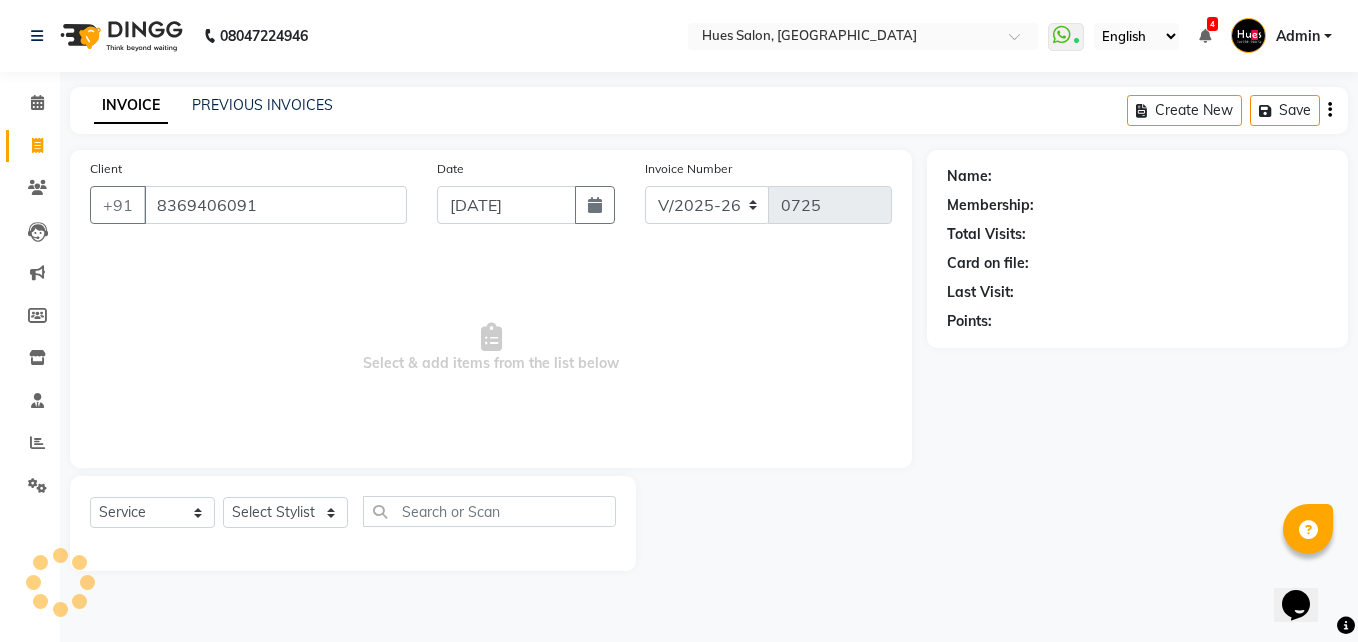 type on "8369406091" 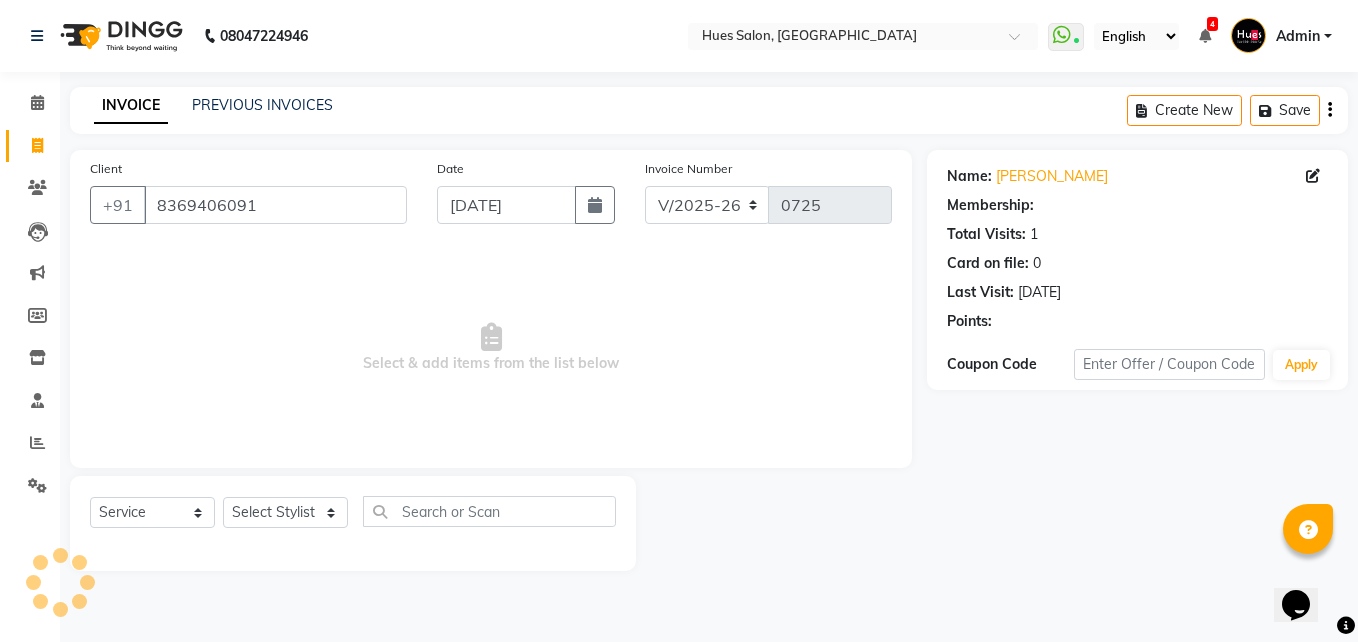 select on "1: Object" 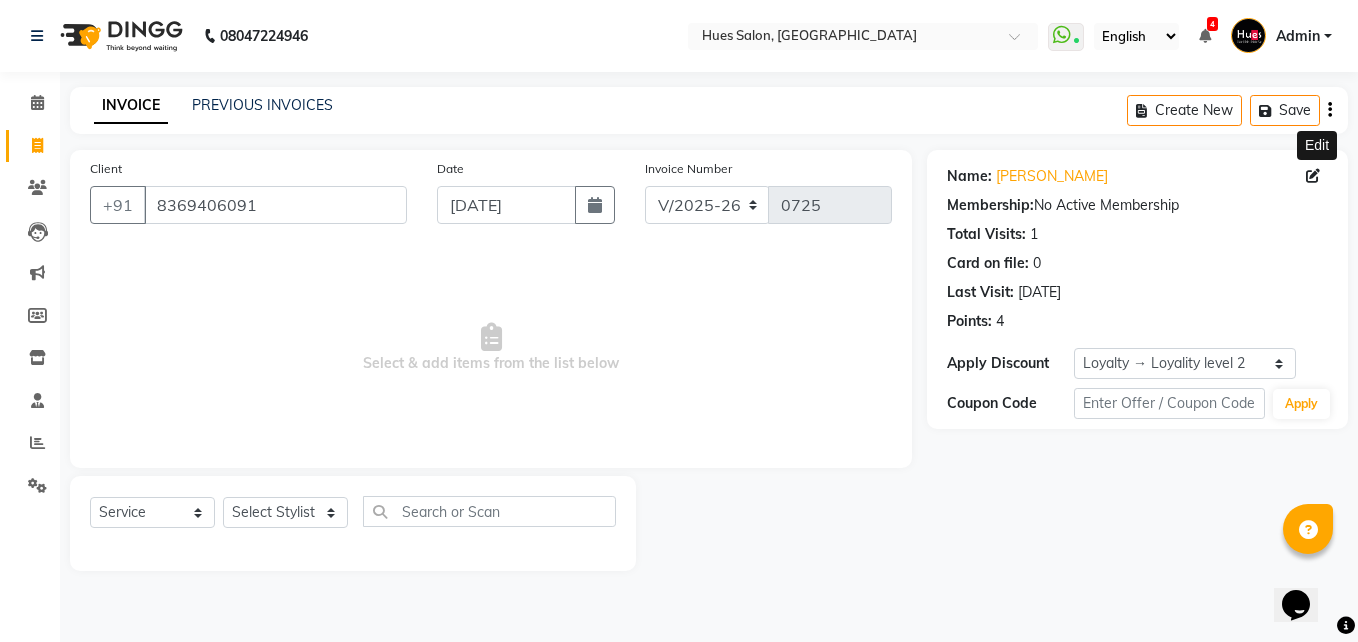 click 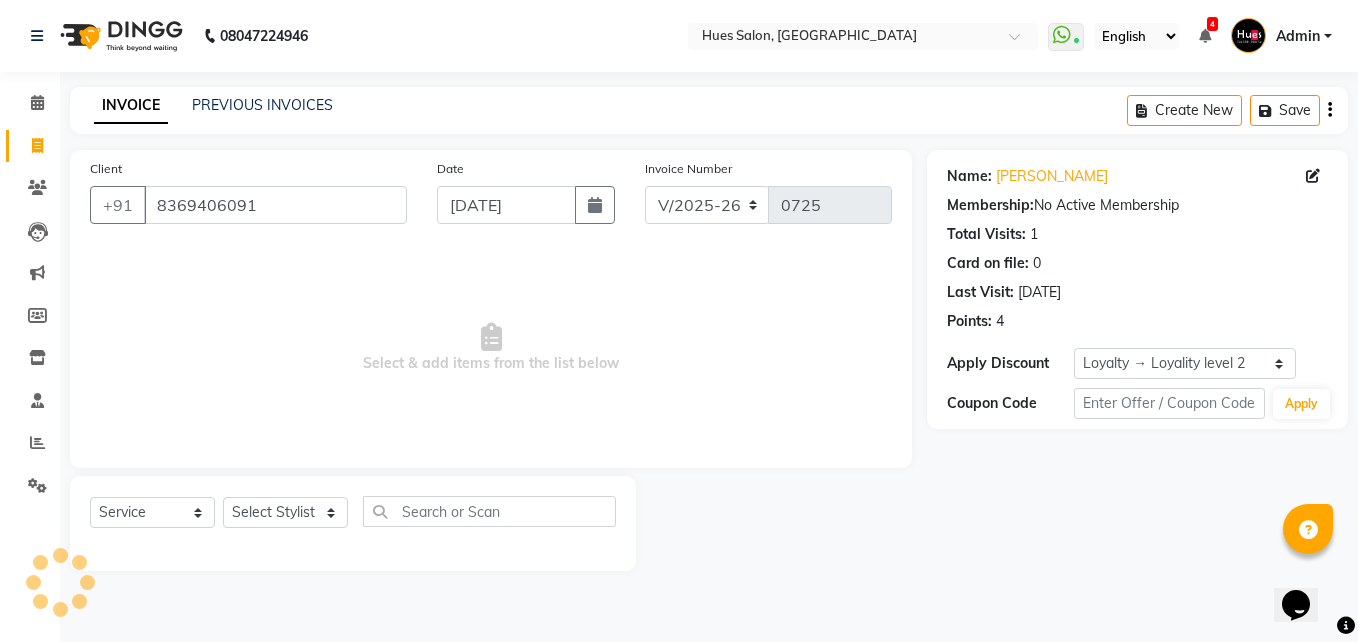 select on "[DEMOGRAPHIC_DATA]" 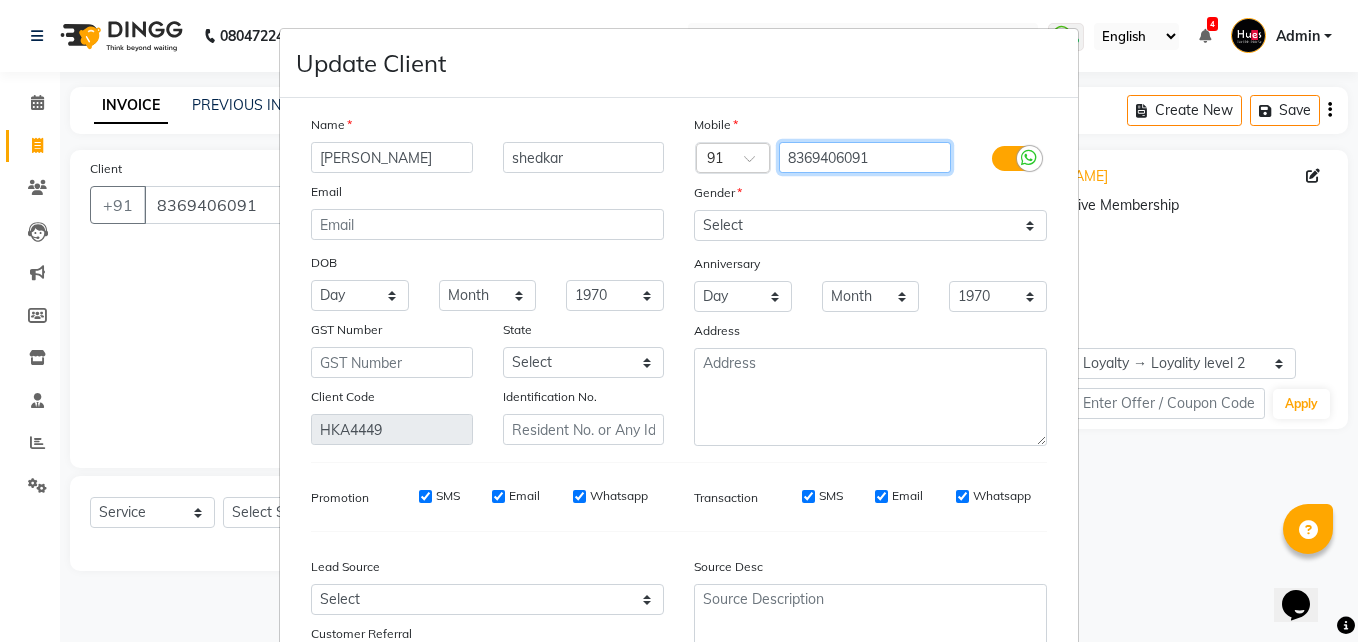 click on "8369406091" at bounding box center [865, 157] 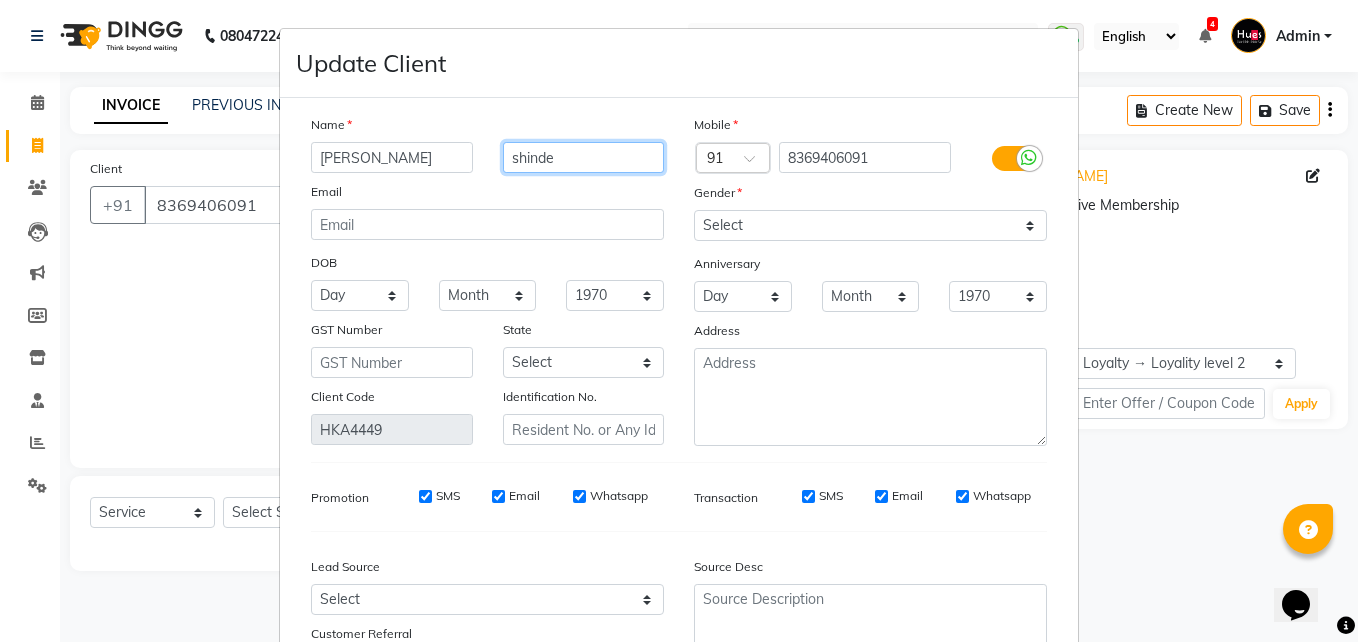 type on "shinde" 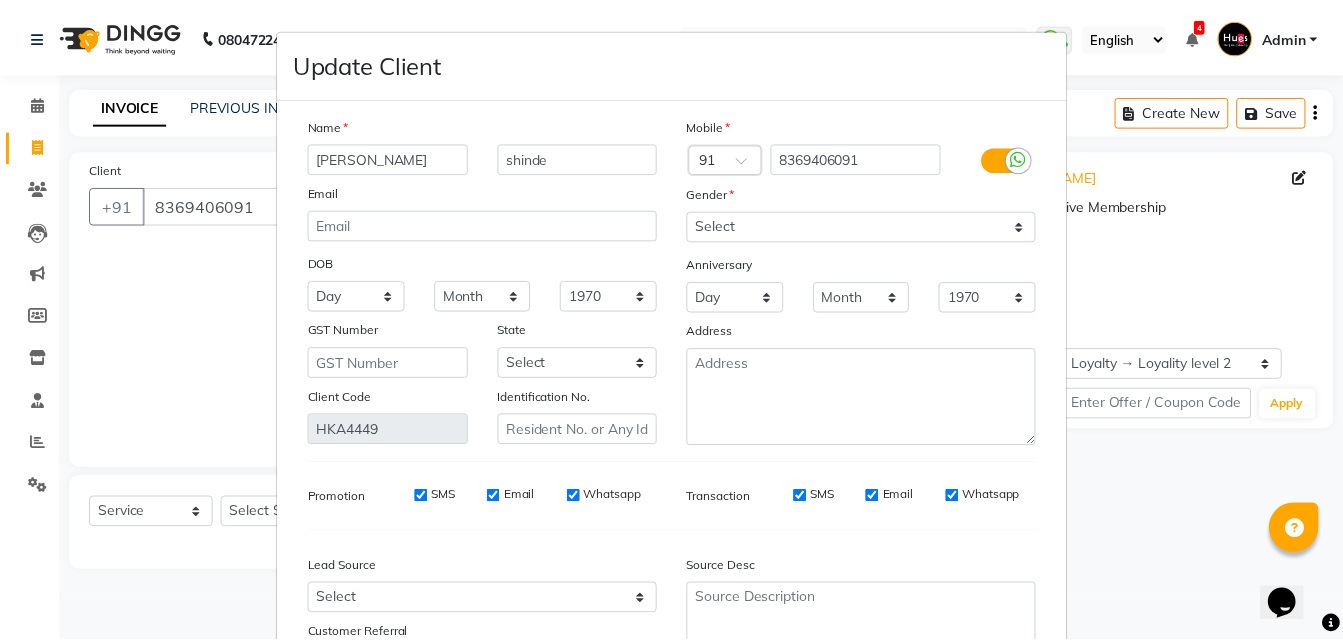 scroll, scrollTop: 171, scrollLeft: 0, axis: vertical 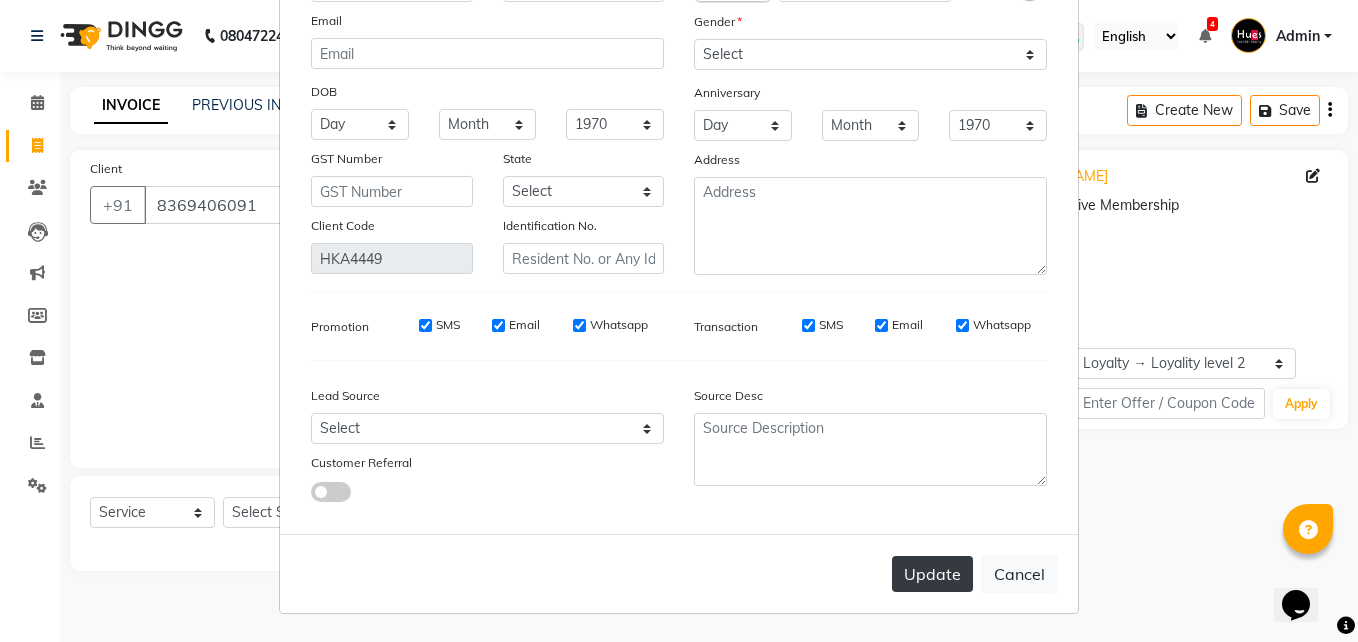 click on "Update" at bounding box center (932, 574) 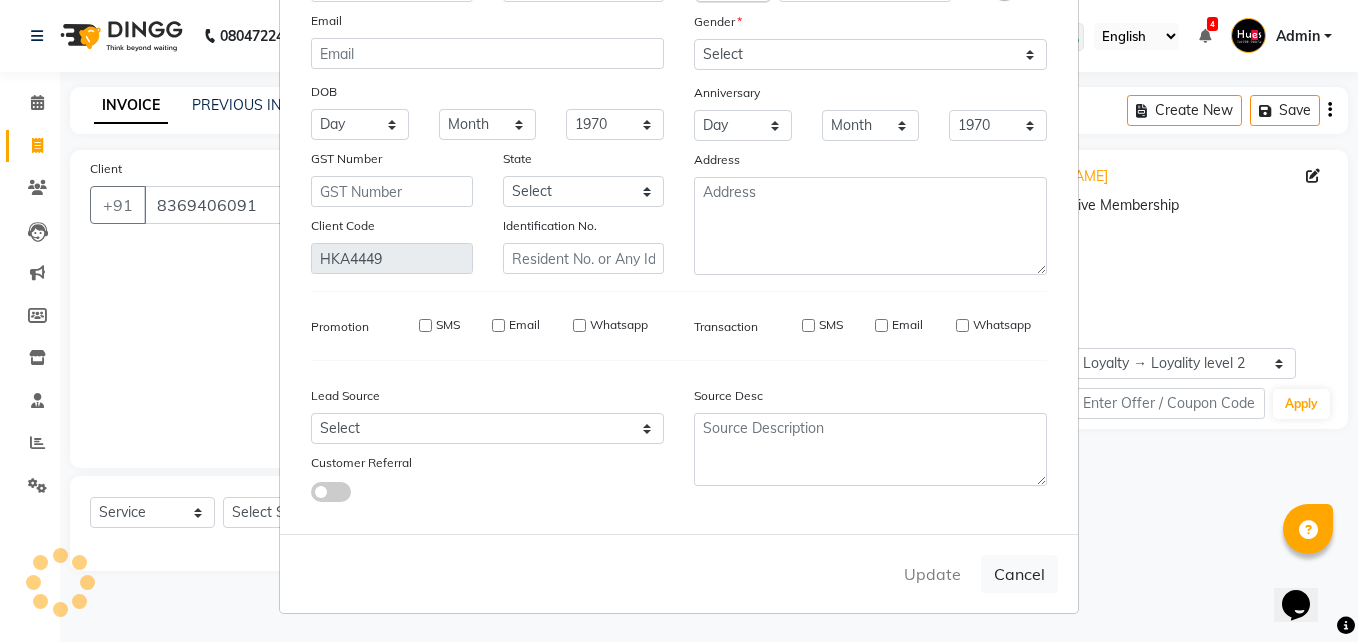 type 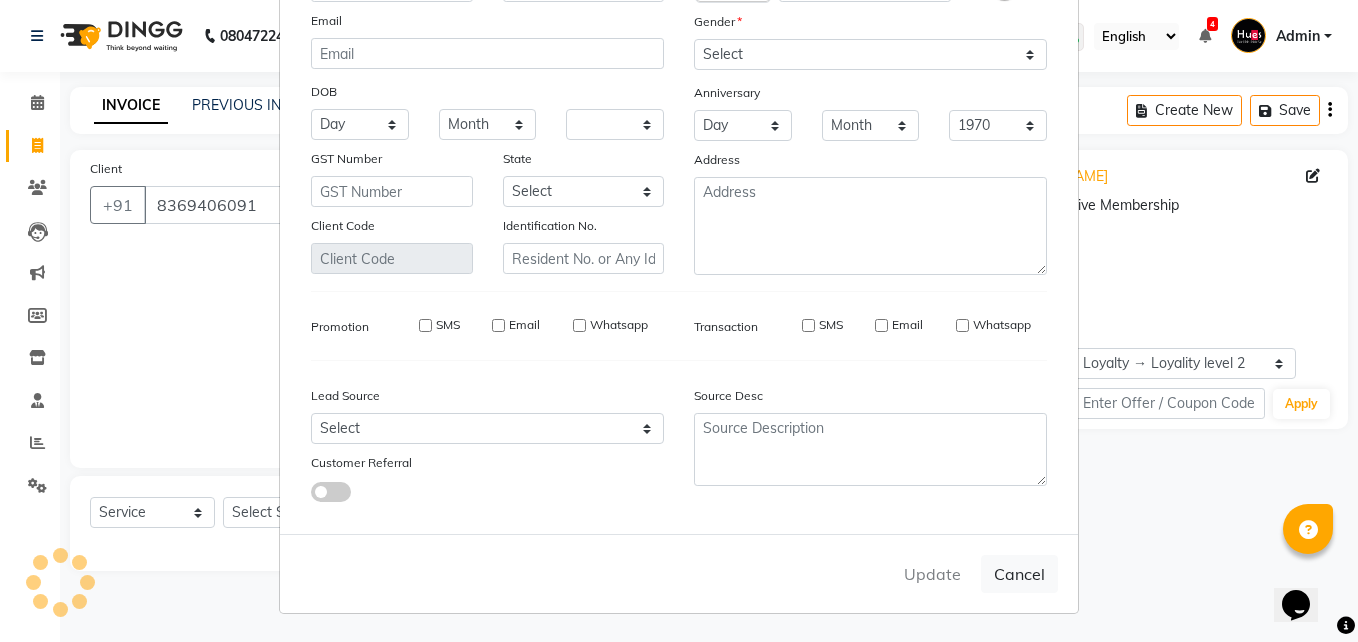 select 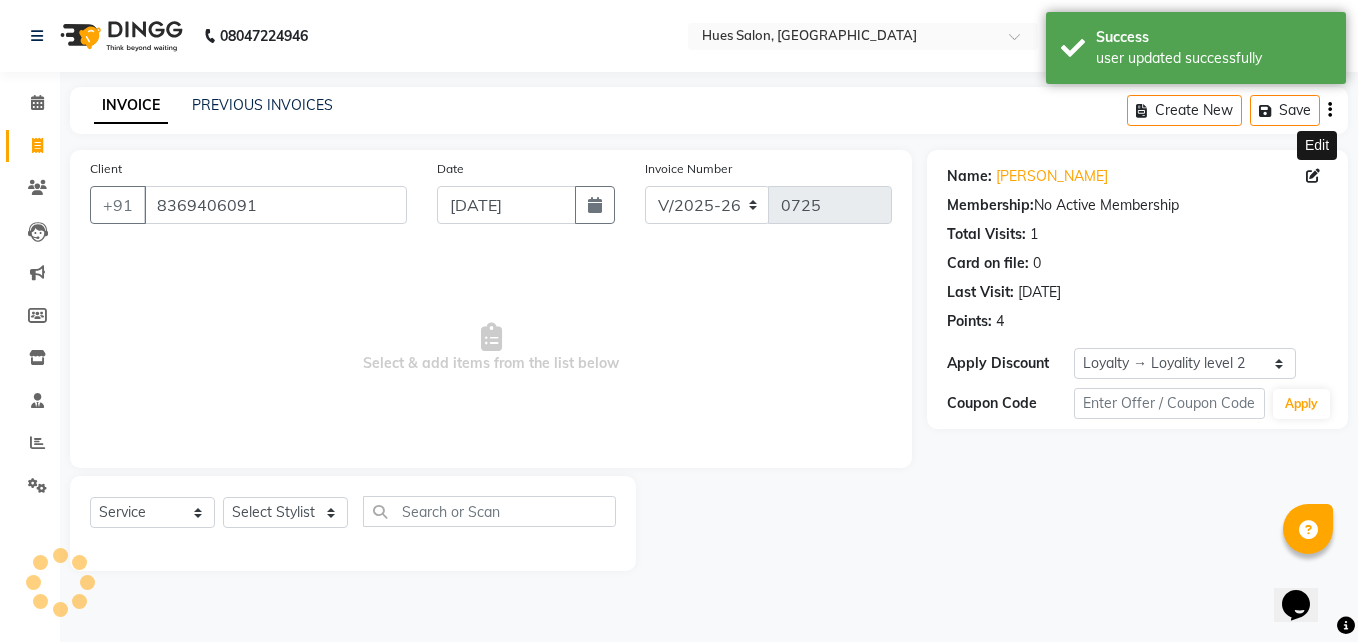 select on "1: Object" 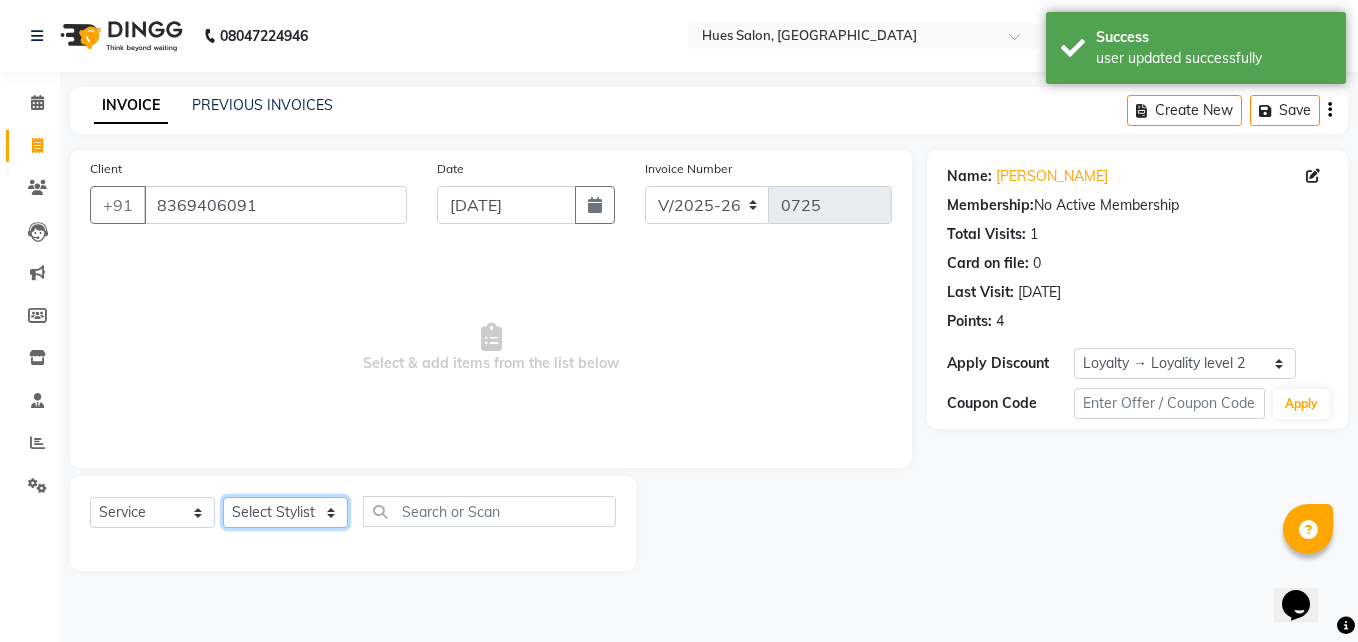 click on "Select Stylist [PERSON_NAME] [PERSON_NAME] Office [PERSON_NAME] [PERSON_NAME]  [PERSON_NAME] [PERSON_NAME] [PERSON_NAME]" 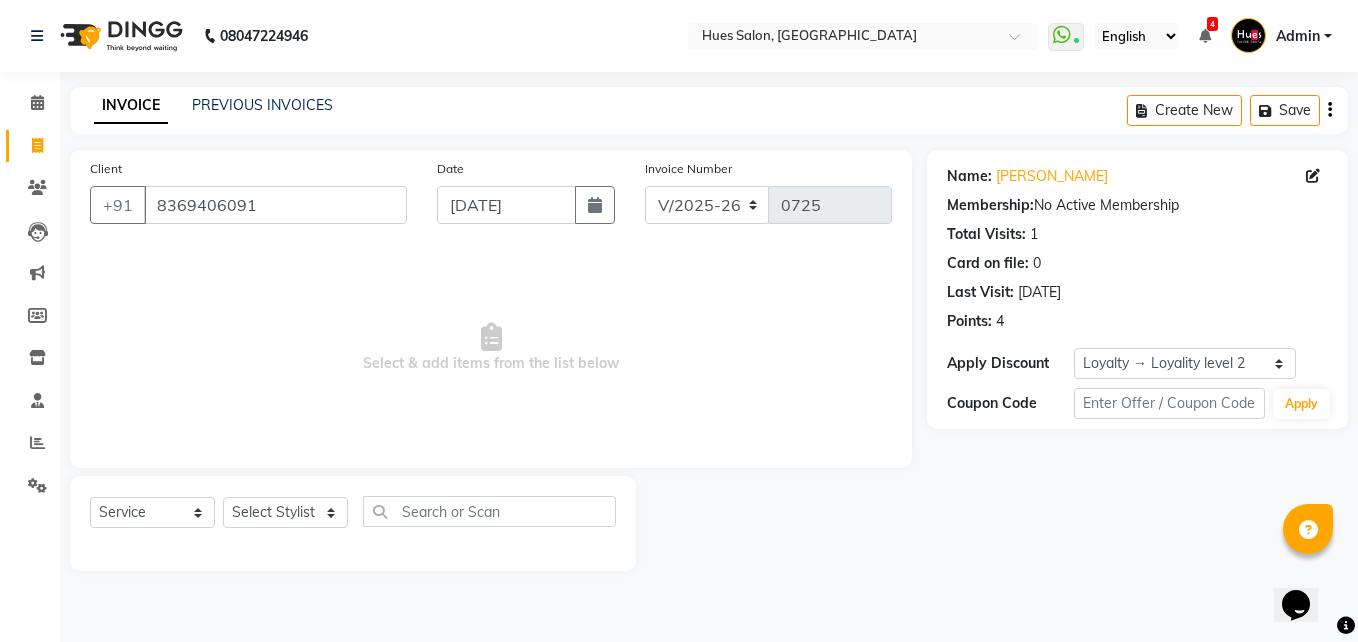click on "Select & add items from the list below" at bounding box center (491, 348) 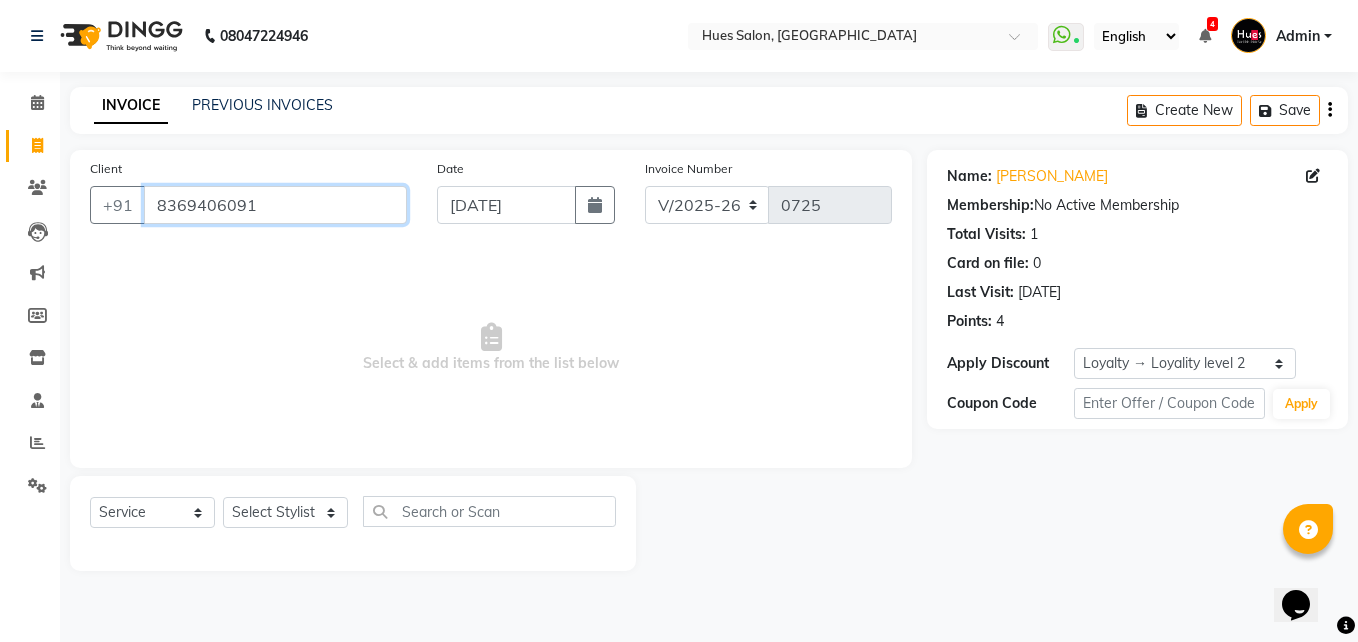 drag, startPoint x: 278, startPoint y: 209, endPoint x: 0, endPoint y: 305, distance: 294.10883 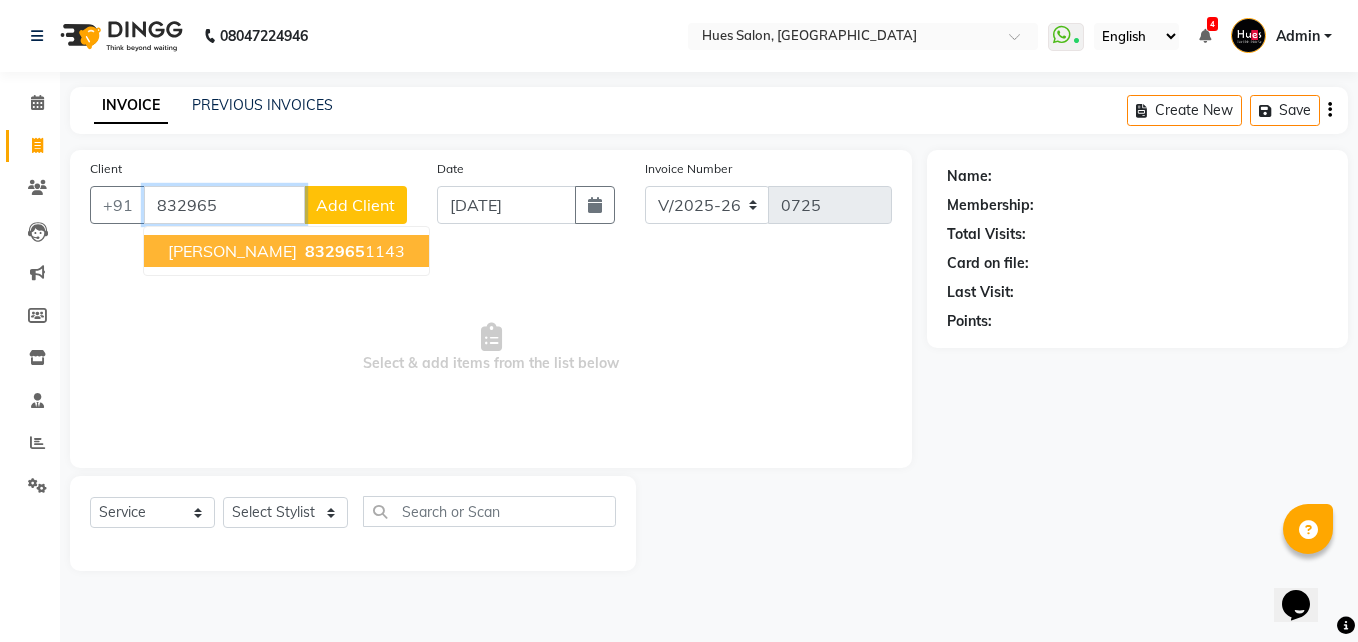 click on "[PERSON_NAME]" at bounding box center (232, 251) 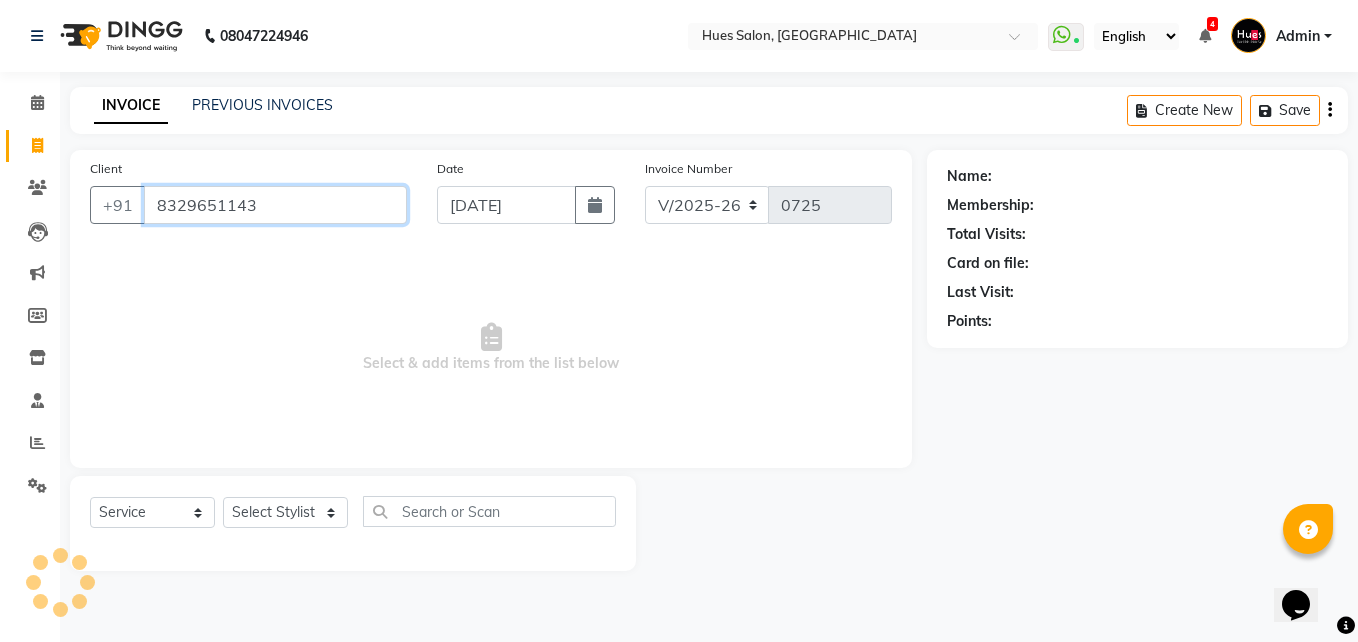 type on "8329651143" 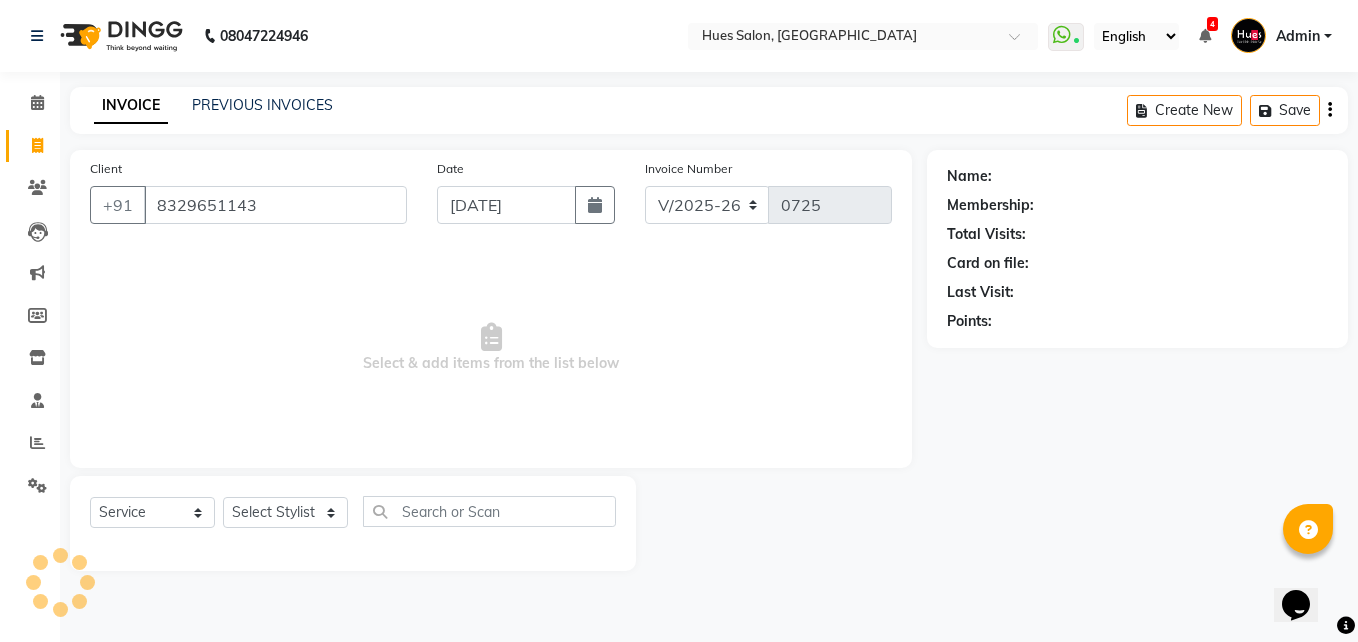 select on "1: Object" 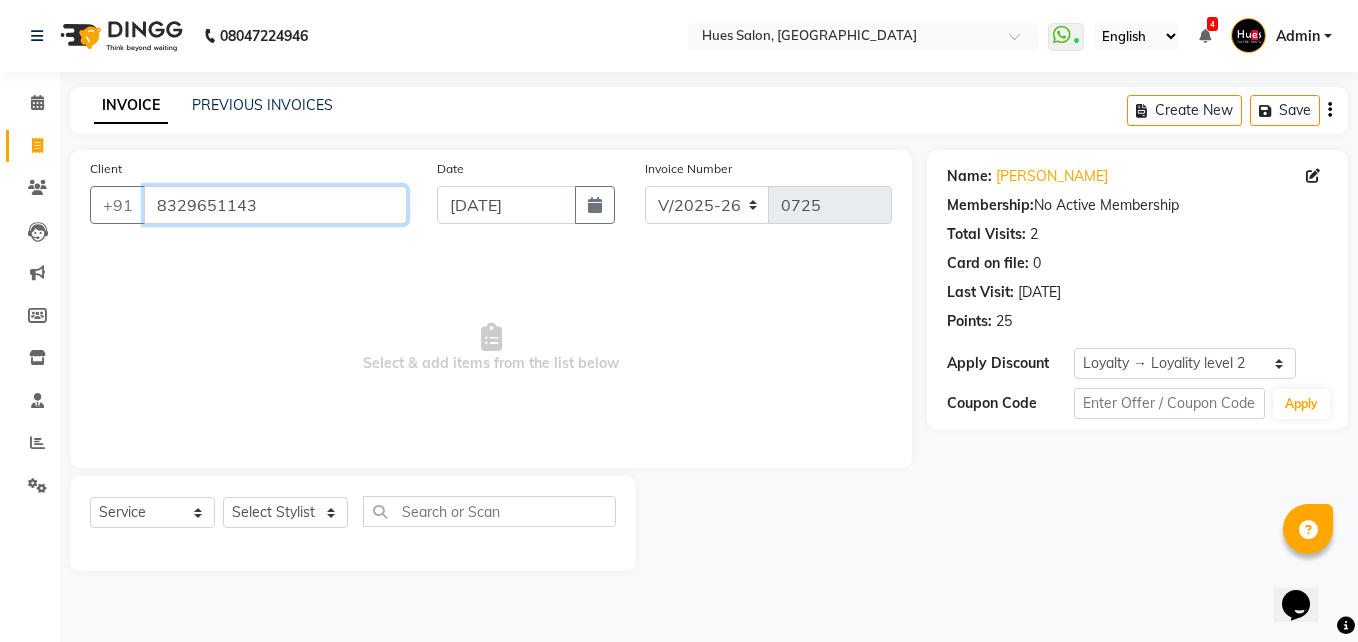 click on "8329651143" at bounding box center (275, 205) 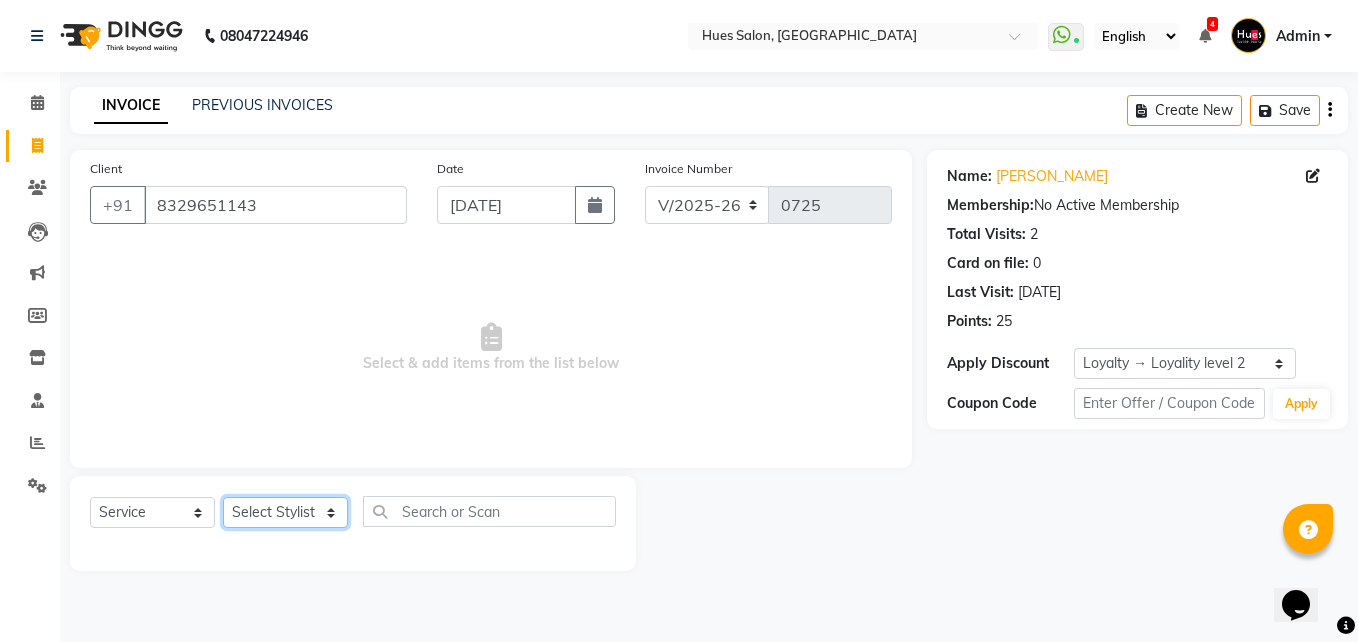 click on "Select Stylist [PERSON_NAME] [PERSON_NAME] Office [PERSON_NAME] [PERSON_NAME]  [PERSON_NAME] [PERSON_NAME] [PERSON_NAME]" 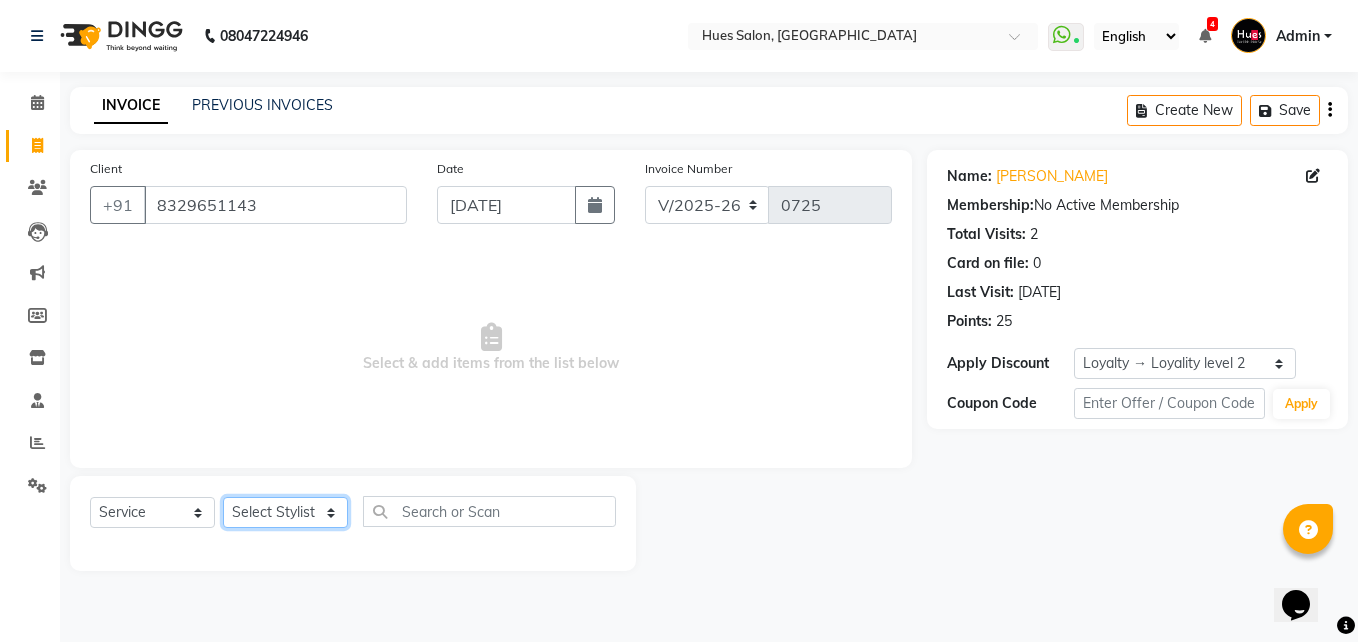 select on "77758" 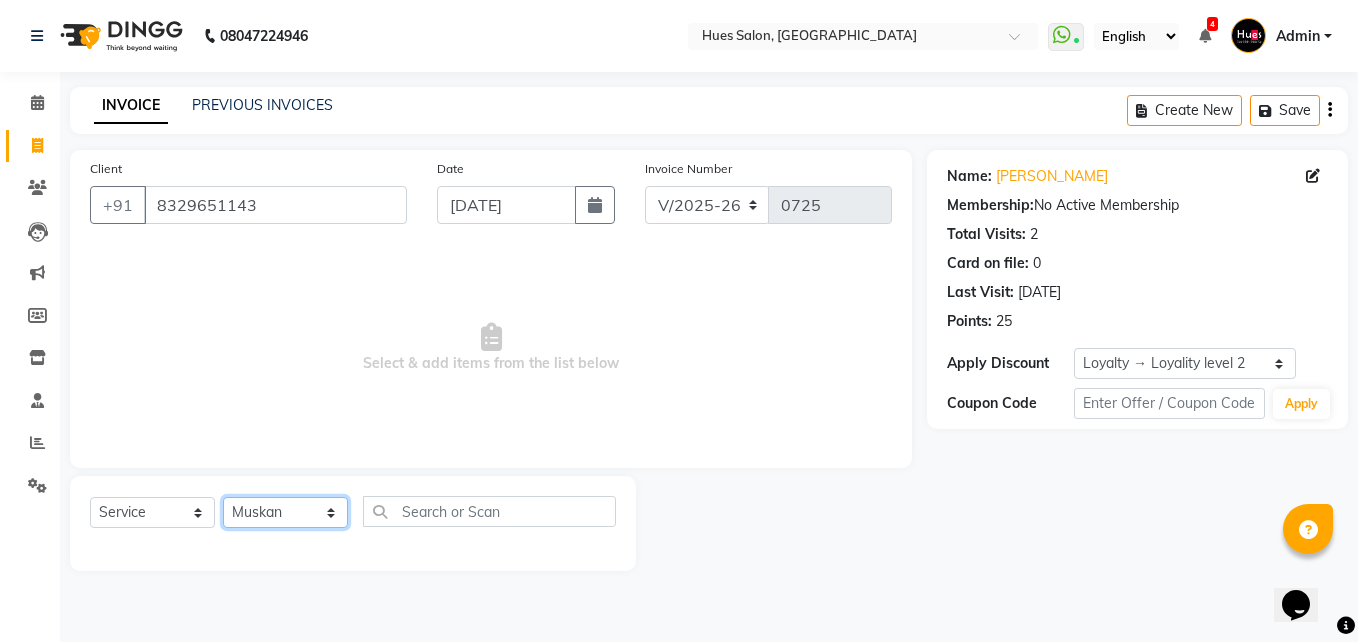 click on "Select Stylist [PERSON_NAME] [PERSON_NAME] Office [PERSON_NAME] [PERSON_NAME]  [PERSON_NAME] [PERSON_NAME] [PERSON_NAME]" 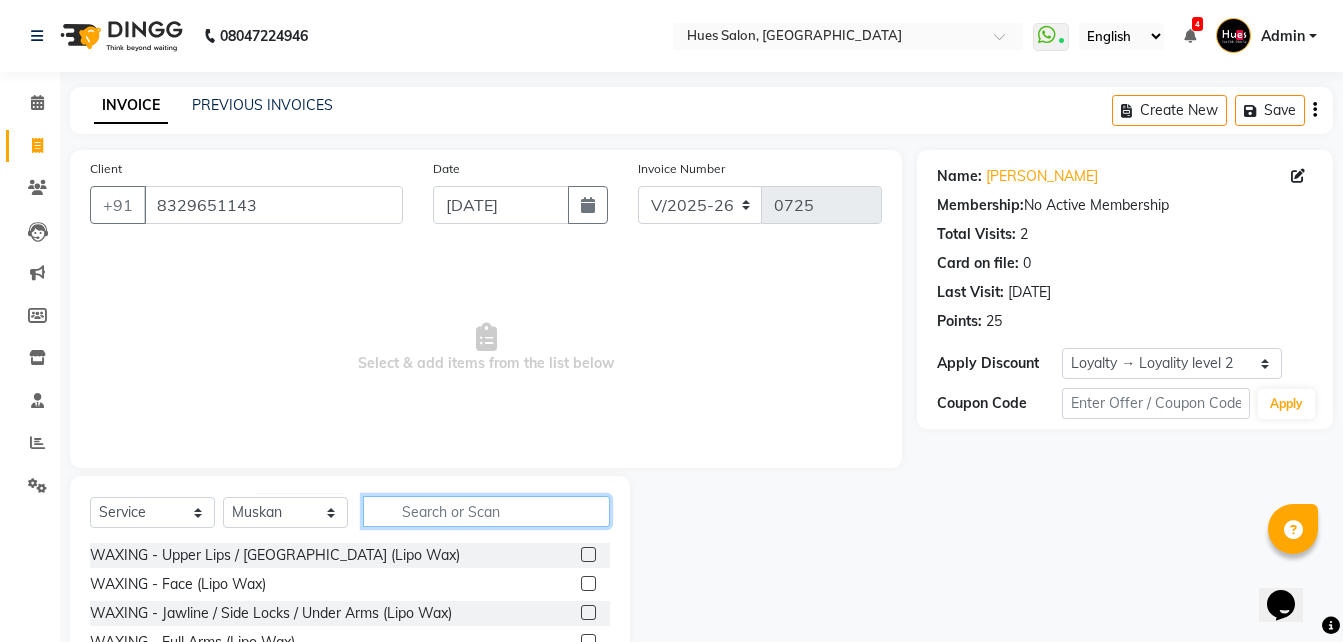 click 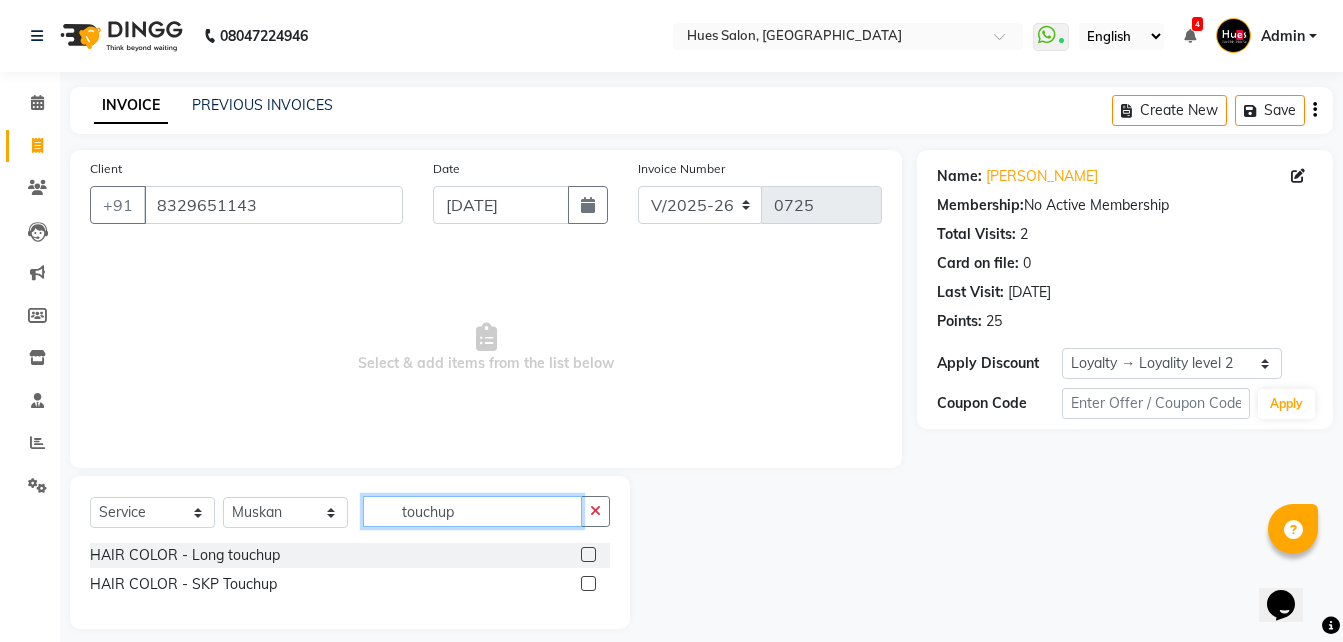 drag, startPoint x: 476, startPoint y: 513, endPoint x: 236, endPoint y: 503, distance: 240.20824 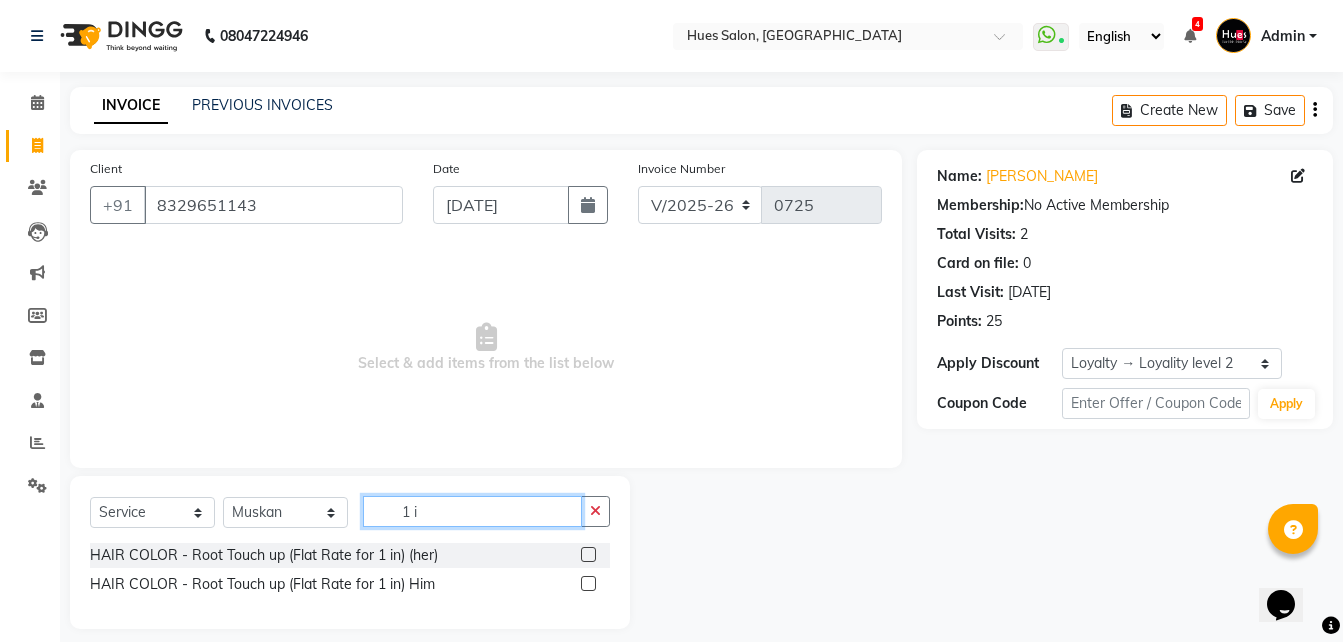 type on "1 i" 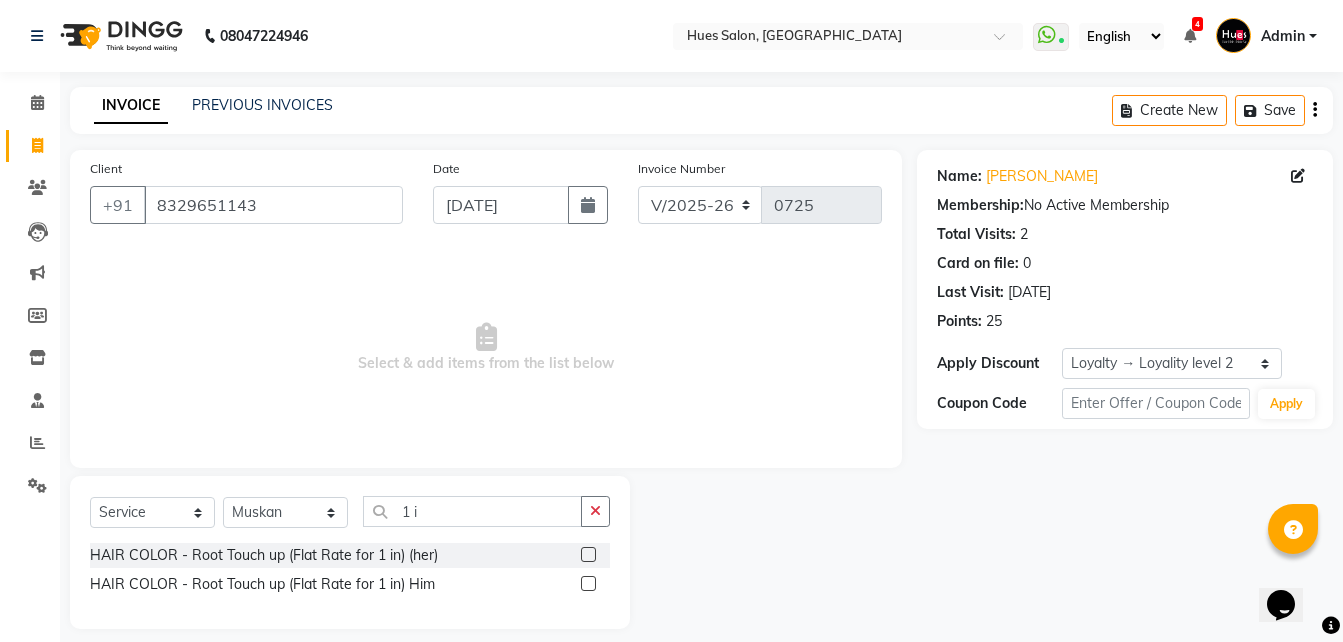 click 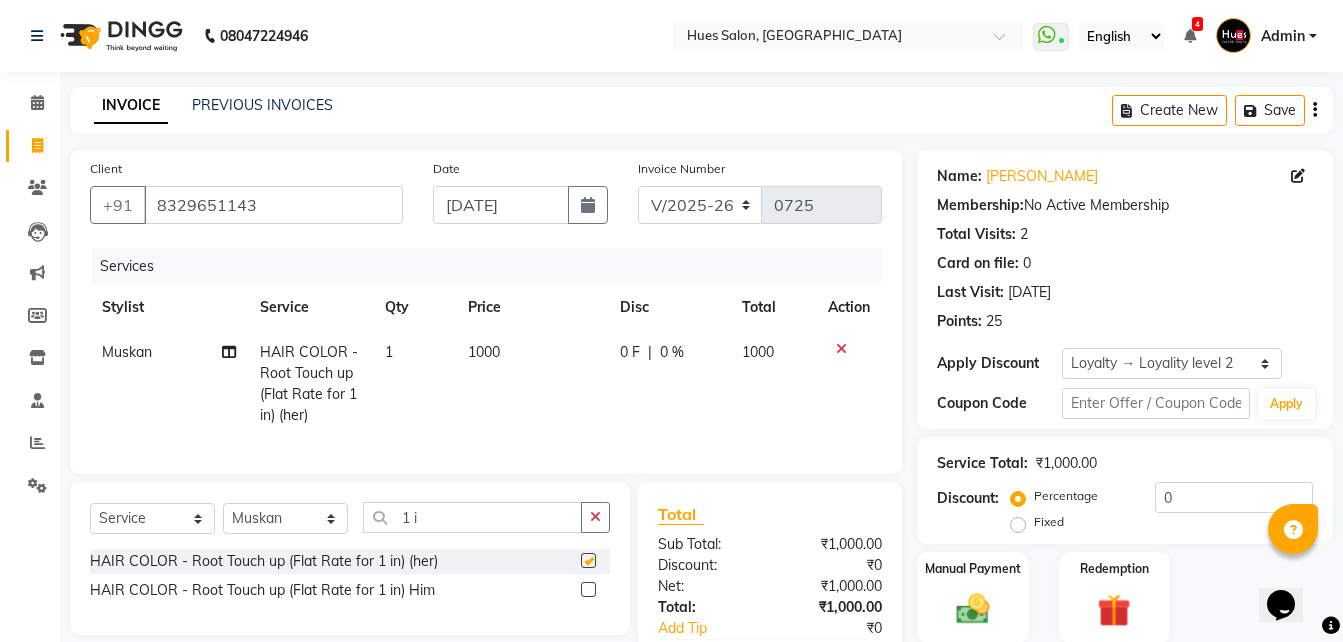 checkbox on "false" 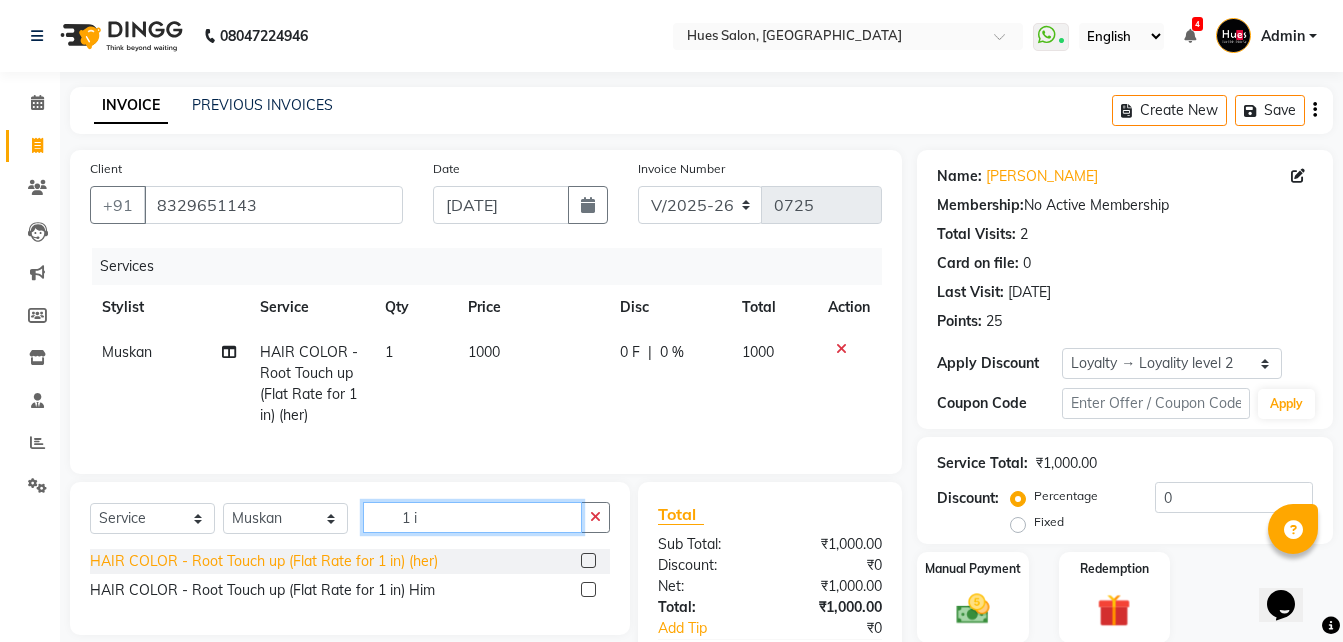drag, startPoint x: 460, startPoint y: 531, endPoint x: 176, endPoint y: 584, distance: 288.9031 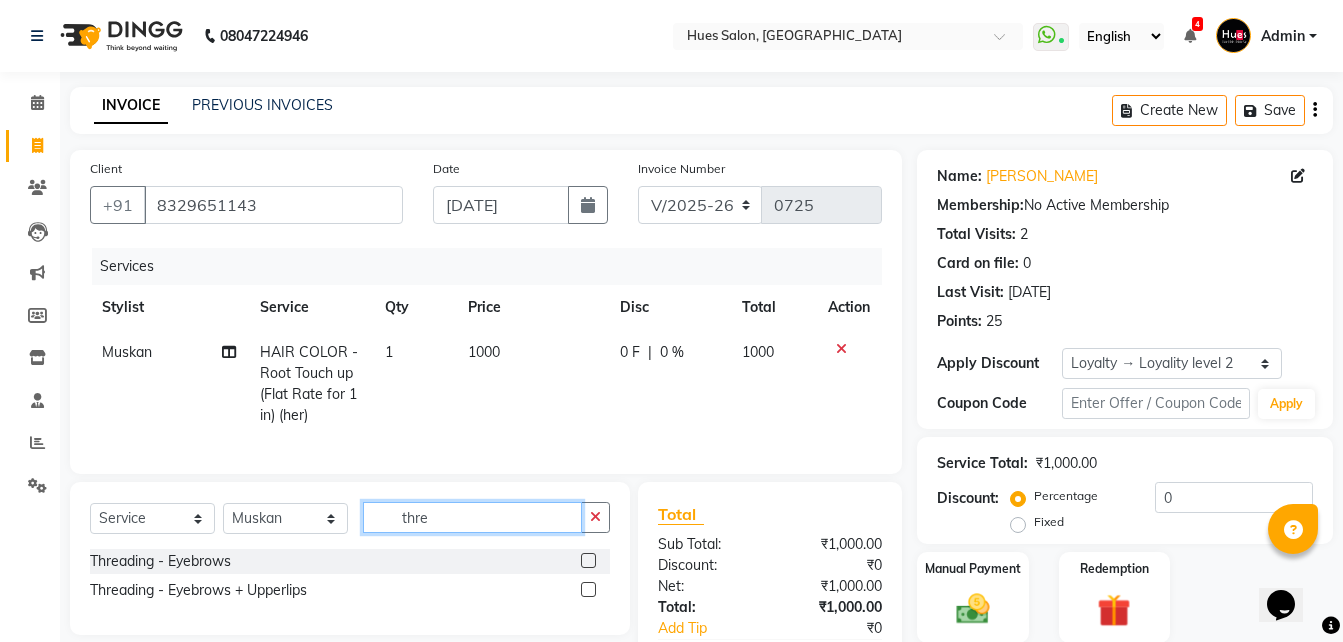 type on "thre" 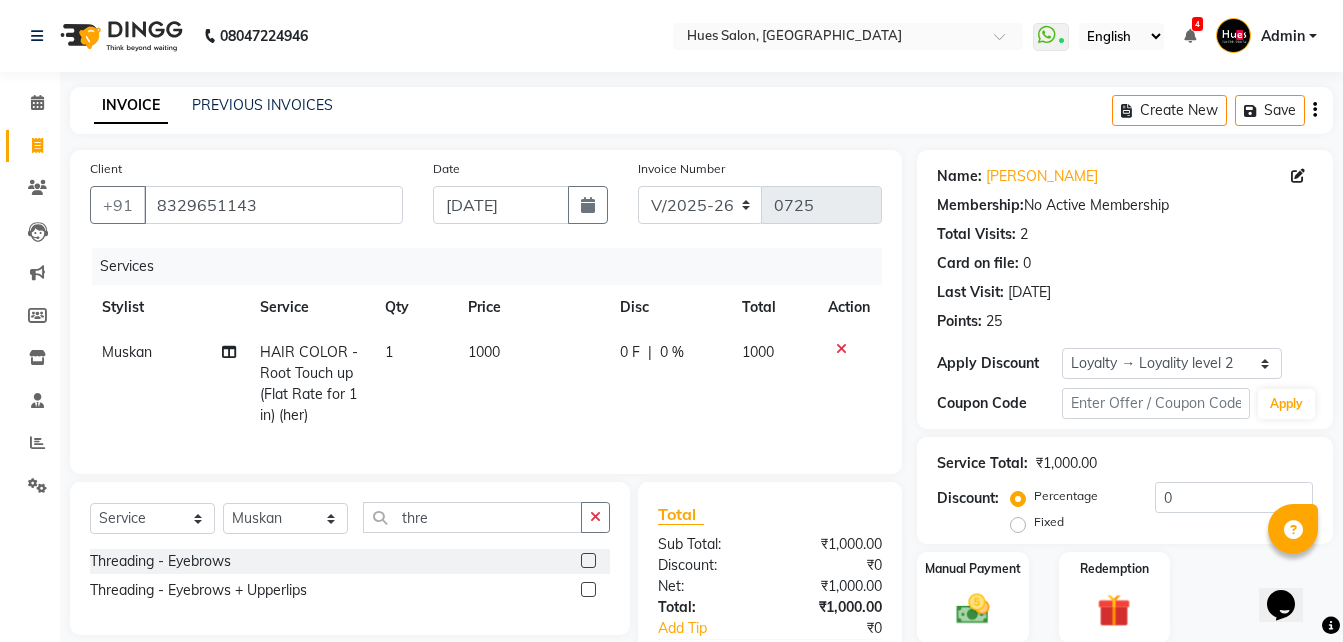 click 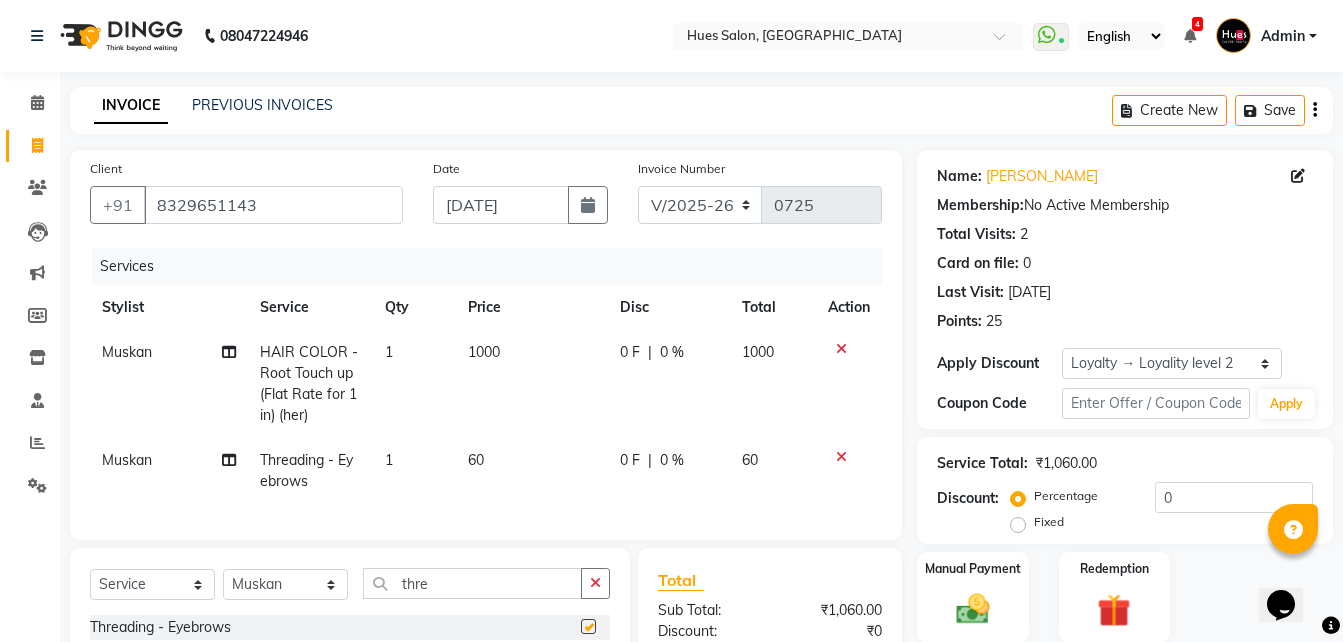 checkbox on "false" 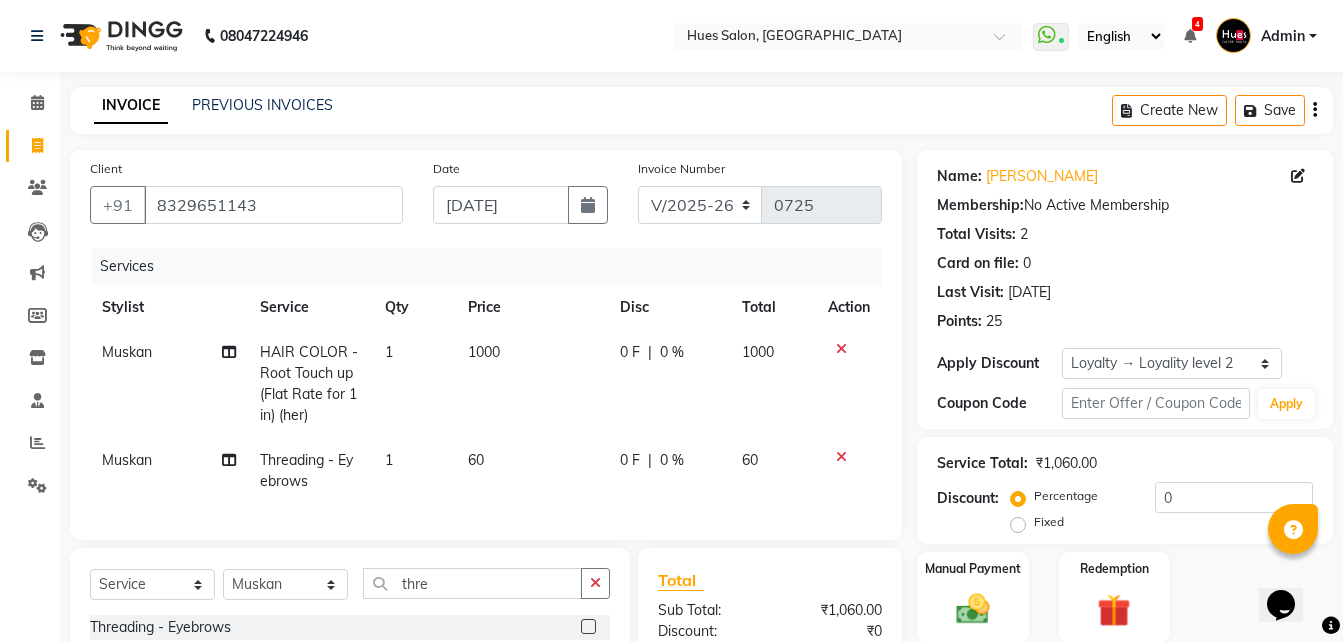 scroll, scrollTop: 203, scrollLeft: 0, axis: vertical 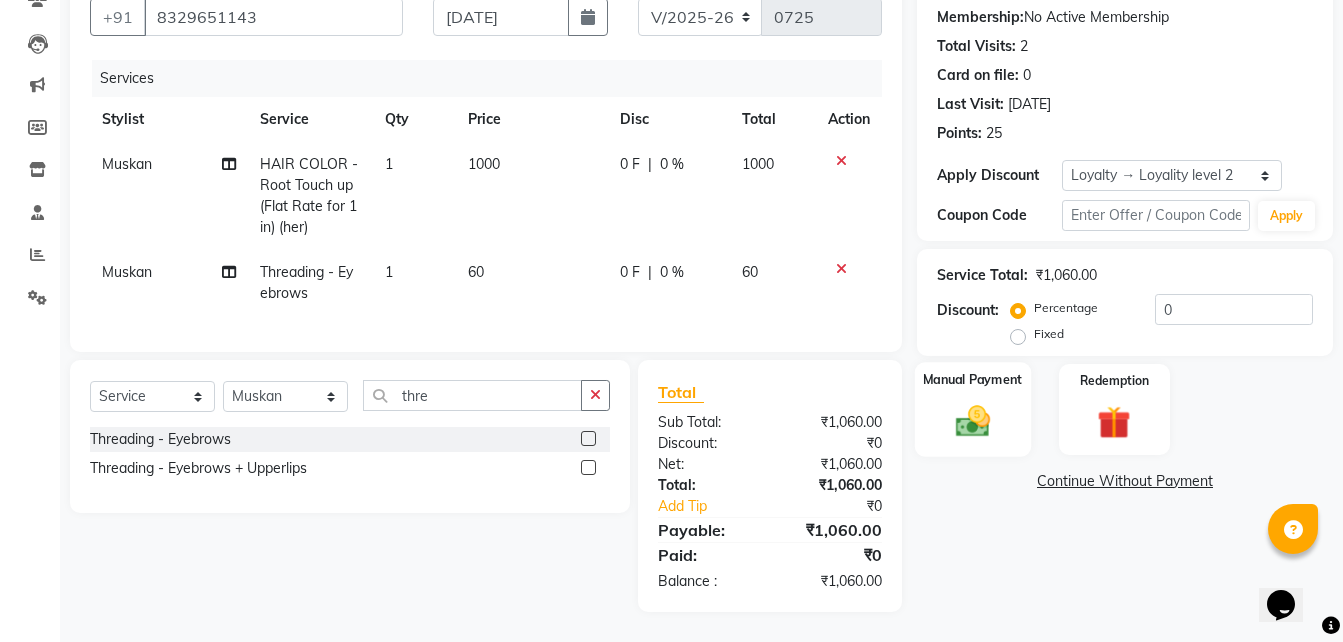 click 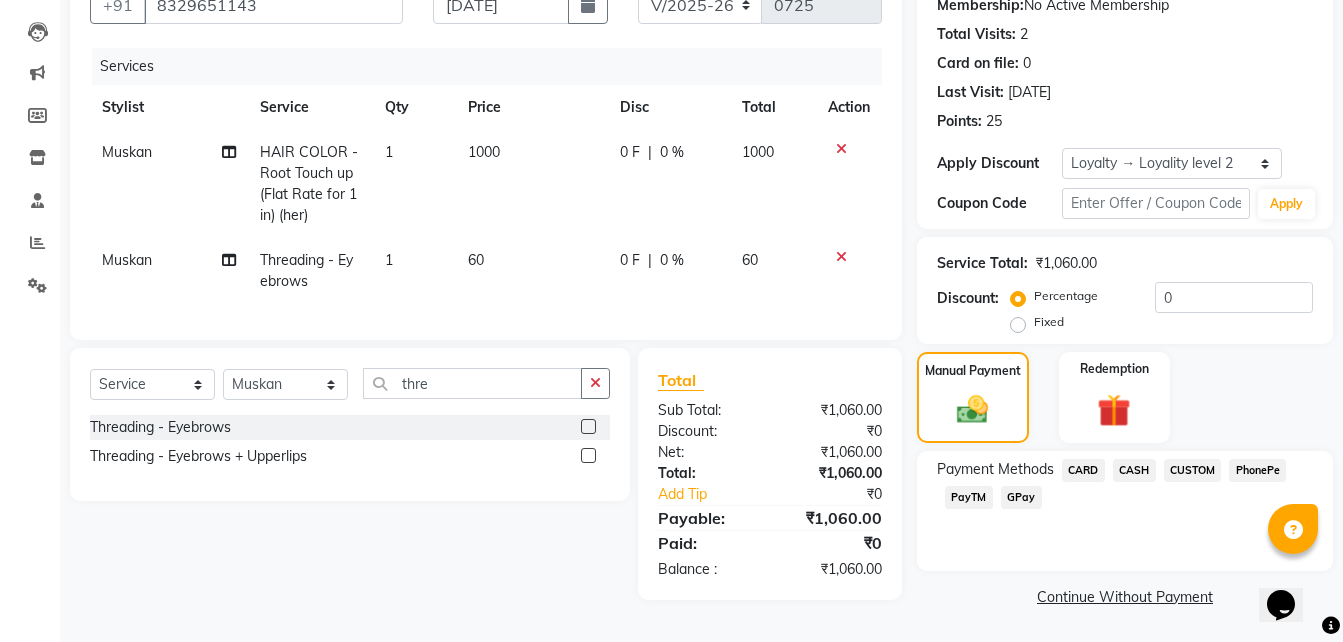 click on "PhonePe" 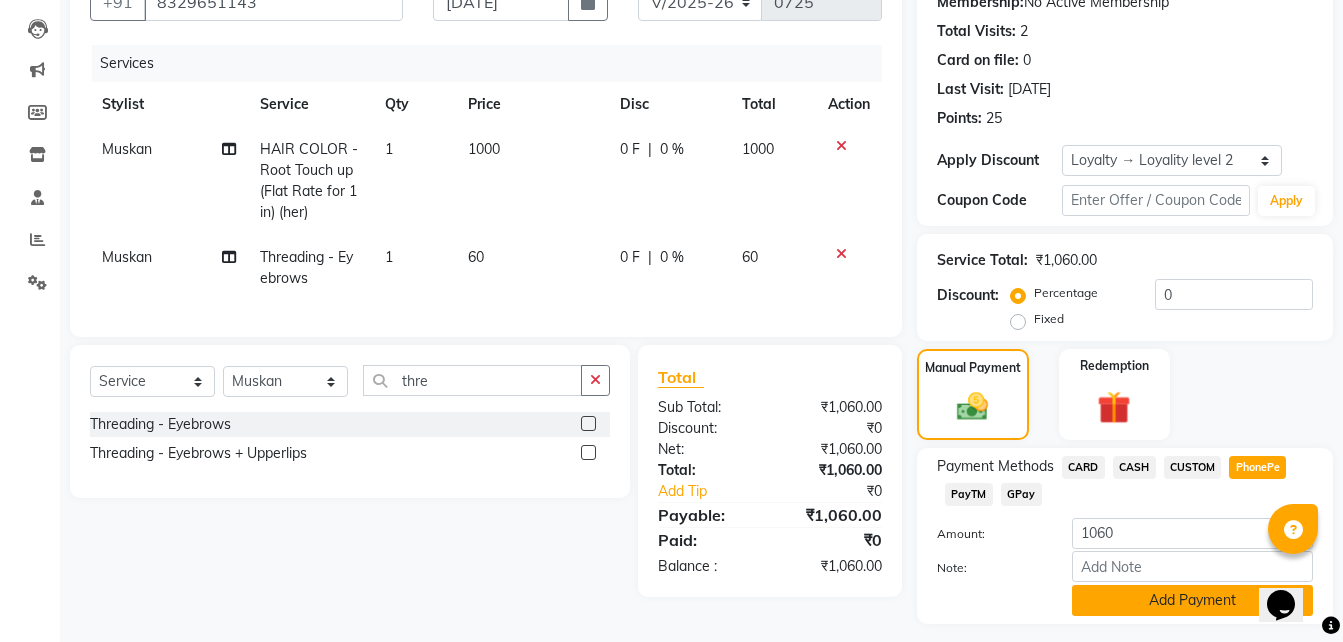 click on "Add Payment" 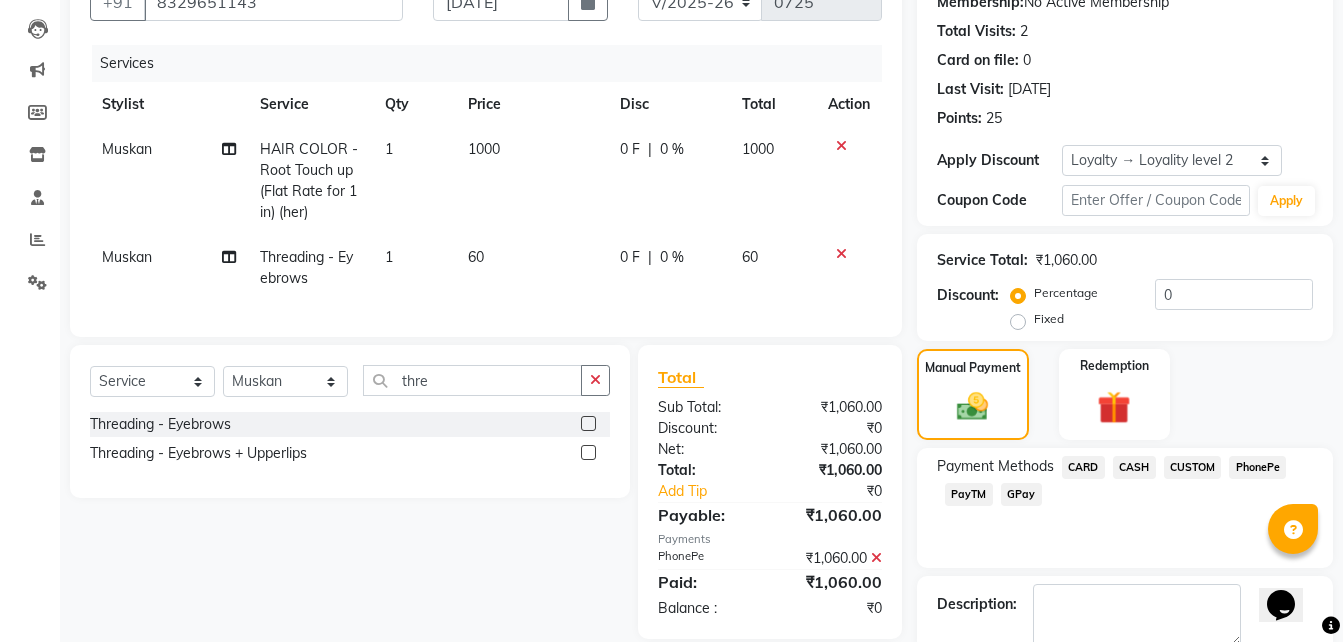 scroll, scrollTop: 364, scrollLeft: 0, axis: vertical 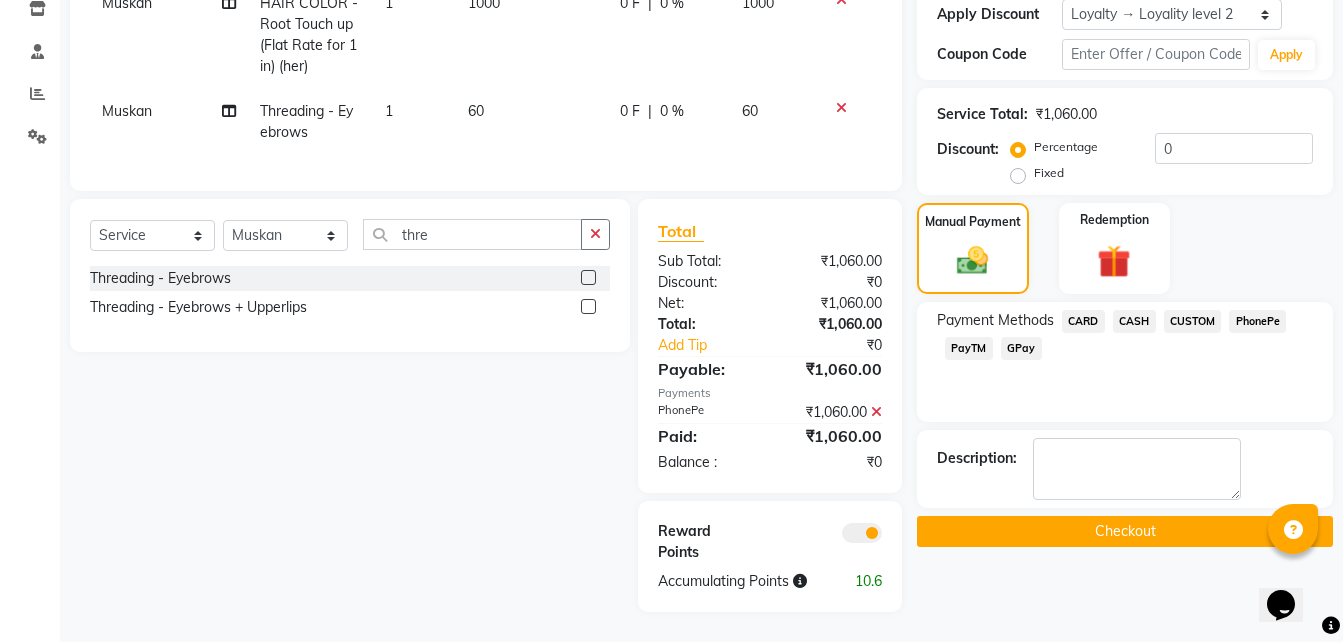 click on "Checkout" 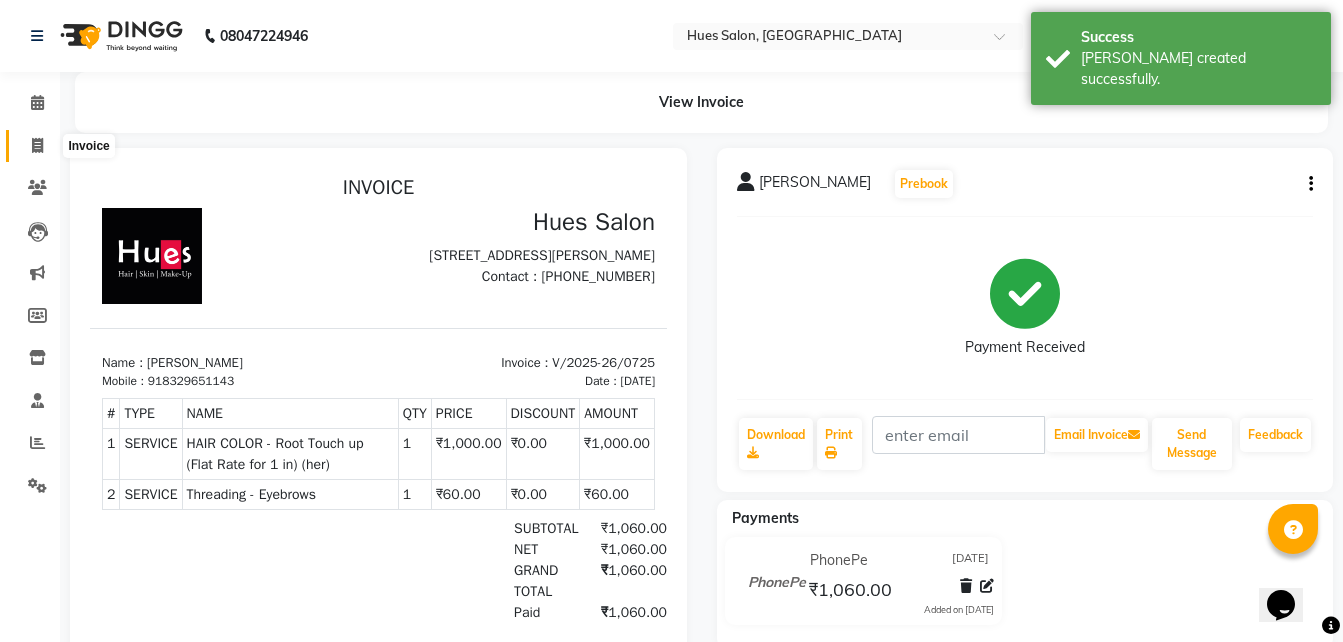 scroll, scrollTop: 0, scrollLeft: 0, axis: both 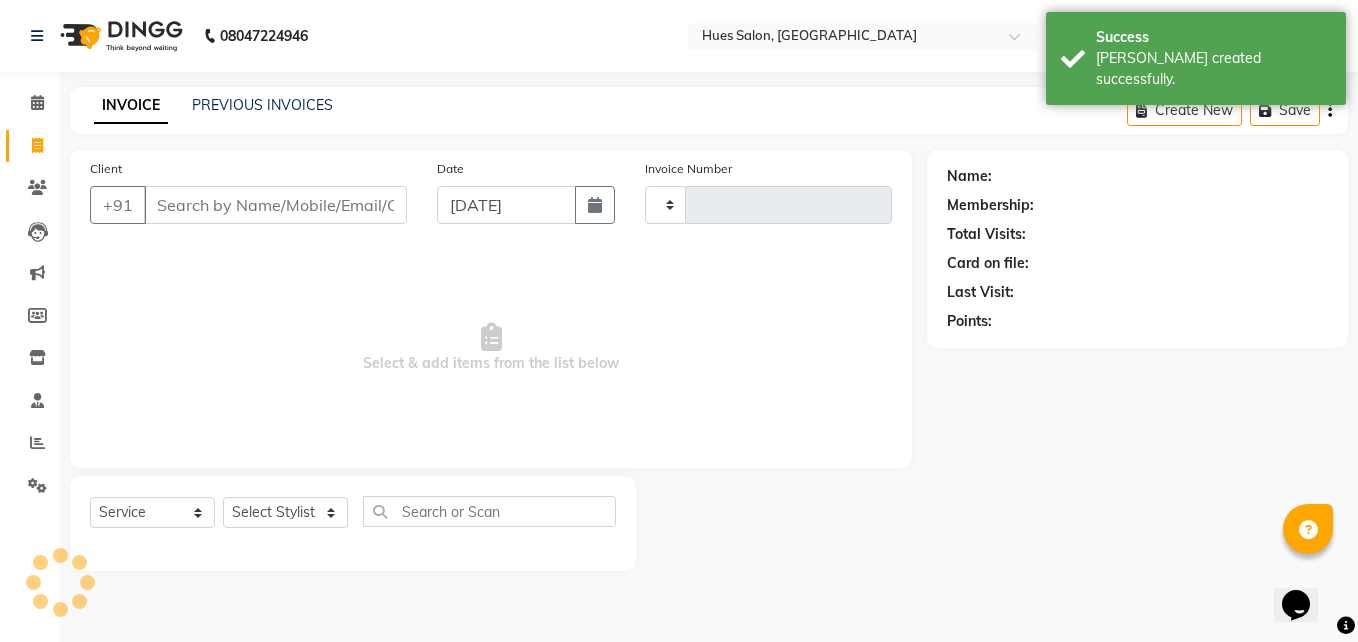 type on "0726" 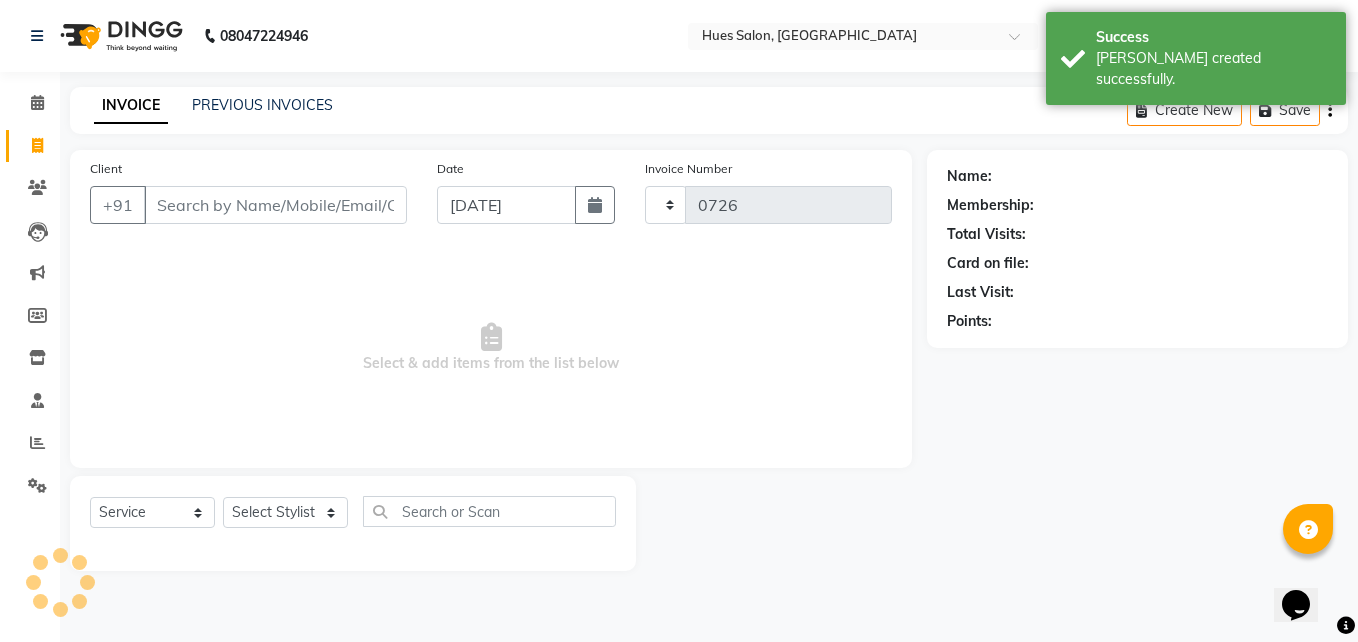 select on "3460" 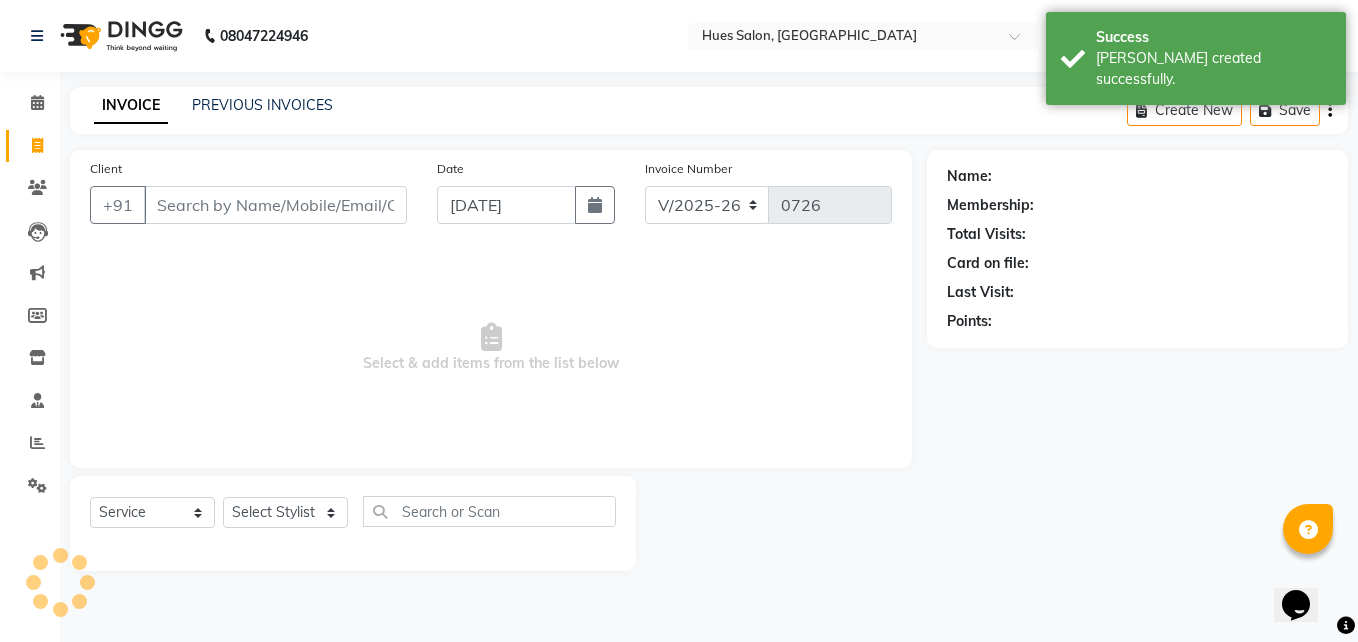 click on "Client" at bounding box center (275, 205) 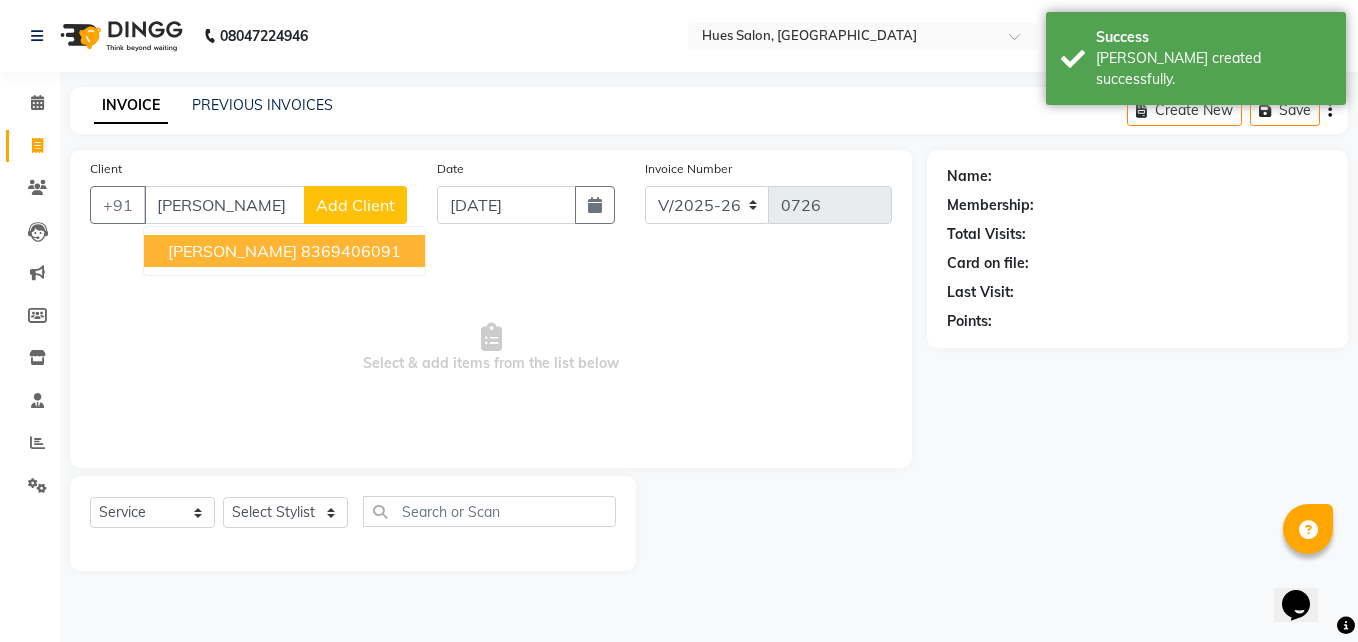 click on "8369406091" at bounding box center (351, 251) 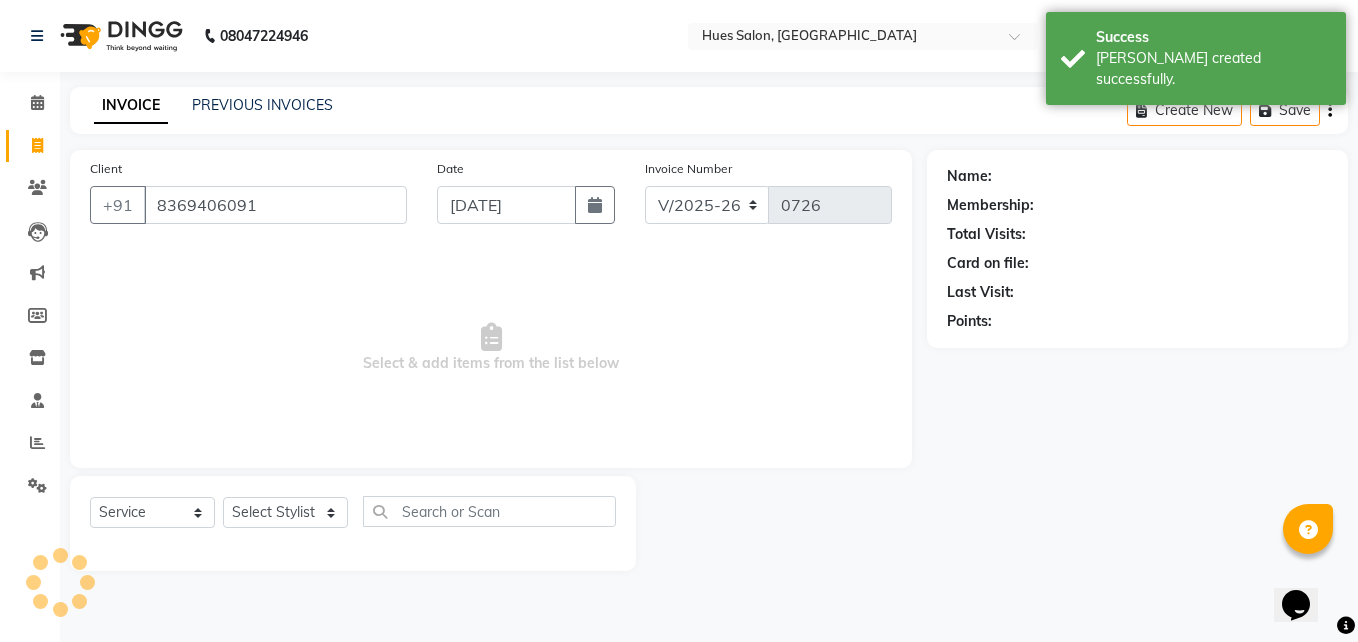 type on "8369406091" 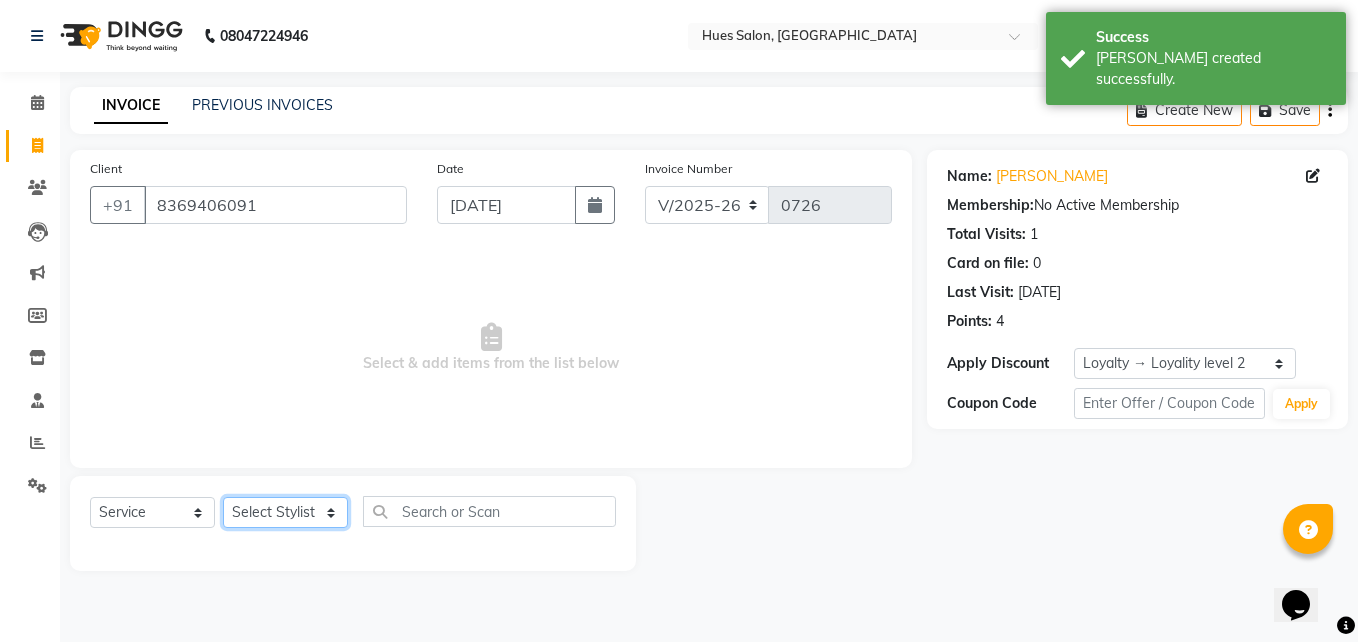 click on "Select Stylist [PERSON_NAME] [PERSON_NAME] Office [PERSON_NAME] [PERSON_NAME]  [PERSON_NAME] [PERSON_NAME] [PERSON_NAME]" 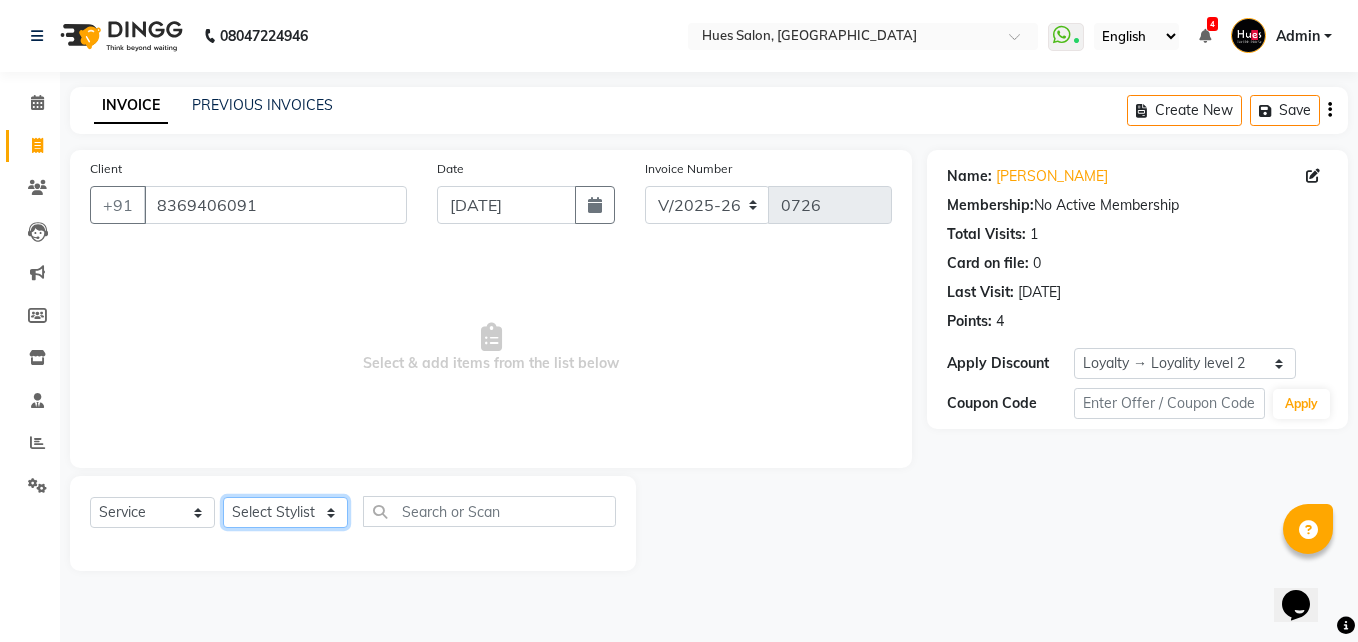 select on "69218" 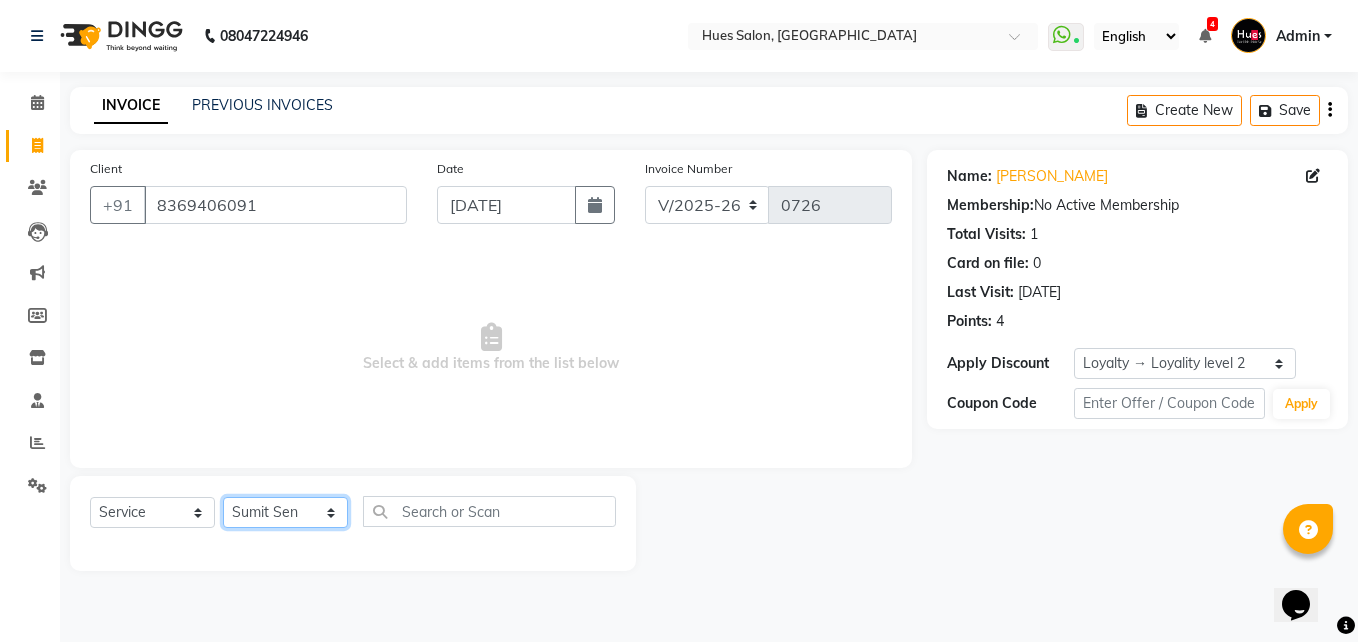 click on "Select Stylist [PERSON_NAME] [PERSON_NAME] Office [PERSON_NAME] [PERSON_NAME]  [PERSON_NAME] [PERSON_NAME] [PERSON_NAME]" 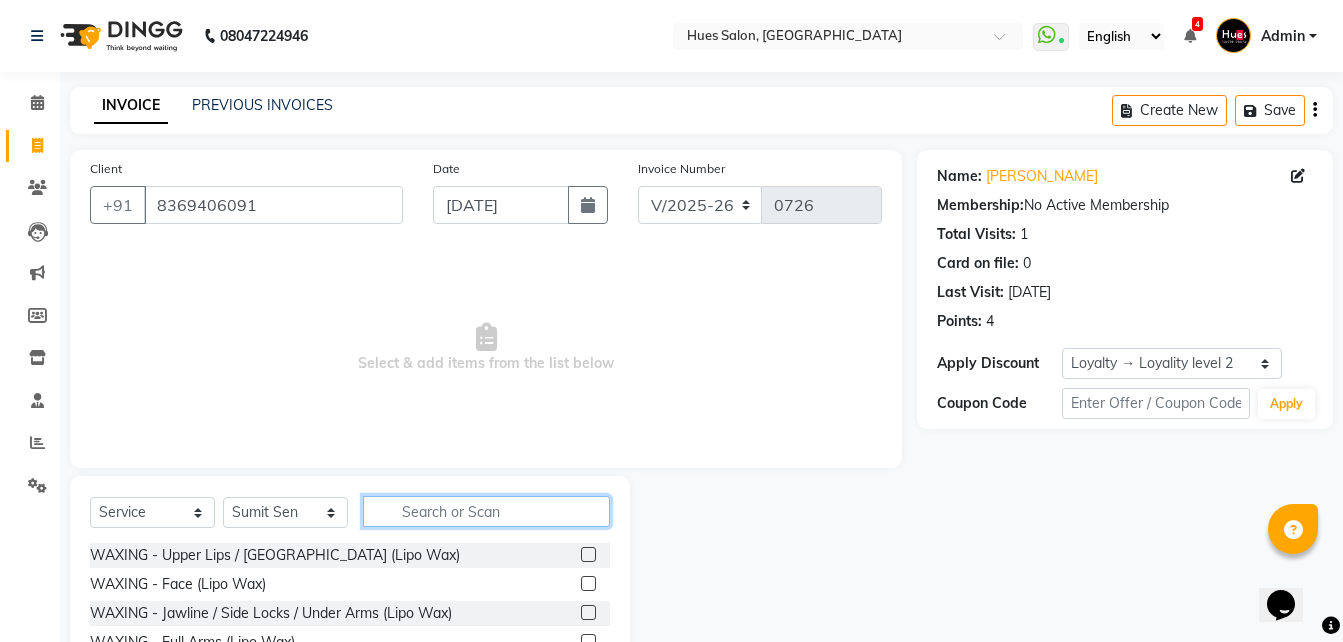 click 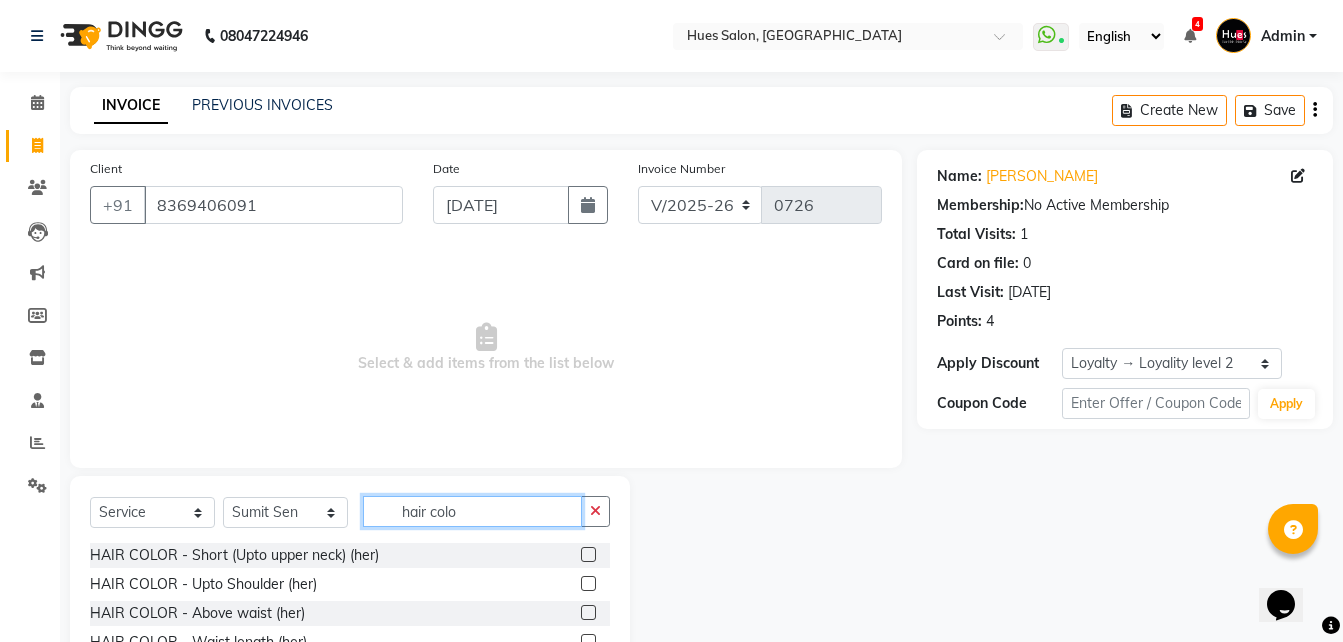 type on "hair colo" 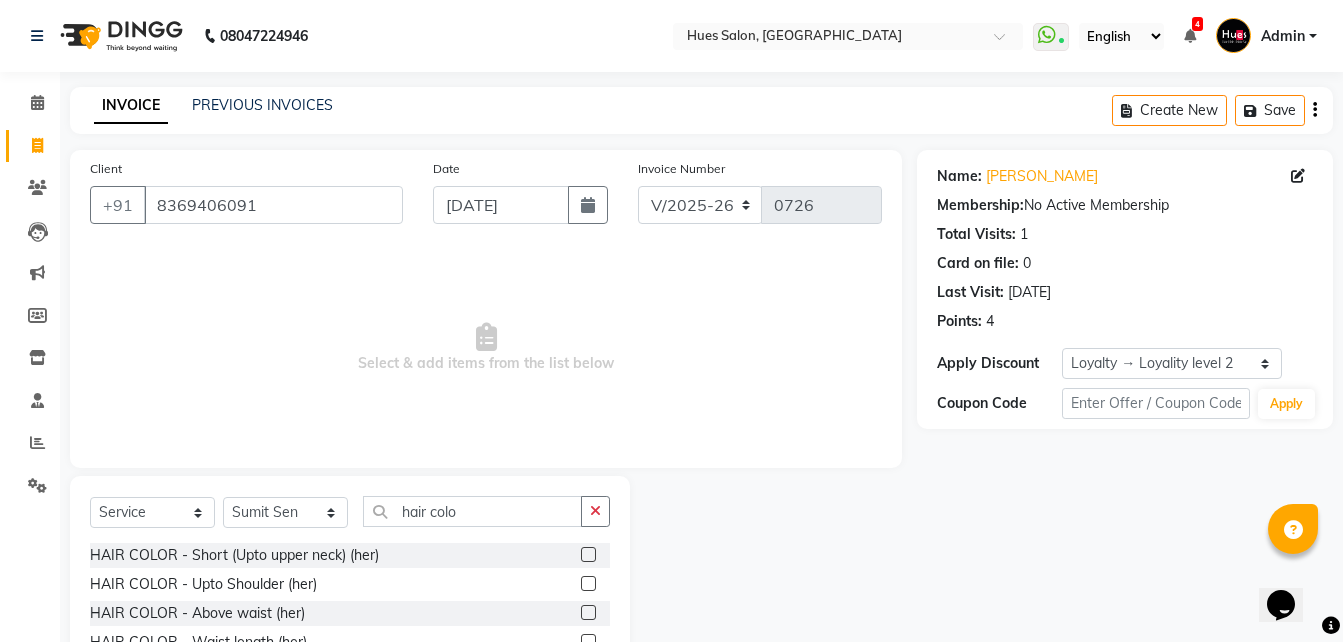 click 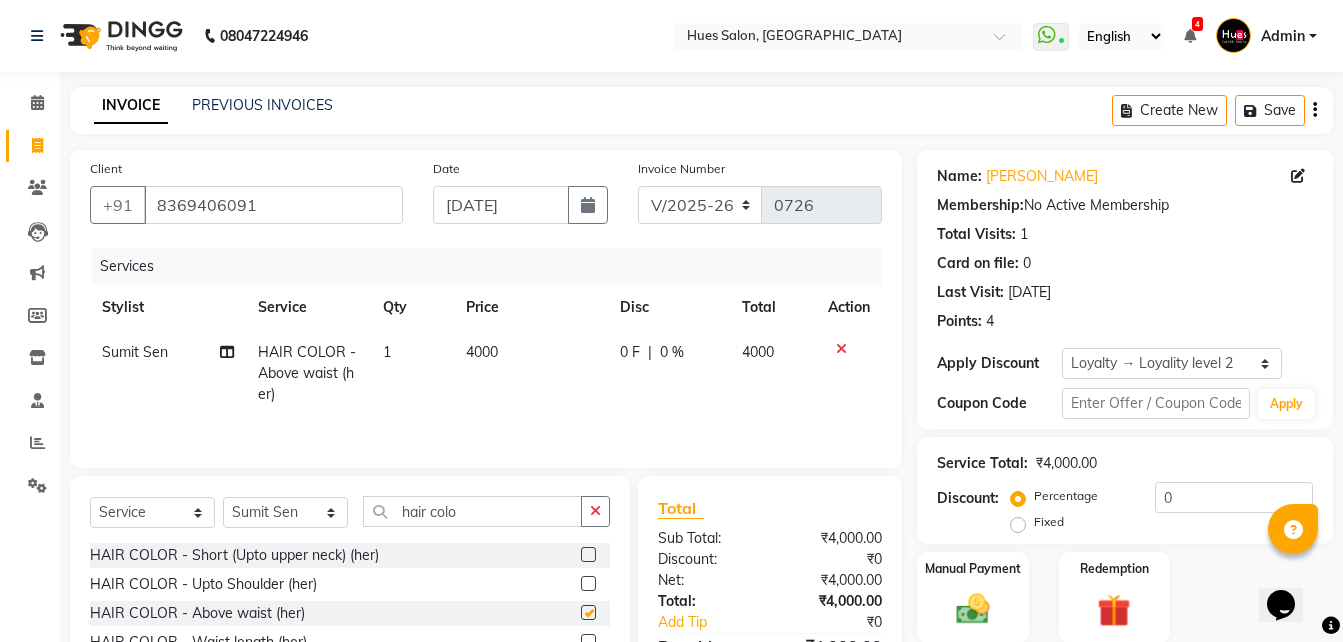 checkbox on "false" 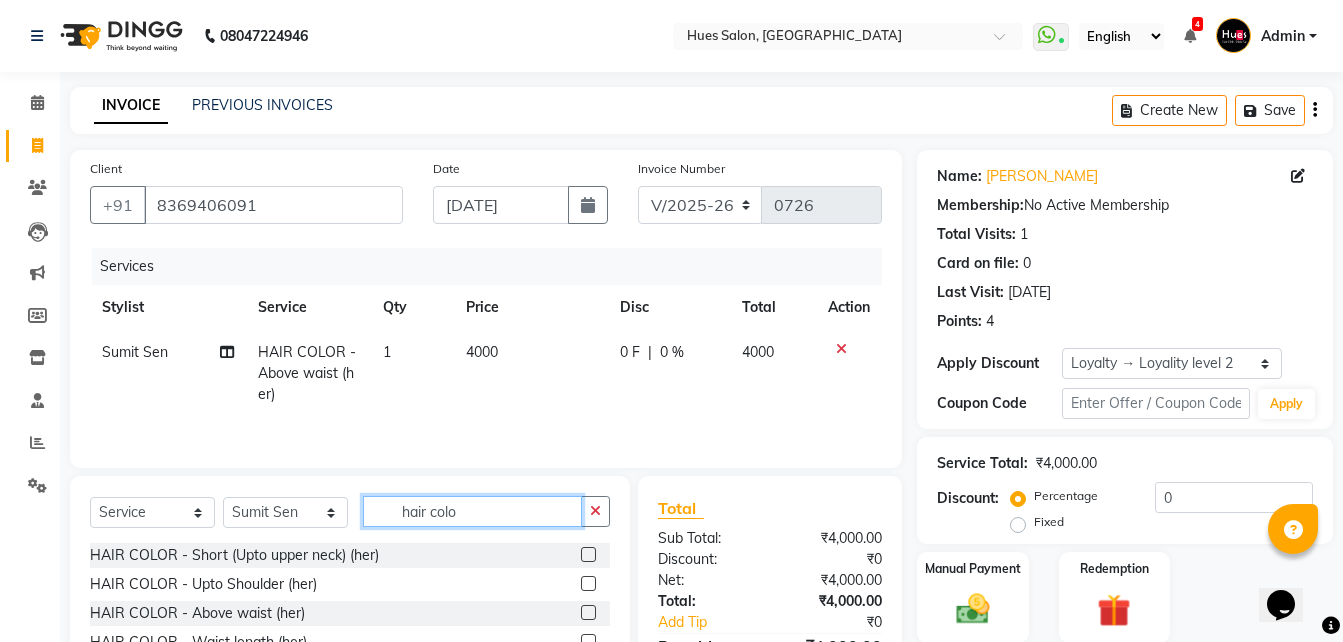 click on "hair colo" 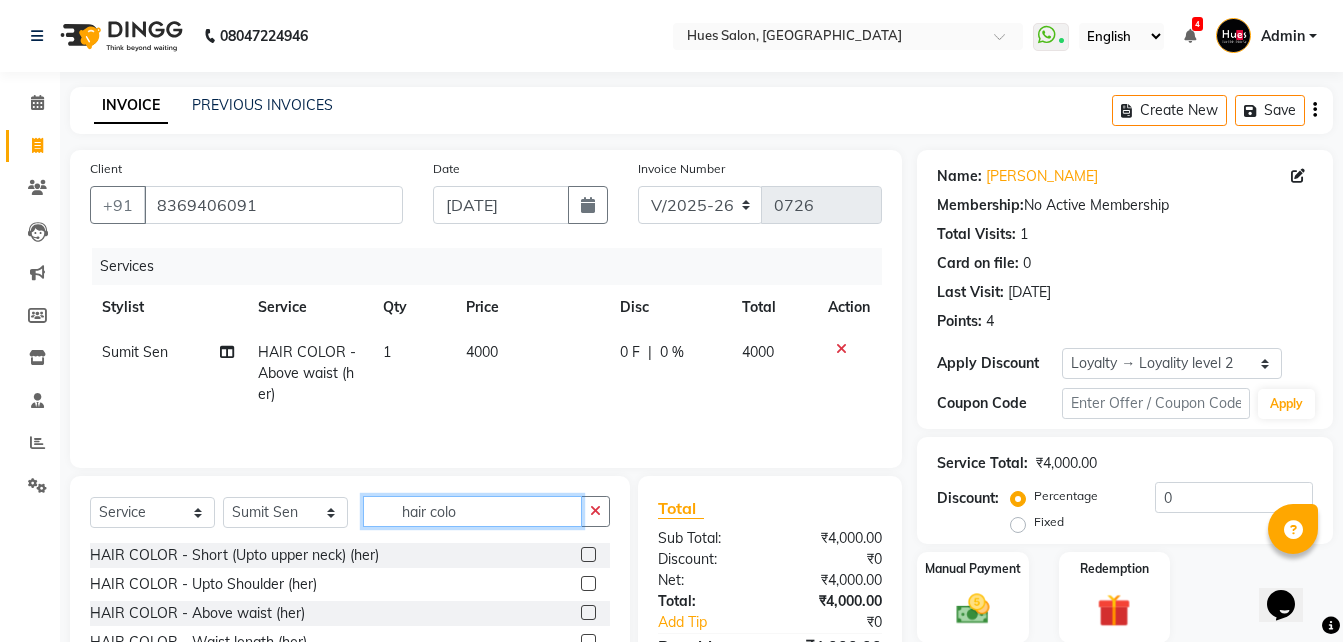 drag, startPoint x: 500, startPoint y: 509, endPoint x: 262, endPoint y: 542, distance: 240.27692 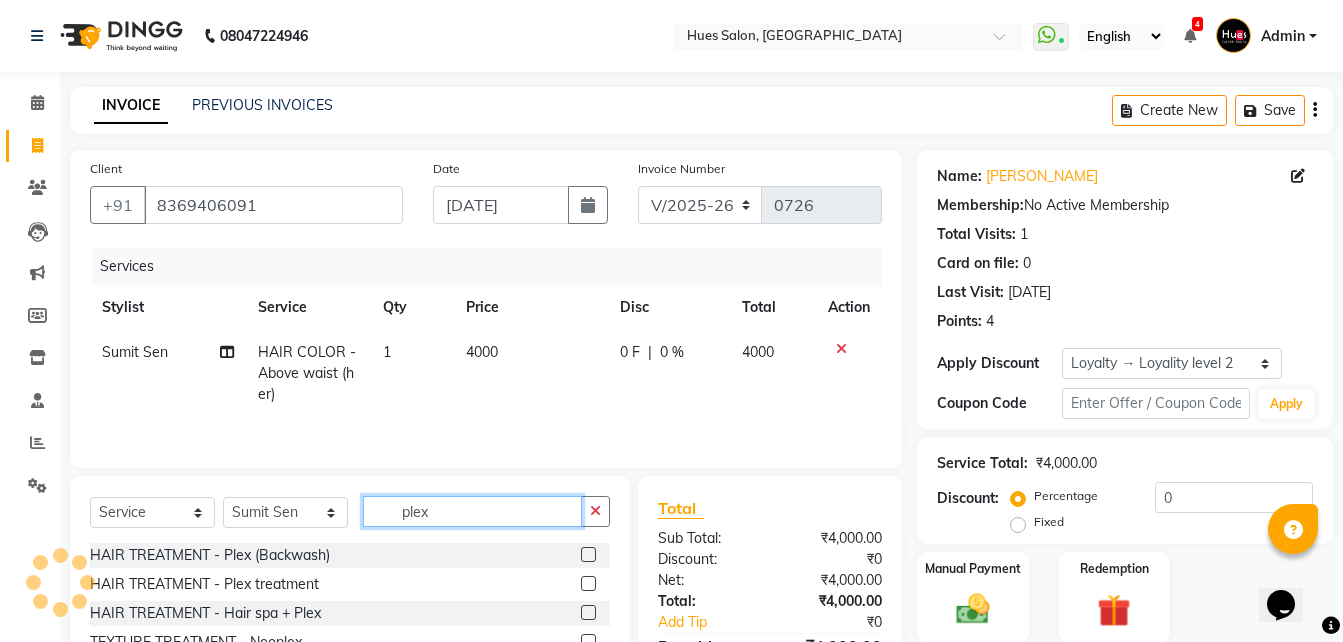 type on "plex" 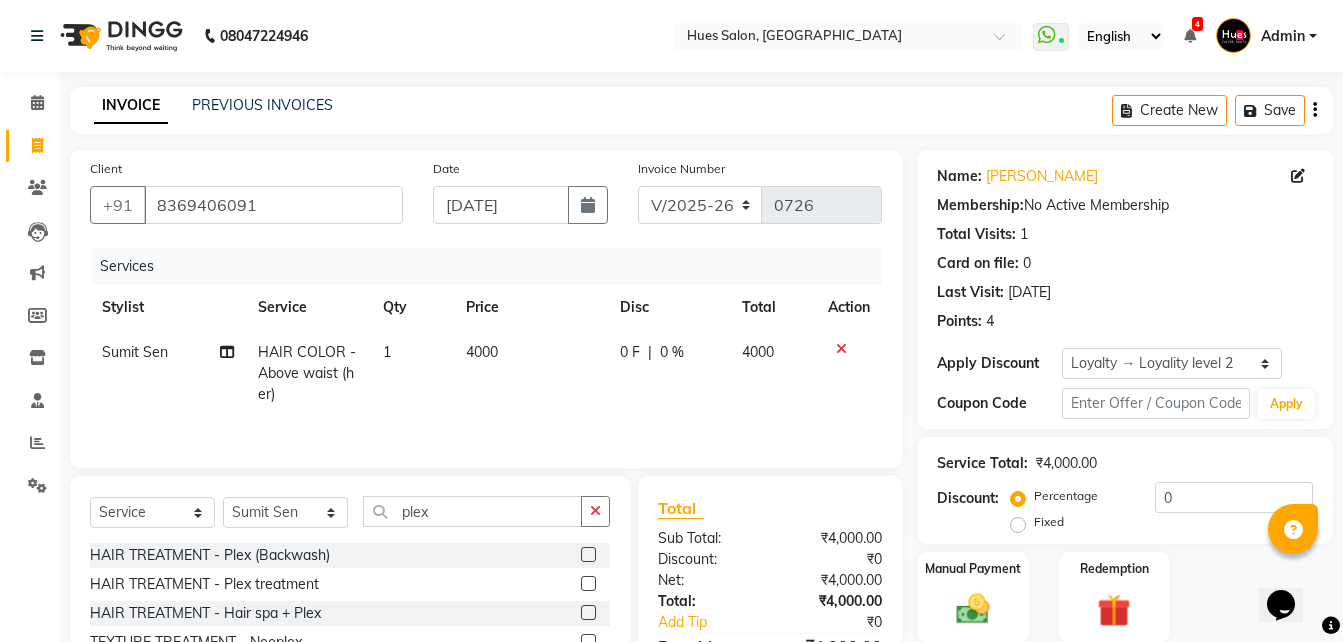 click 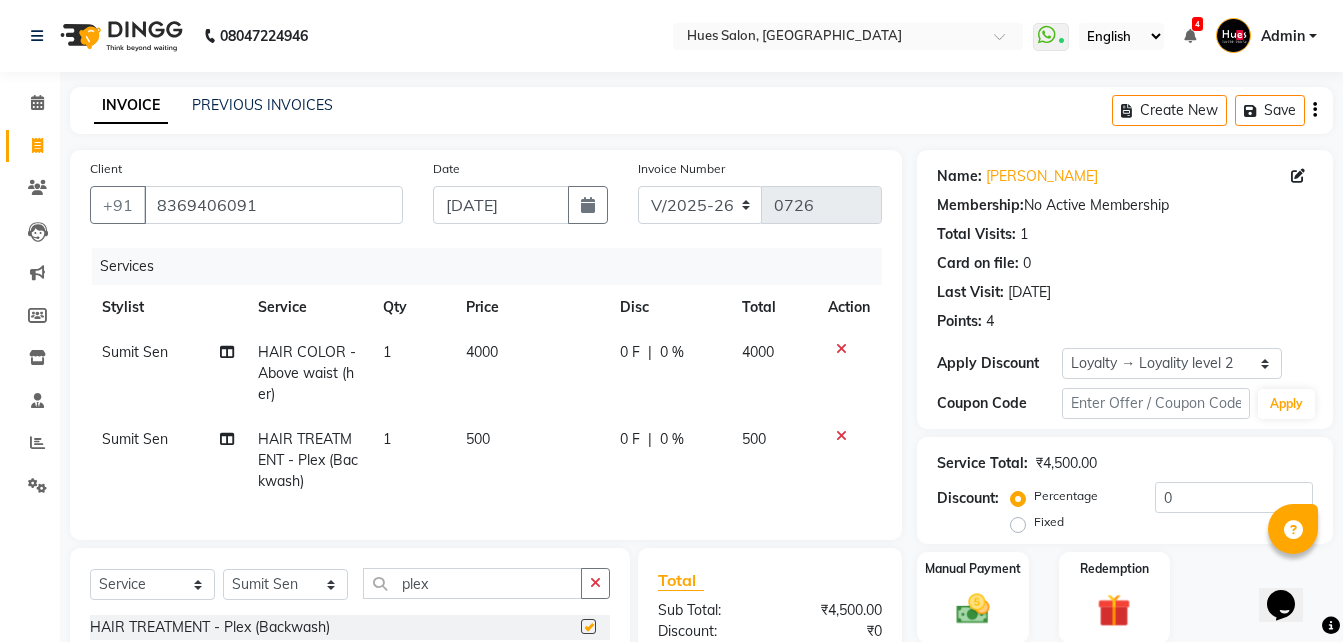 checkbox on "false" 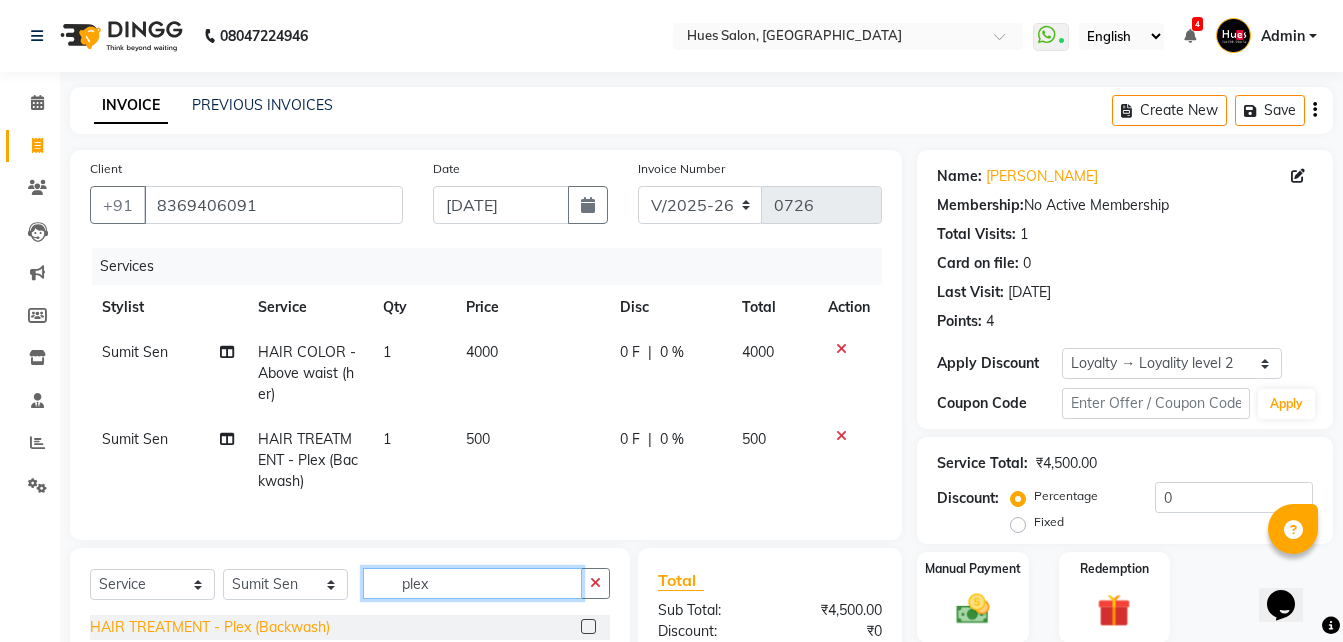 drag, startPoint x: 505, startPoint y: 590, endPoint x: 111, endPoint y: 633, distance: 396.3395 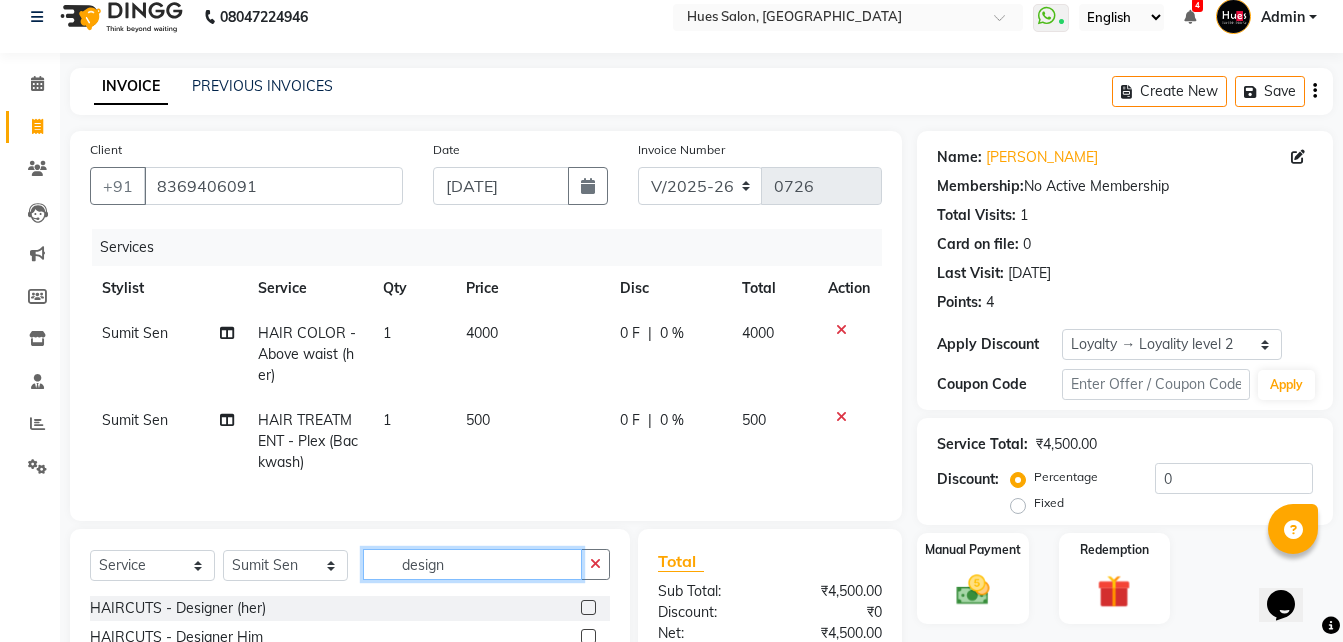 type on "design" 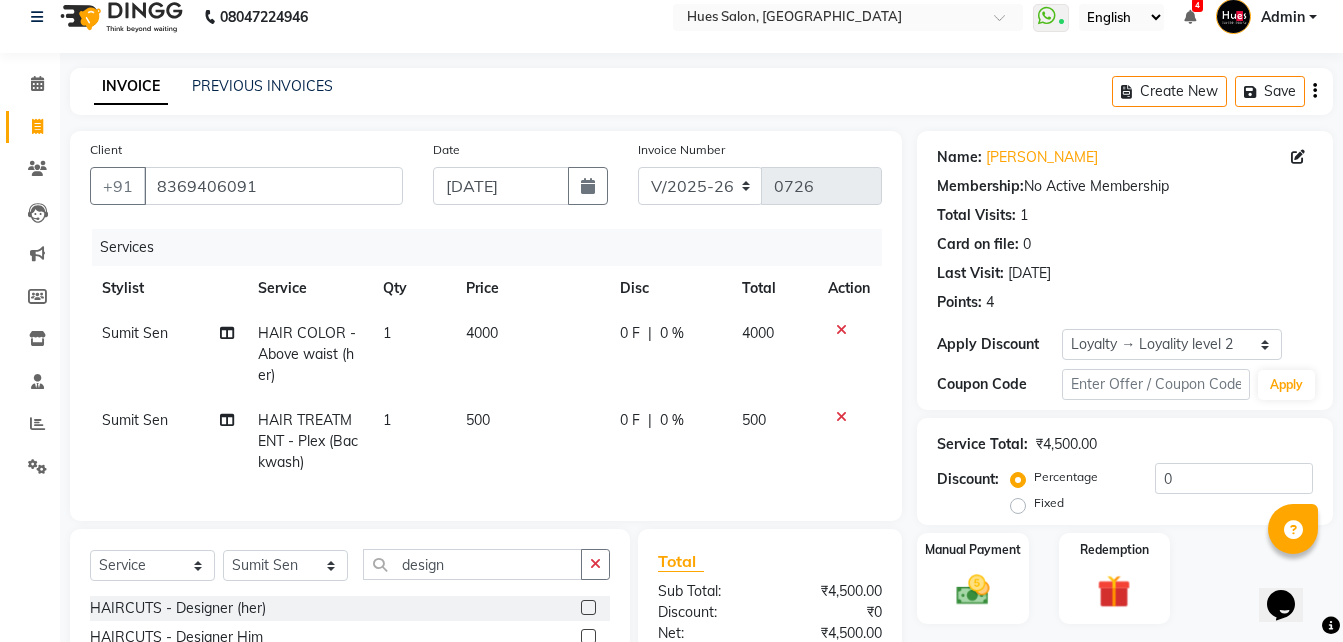 click 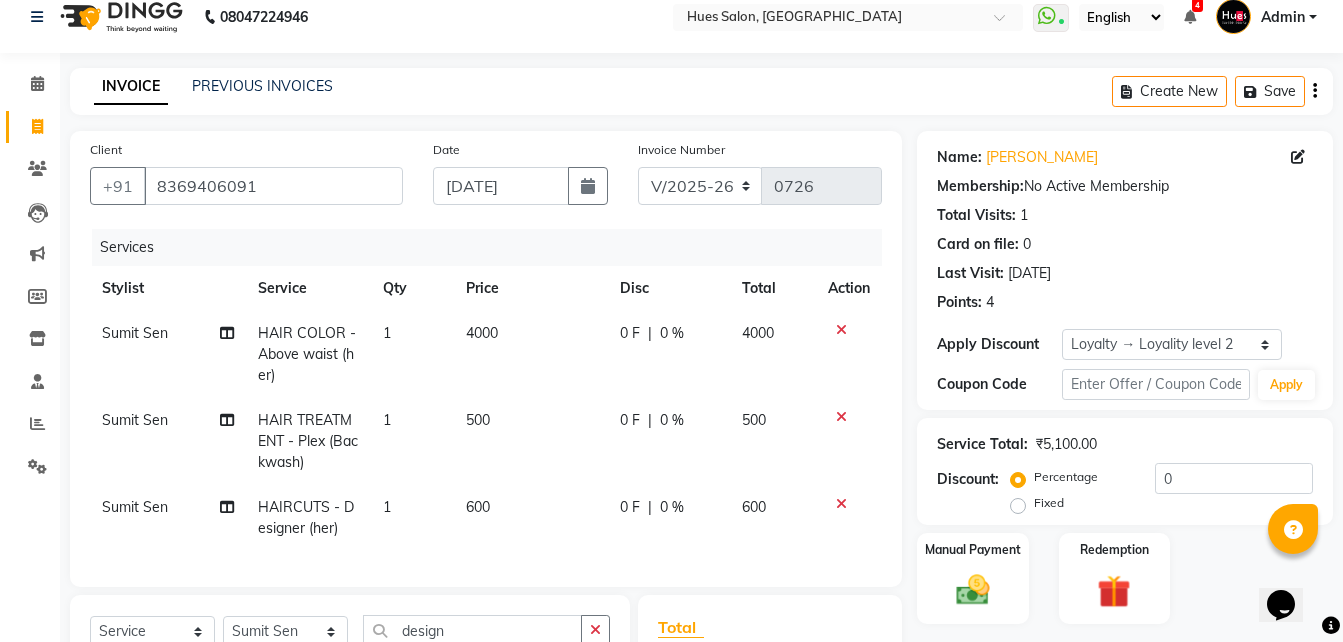 checkbox on "false" 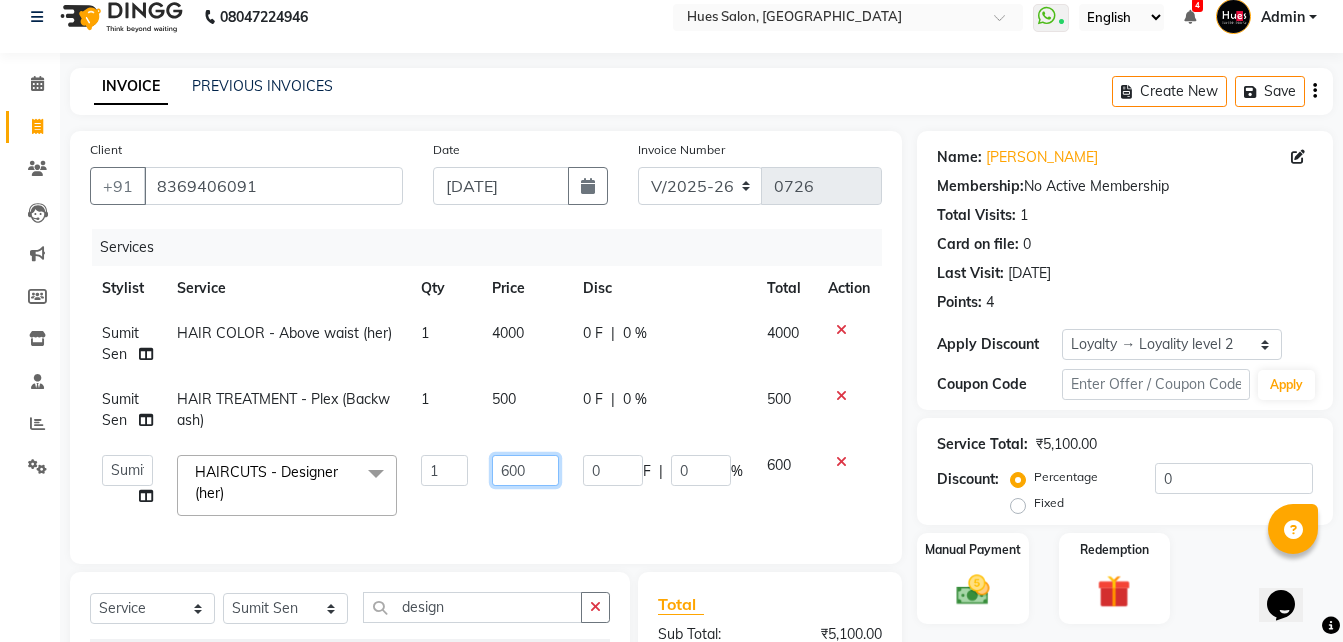 click on "600" 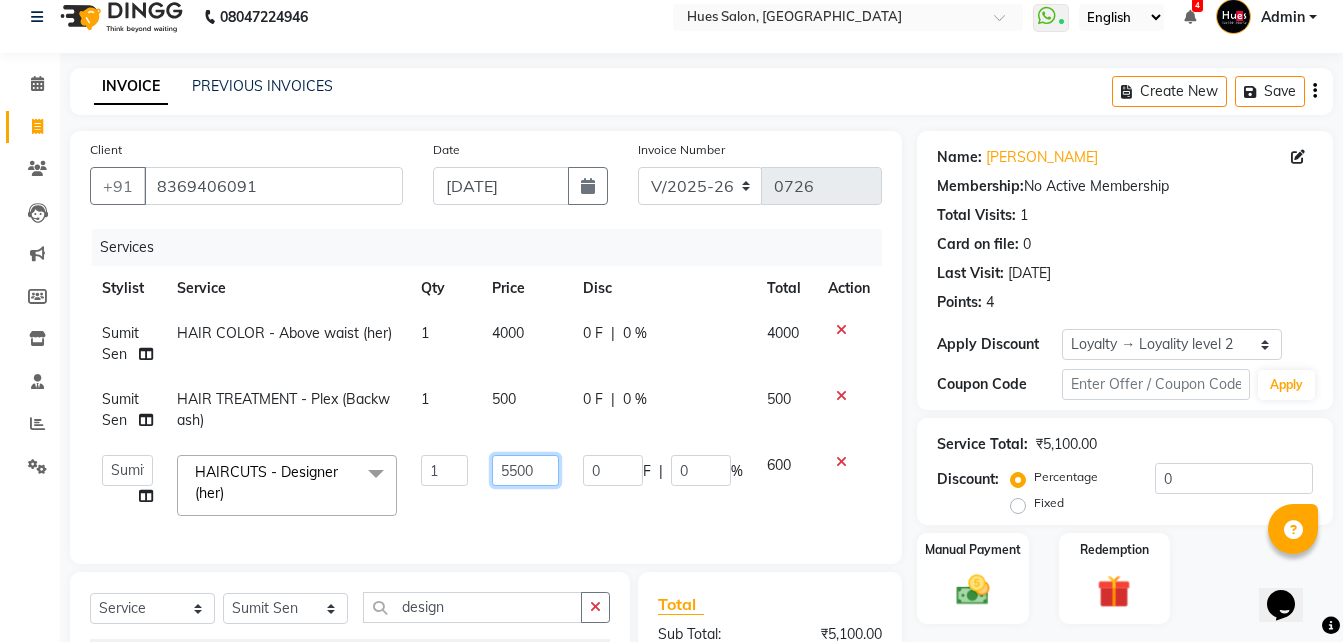 type on "550" 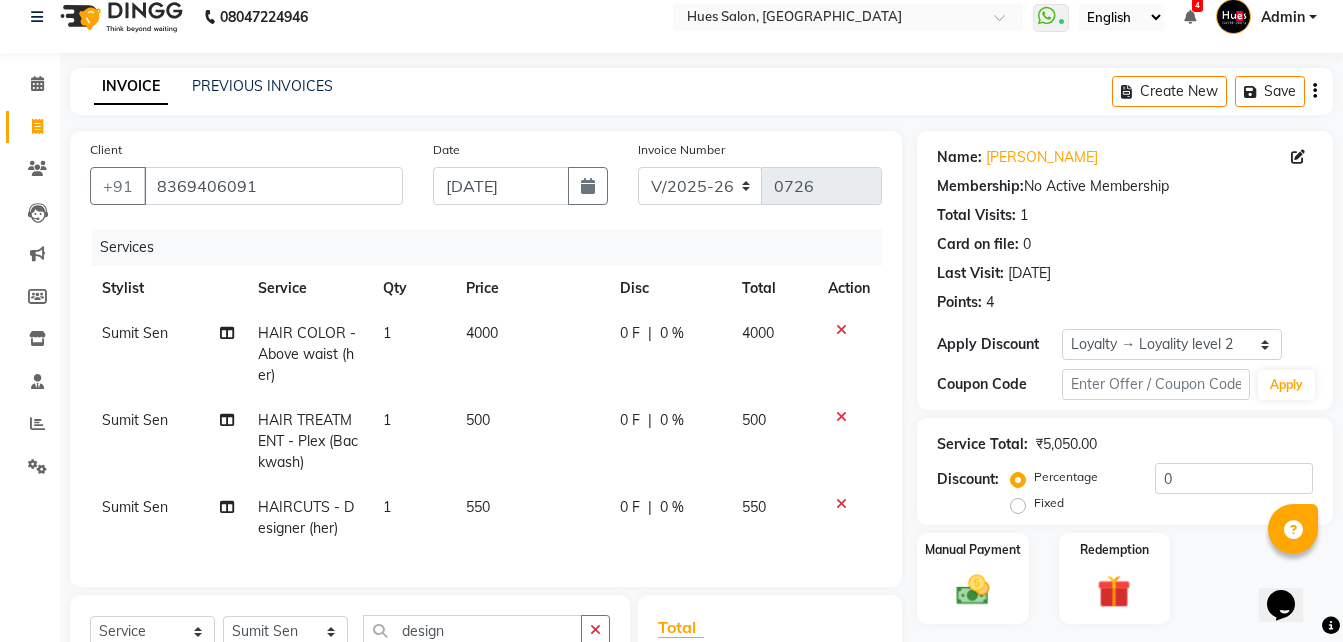 click on "4000" 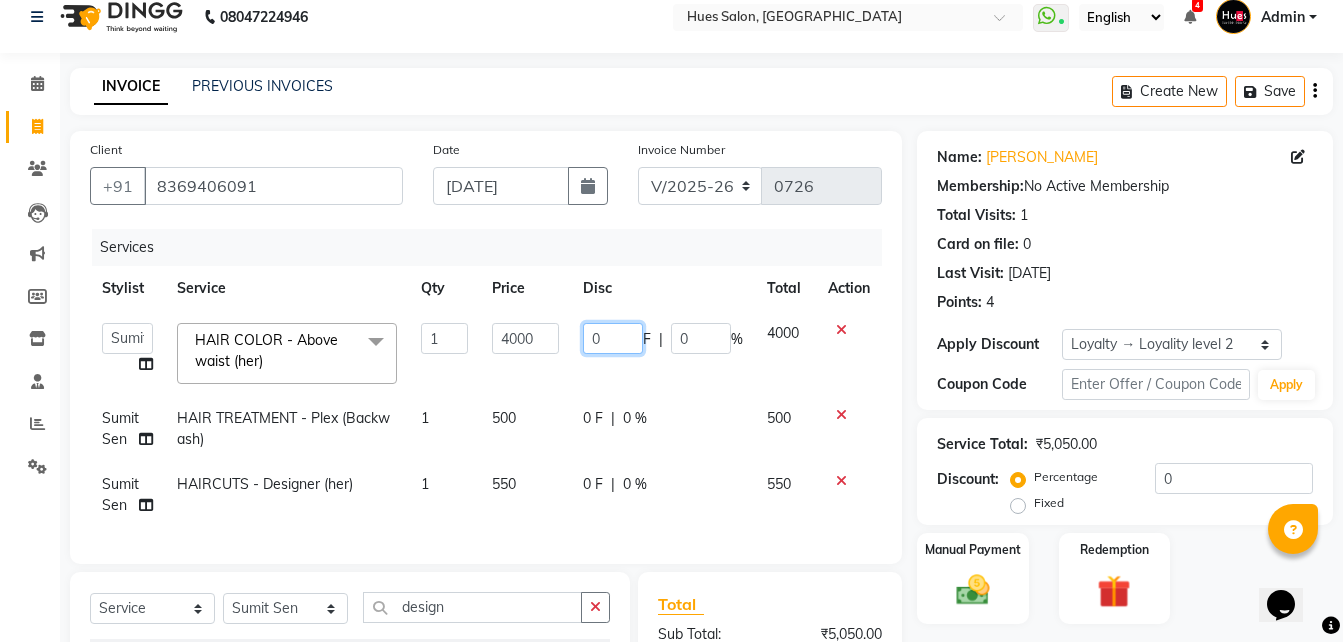 click on "0" 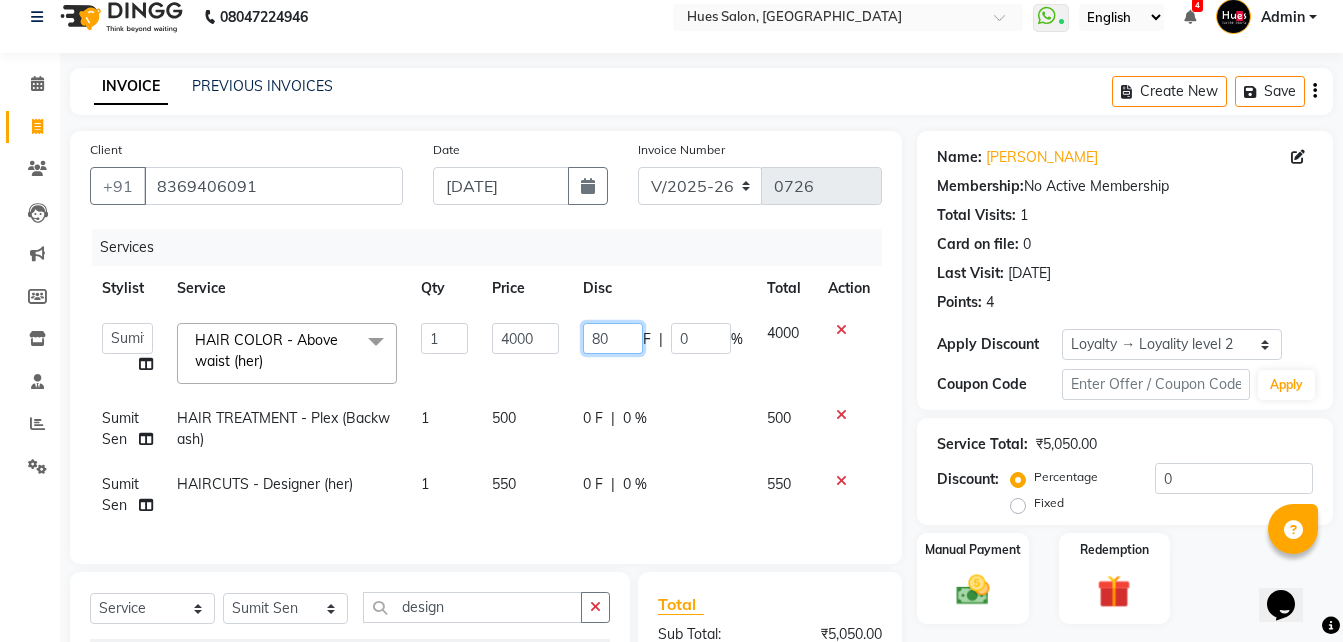 type on "800" 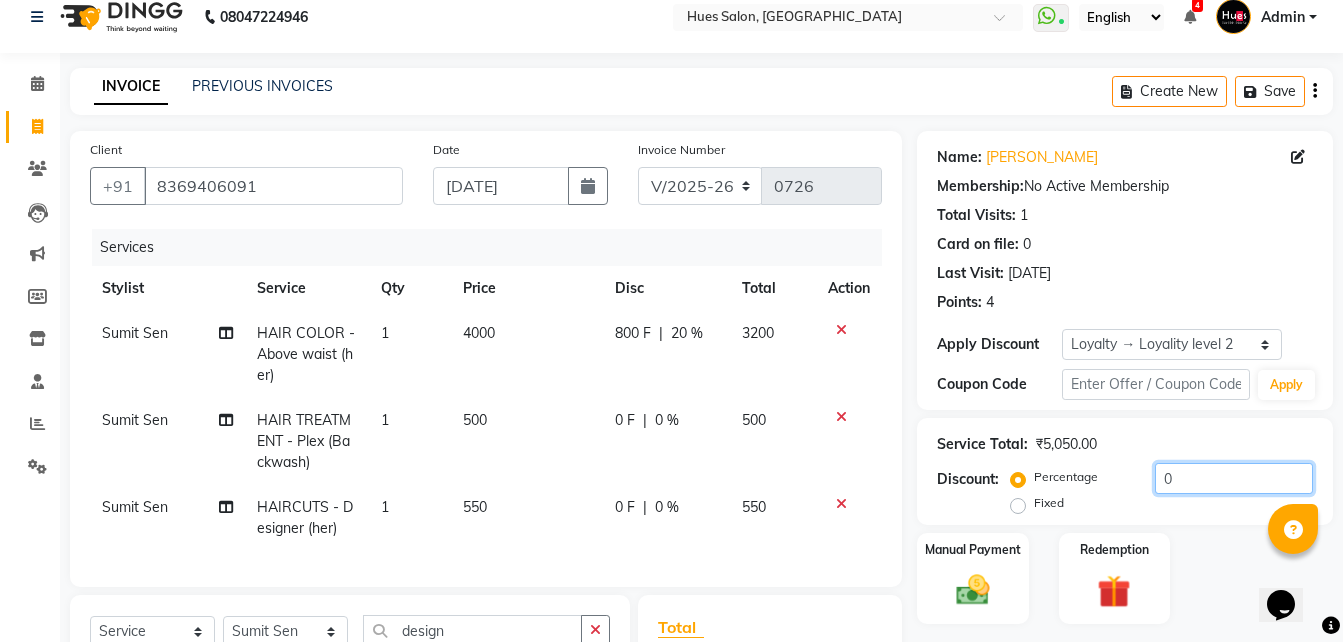 click on "0" 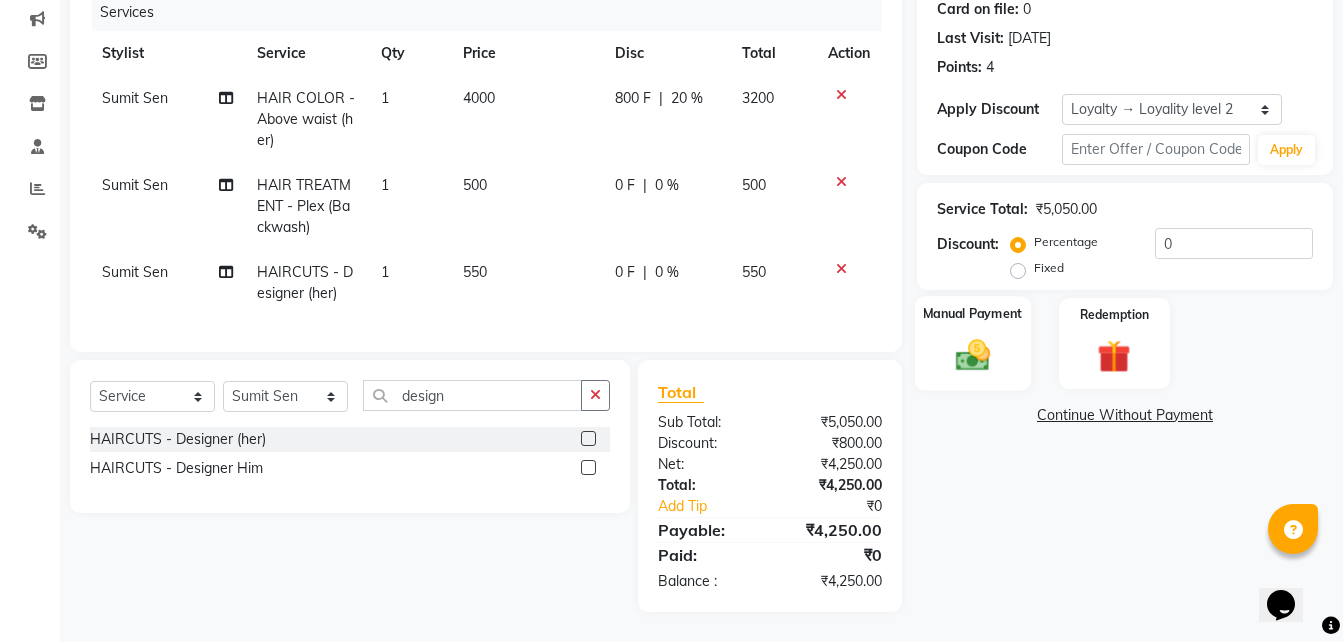 click 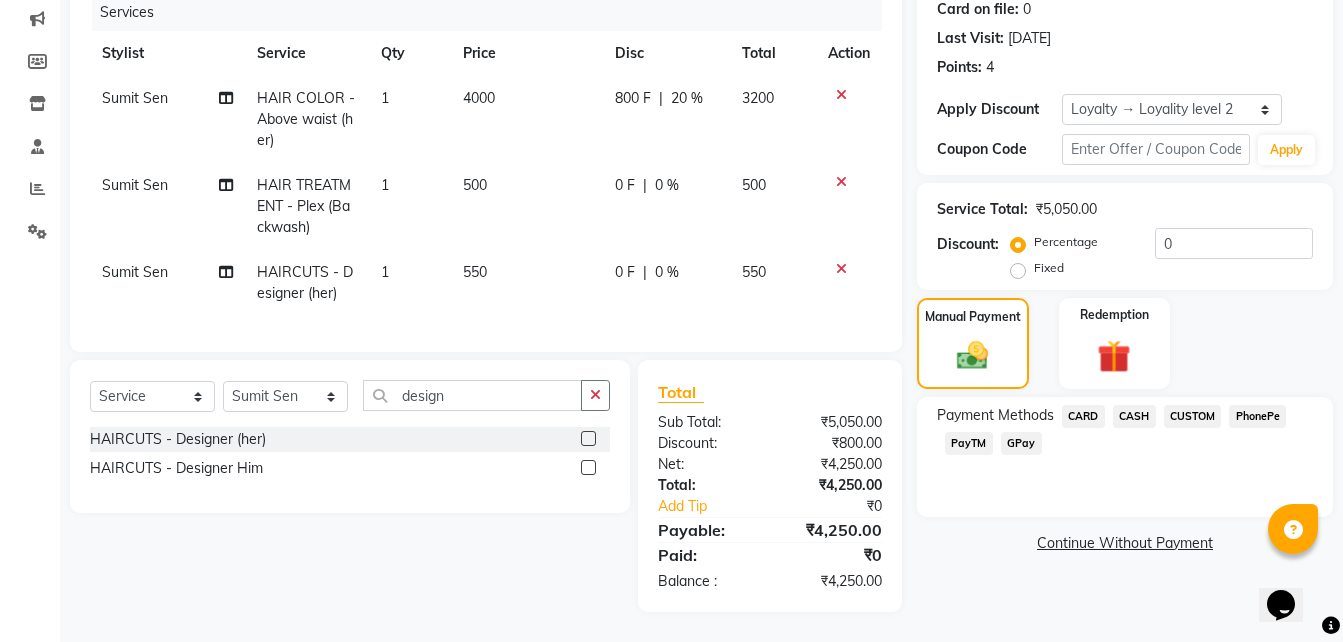 click on "PhonePe" 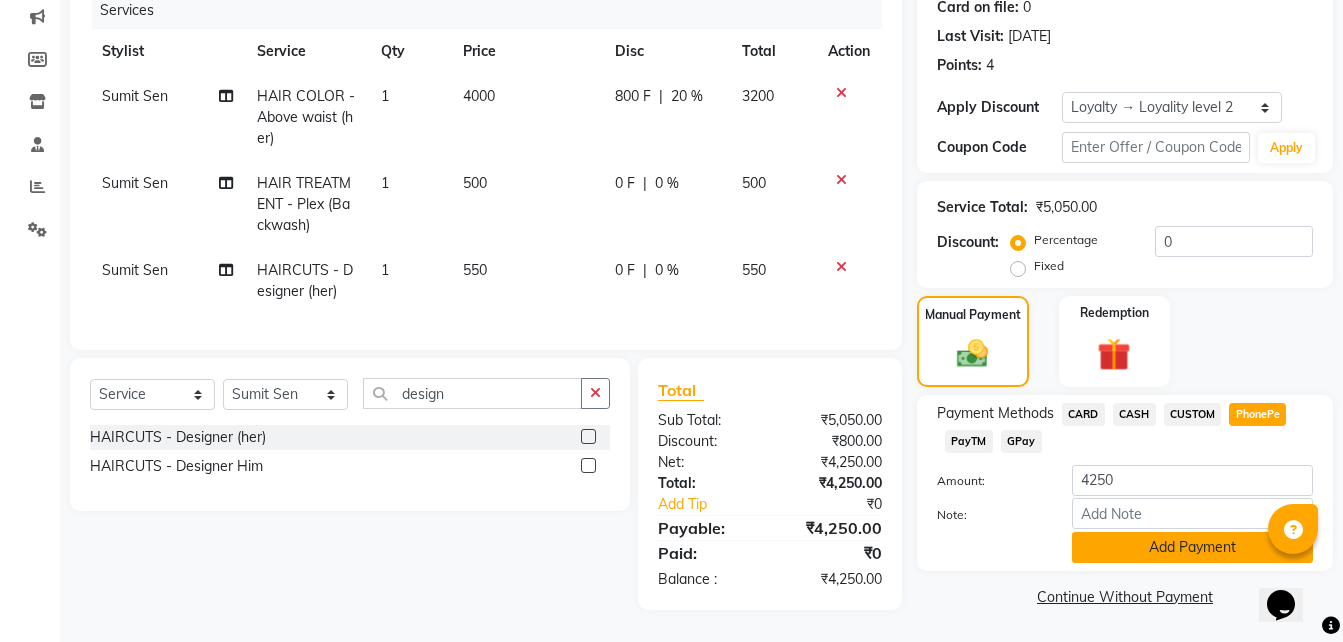 click on "Add Payment" 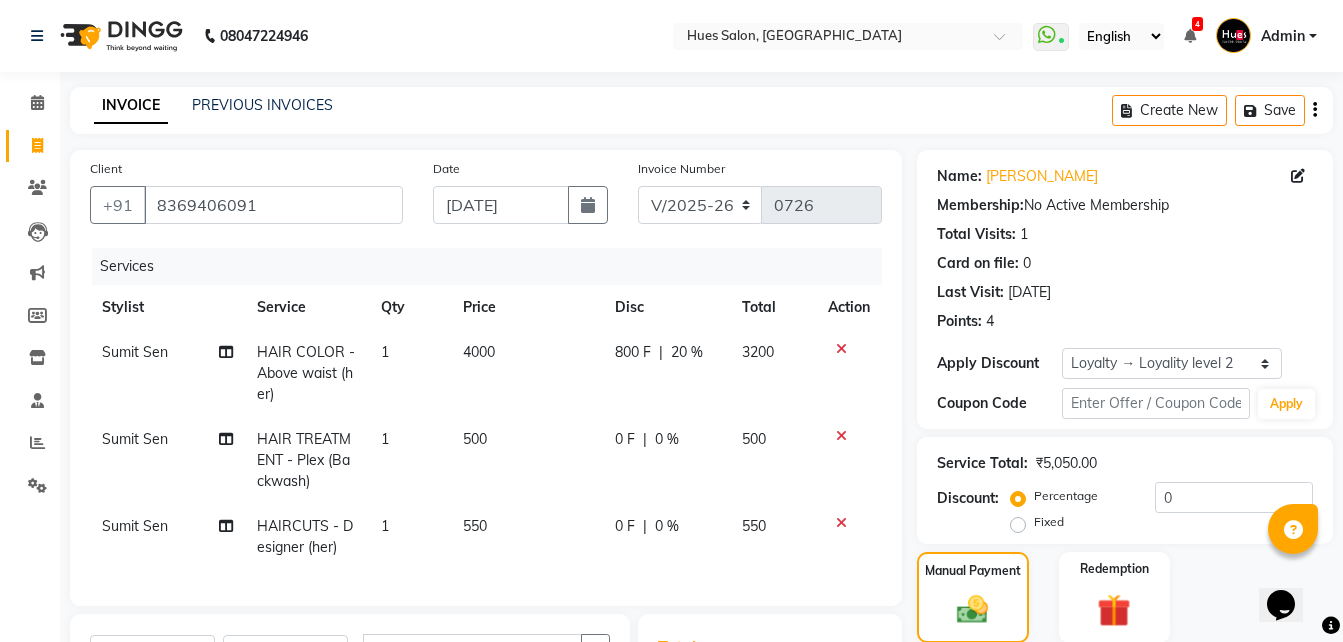 scroll, scrollTop: 430, scrollLeft: 0, axis: vertical 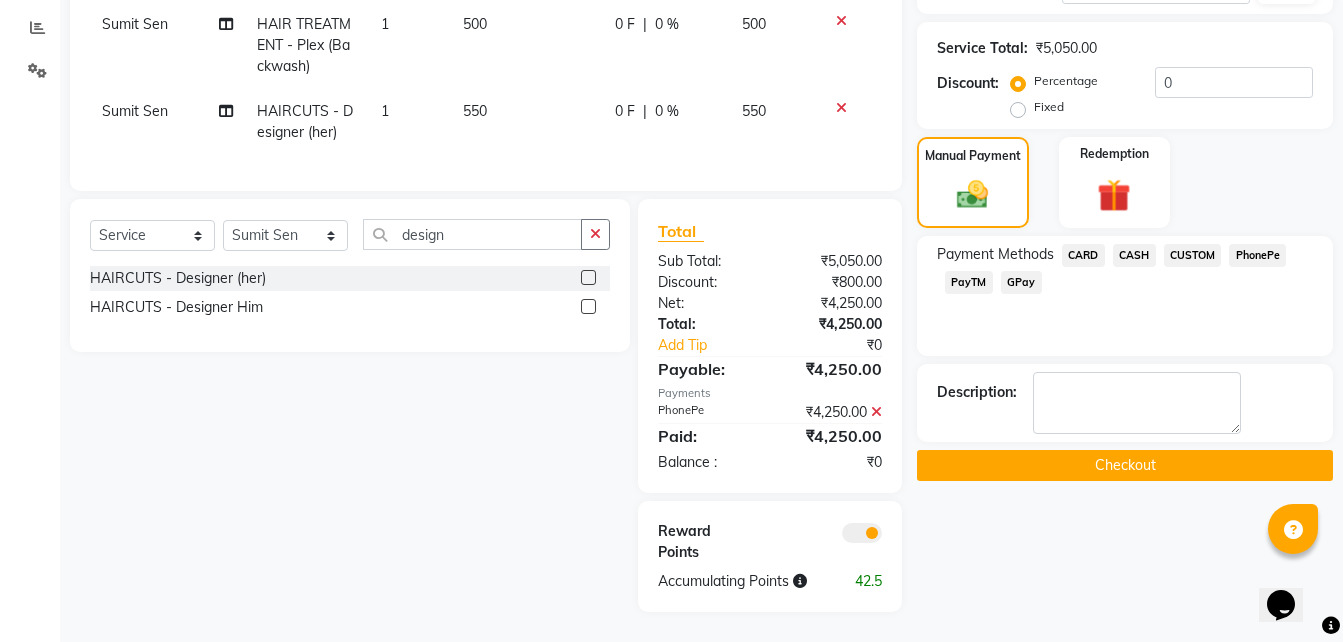 click on "Checkout" 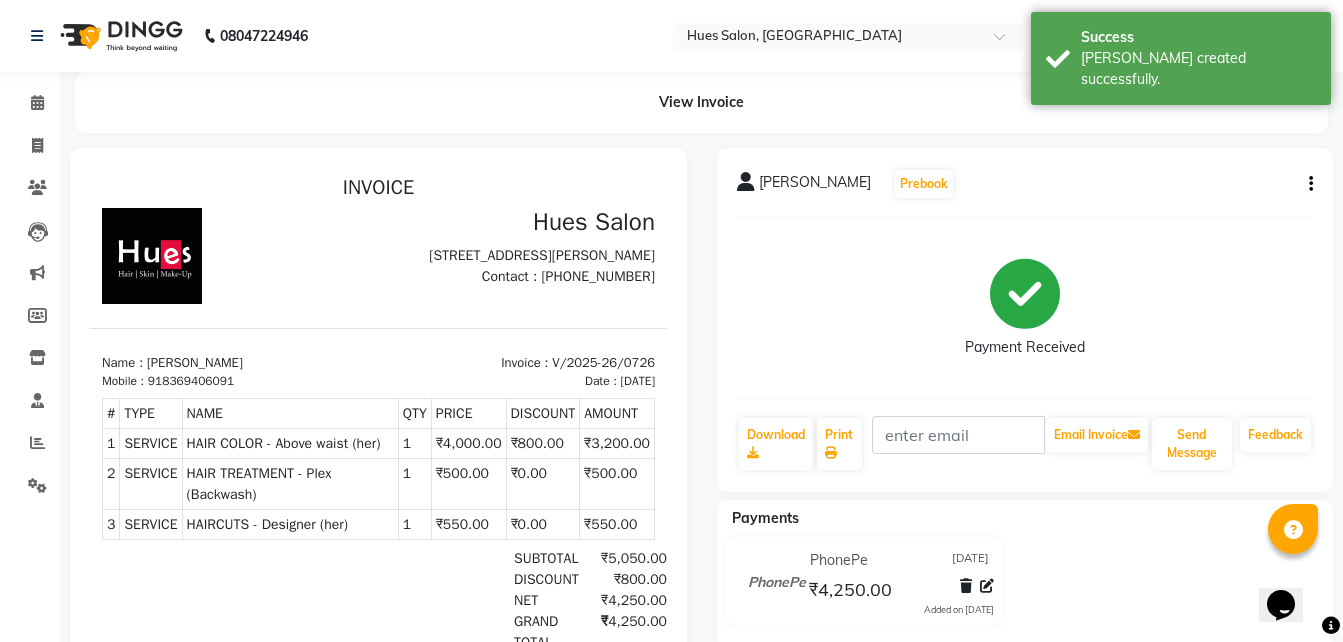 scroll, scrollTop: 0, scrollLeft: 0, axis: both 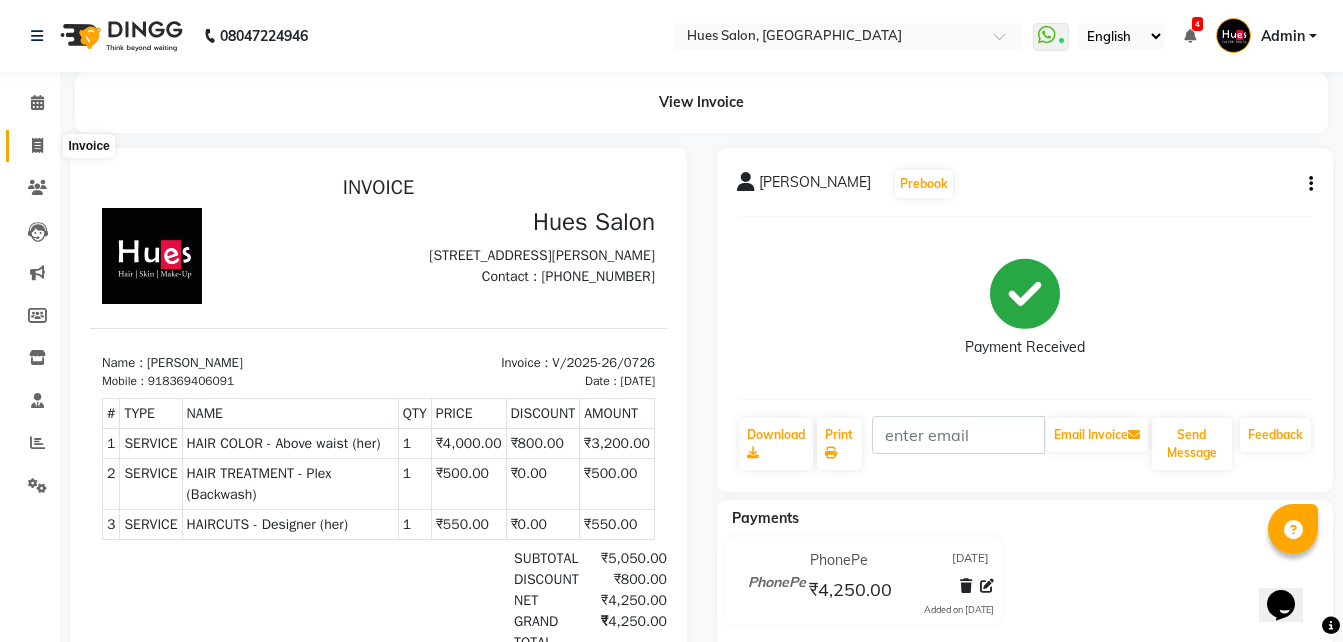 click 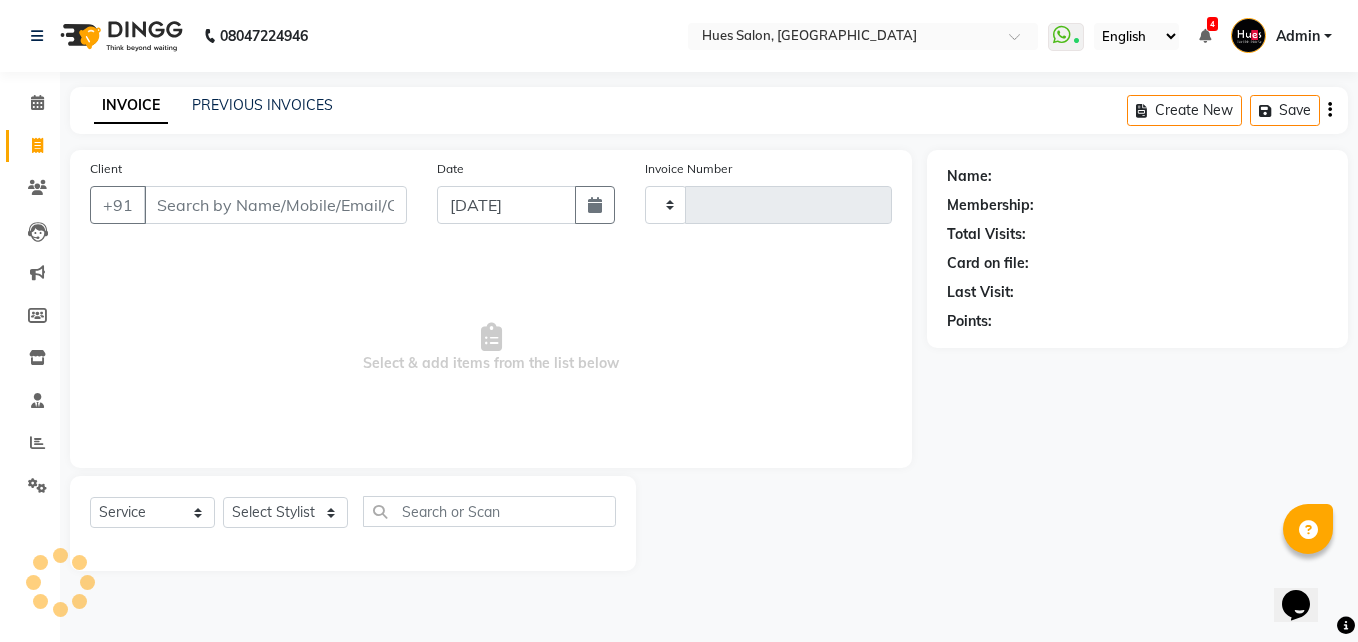 type on "0727" 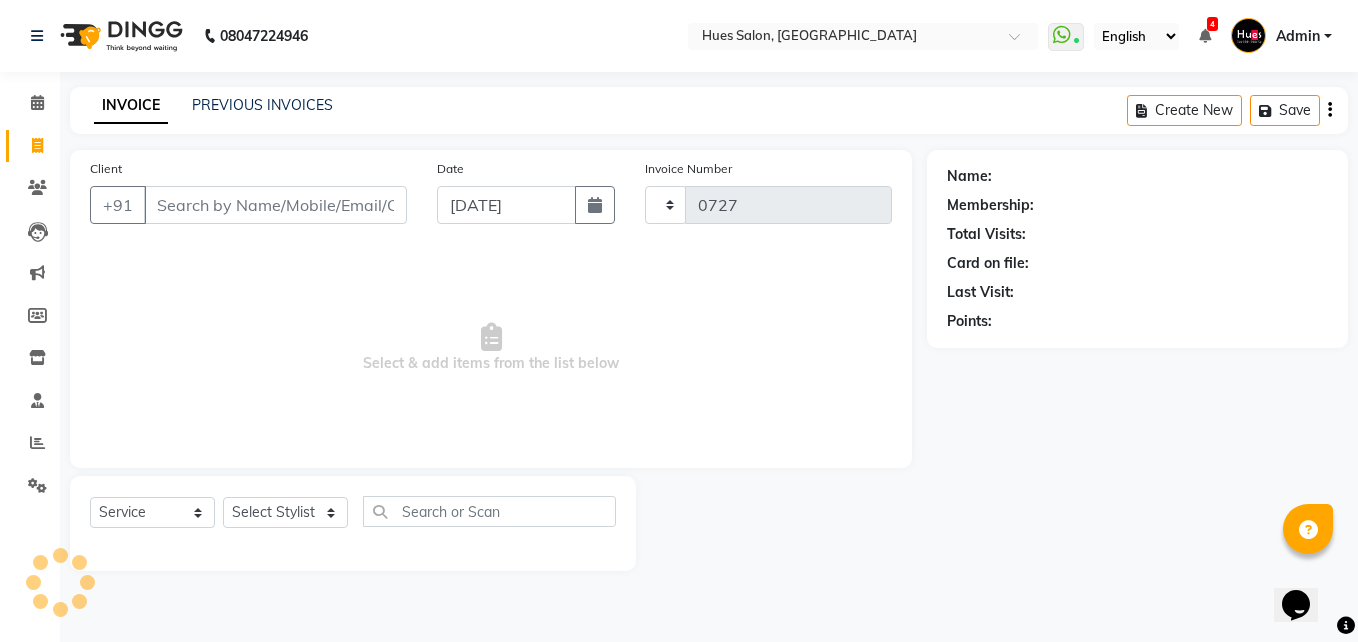 select on "3460" 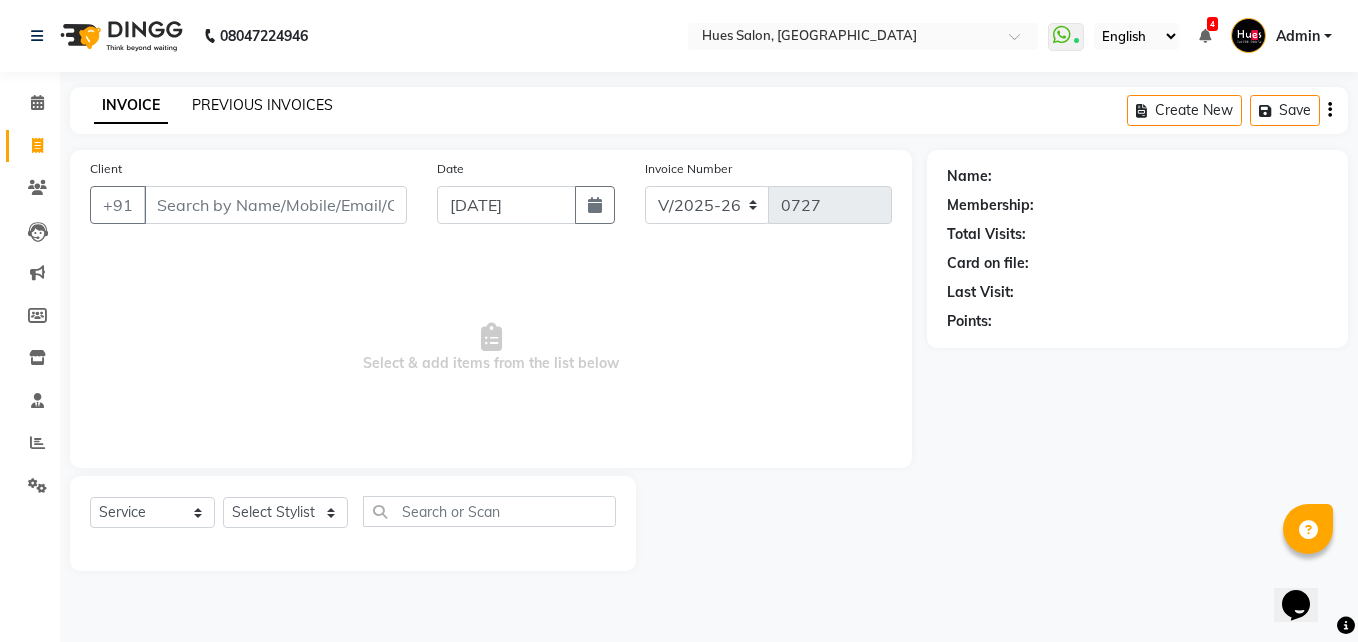 click on "PREVIOUS INVOICES" 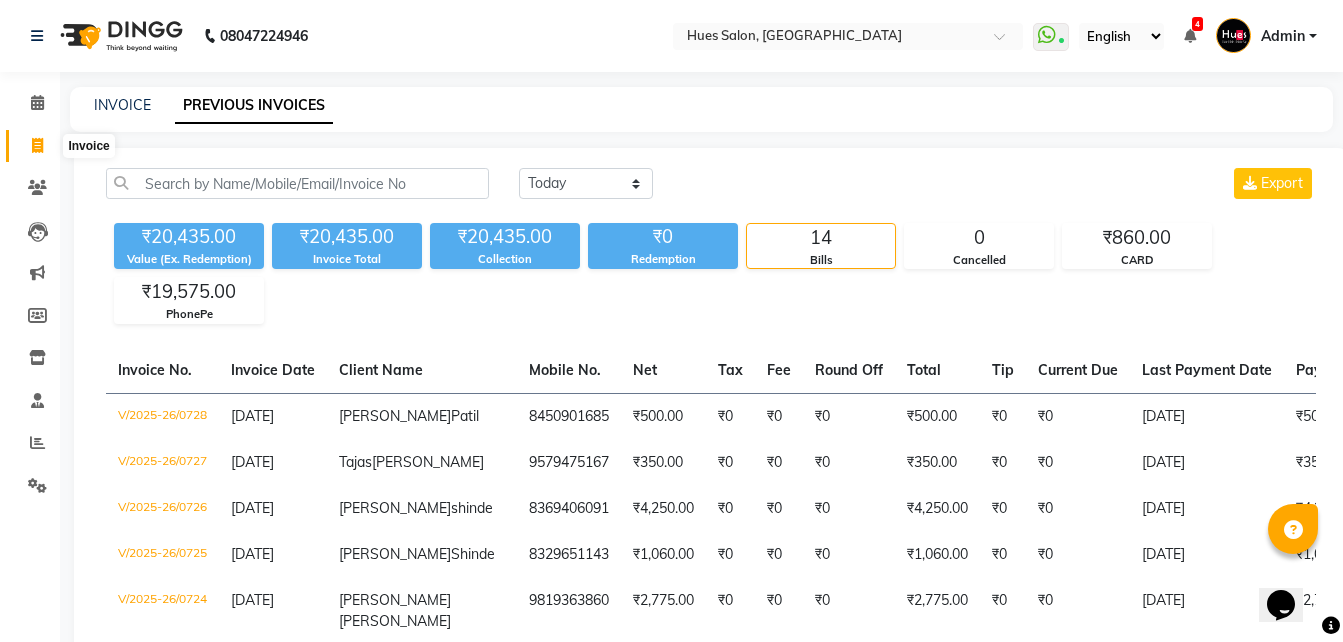 click 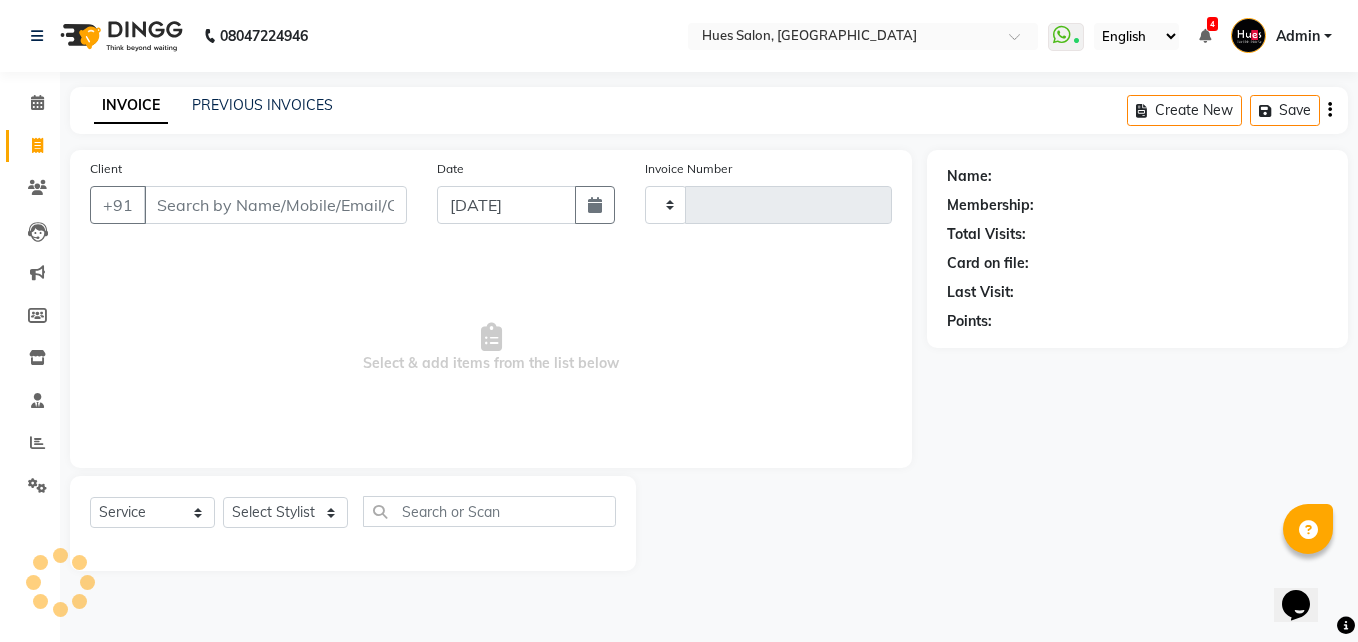 type on "0729" 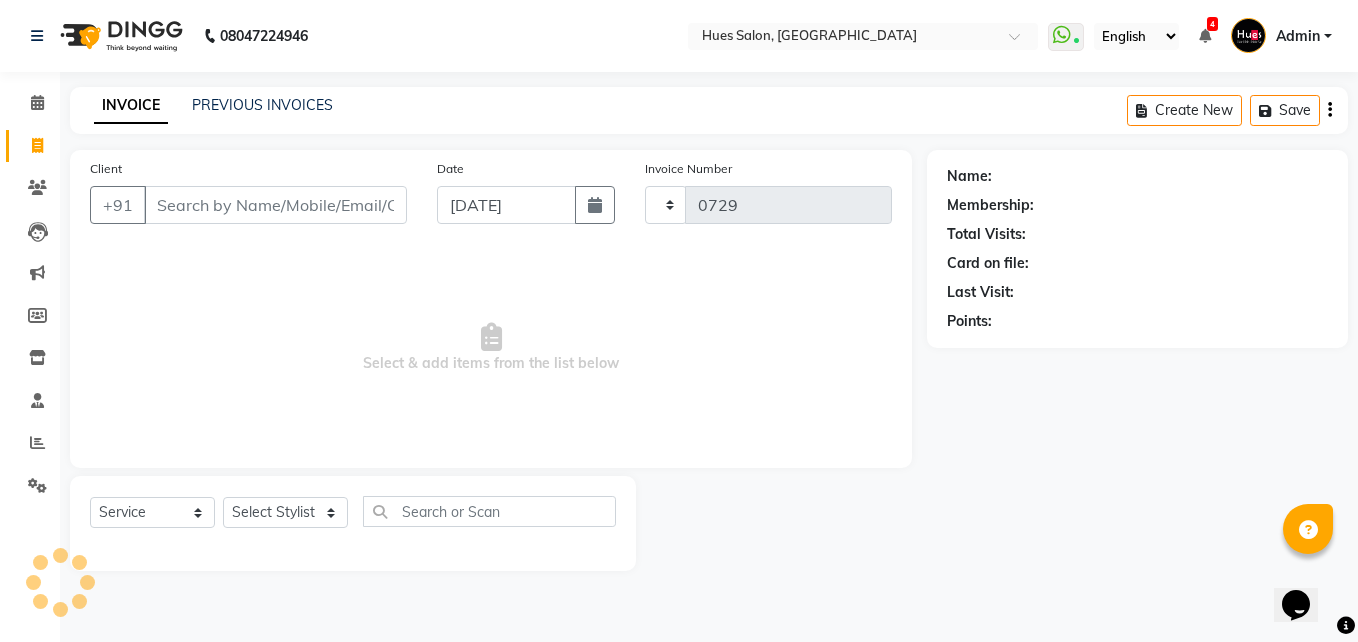 select on "3460" 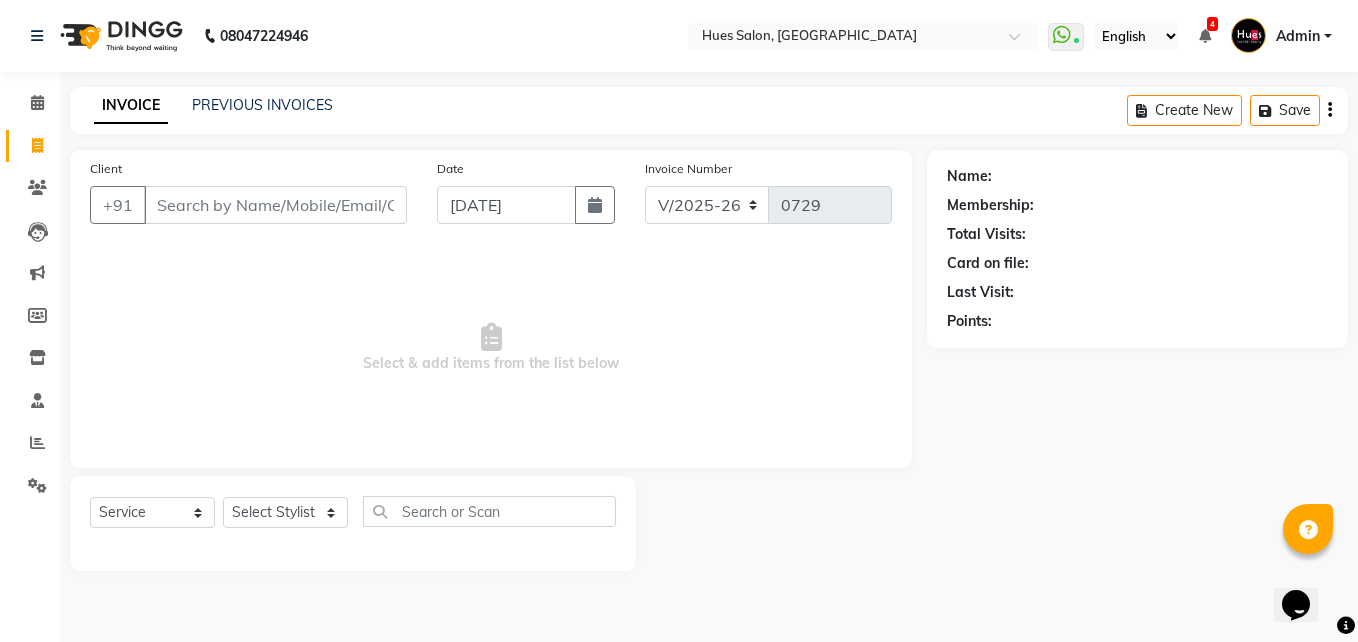 type on "s" 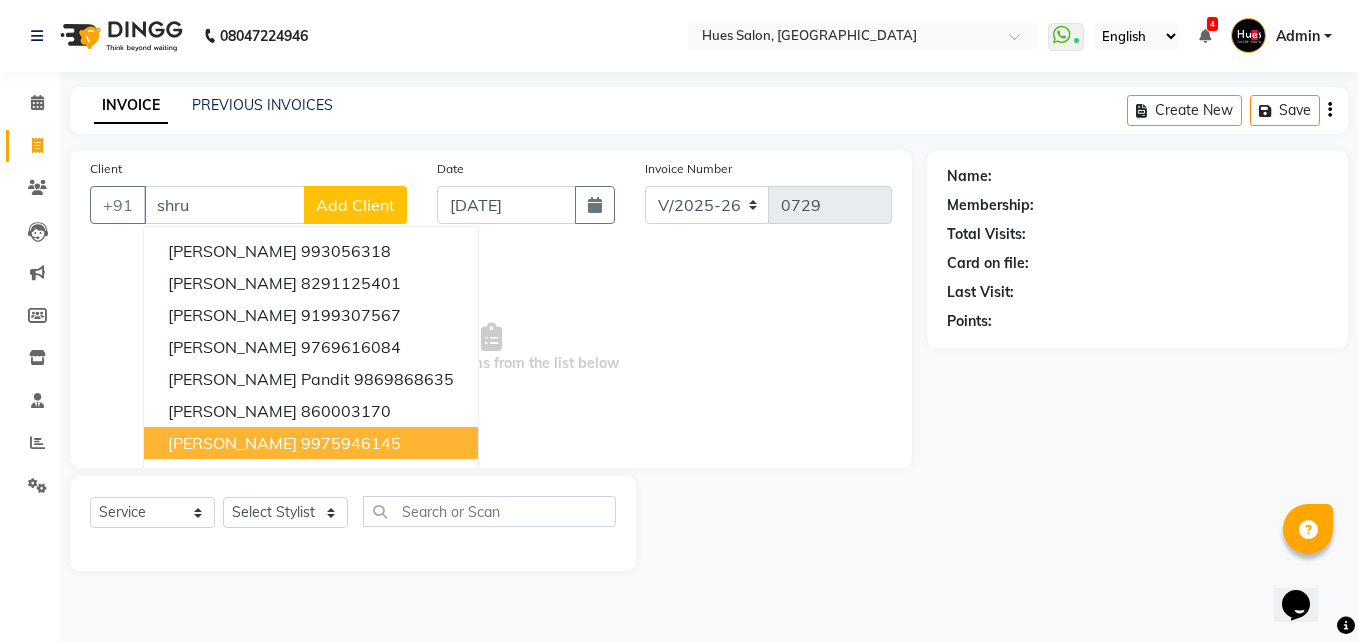 click on "9975946145" at bounding box center (351, 443) 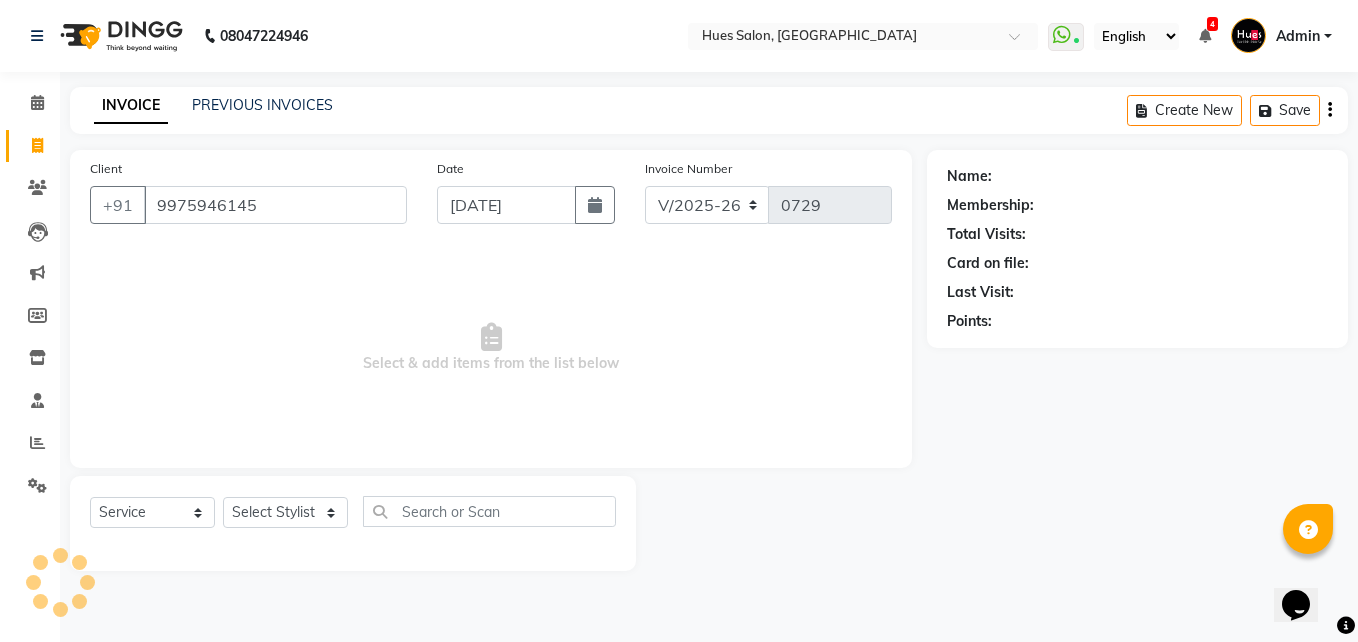 type on "9975946145" 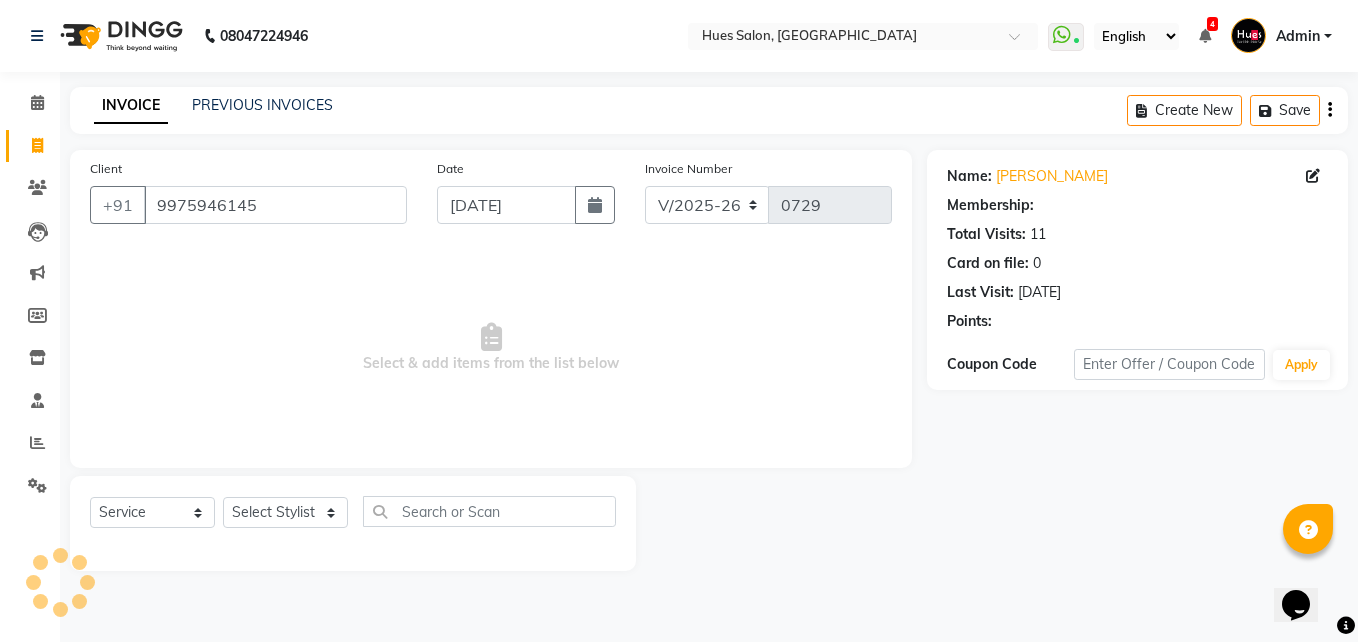 select on "2: Object" 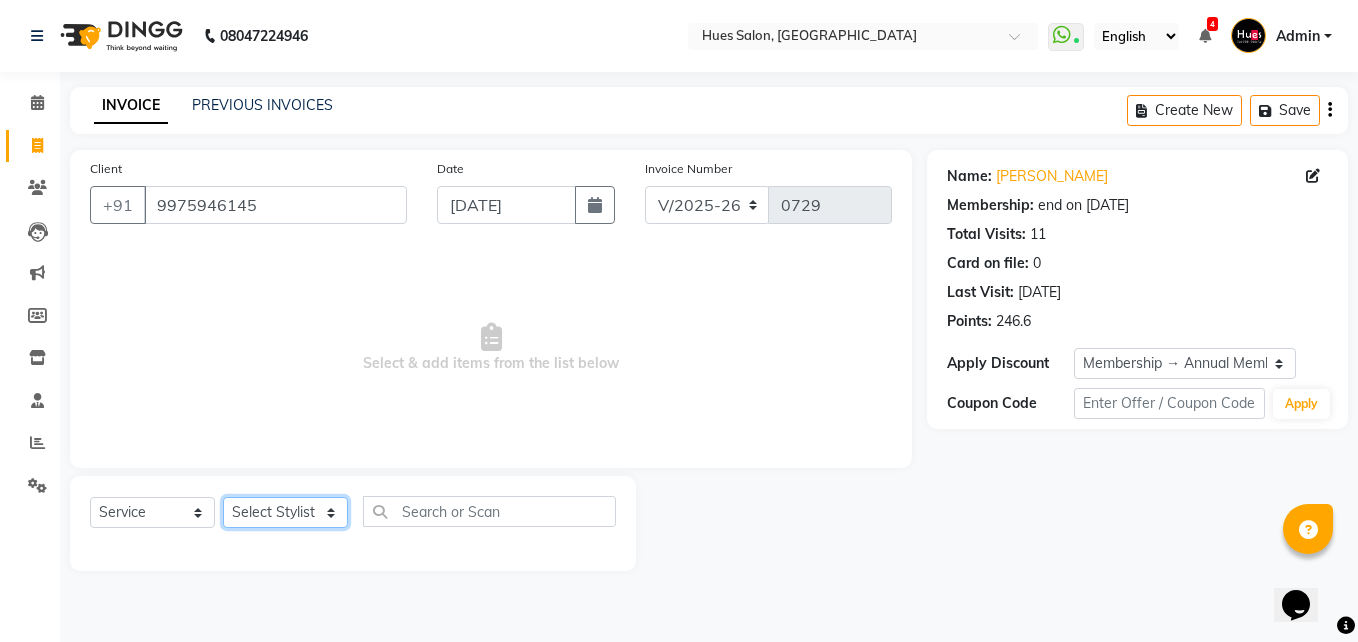 click on "Select Stylist [PERSON_NAME] [PERSON_NAME] Office [PERSON_NAME] [PERSON_NAME]  [PERSON_NAME] [PERSON_NAME] [PERSON_NAME]" 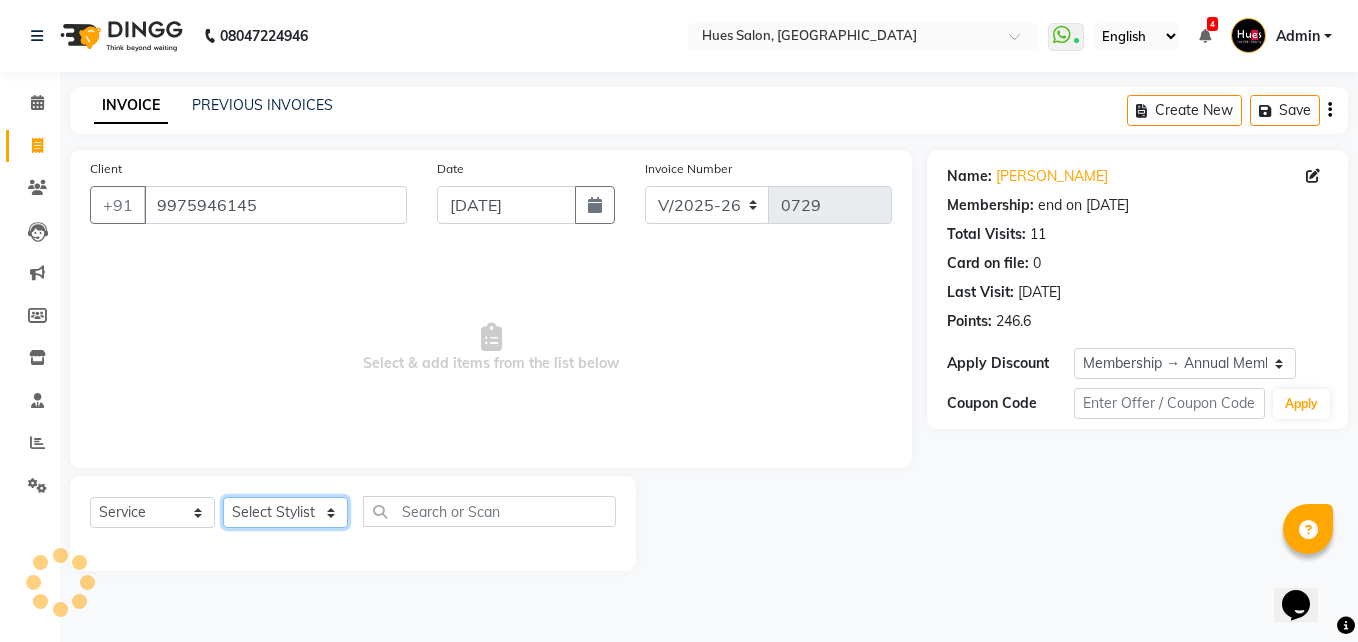 select on "50868" 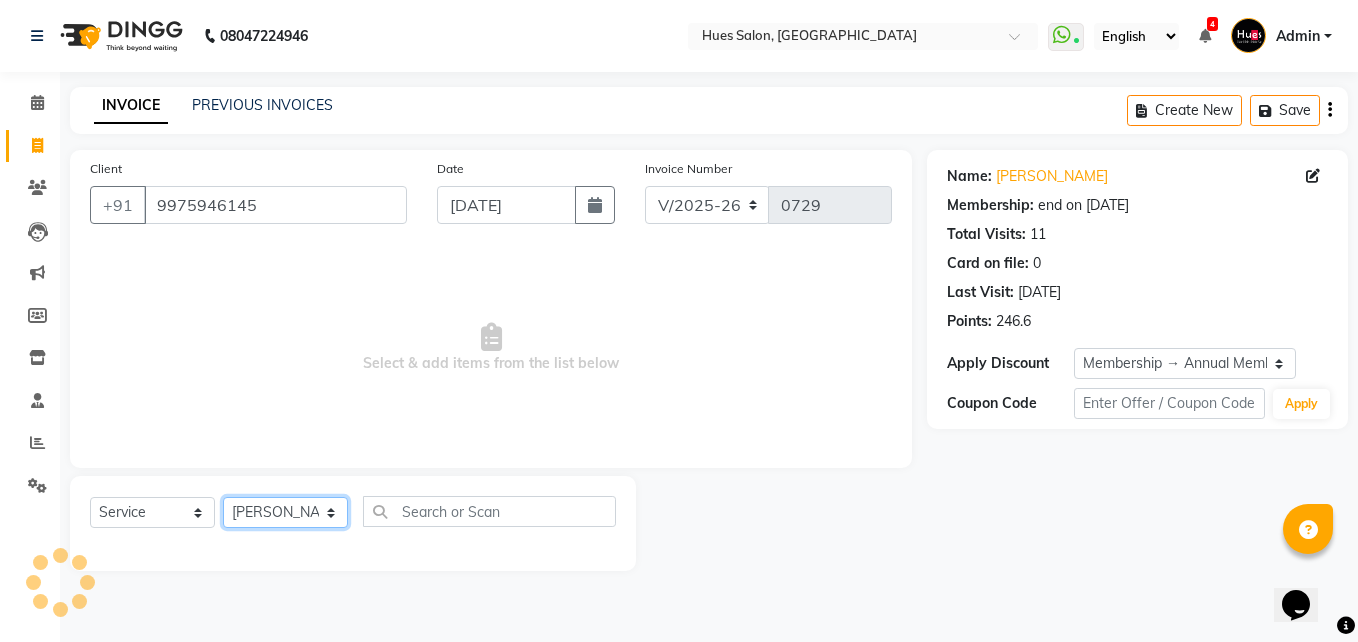 click on "Select Stylist [PERSON_NAME] [PERSON_NAME] Office [PERSON_NAME] [PERSON_NAME]  [PERSON_NAME] [PERSON_NAME] [PERSON_NAME]" 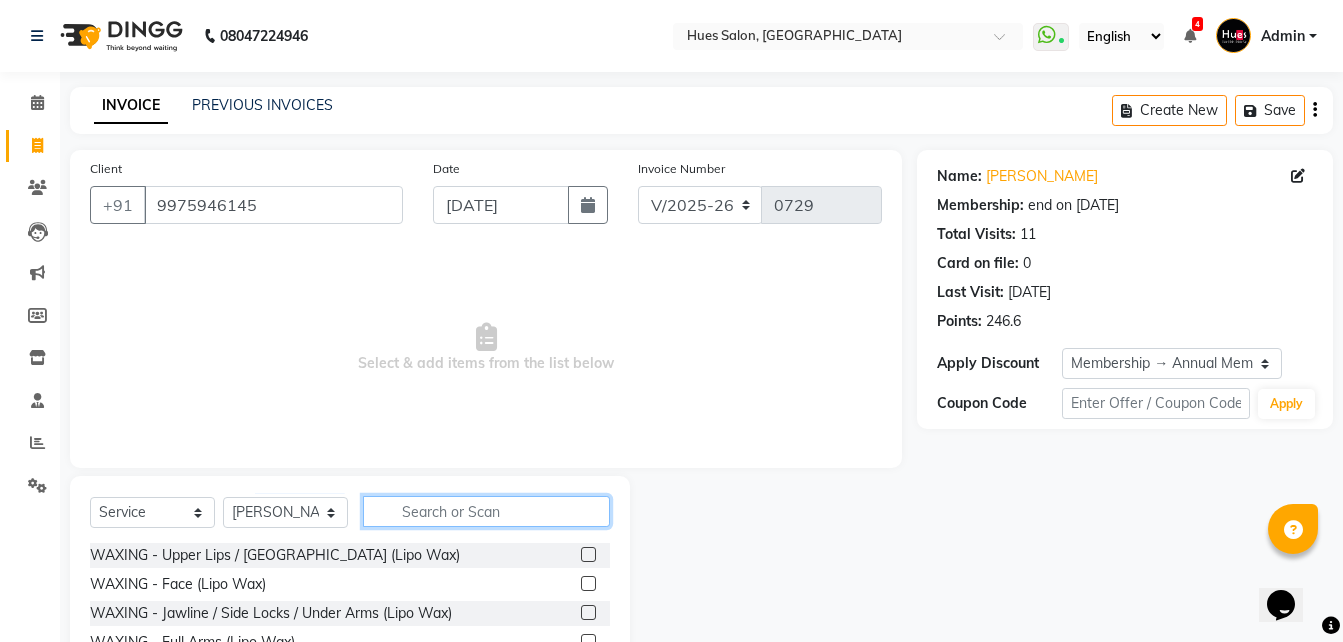 click 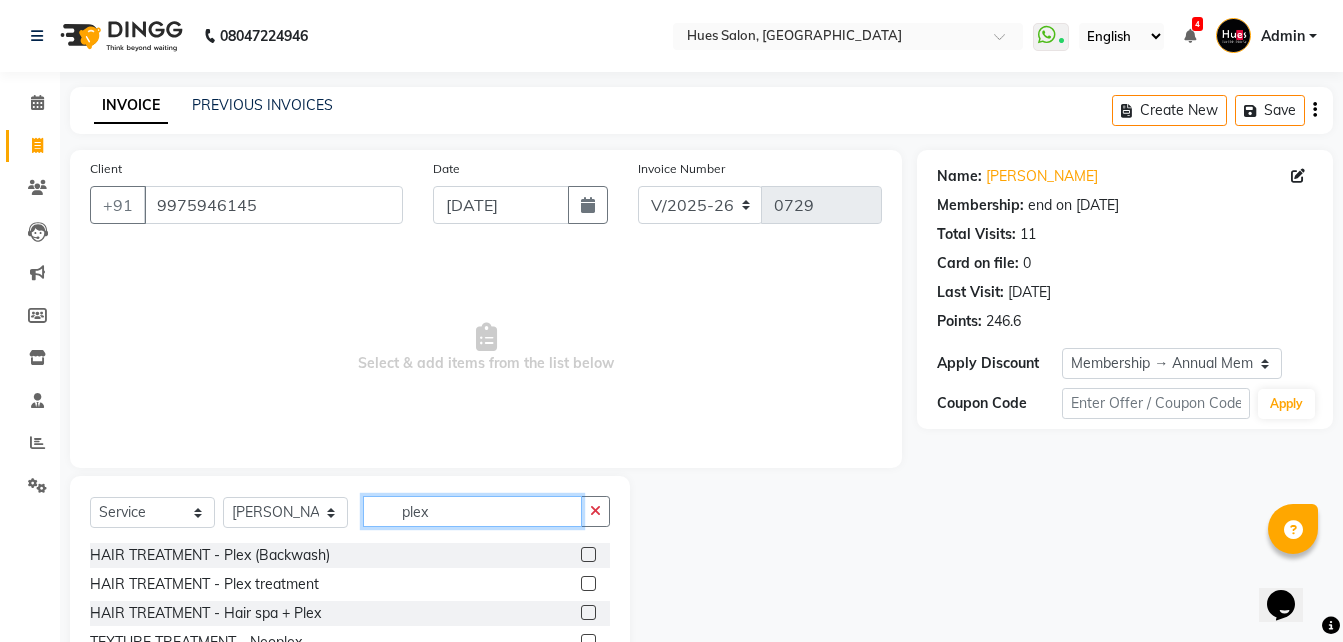type on "plex" 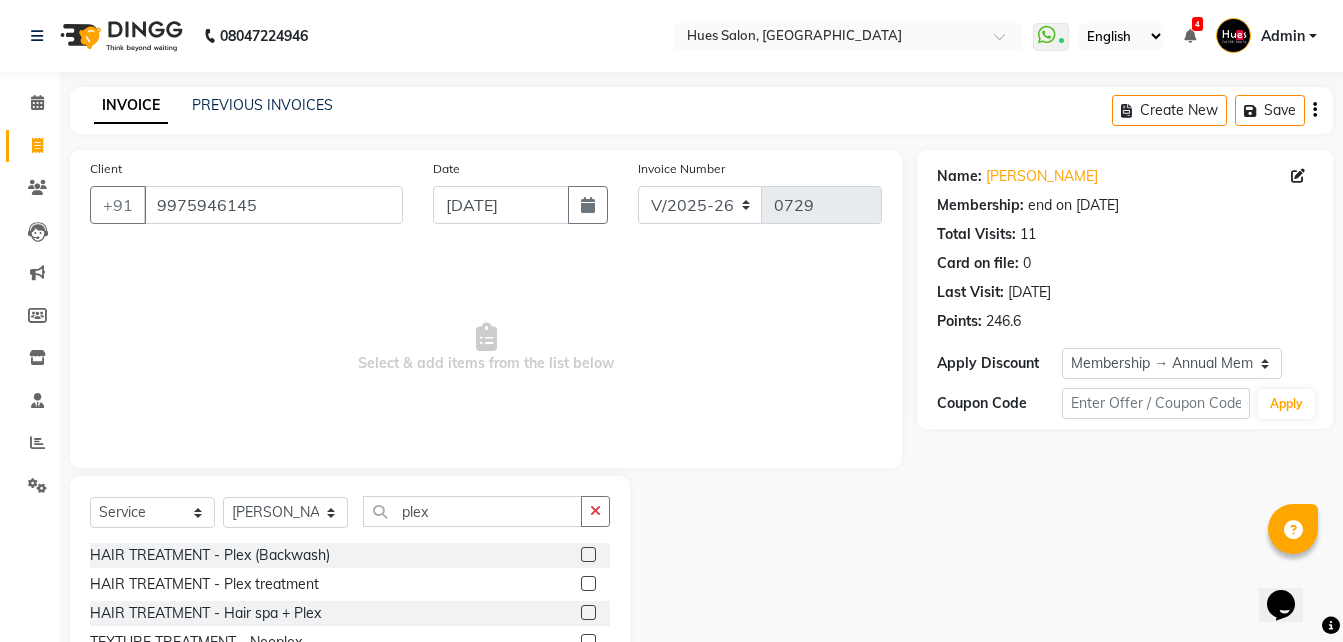click 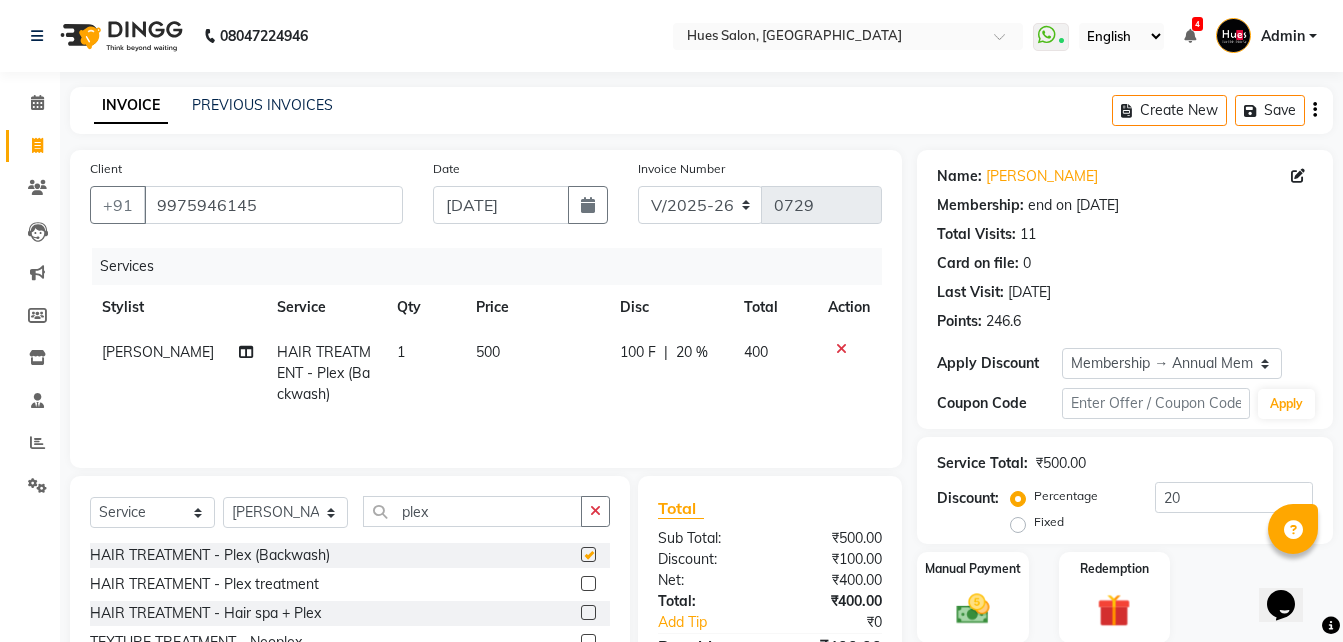 checkbox on "false" 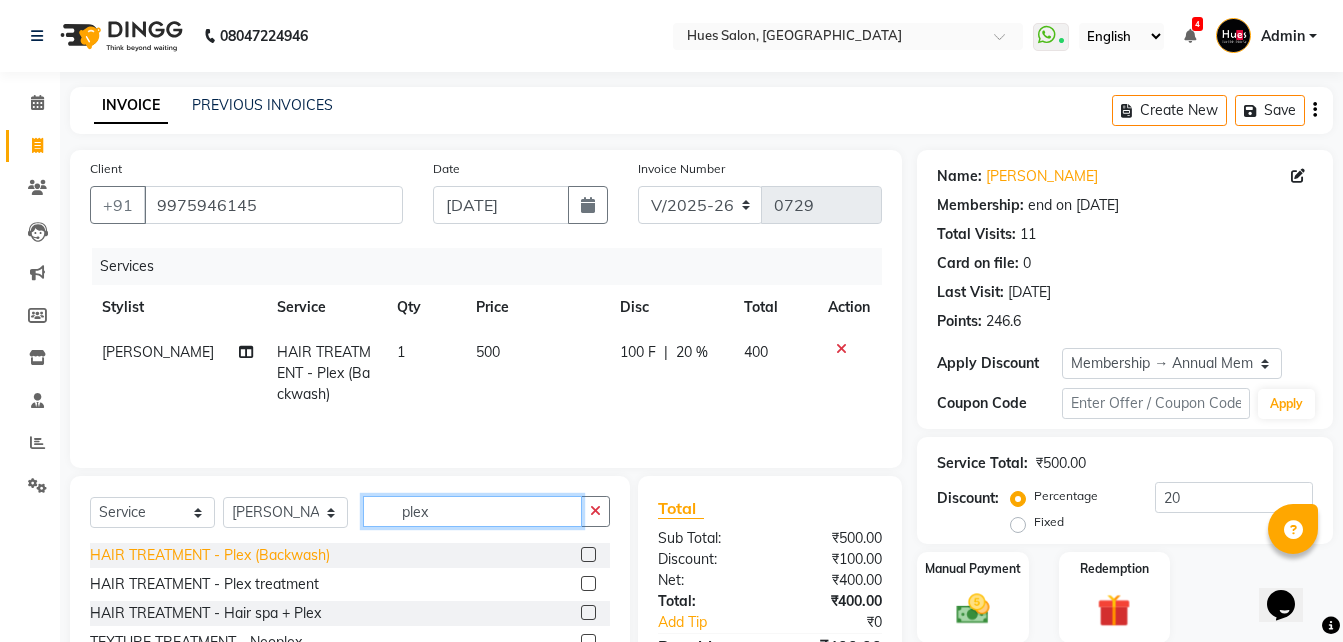 drag, startPoint x: 499, startPoint y: 506, endPoint x: 153, endPoint y: 545, distance: 348.19104 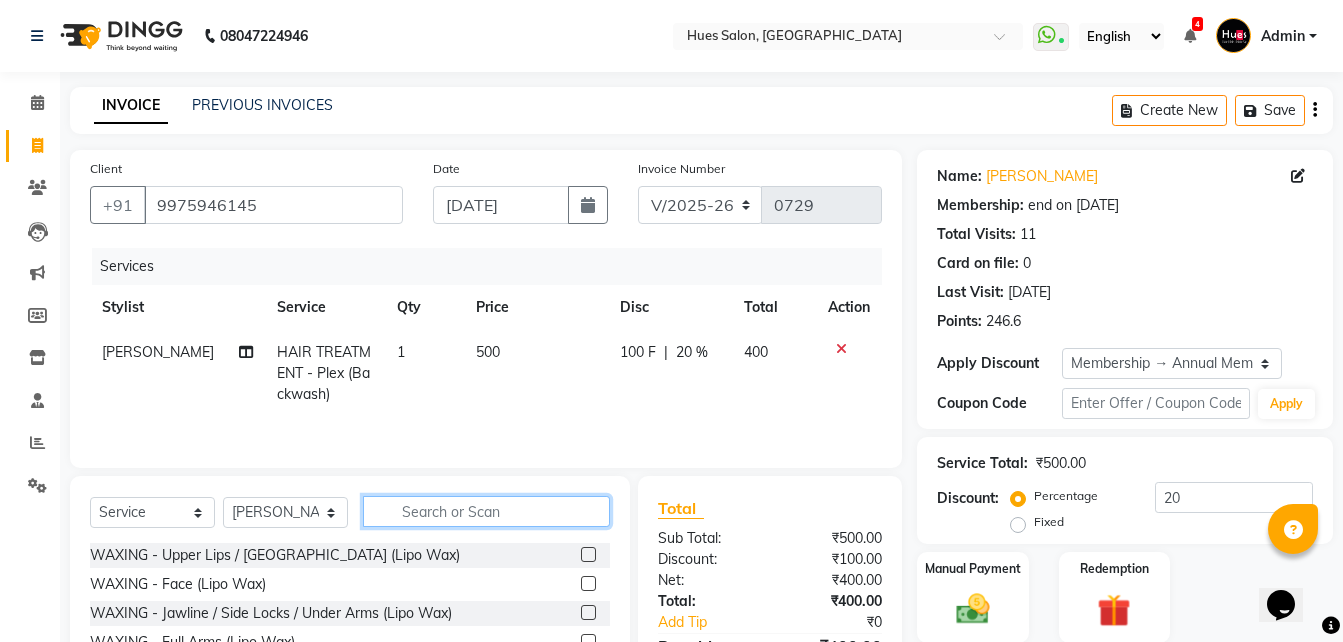 scroll, scrollTop: 69, scrollLeft: 0, axis: vertical 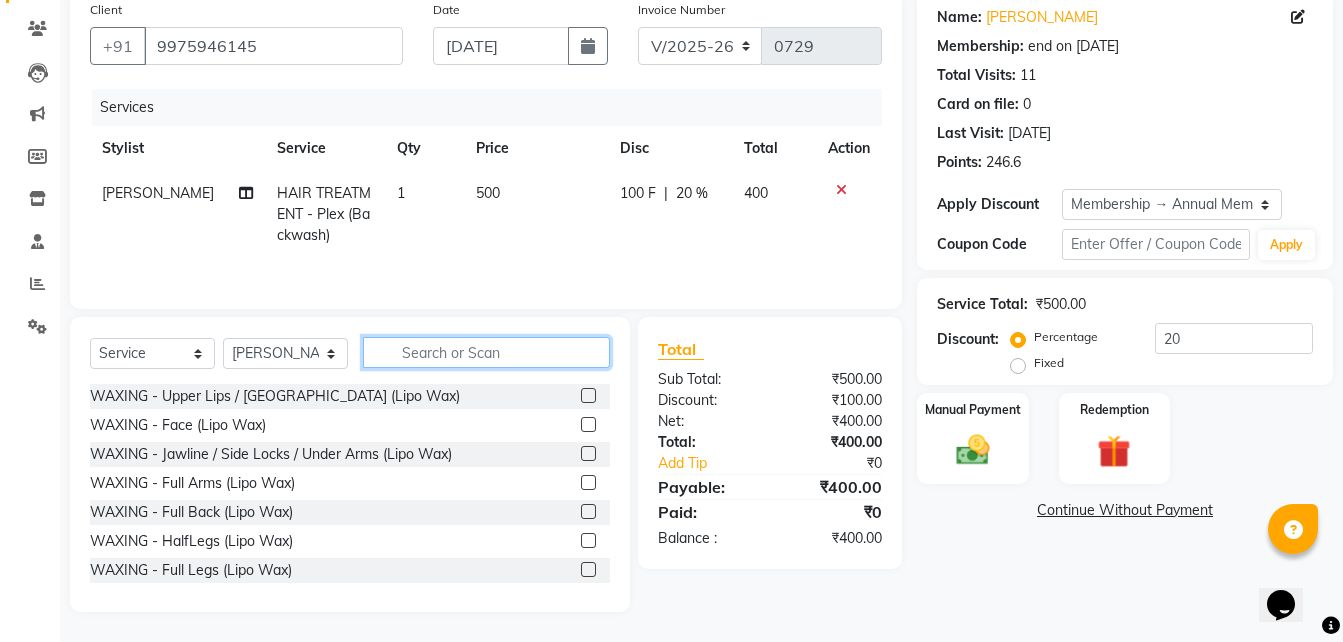 click 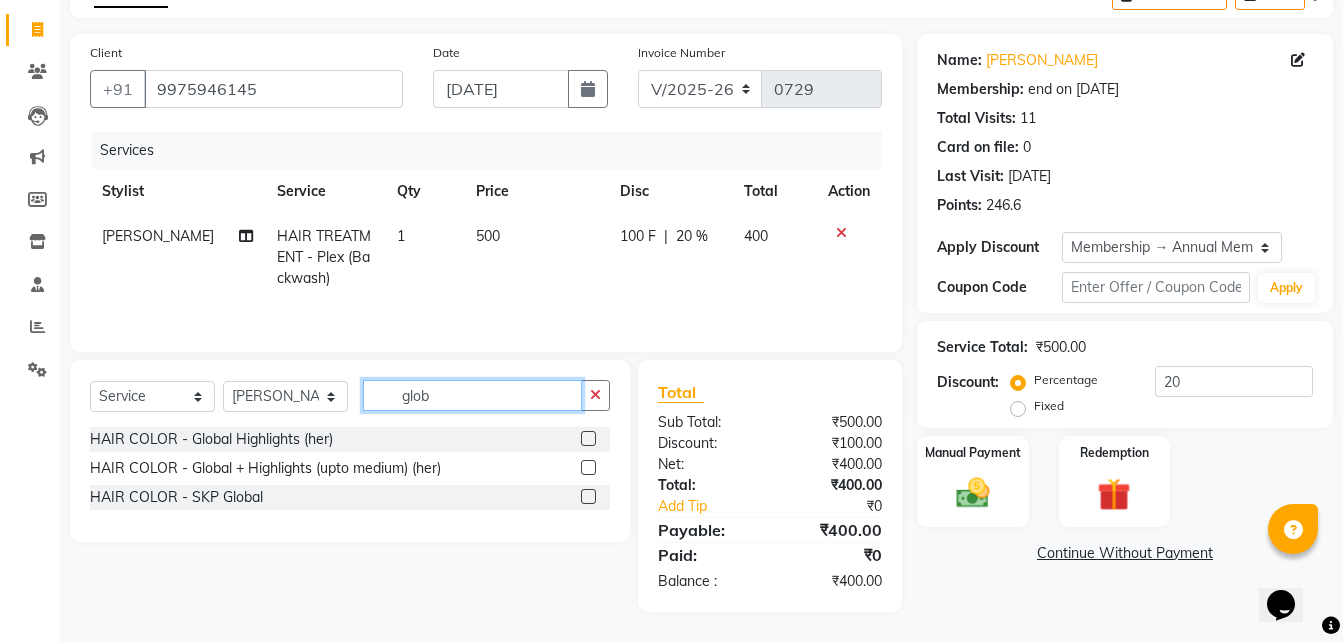 scroll, scrollTop: 116, scrollLeft: 0, axis: vertical 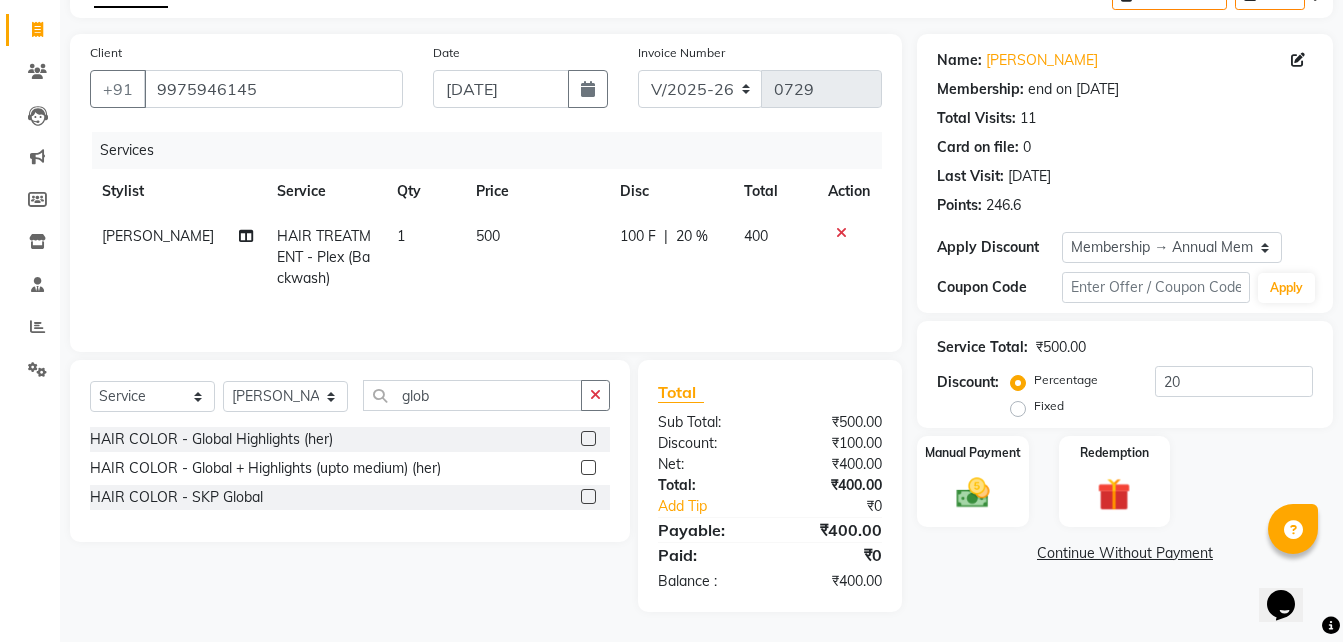 click on "Client [PHONE_NUMBER] Date [DATE] Invoice Number V/2025 V/[PHONE_NUMBER] Services Stylist Service Qty Price Disc Total Action Neha Rajpkar HAIR TREATMENT - Plex (Backwash) 1 500 100 F | 20 % 400 Select  Service  Product  Membership  Package Voucher Prepaid Gift Card  Select Stylist [PERSON_NAME] [PERSON_NAME] Office [PERSON_NAME] [PERSON_NAME]  [PERSON_NAME] [PERSON_NAME] [PERSON_NAME] Khetawar glob HAIR COLOR - Global Highlights (her)  HAIR COLOR - Global + Highlights (upto medium) (her)  HAIR COLOR - SKP Global  Total Sub Total: ₹500.00 Discount: ₹100.00 Net: ₹400.00 Total: ₹400.00 Add Tip ₹0 Payable: ₹400.00 Paid: ₹0 Balance   : ₹400.00" 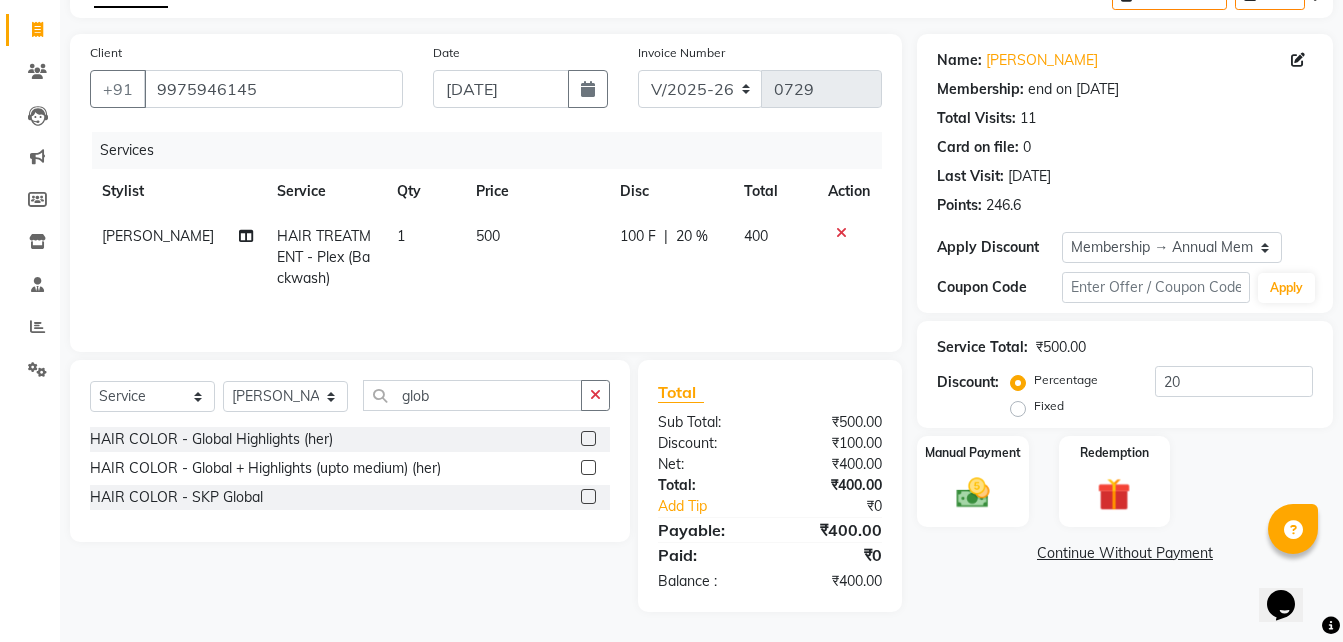 click on "Client [PHONE_NUMBER] Date [DATE] Invoice Number V/2025 V/[PHONE_NUMBER] Services Stylist Service Qty Price Disc Total Action Neha Rajpkar HAIR TREATMENT - Plex (Backwash) 1 500 100 F | 20 % 400 Select  Service  Product  Membership  Package Voucher Prepaid Gift Card  Select Stylist [PERSON_NAME] [PERSON_NAME] Office [PERSON_NAME] [PERSON_NAME]  [PERSON_NAME] [PERSON_NAME] [PERSON_NAME] Khetawar glob HAIR COLOR - Global Highlights (her)  HAIR COLOR - Global + Highlights (upto medium) (her)  HAIR COLOR - SKP Global  Total Sub Total: ₹500.00 Discount: ₹100.00 Net: ₹400.00 Total: ₹400.00 Add Tip ₹0 Payable: ₹400.00 Paid: ₹0 Balance   : ₹400.00" 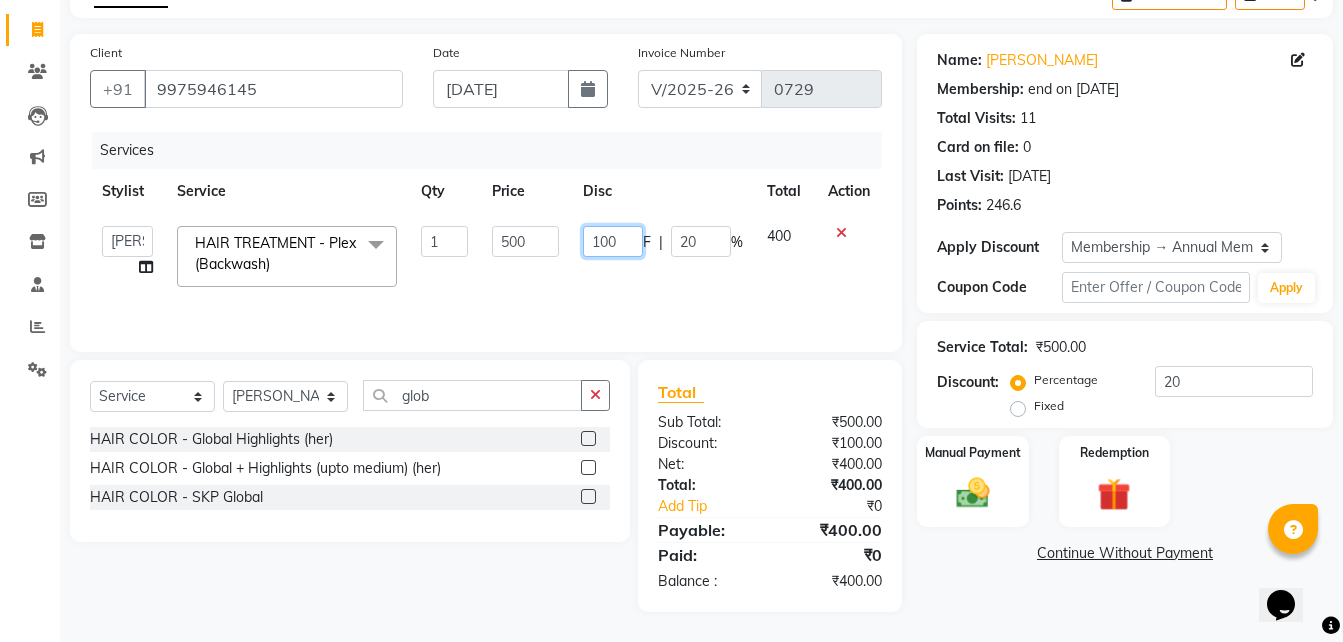 click on "100" 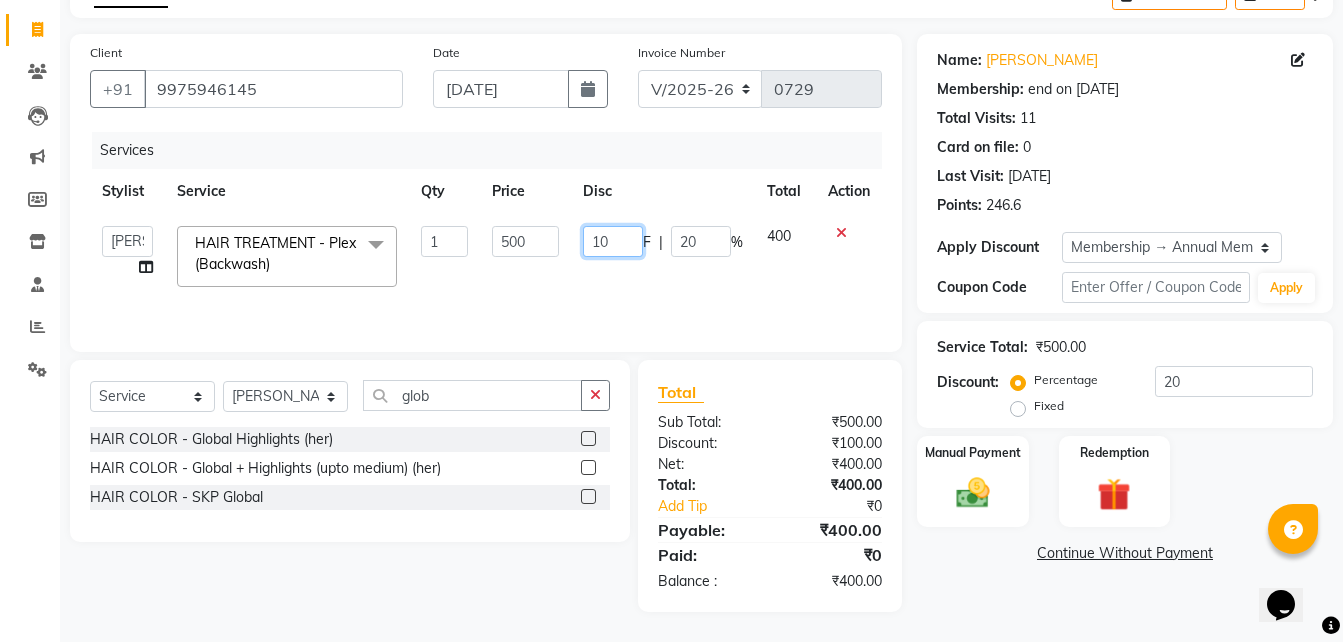 type on "1" 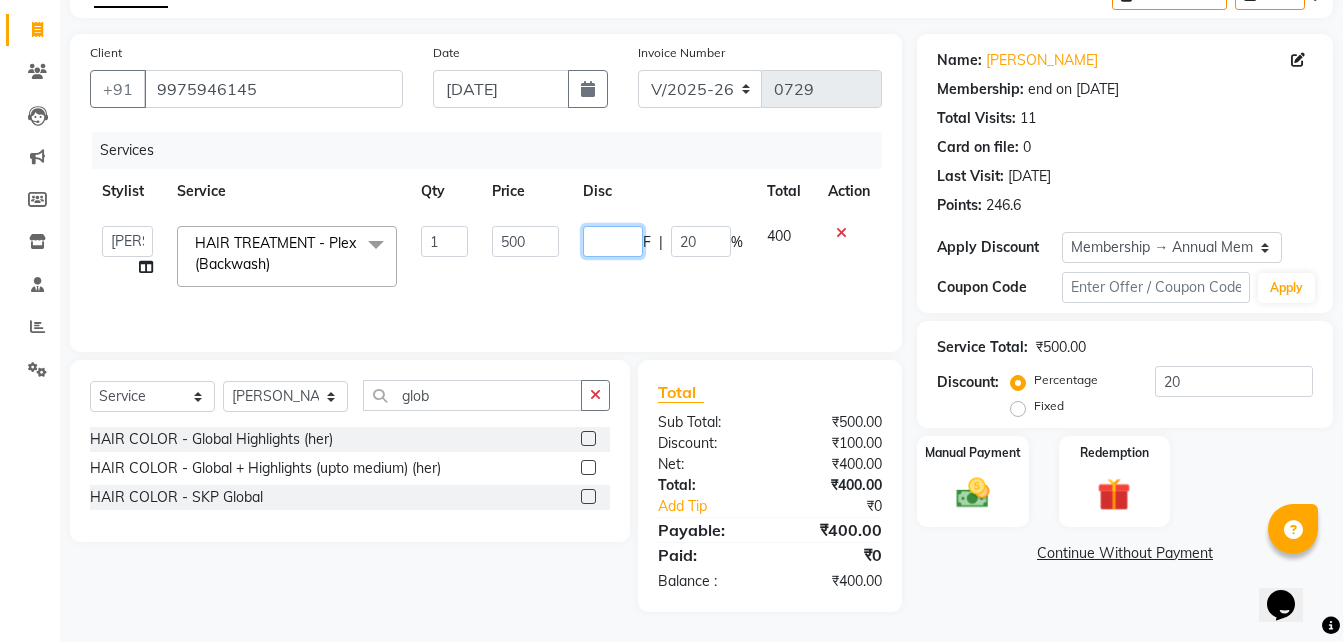 type on "0" 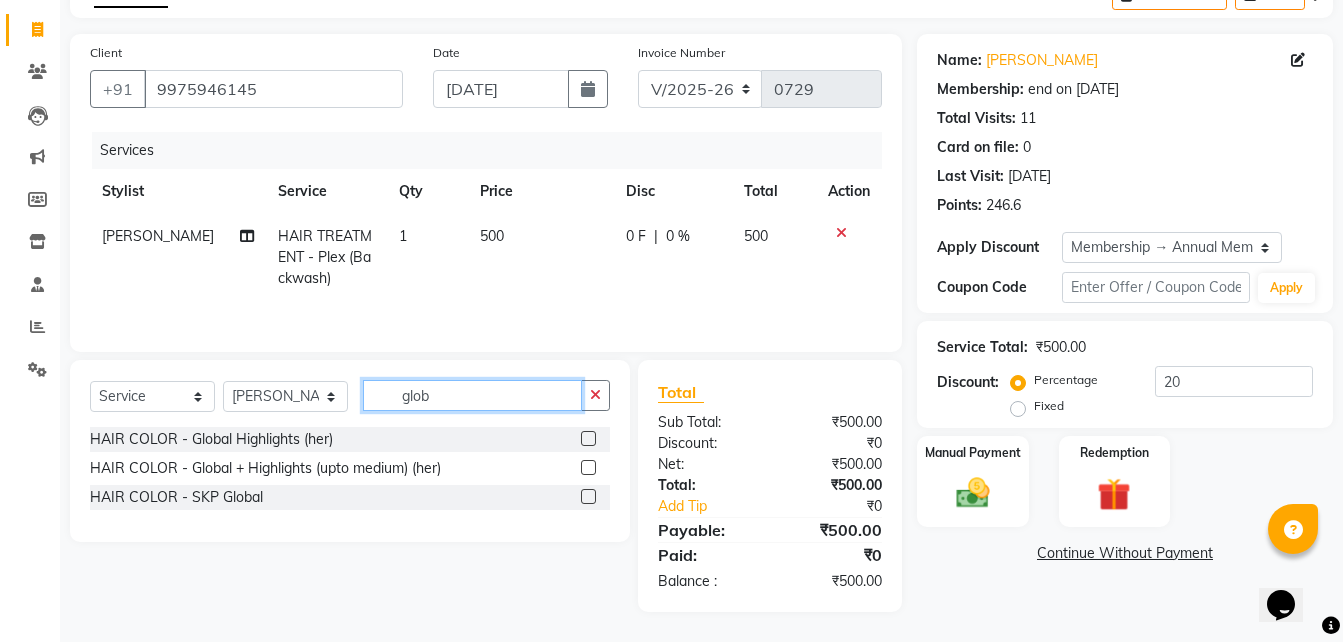 drag, startPoint x: 466, startPoint y: 397, endPoint x: 199, endPoint y: 419, distance: 267.90485 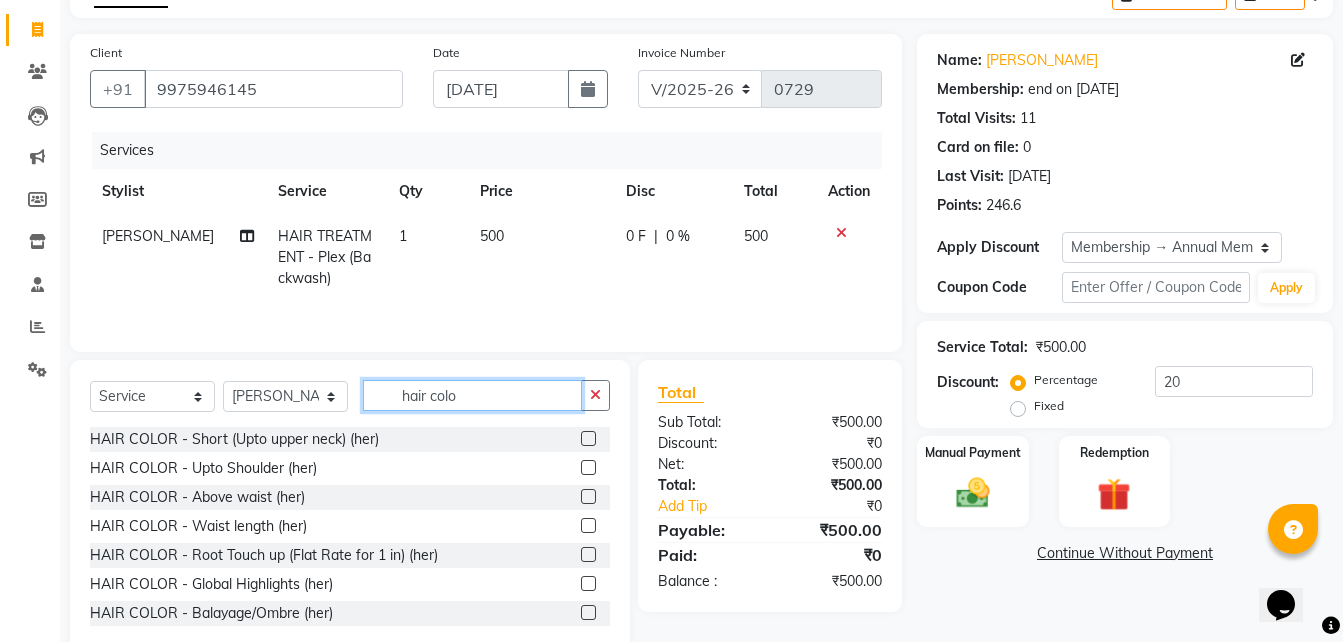 type on "hair colo" 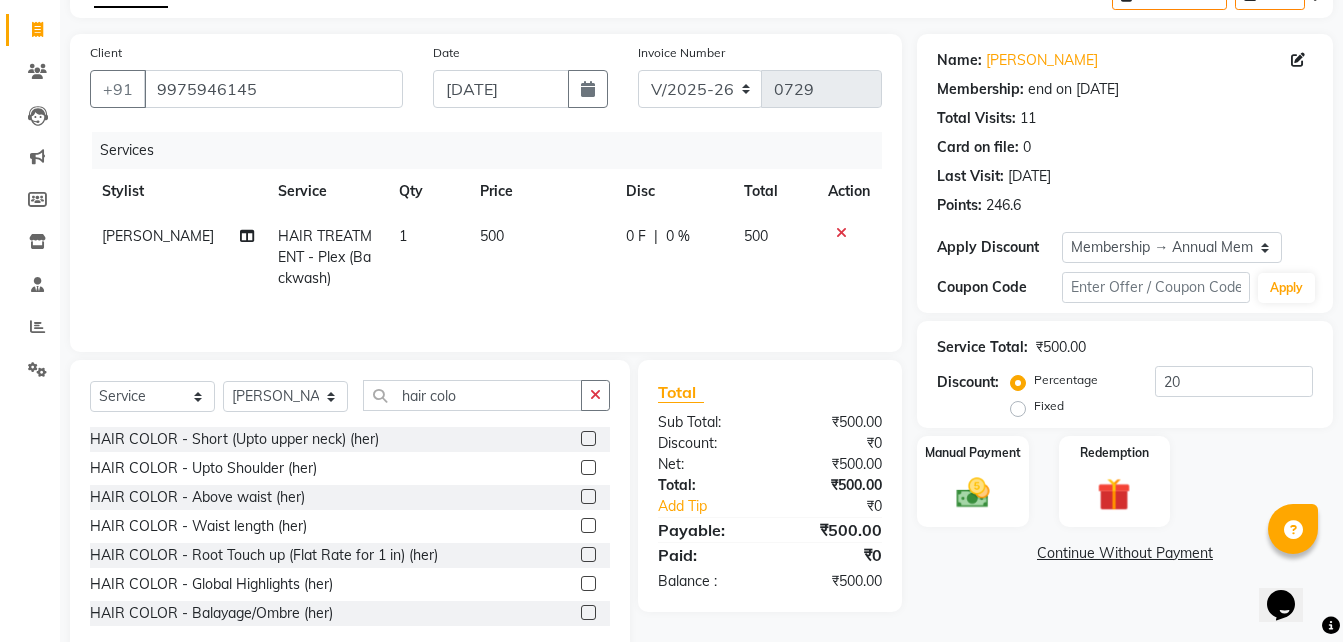 click 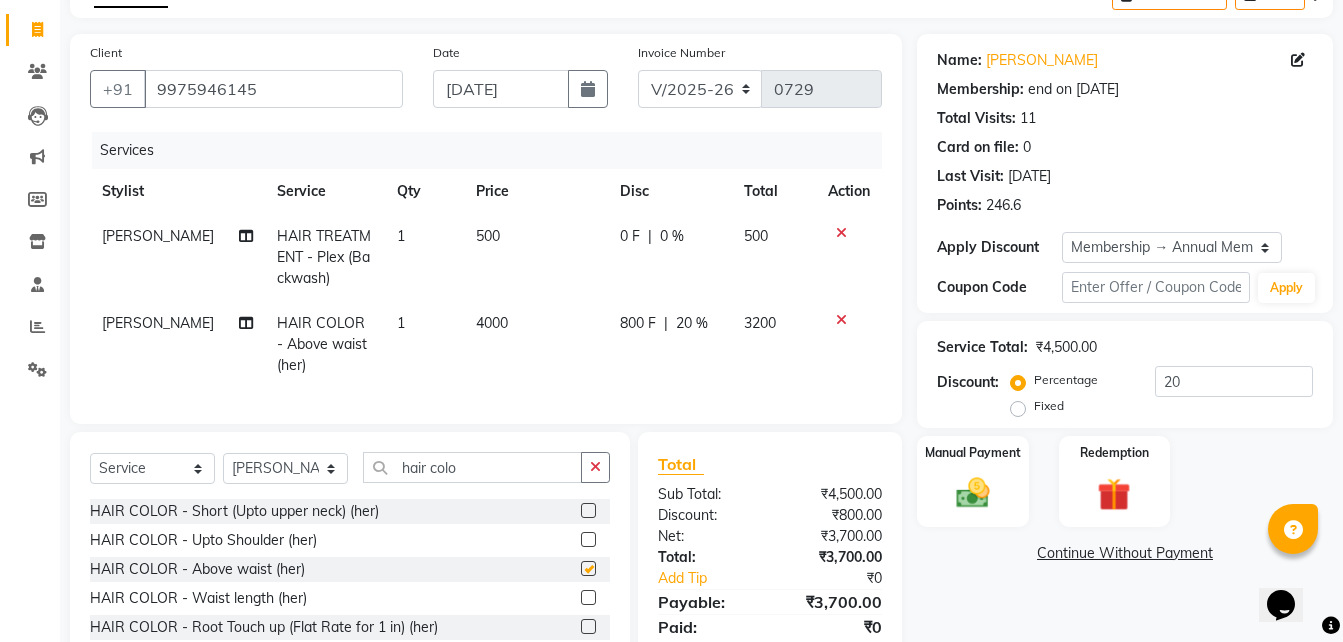 checkbox on "false" 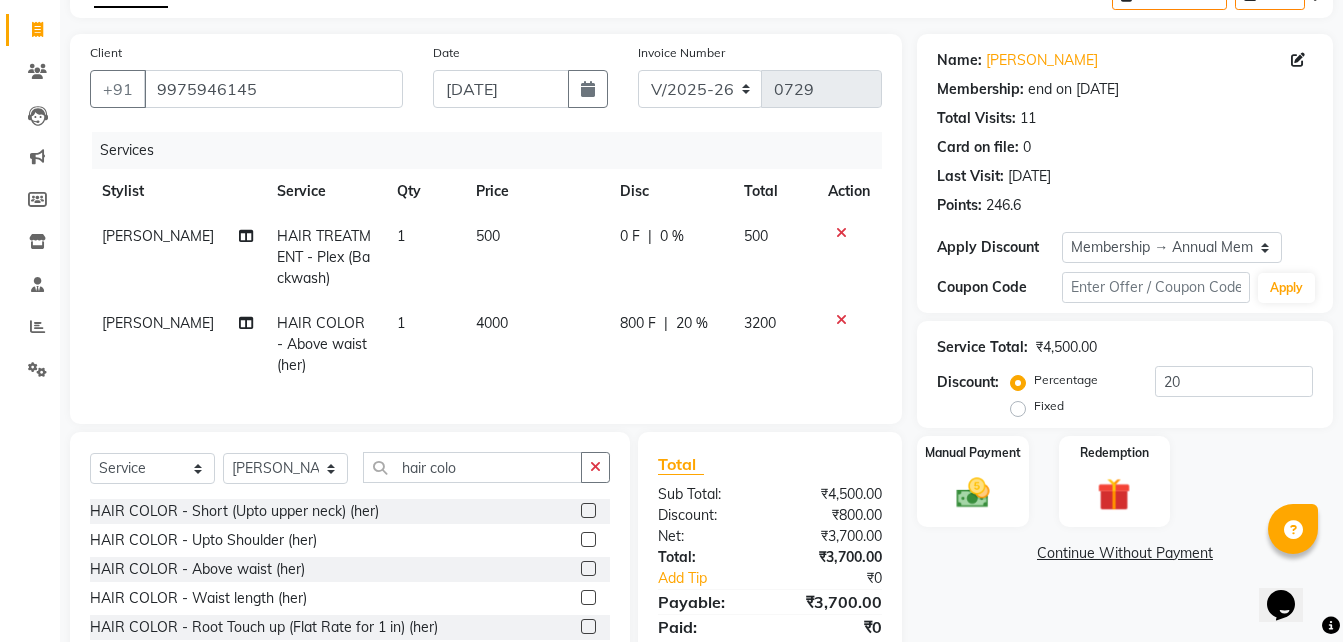 click on "800 F" 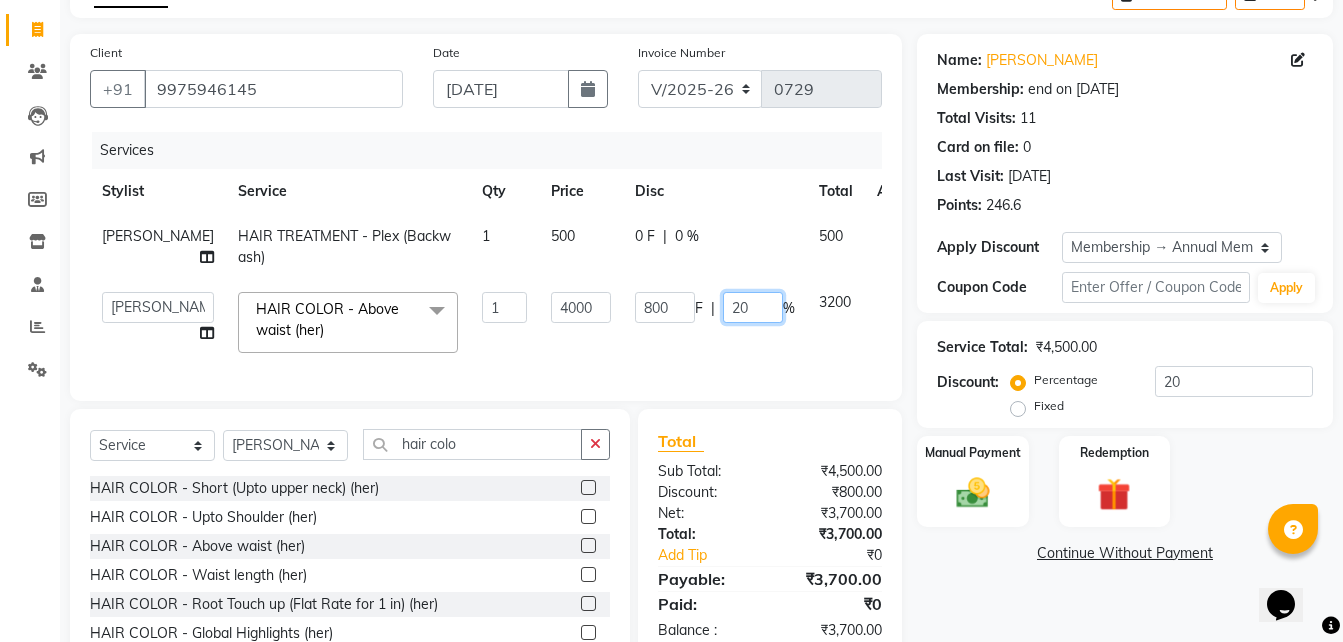 click on "20" 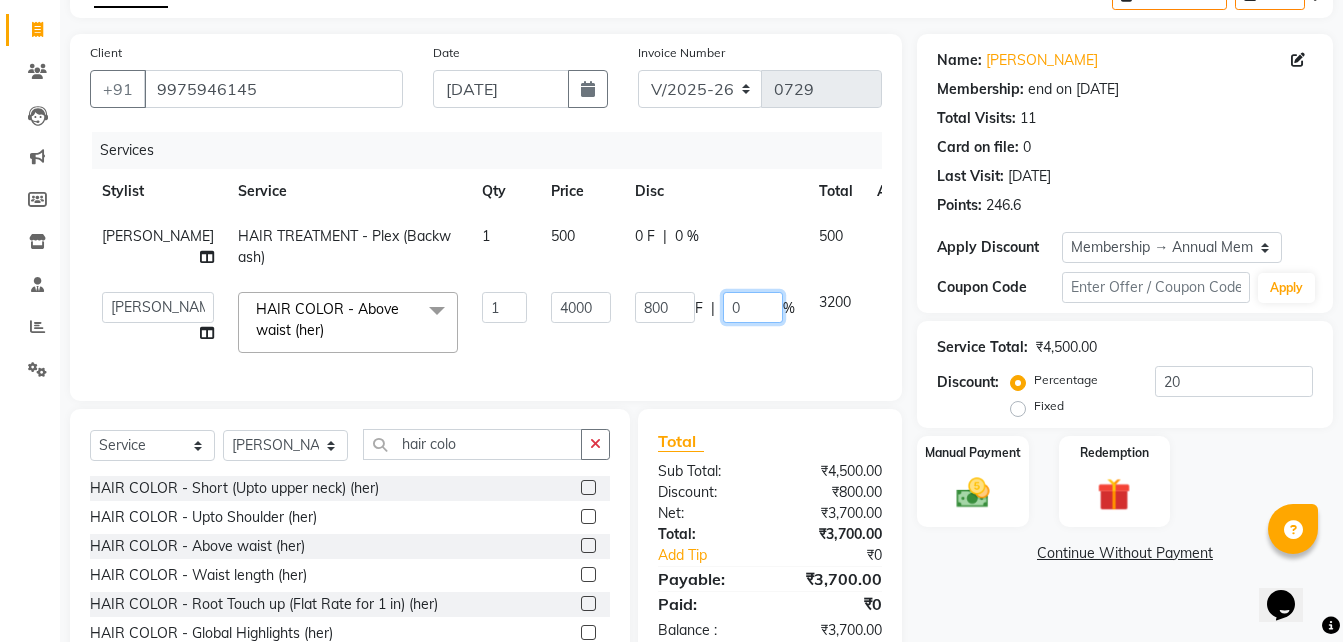 type on "30" 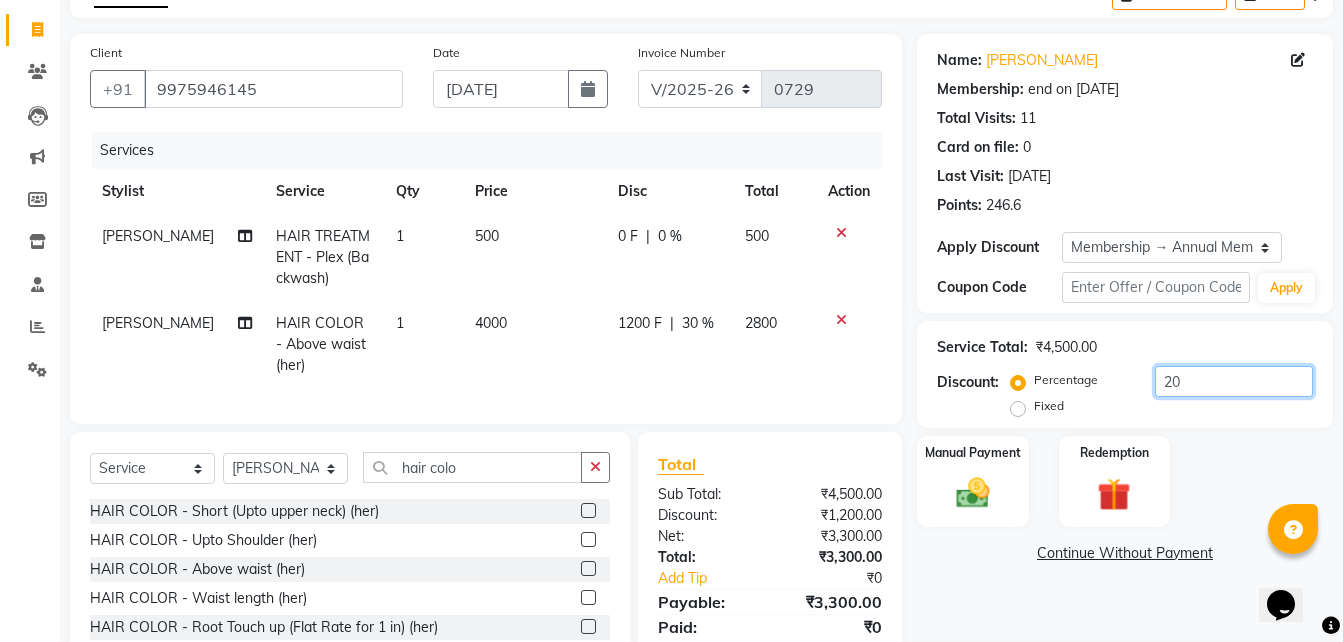 click on "20" 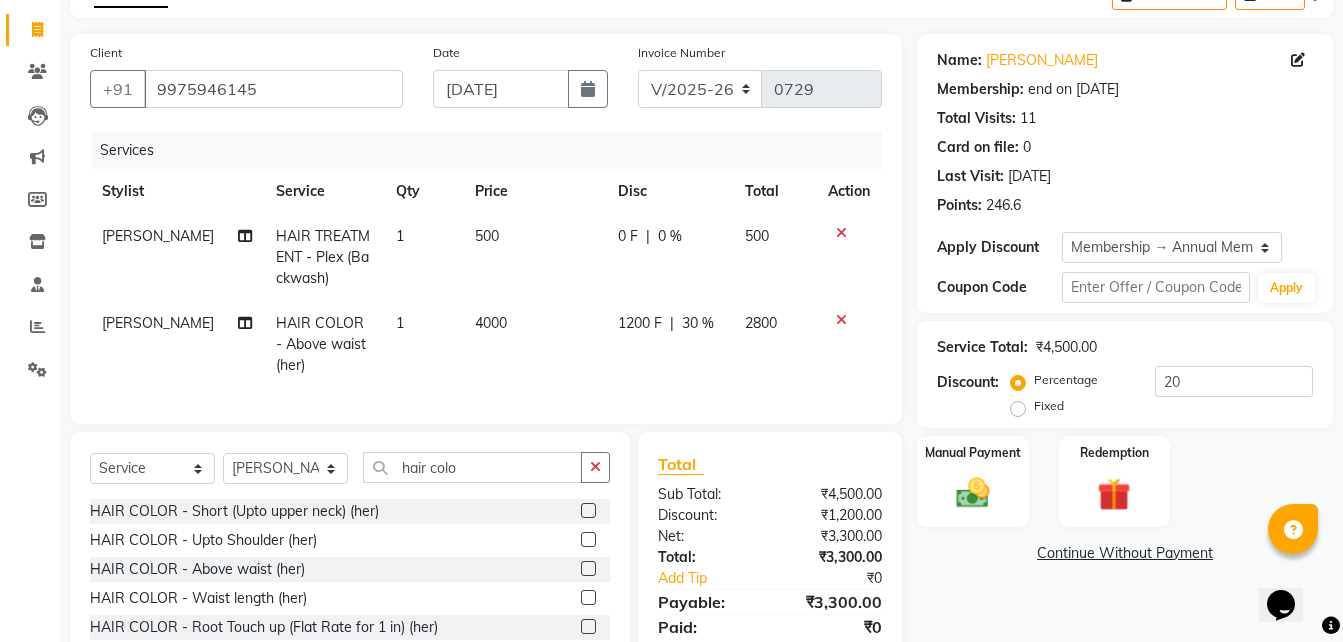 click on "1200 F" 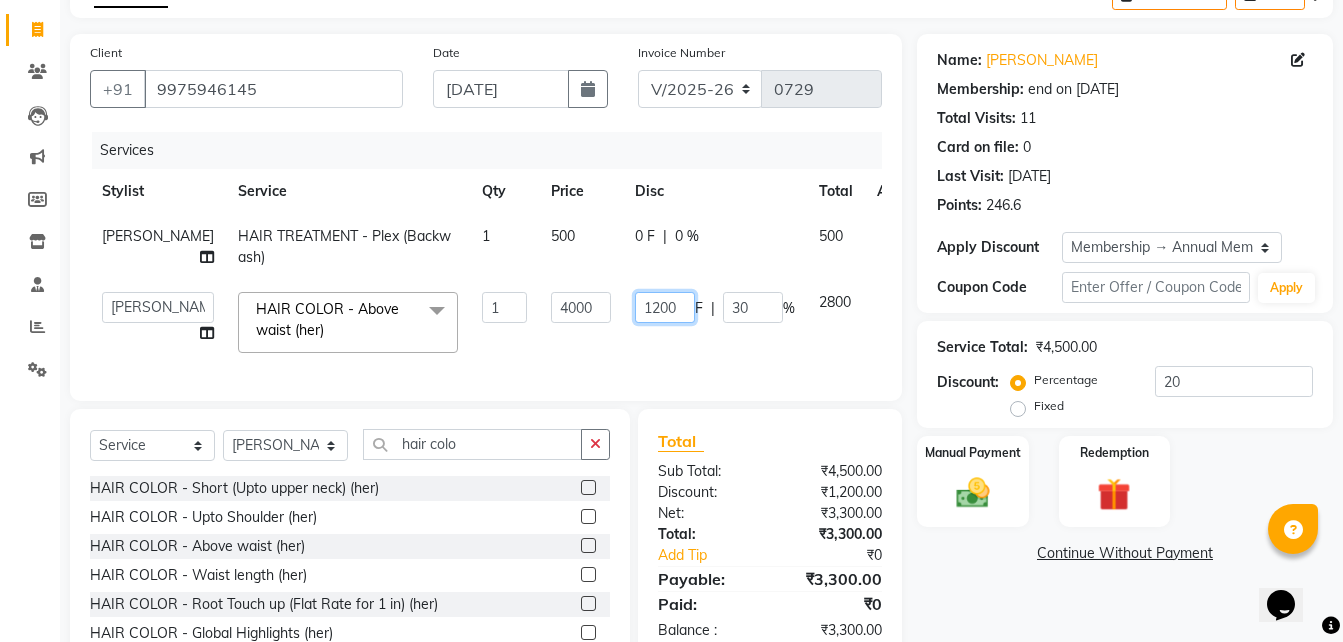 click on "1200" 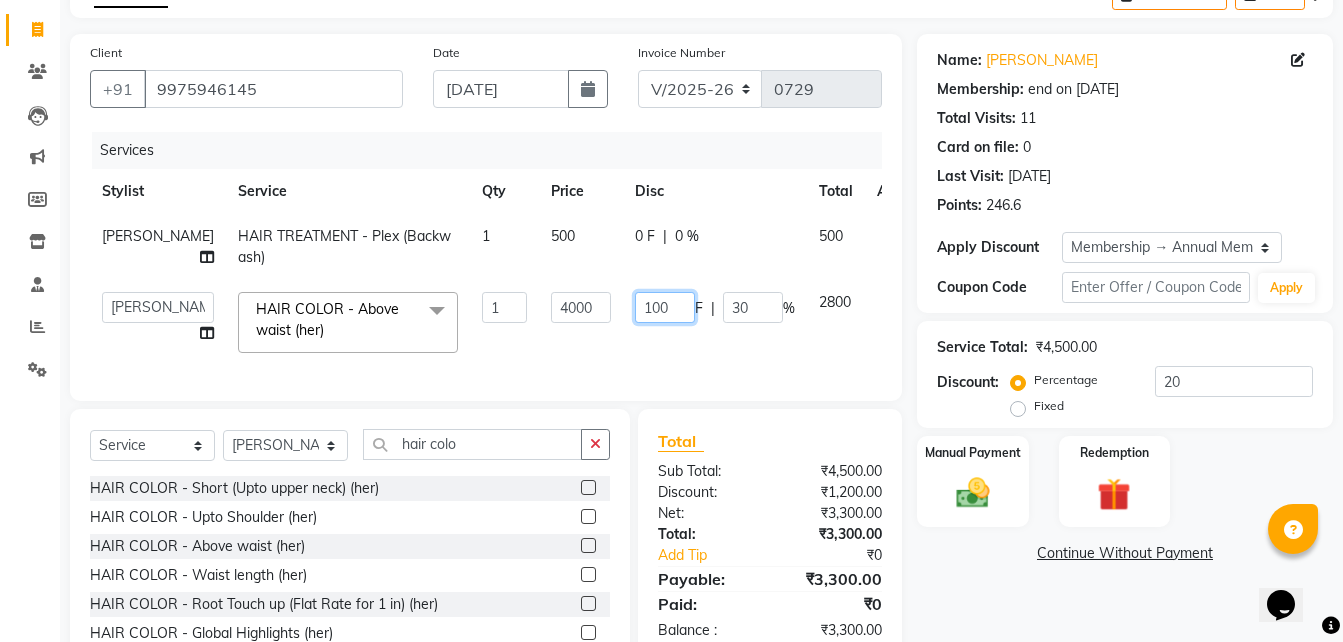 type on "1100" 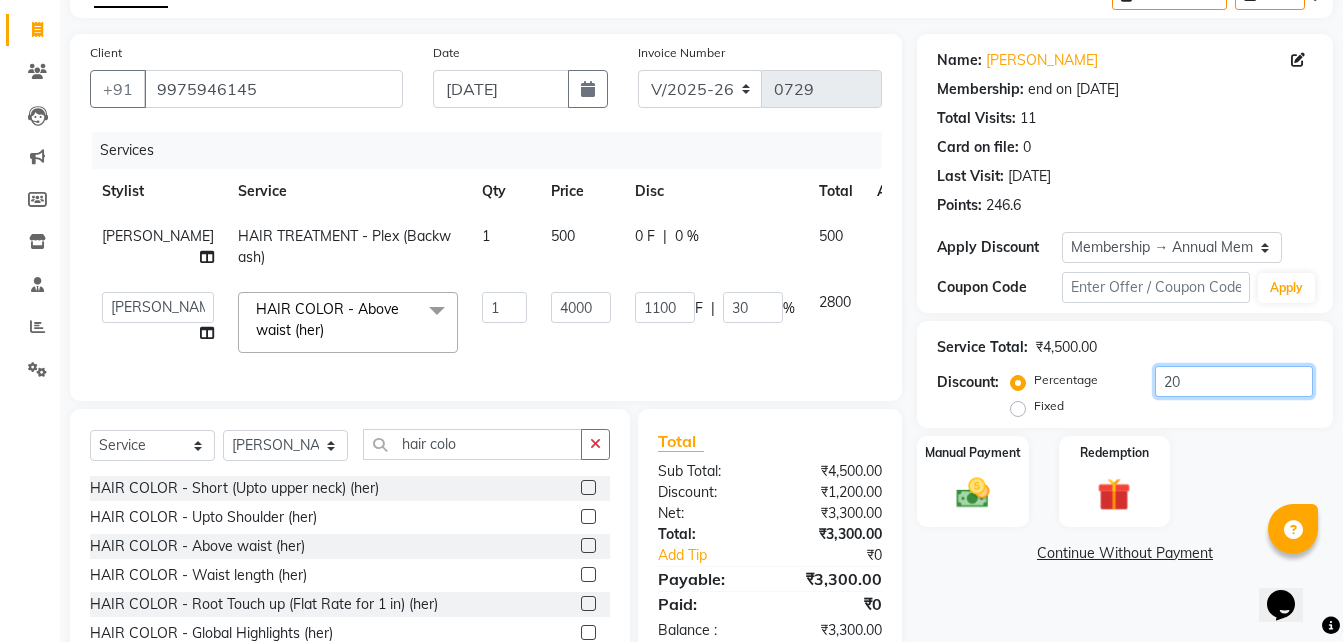click on "20" 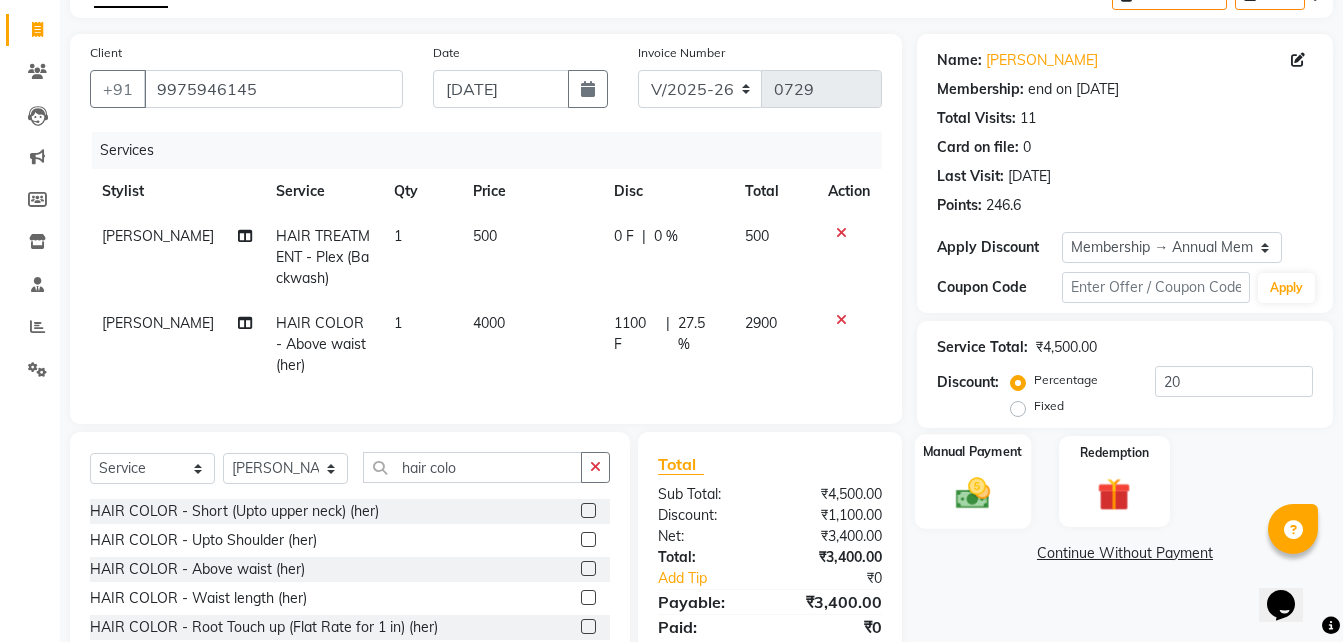 click 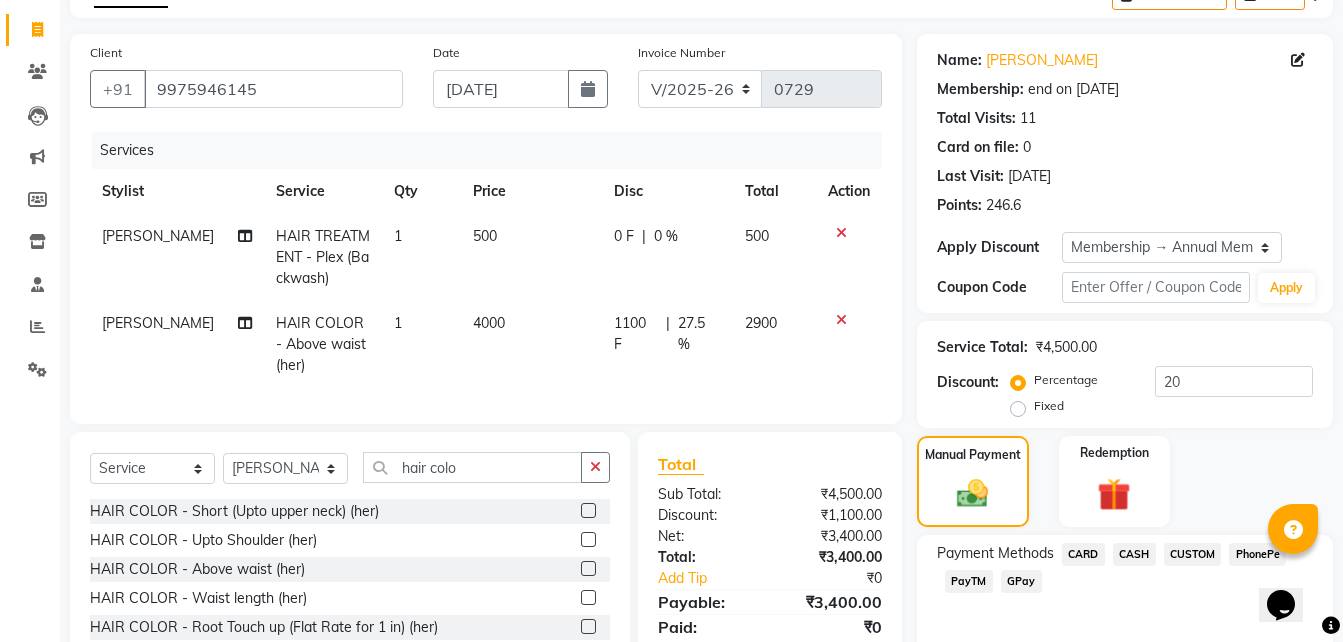 scroll, scrollTop: 246, scrollLeft: 0, axis: vertical 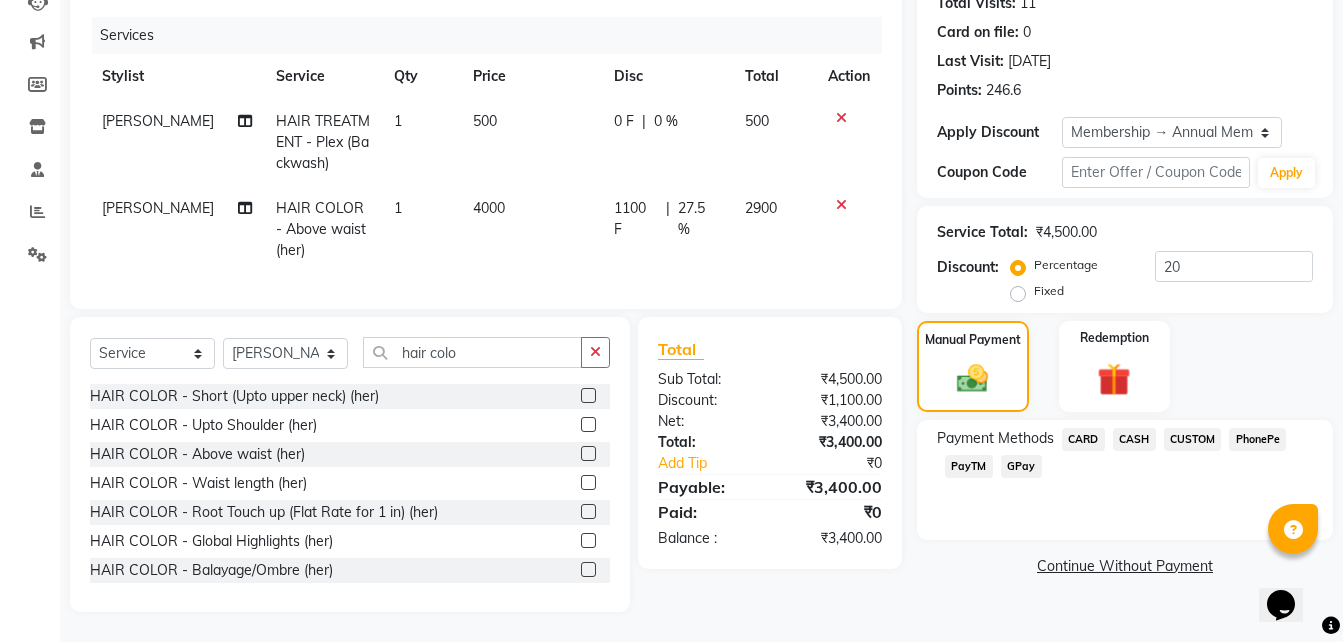 drag, startPoint x: 1255, startPoint y: 421, endPoint x: 1256, endPoint y: 436, distance: 15.033297 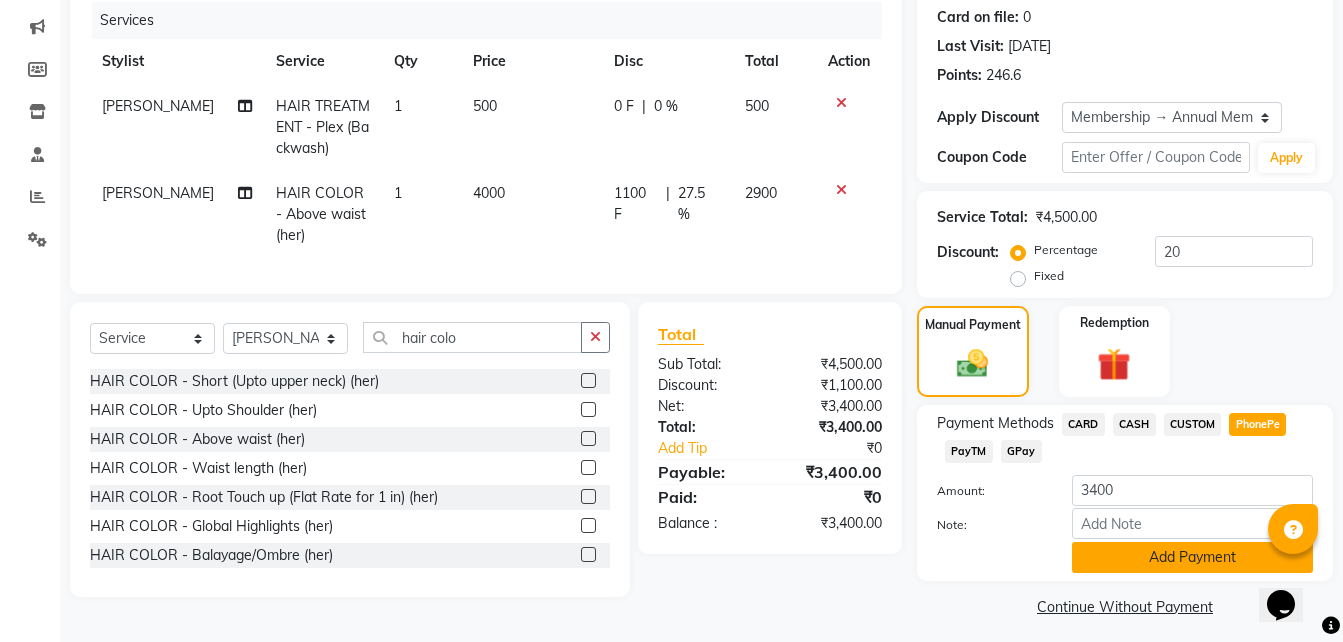 click on "Add Payment" 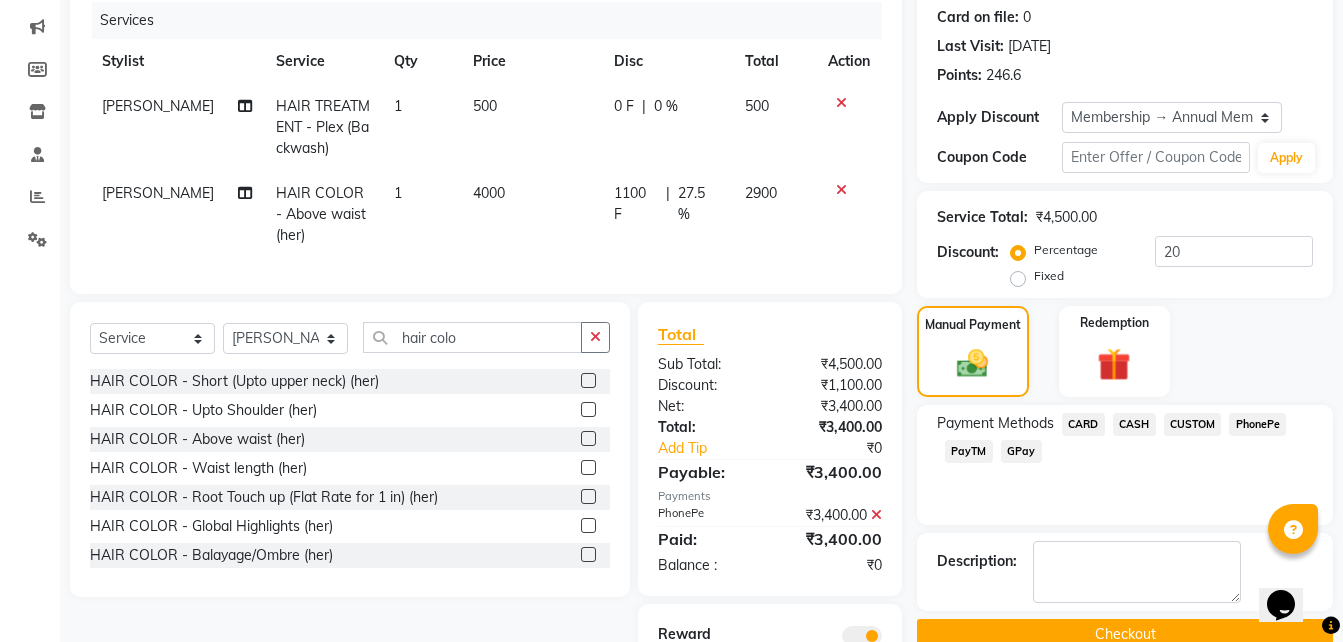 scroll, scrollTop: 394, scrollLeft: 0, axis: vertical 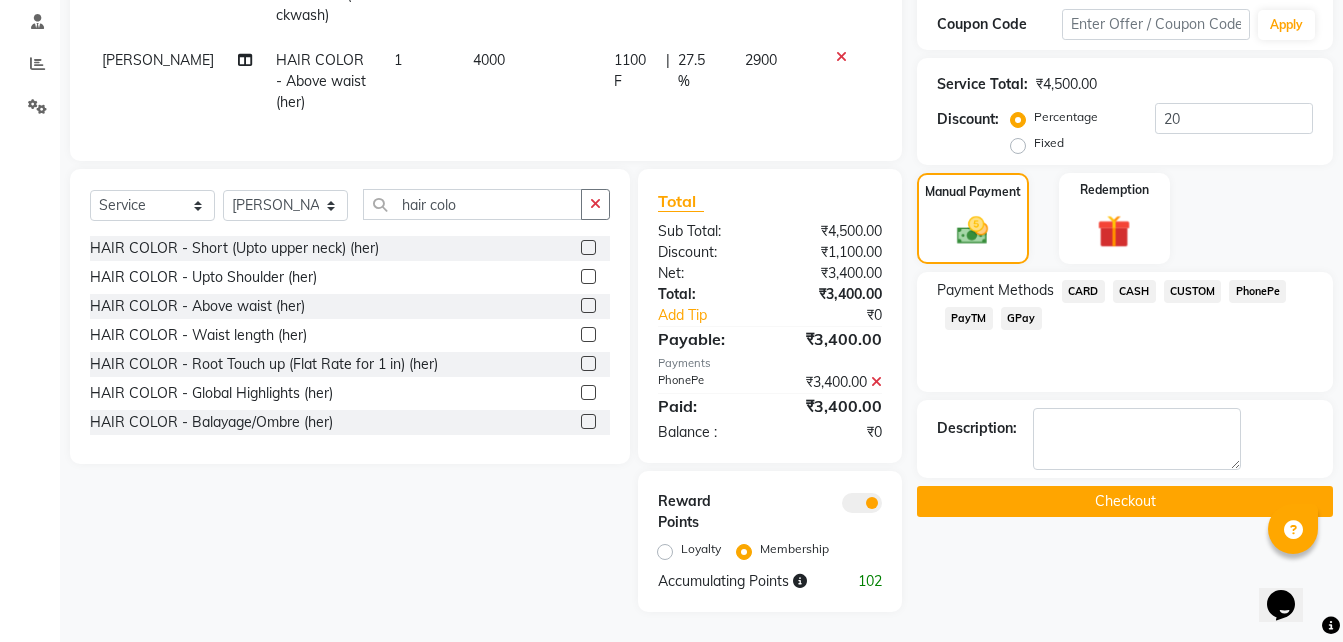 click on "Checkout" 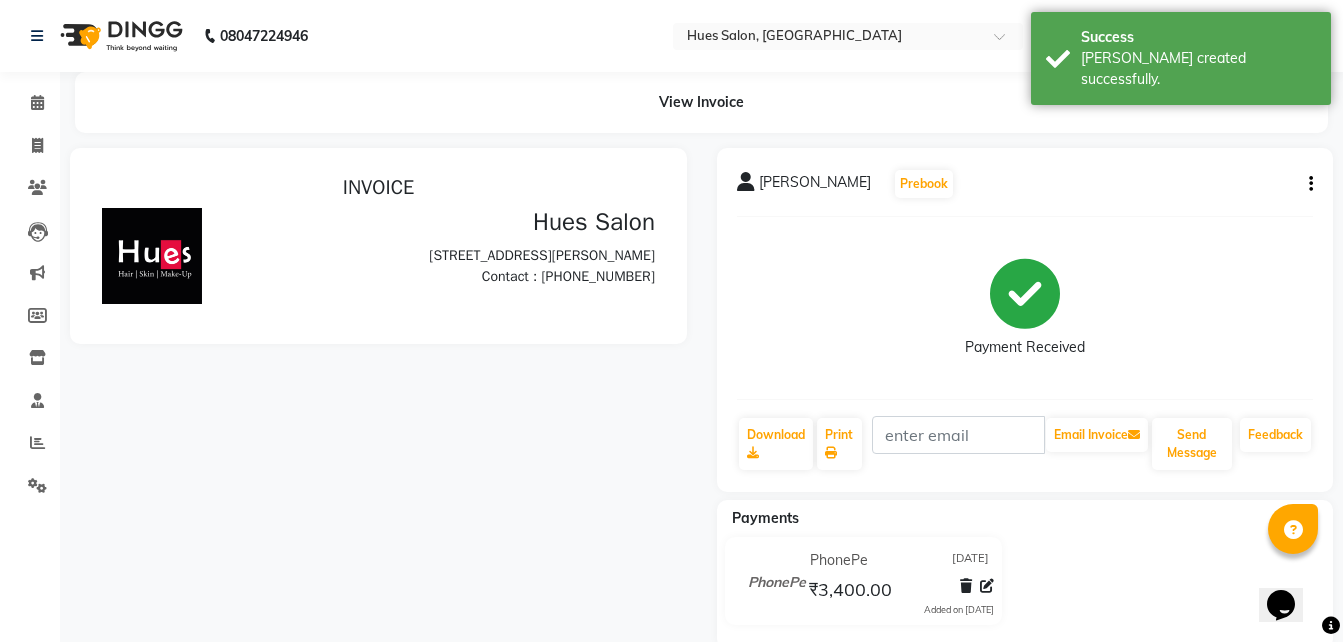scroll, scrollTop: 0, scrollLeft: 0, axis: both 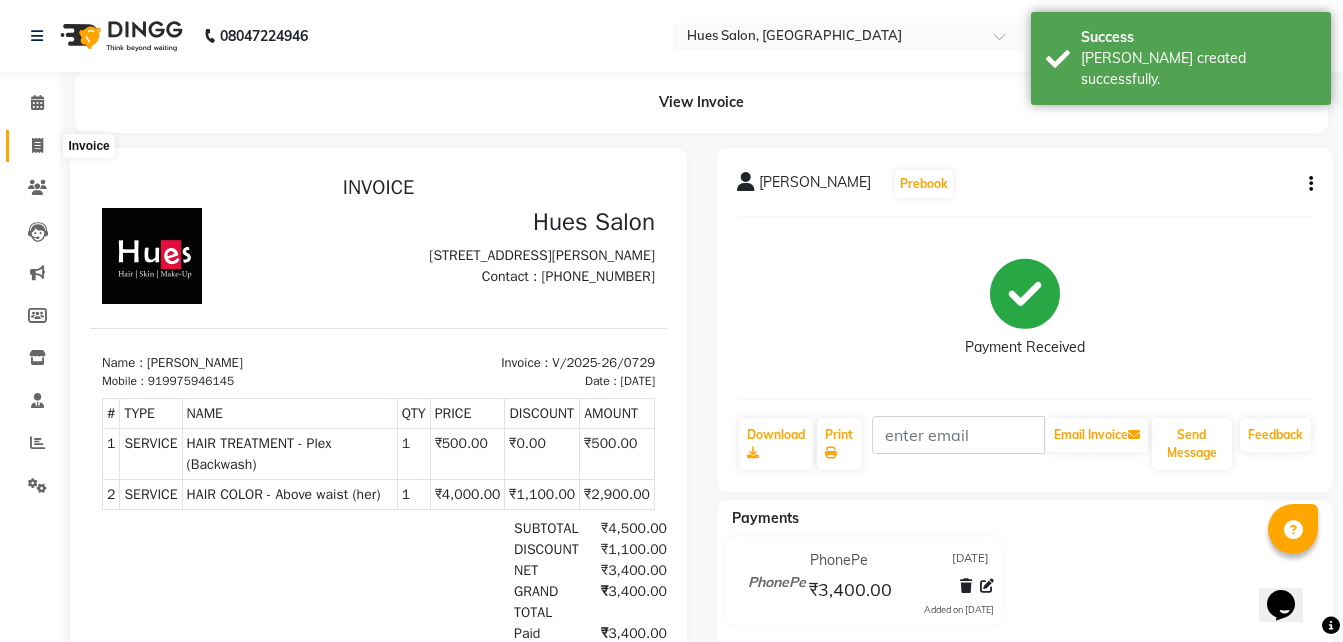 click 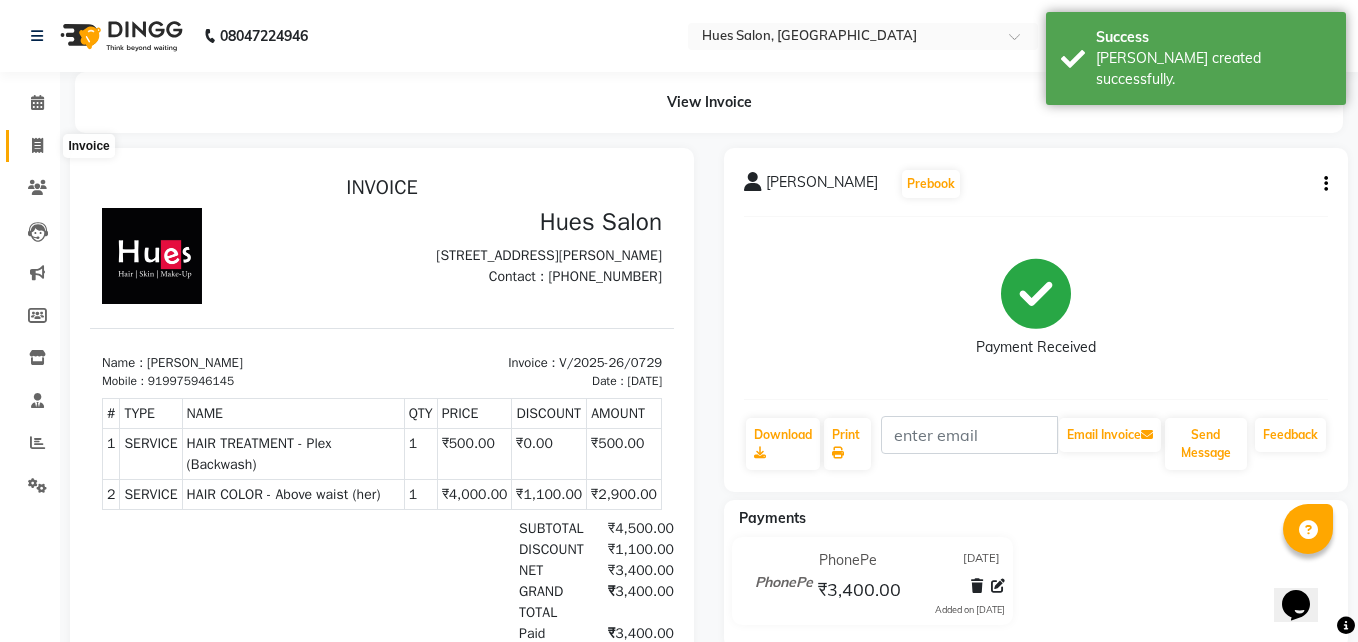 select on "service" 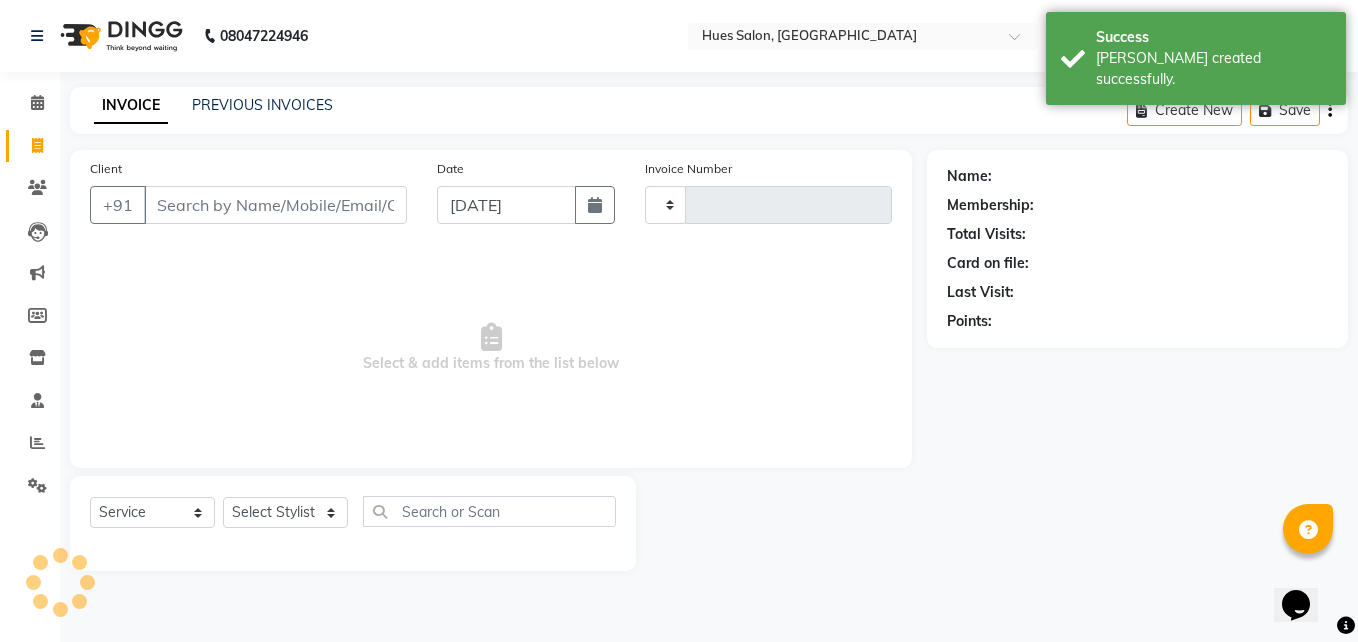 type on "0730" 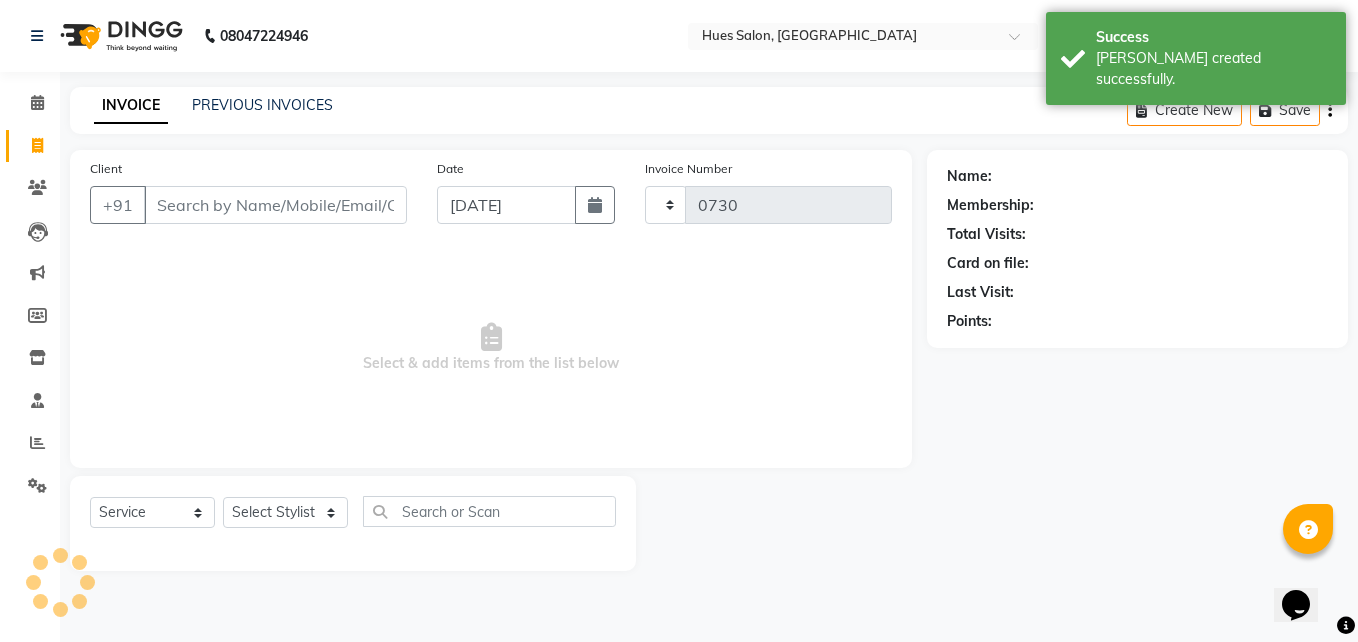 select on "3460" 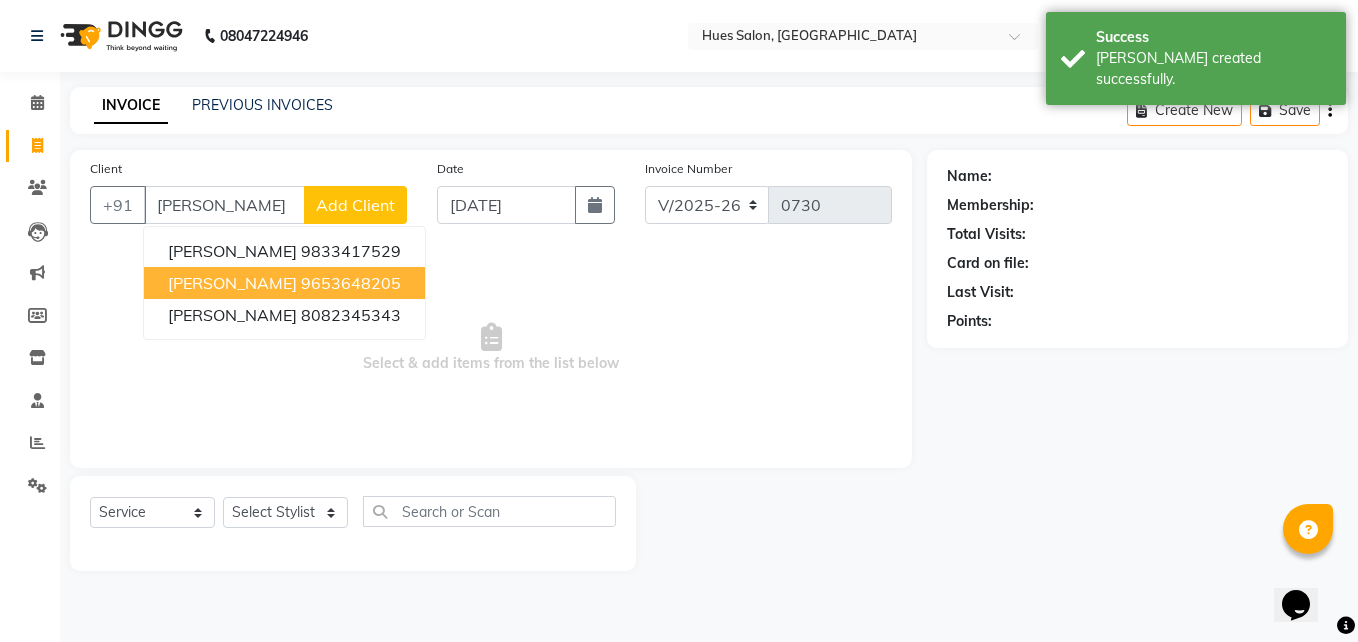 click on "[PERSON_NAME]" at bounding box center [232, 283] 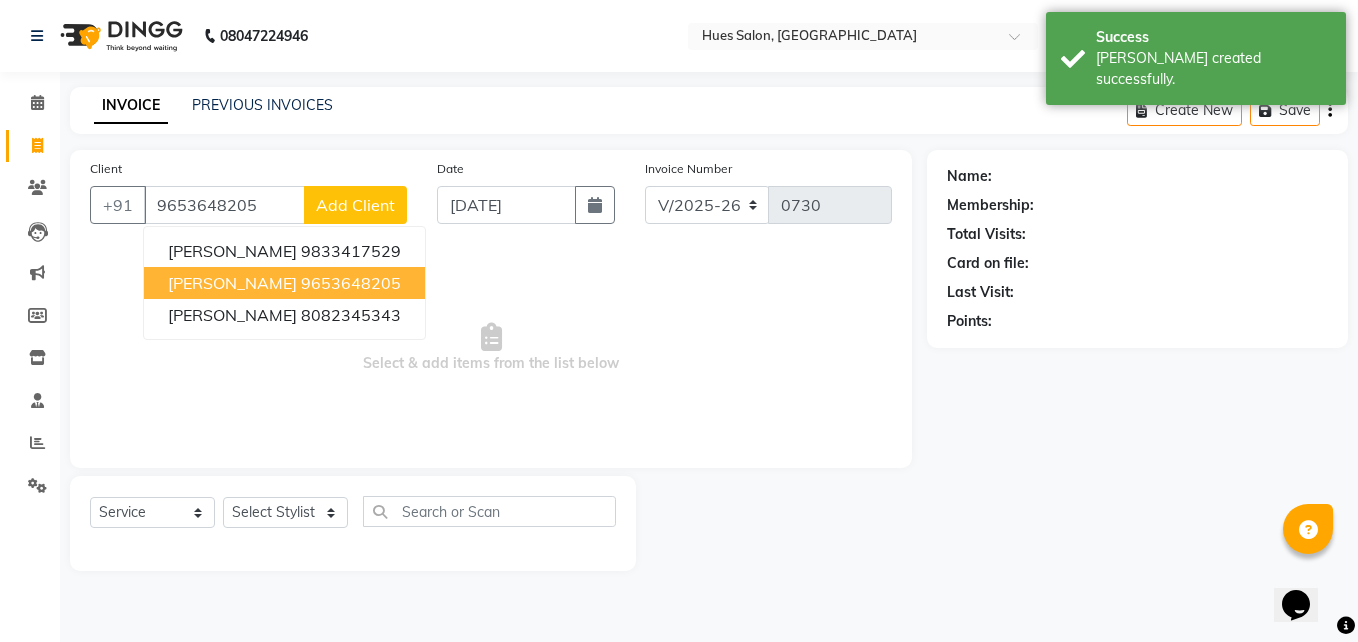 type on "9653648205" 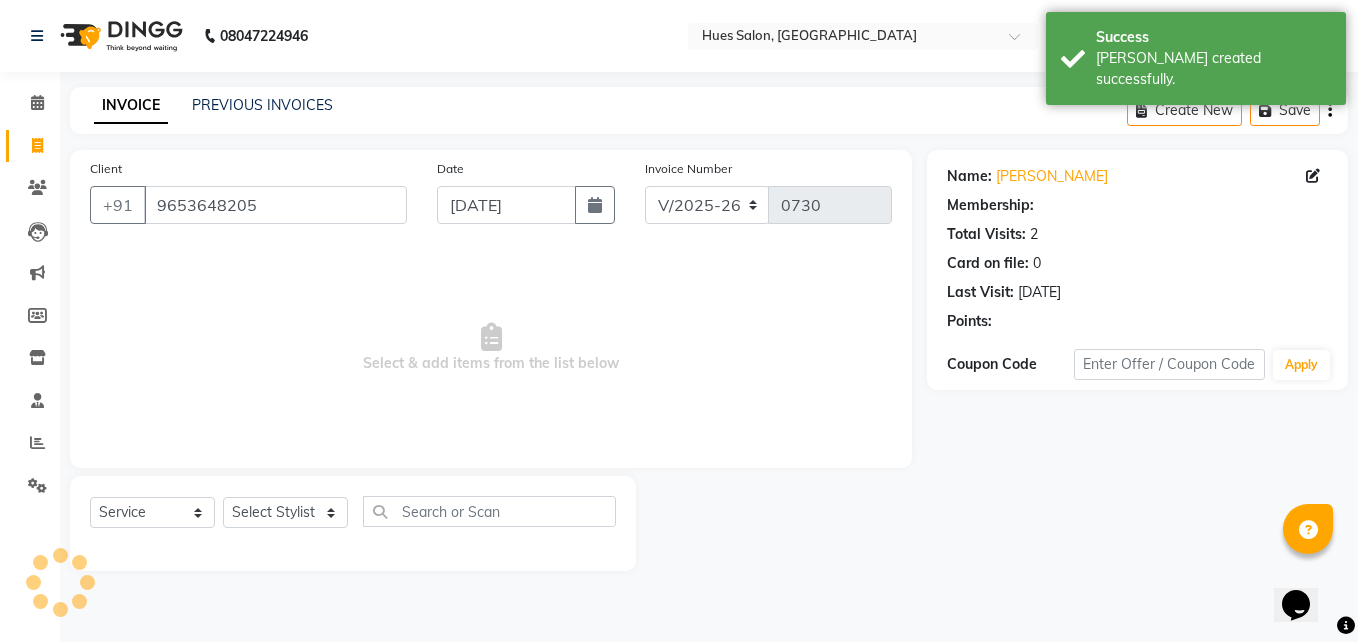 select on "1: Object" 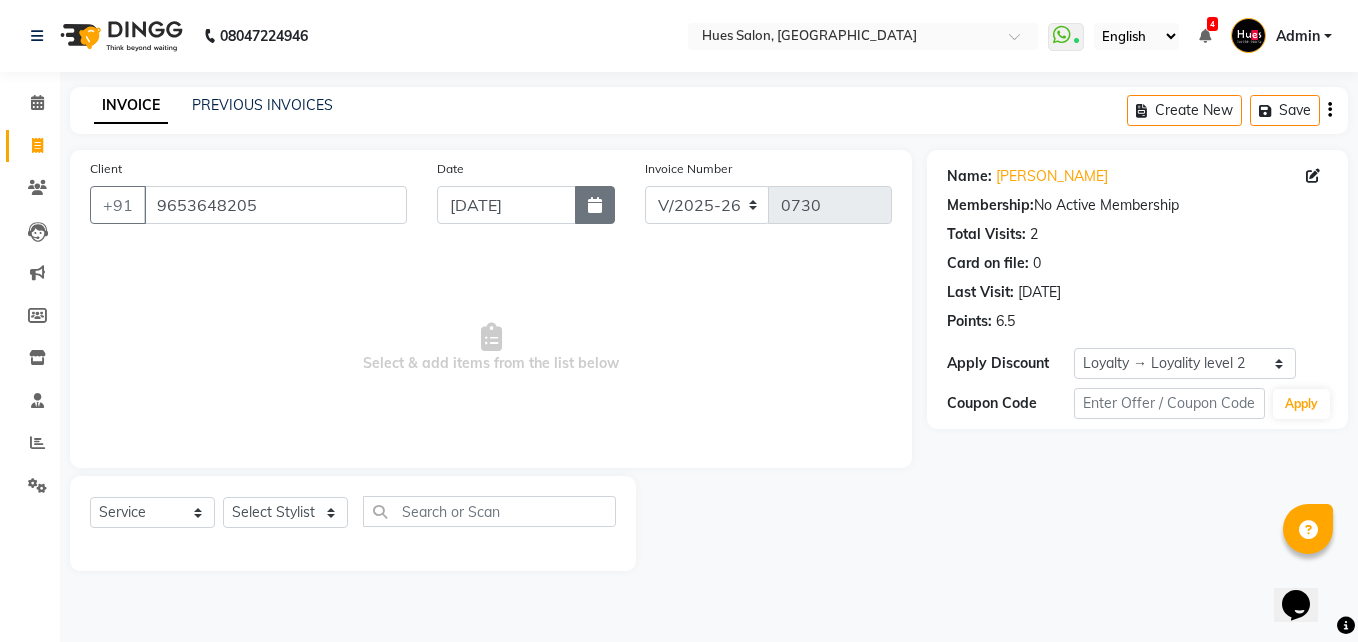 click 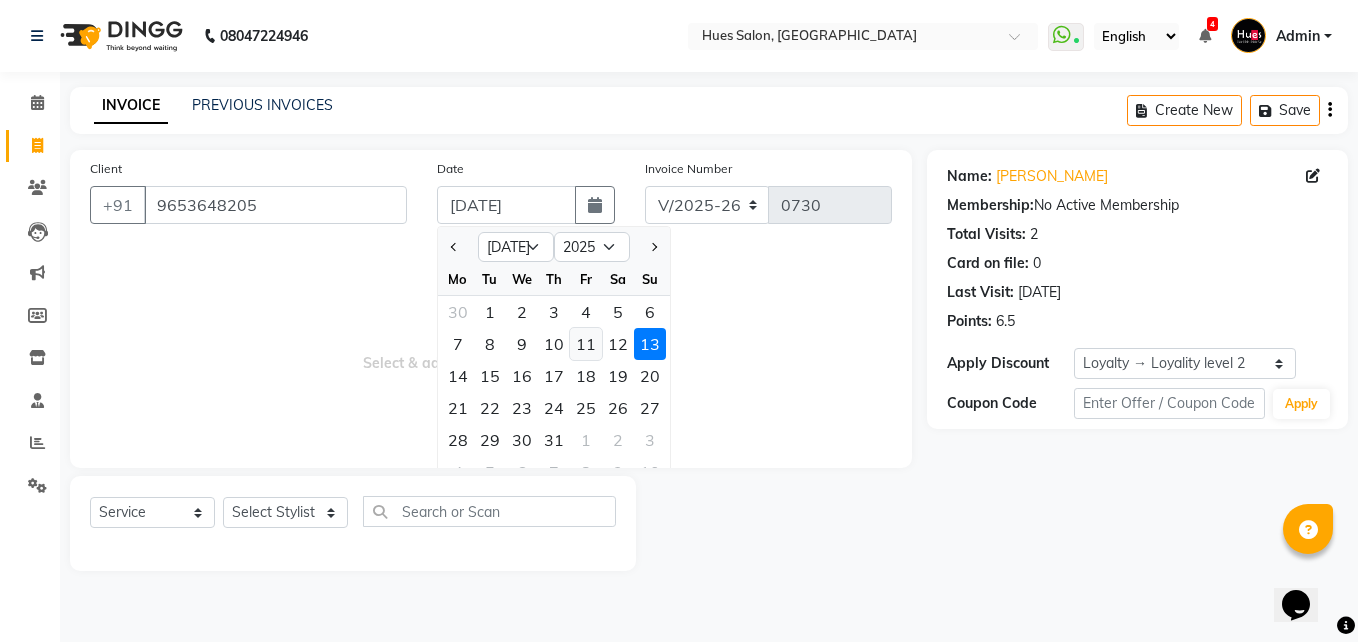 click on "11" 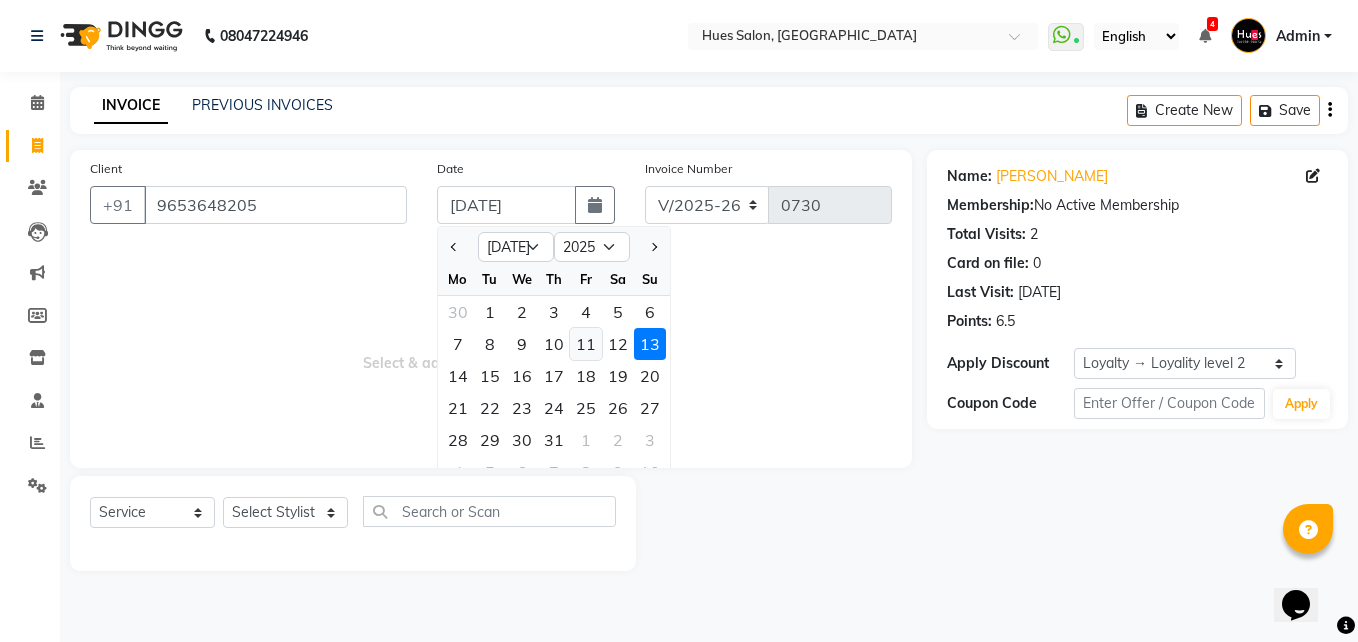 type on "[DATE]" 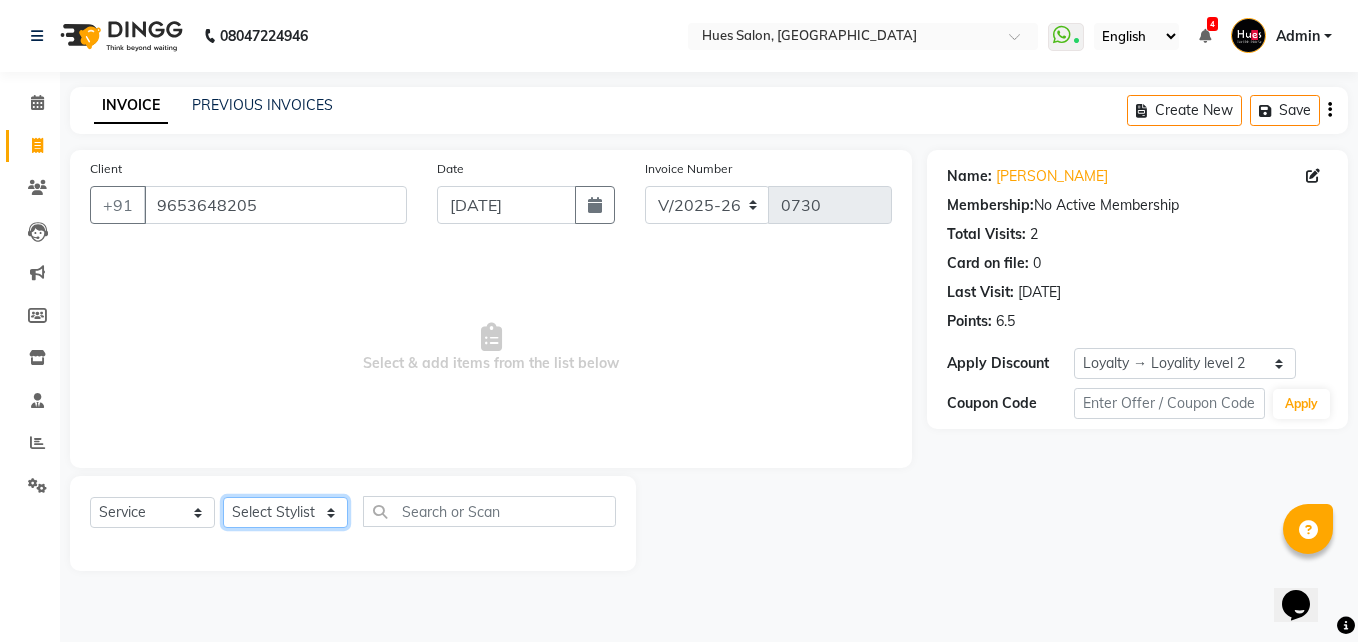 click on "Select Stylist [PERSON_NAME] [PERSON_NAME] Office [PERSON_NAME] [PERSON_NAME]  [PERSON_NAME] [PERSON_NAME] [PERSON_NAME]" 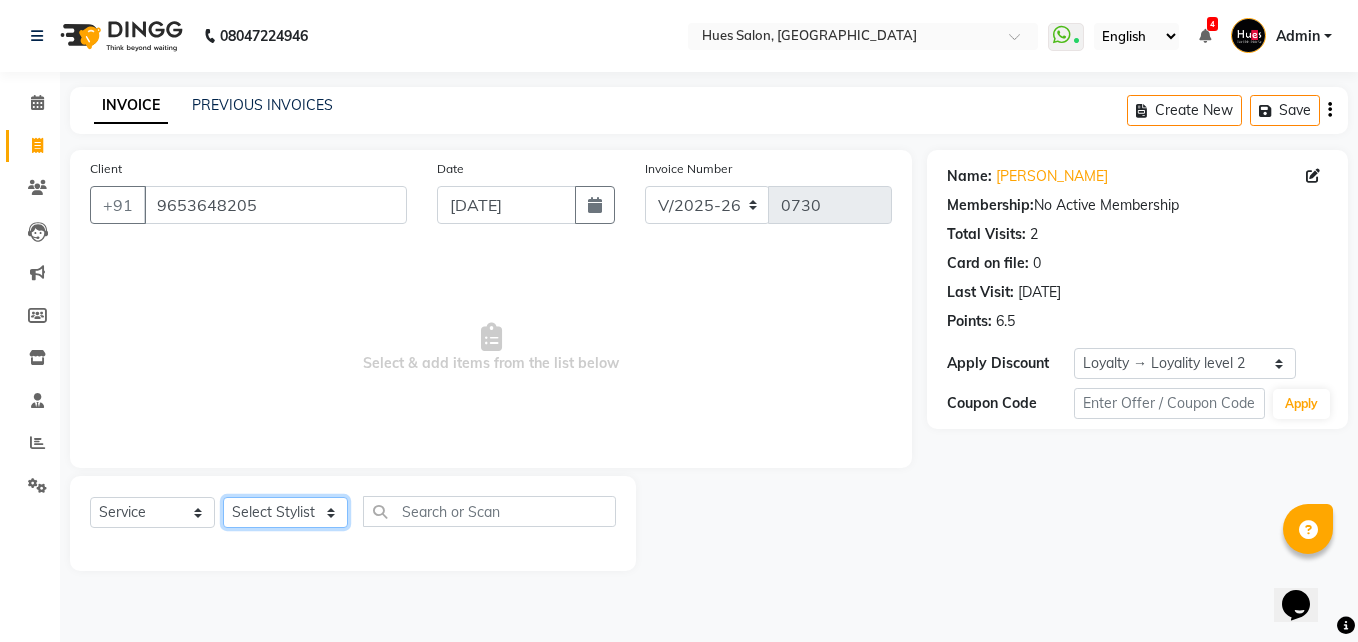 select on "16019" 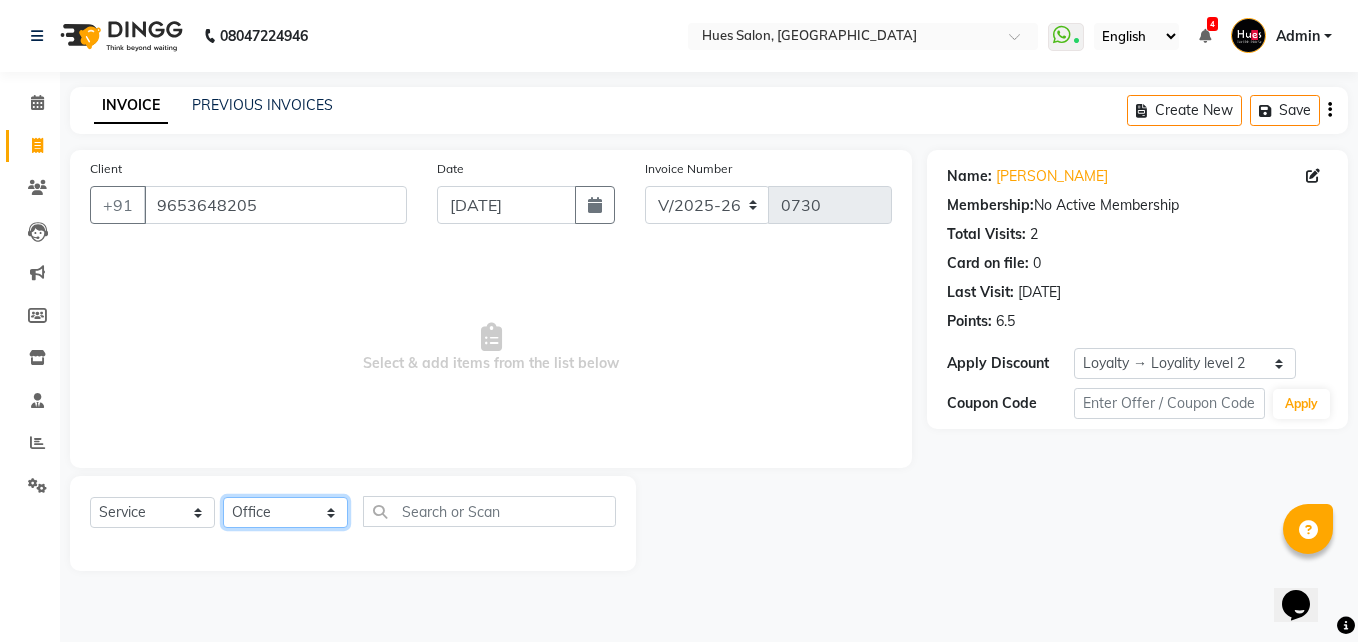 click on "Select Stylist [PERSON_NAME] [PERSON_NAME] Office [PERSON_NAME] [PERSON_NAME]  [PERSON_NAME] [PERSON_NAME] [PERSON_NAME]" 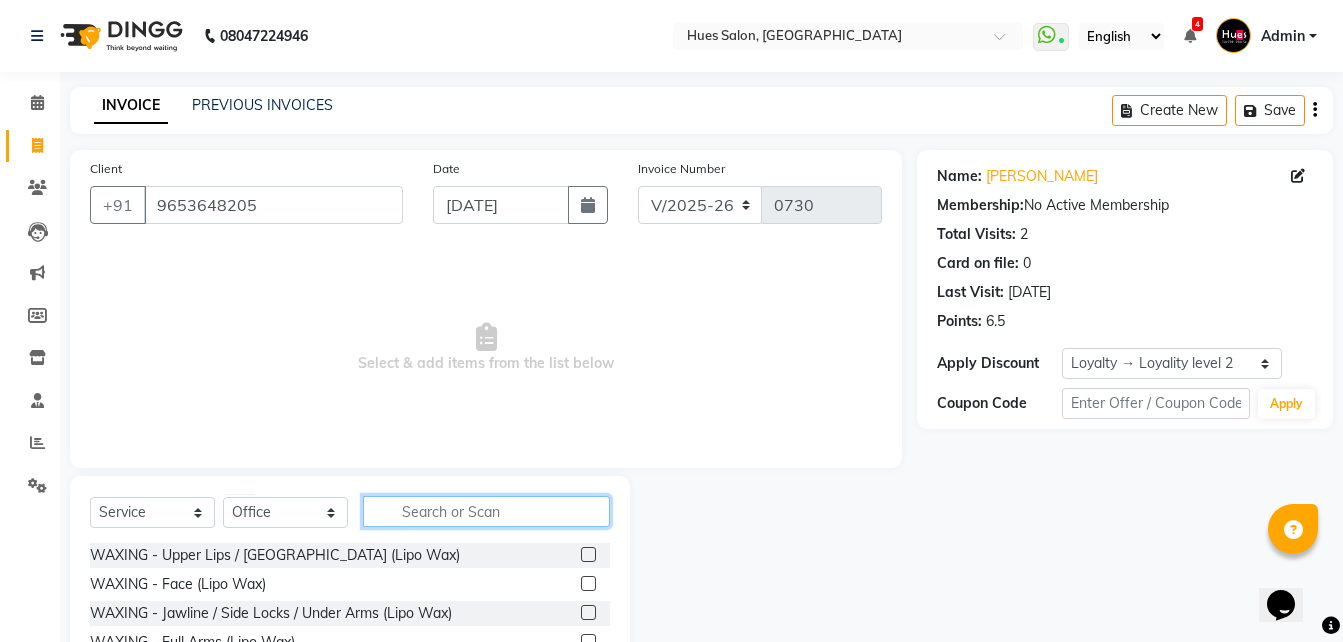 click 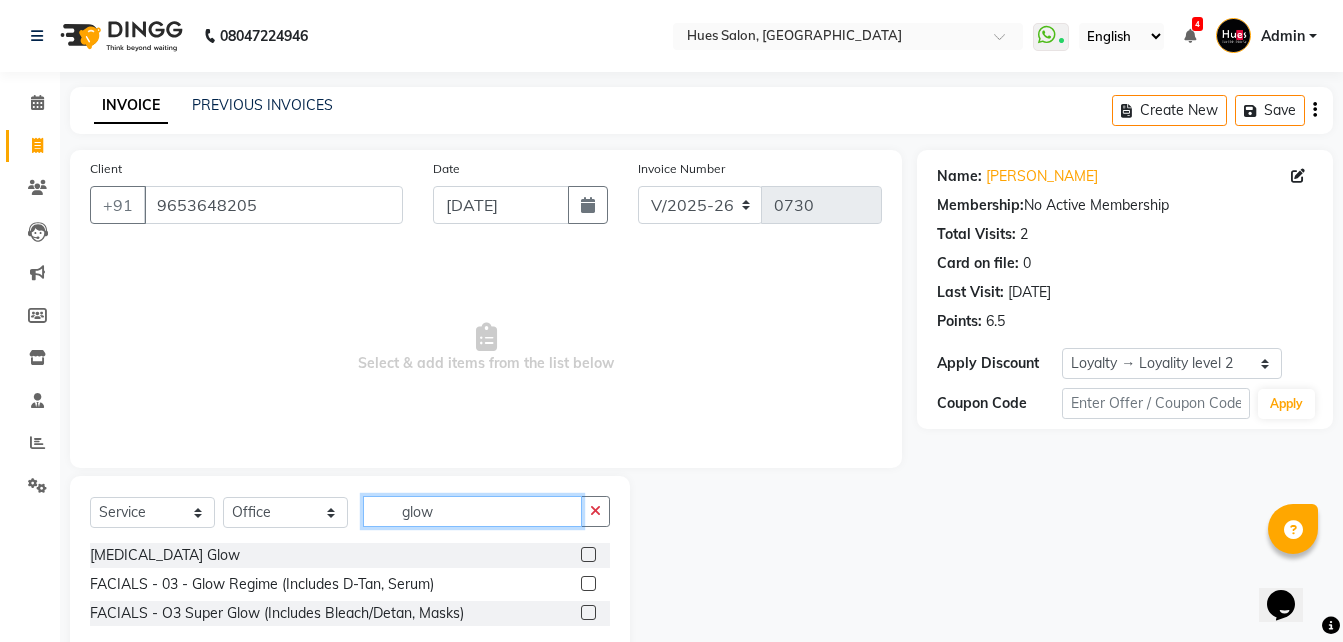 type on "glow" 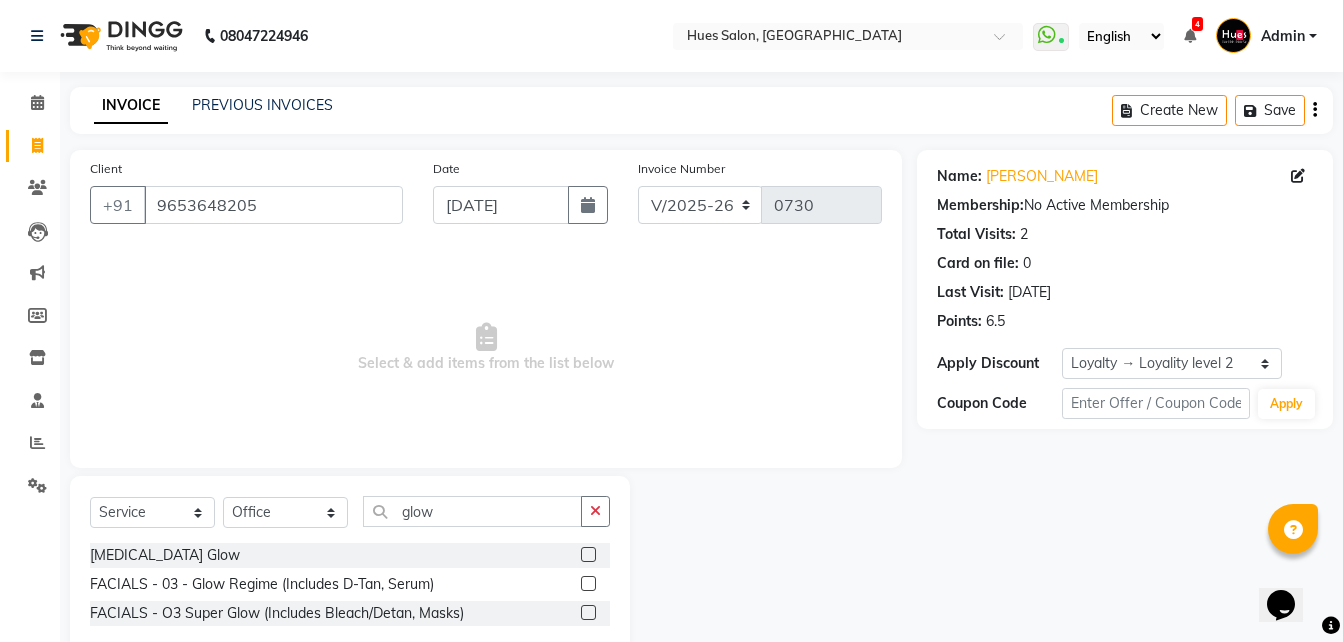 click 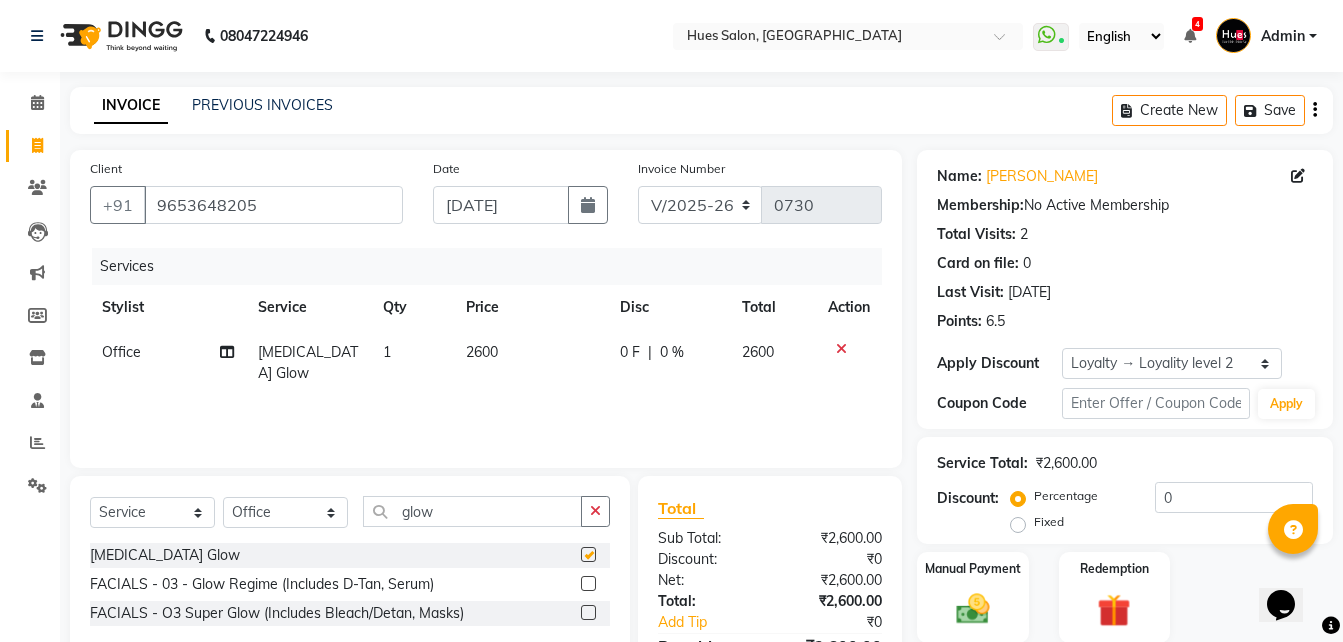 checkbox on "false" 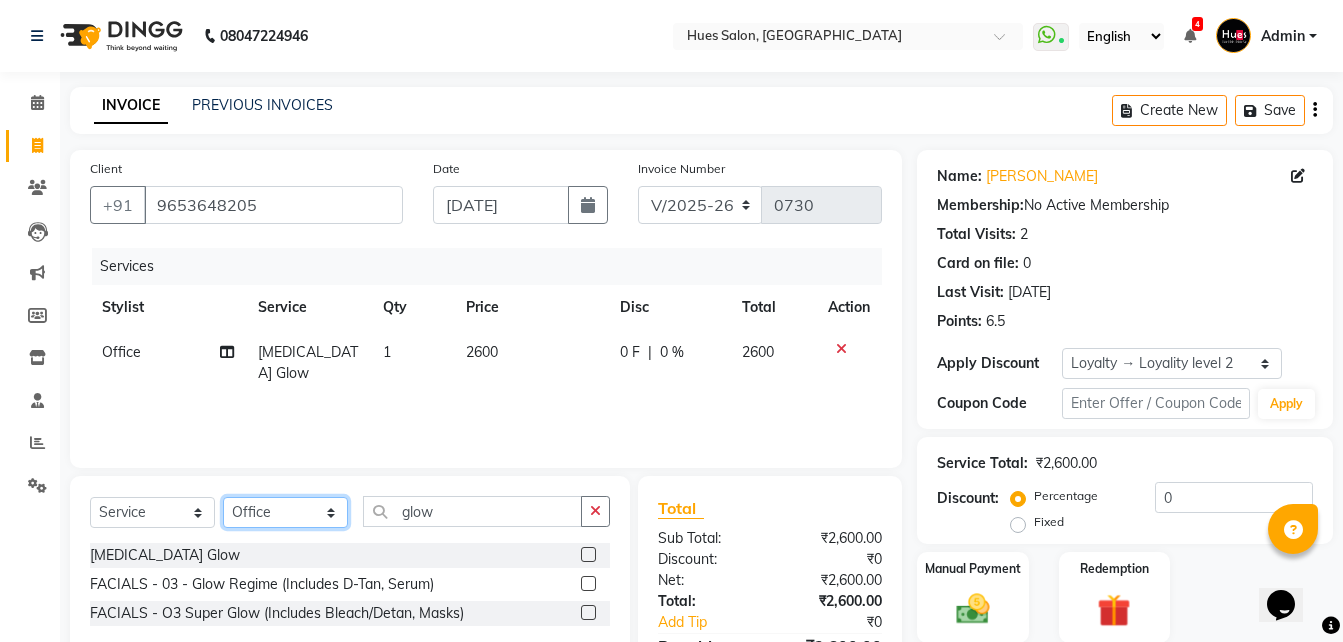 click on "Select Stylist [PERSON_NAME] [PERSON_NAME] Office [PERSON_NAME] [PERSON_NAME]  [PERSON_NAME] [PERSON_NAME] [PERSON_NAME]" 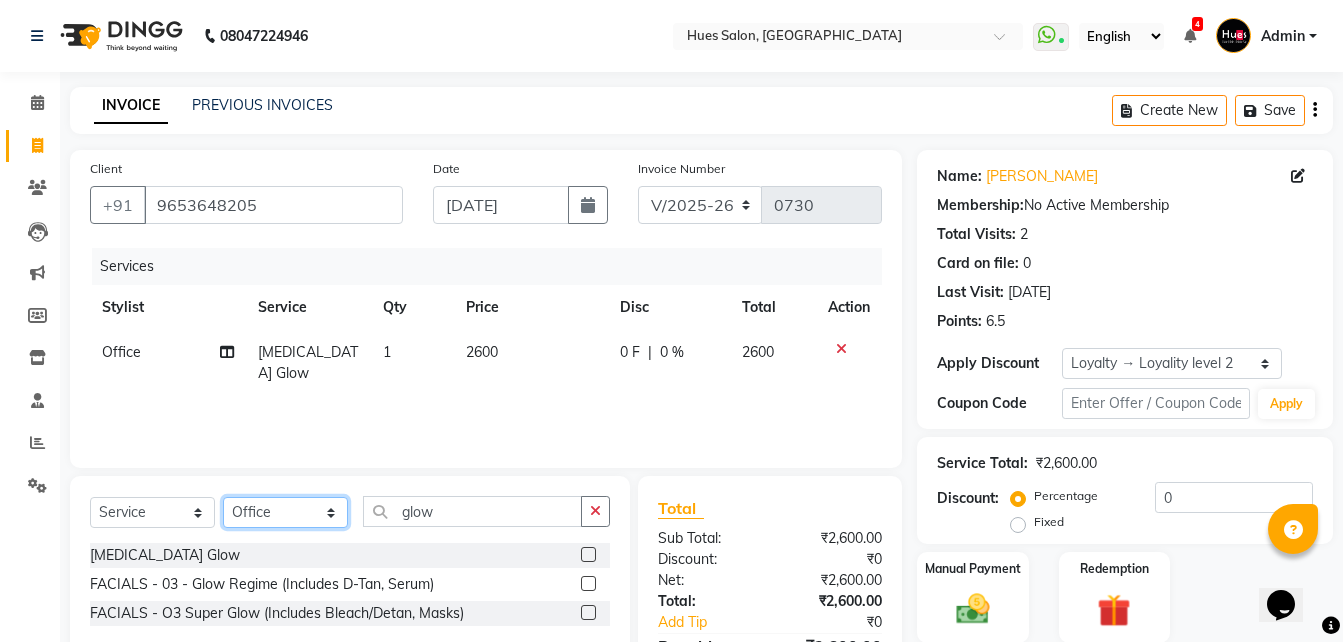 select on "69218" 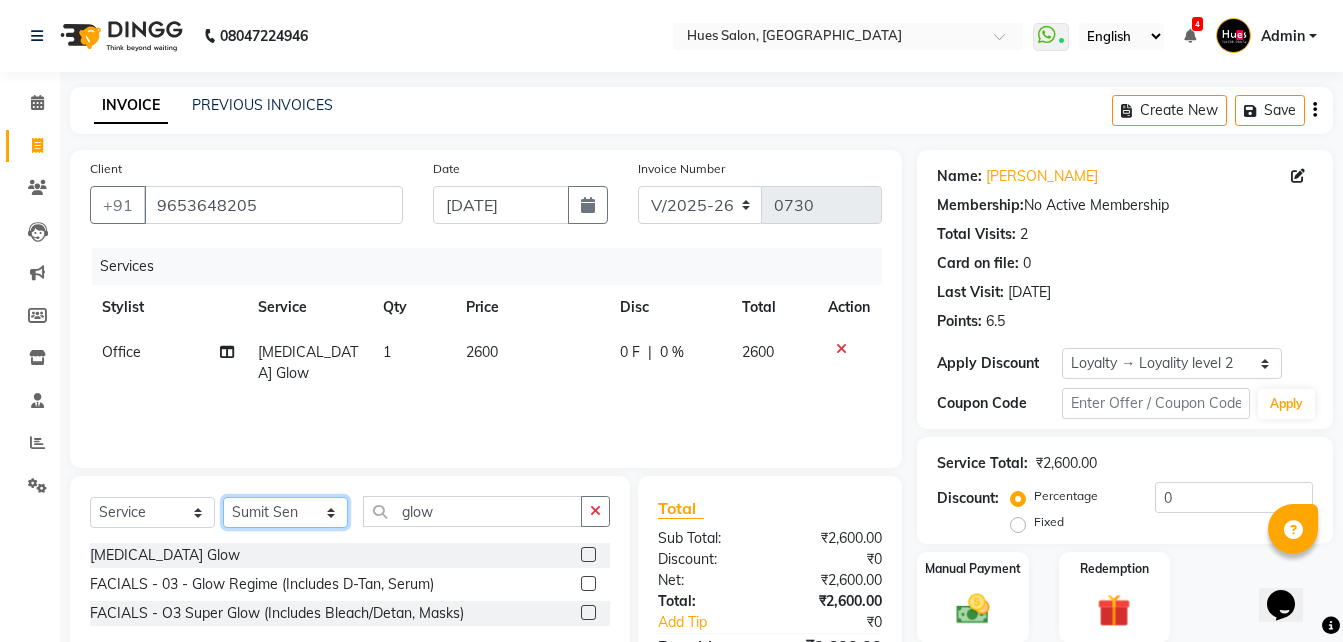 click on "Select Stylist [PERSON_NAME] [PERSON_NAME] Office [PERSON_NAME] [PERSON_NAME]  [PERSON_NAME] [PERSON_NAME] [PERSON_NAME]" 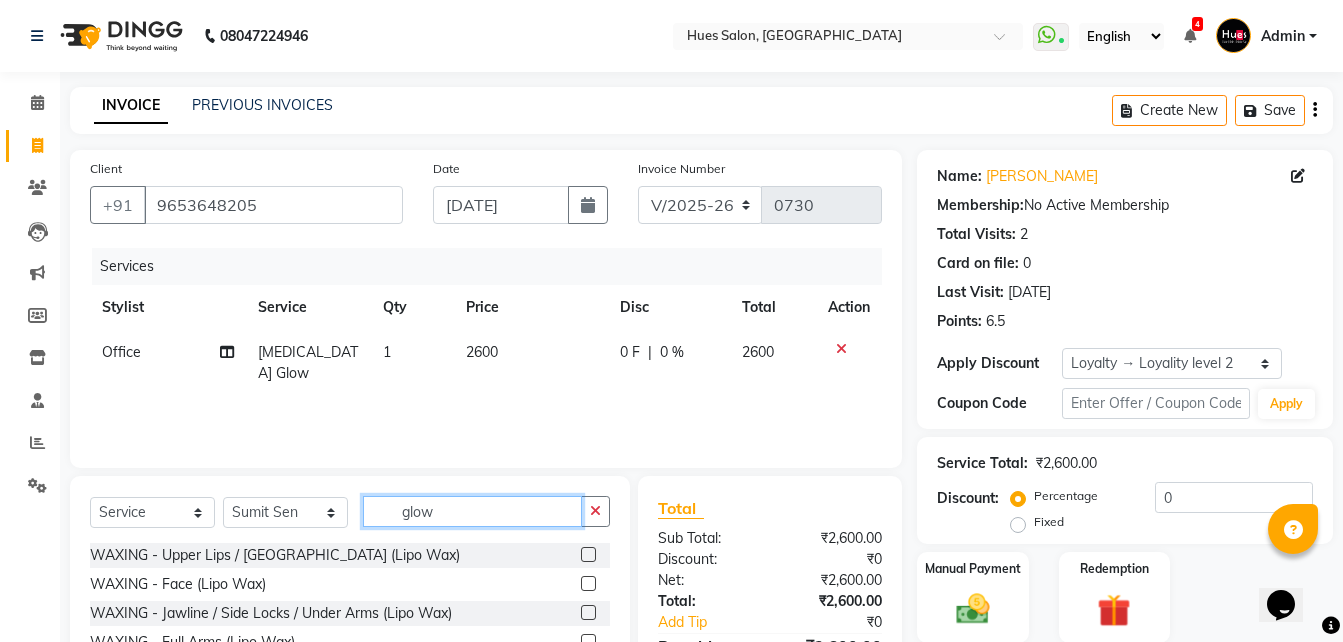 drag, startPoint x: 440, startPoint y: 511, endPoint x: 327, endPoint y: 514, distance: 113.03982 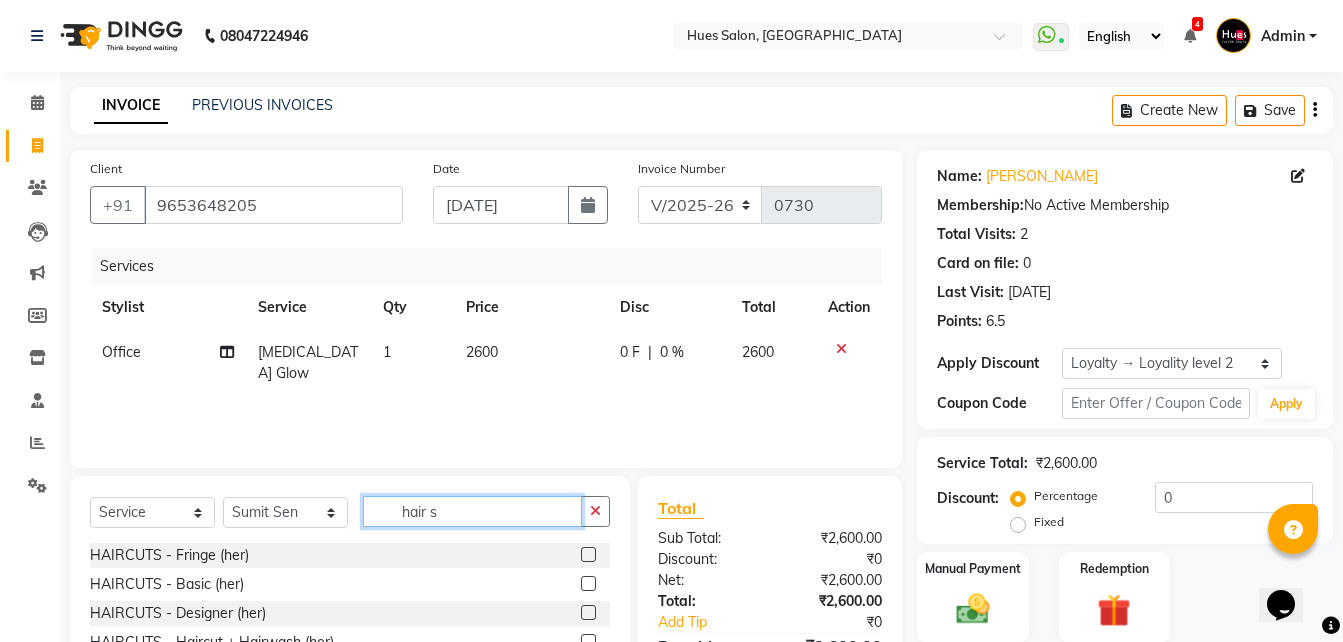 drag, startPoint x: 499, startPoint y: 513, endPoint x: 120, endPoint y: 535, distance: 379.638 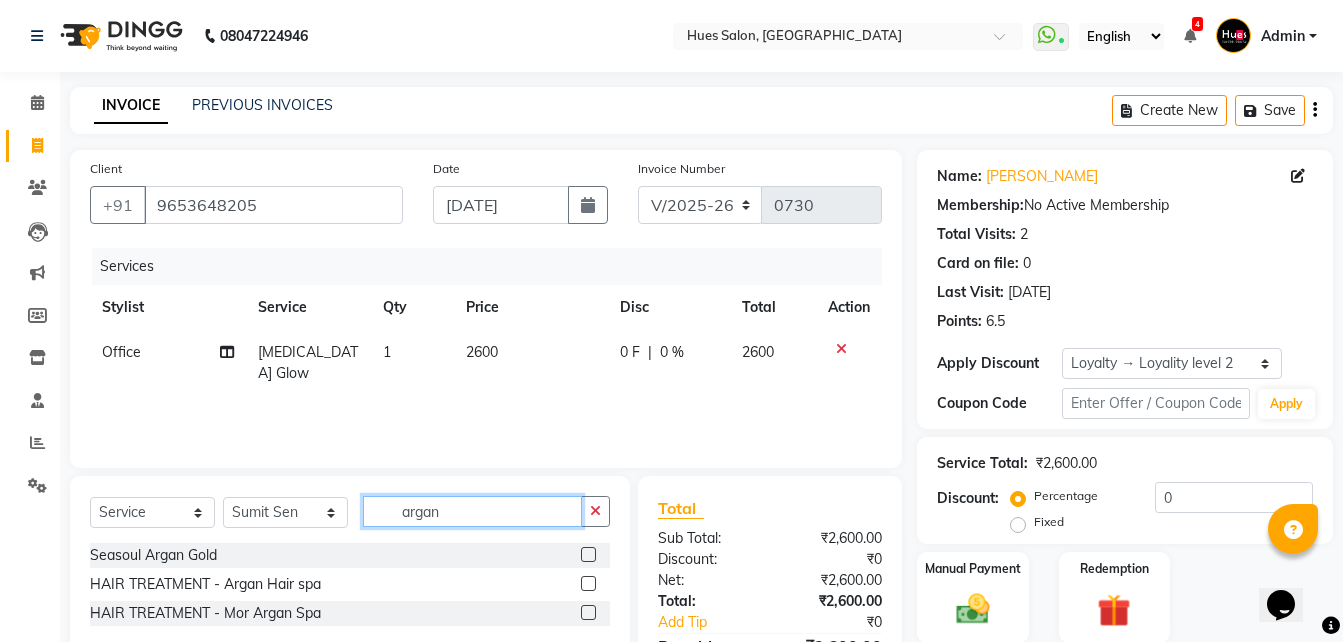 type on "argan" 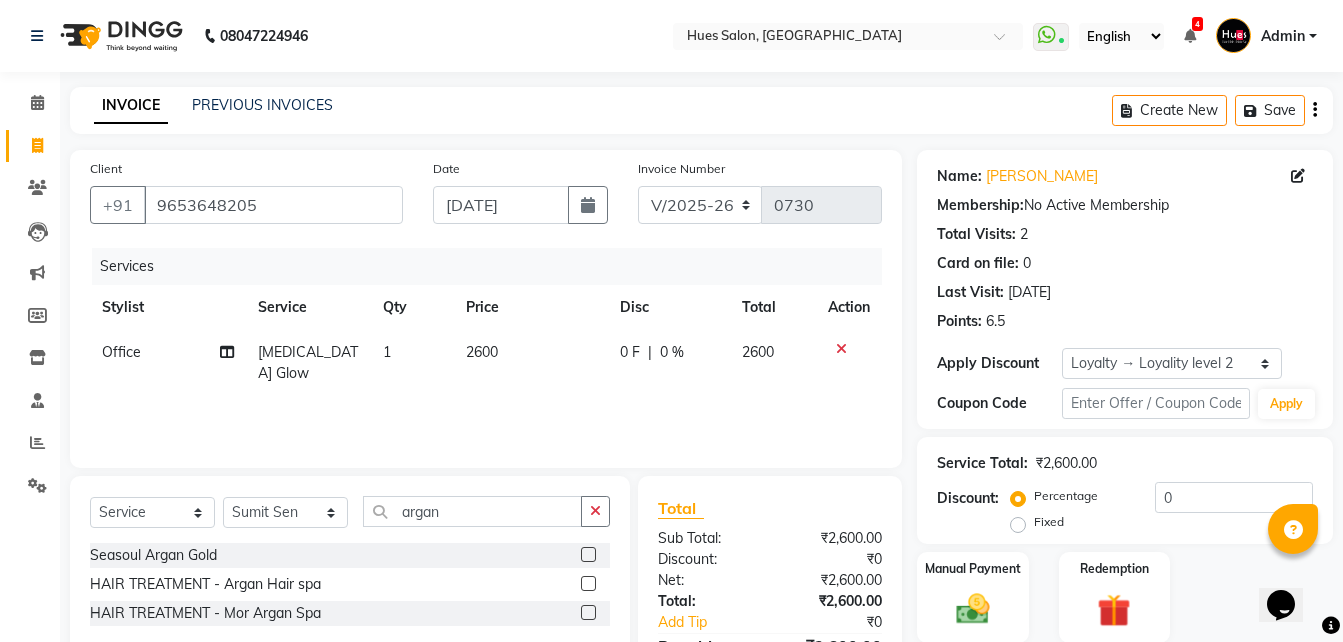 click 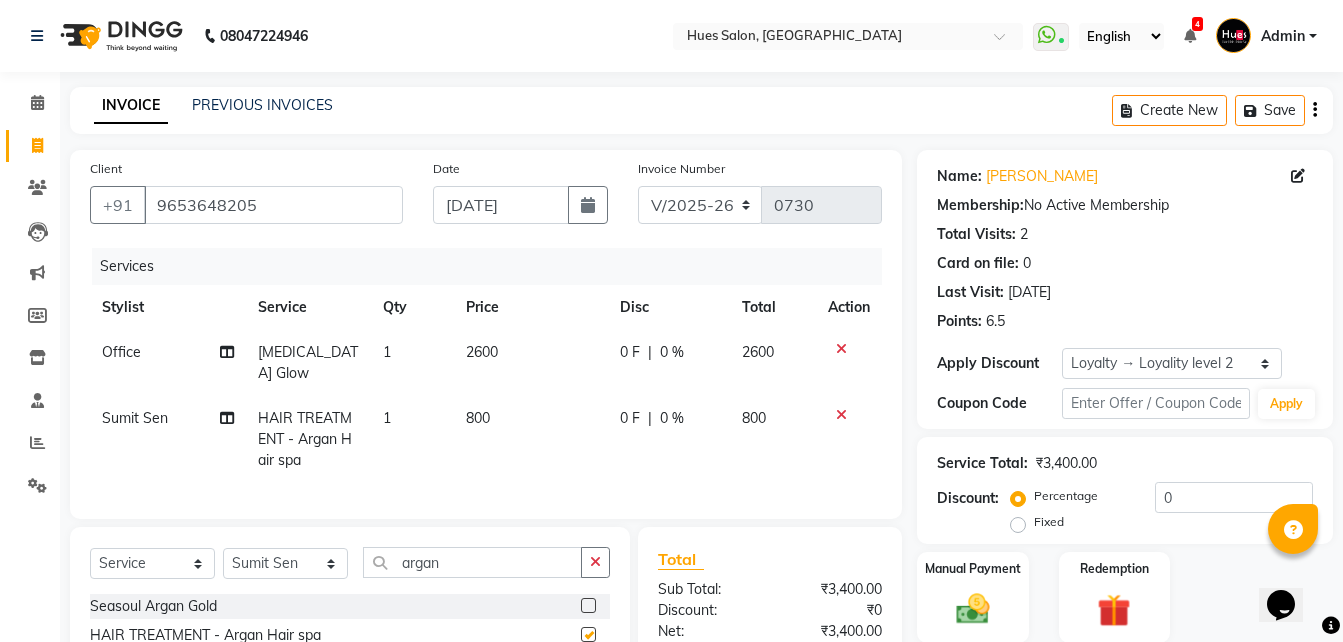 checkbox on "false" 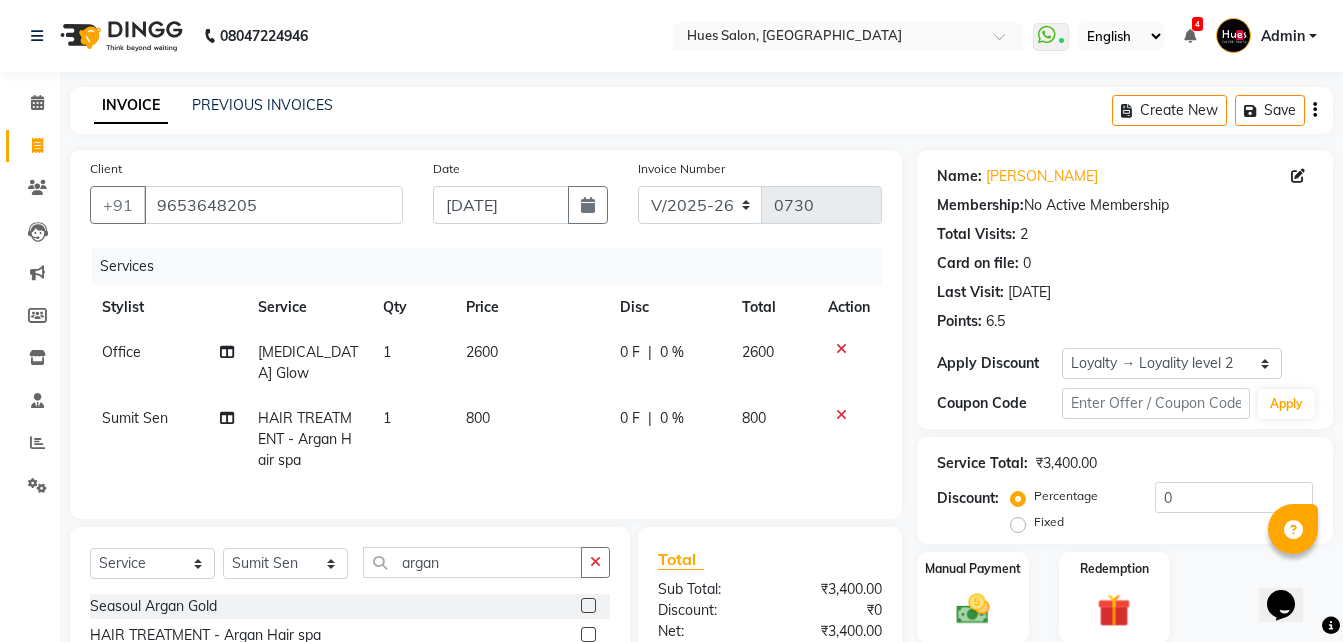 click on "0 %" 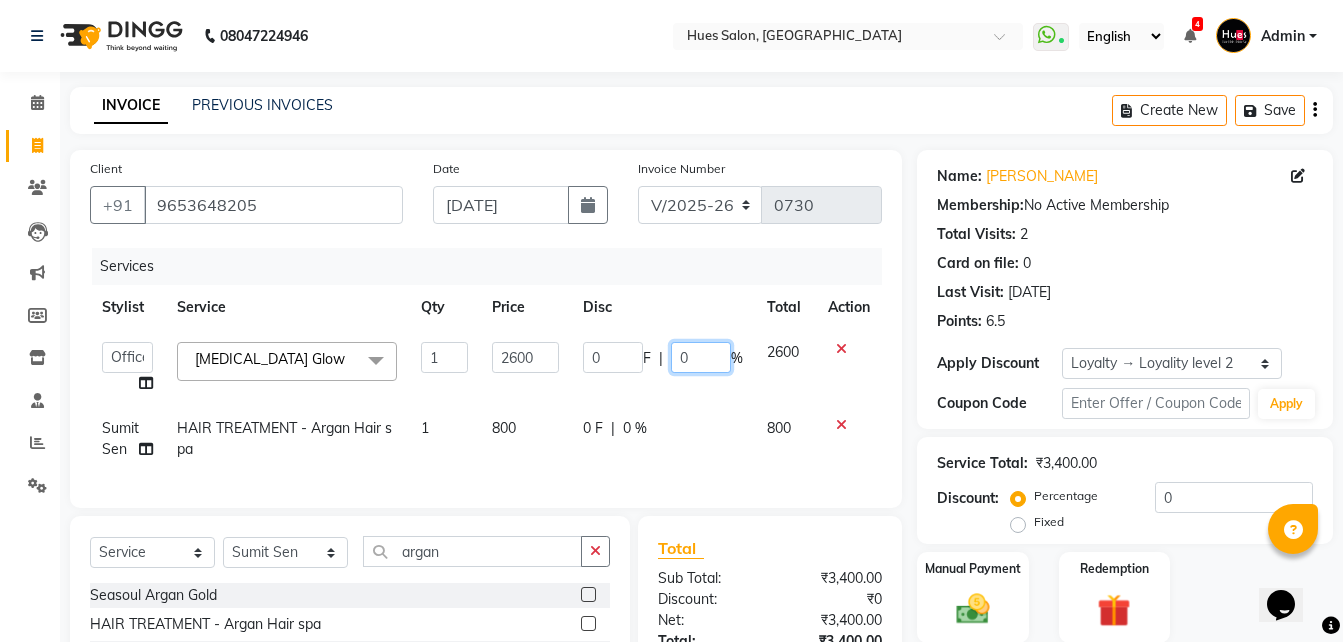 click on "0" 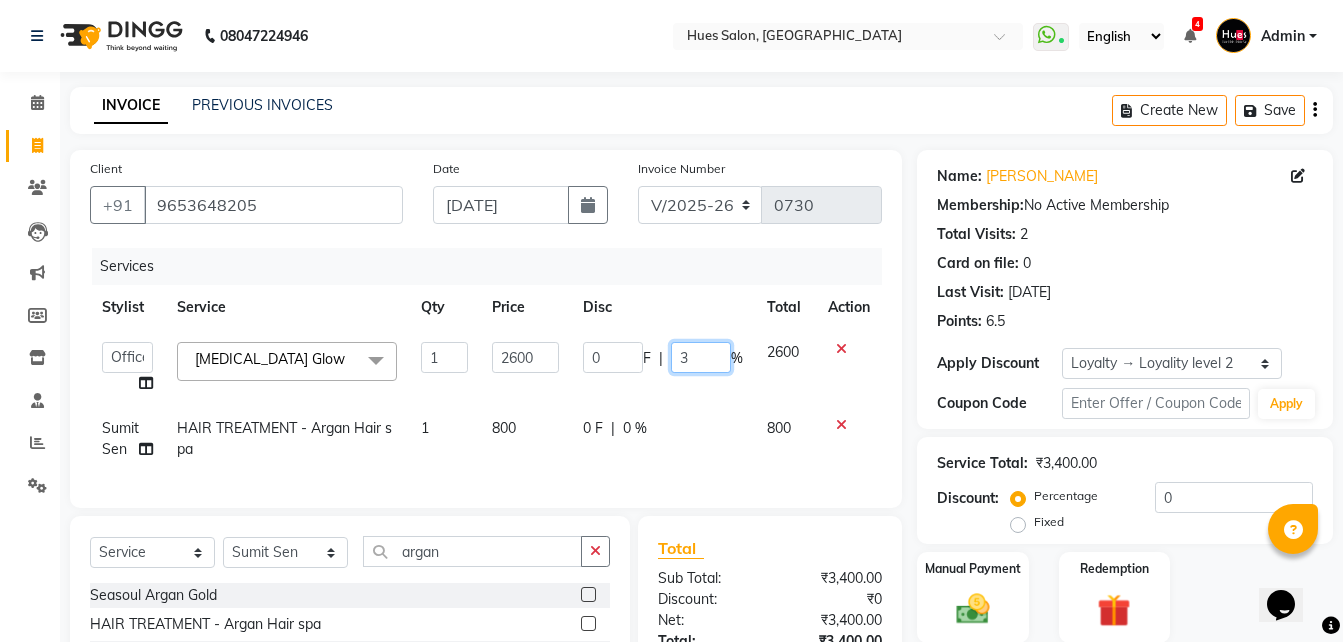 type on "30" 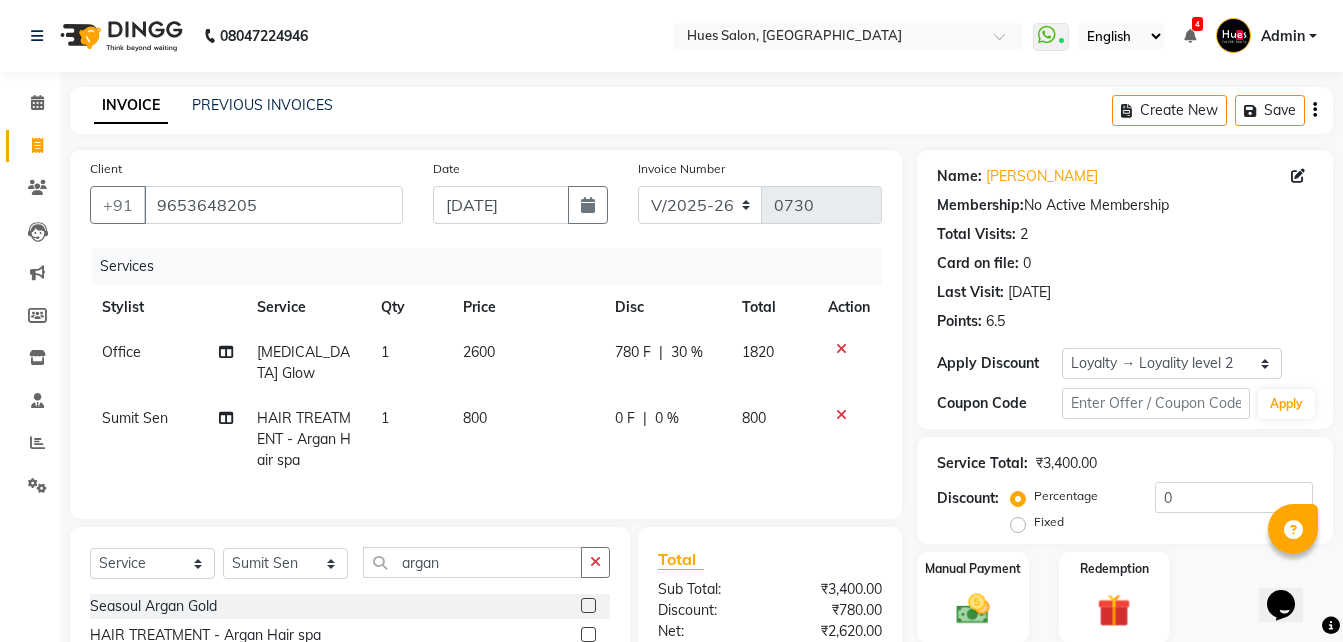 click on "0 F | 0 %" 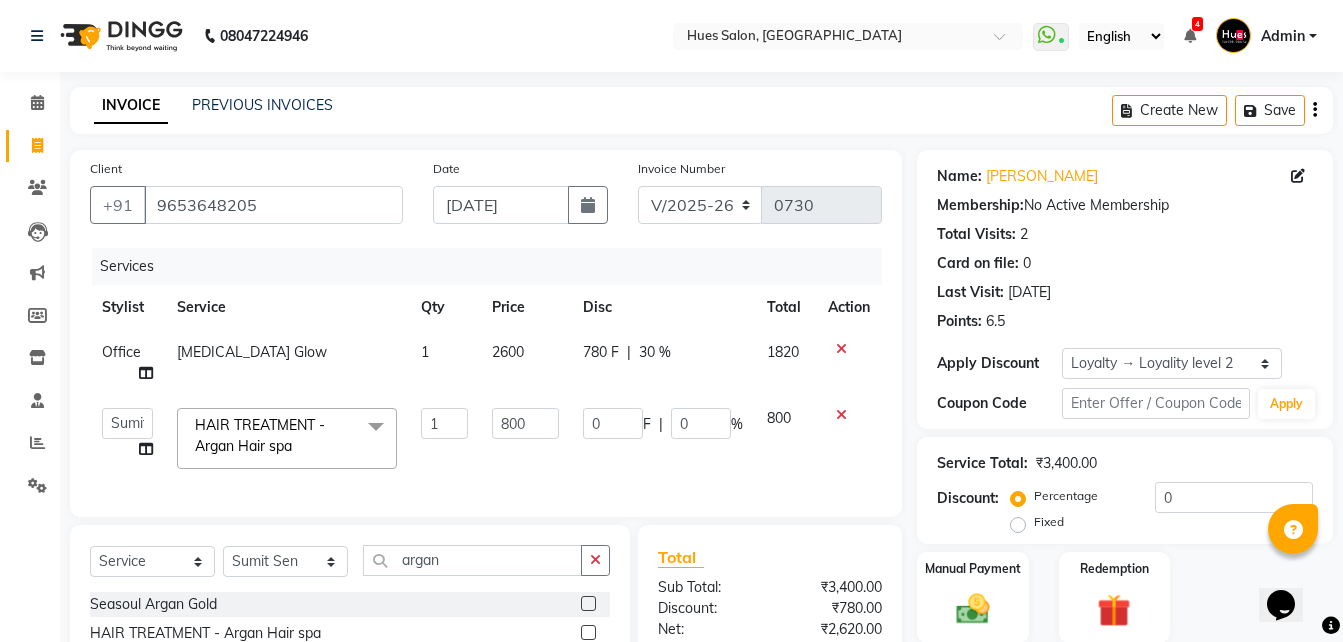 click on "30 %" 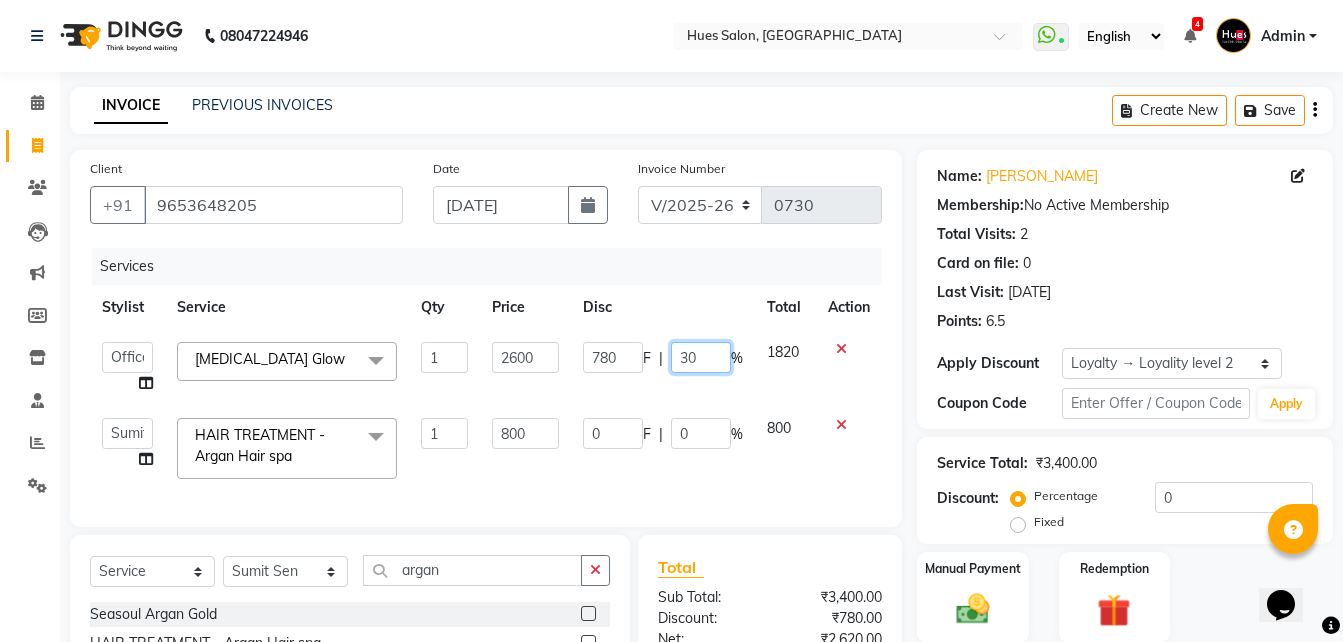 drag, startPoint x: 723, startPoint y: 361, endPoint x: 603, endPoint y: 364, distance: 120.03749 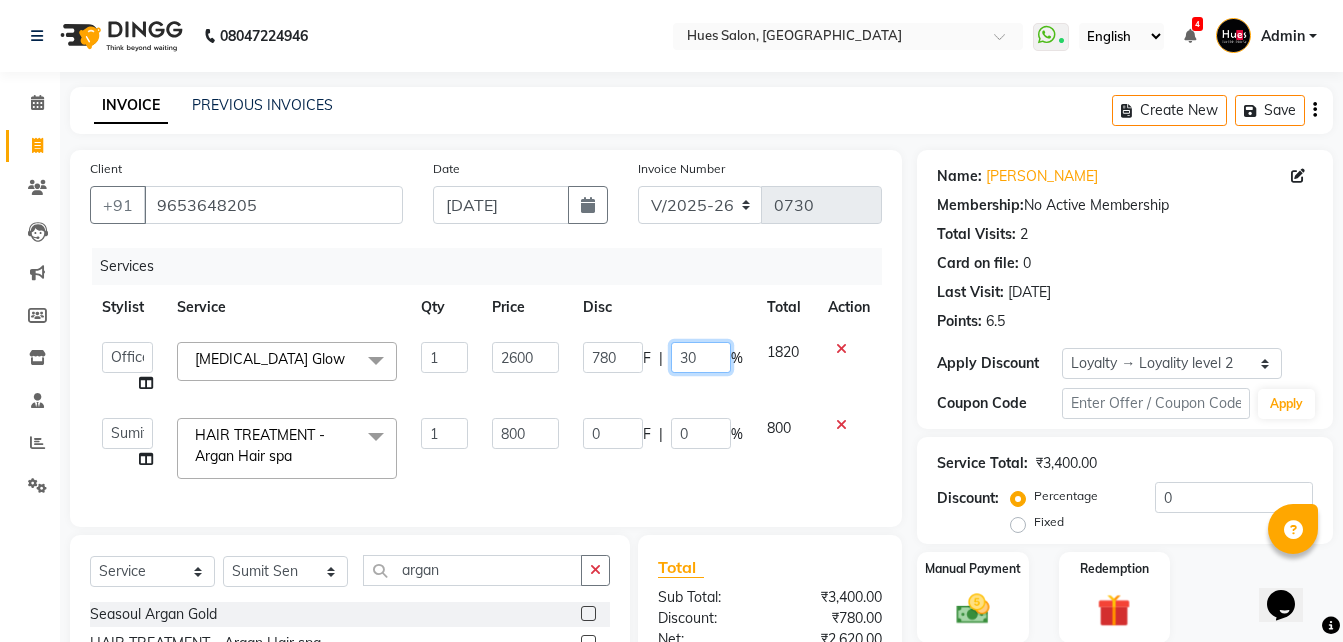 click on "780 F | 30 %" 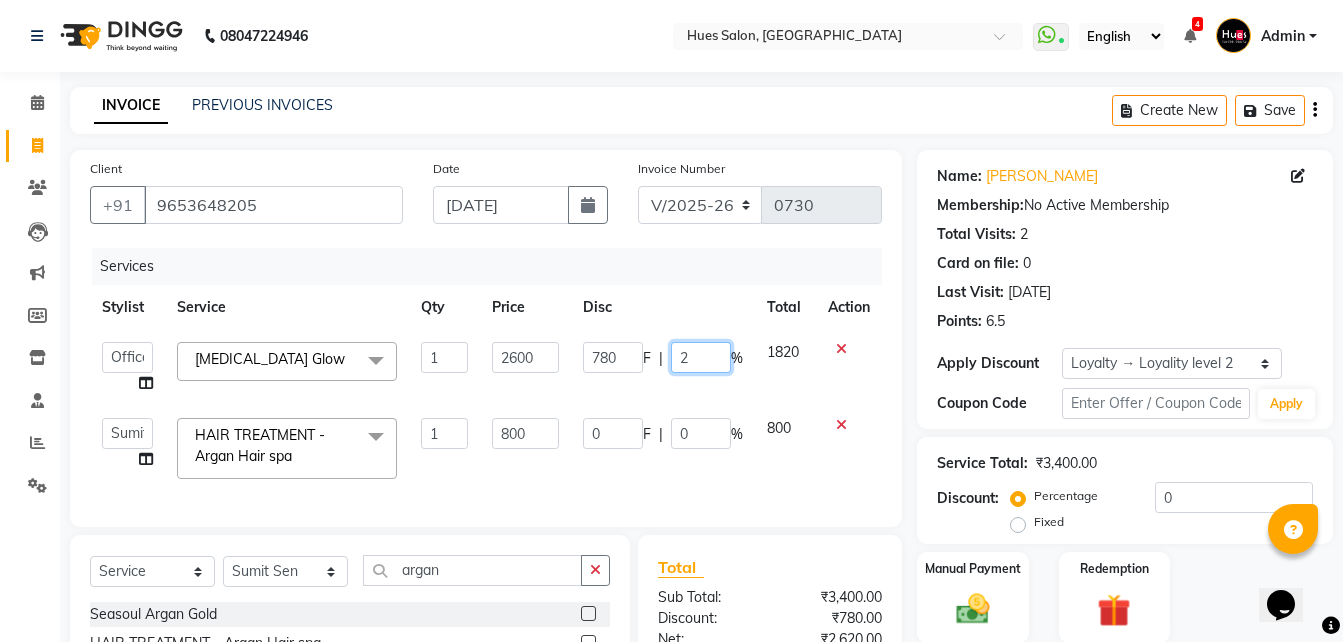 type on "25" 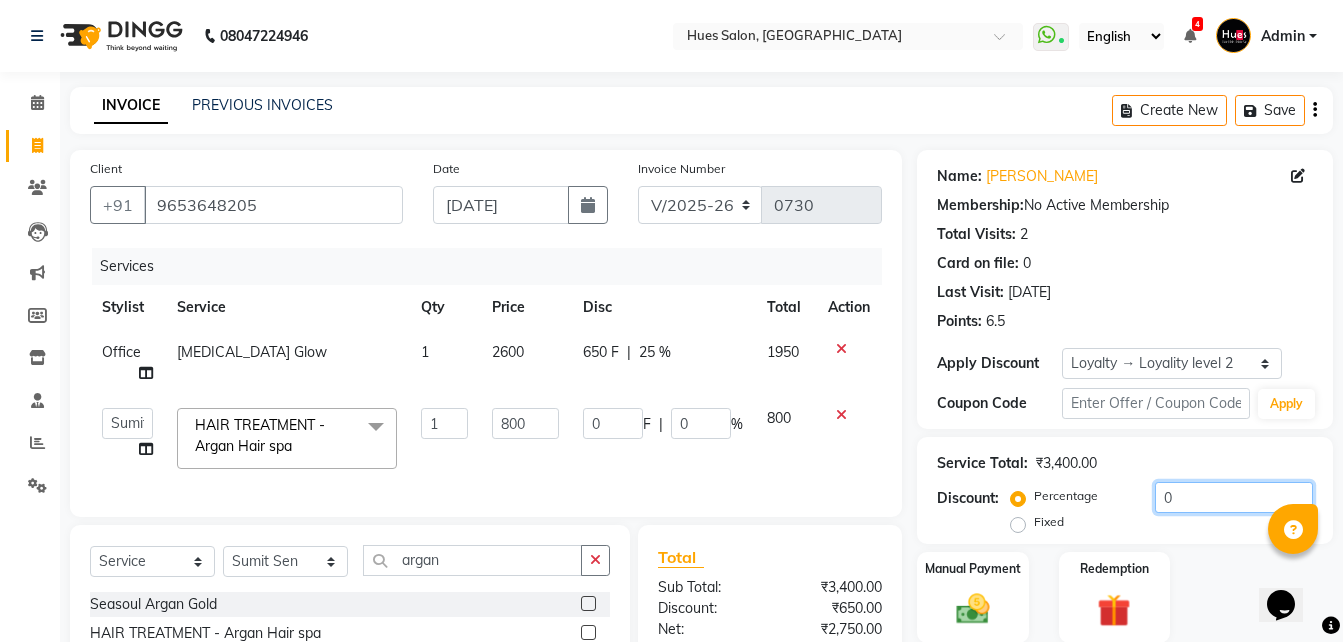 click on "0" 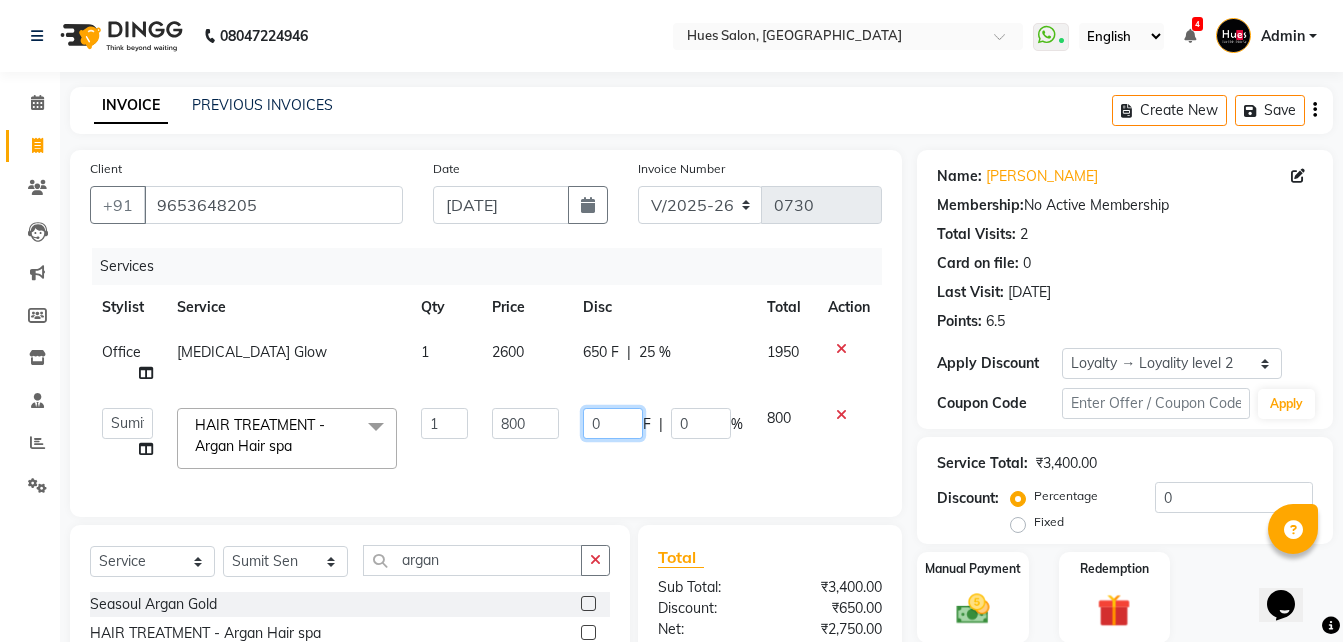 click on "0" 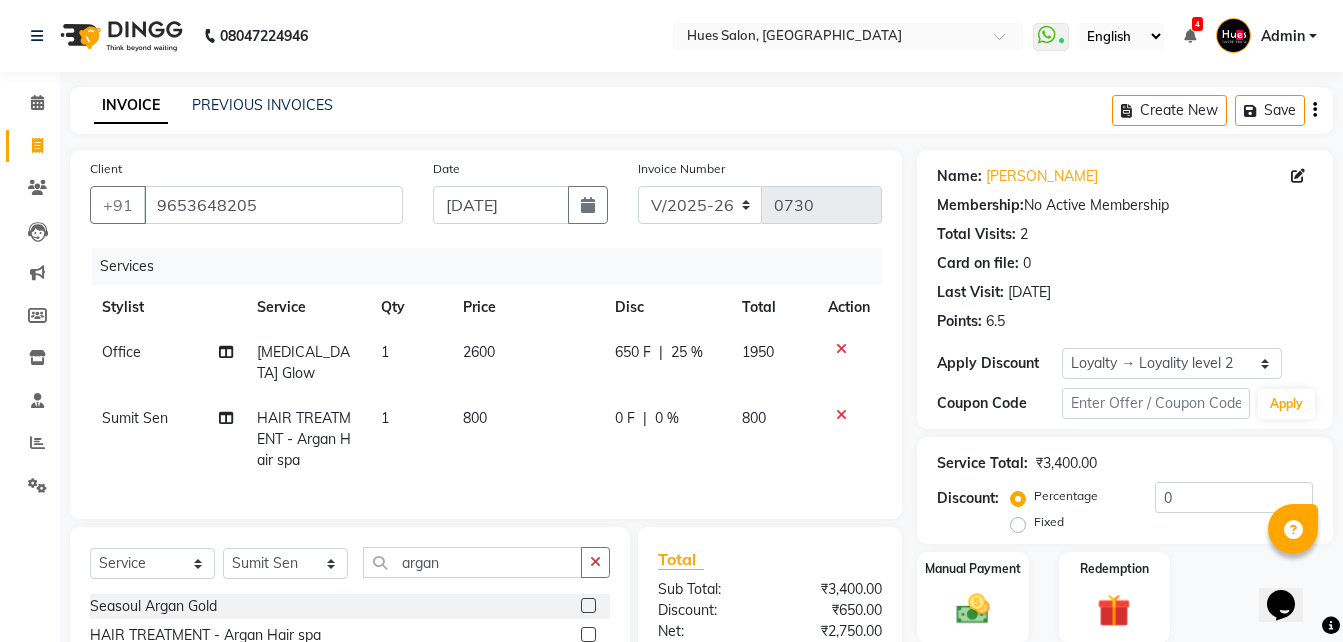 click on "650 F | 25 %" 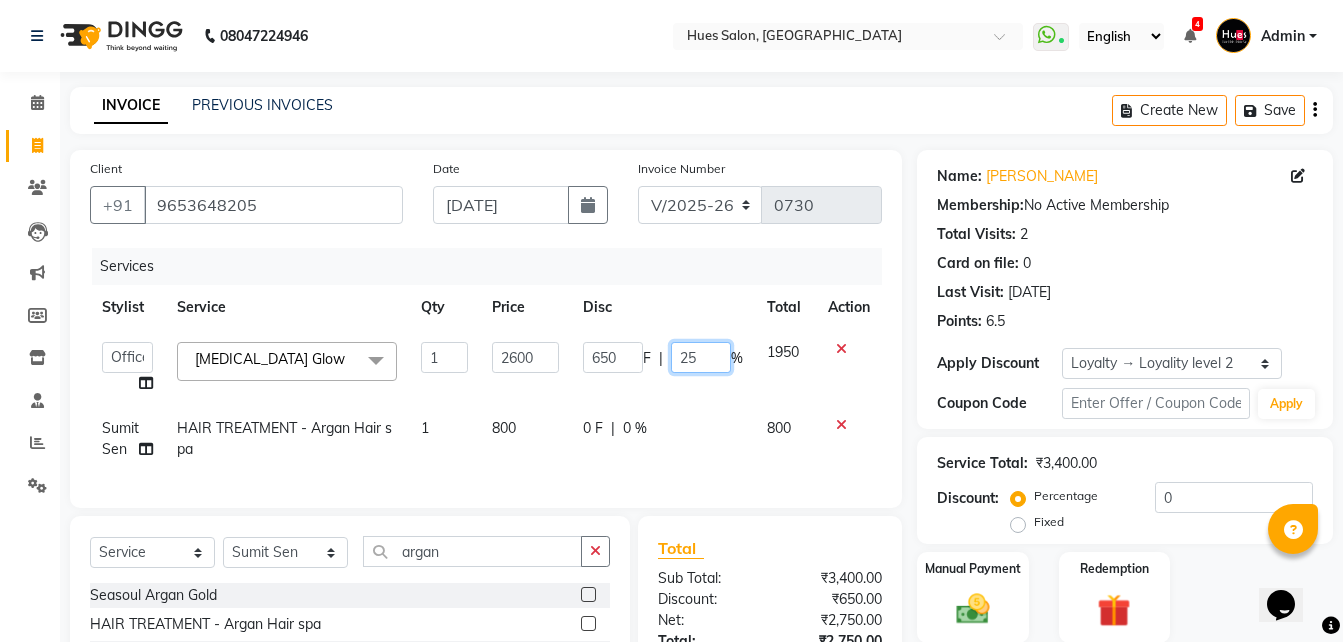 click on "25" 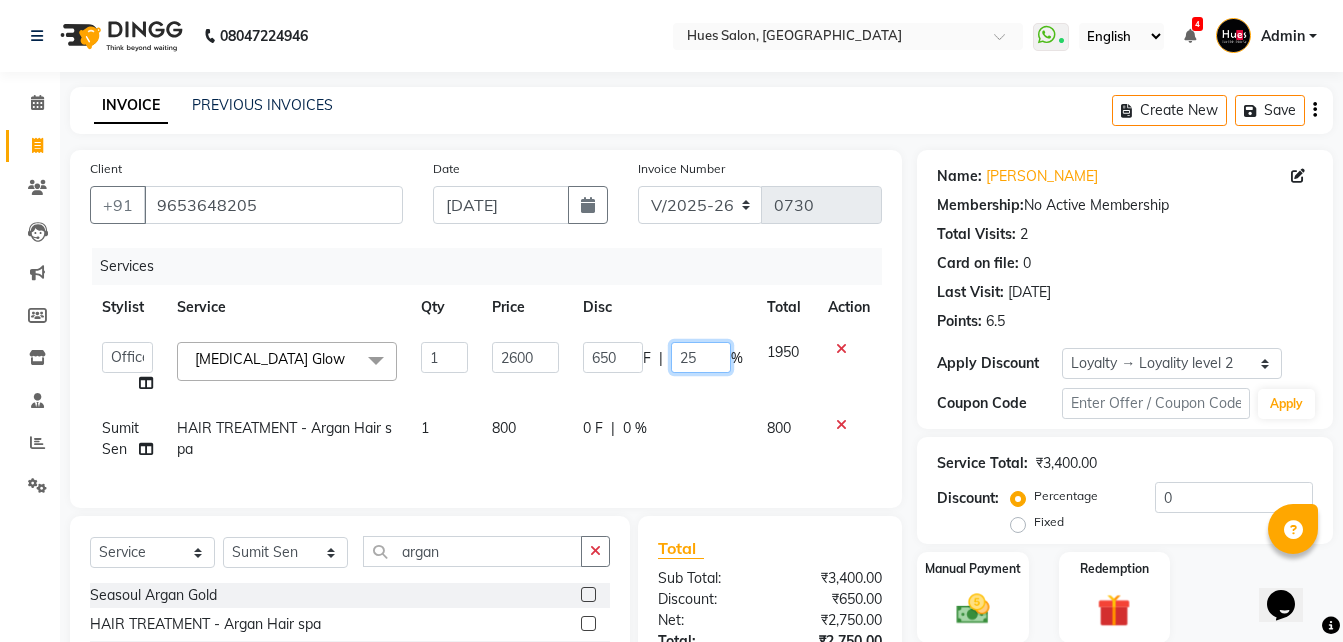 type on "2" 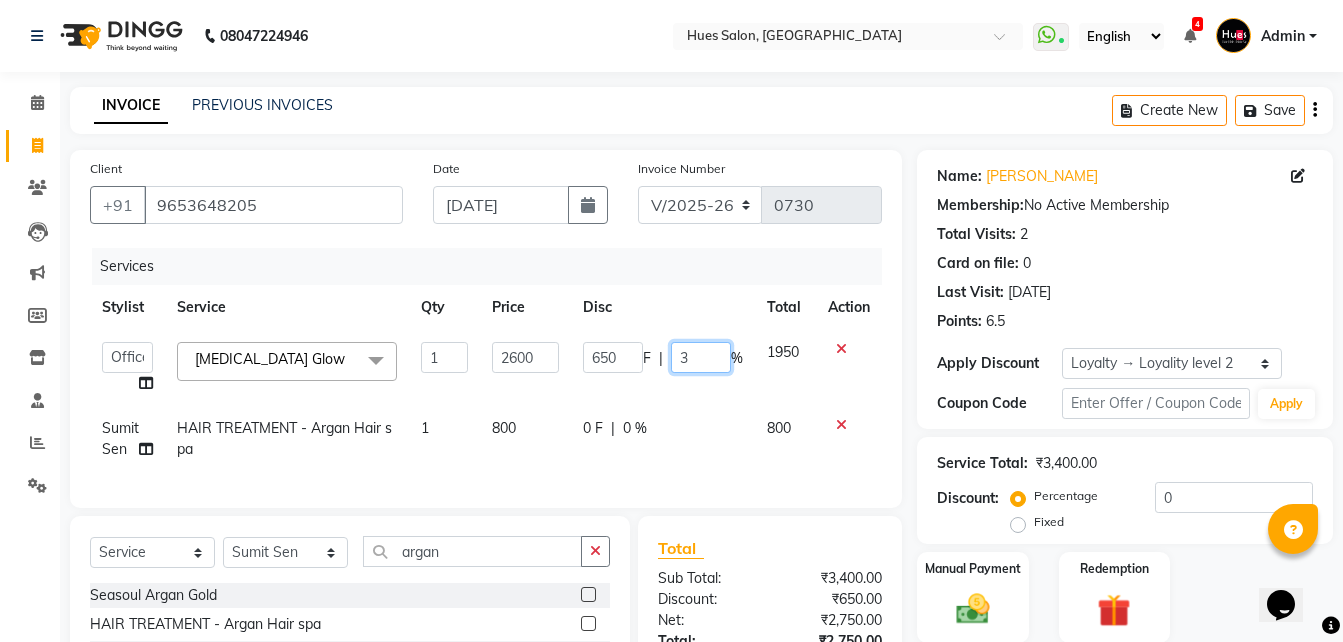 type on "30" 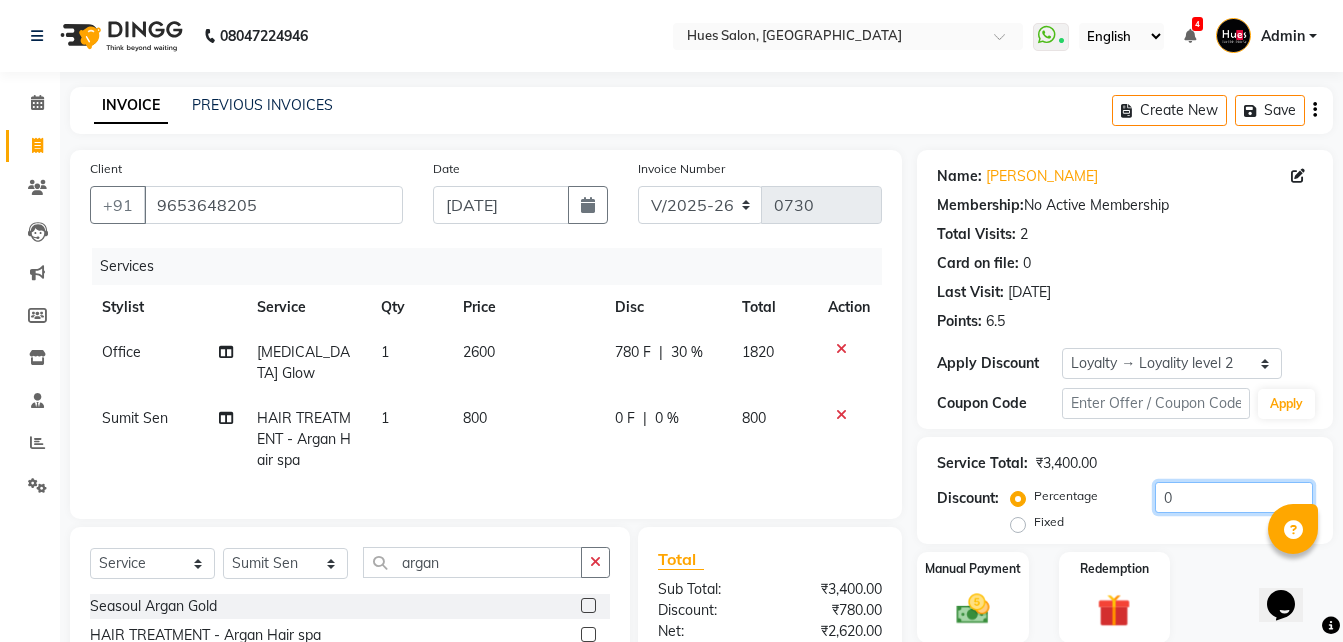 click on "0" 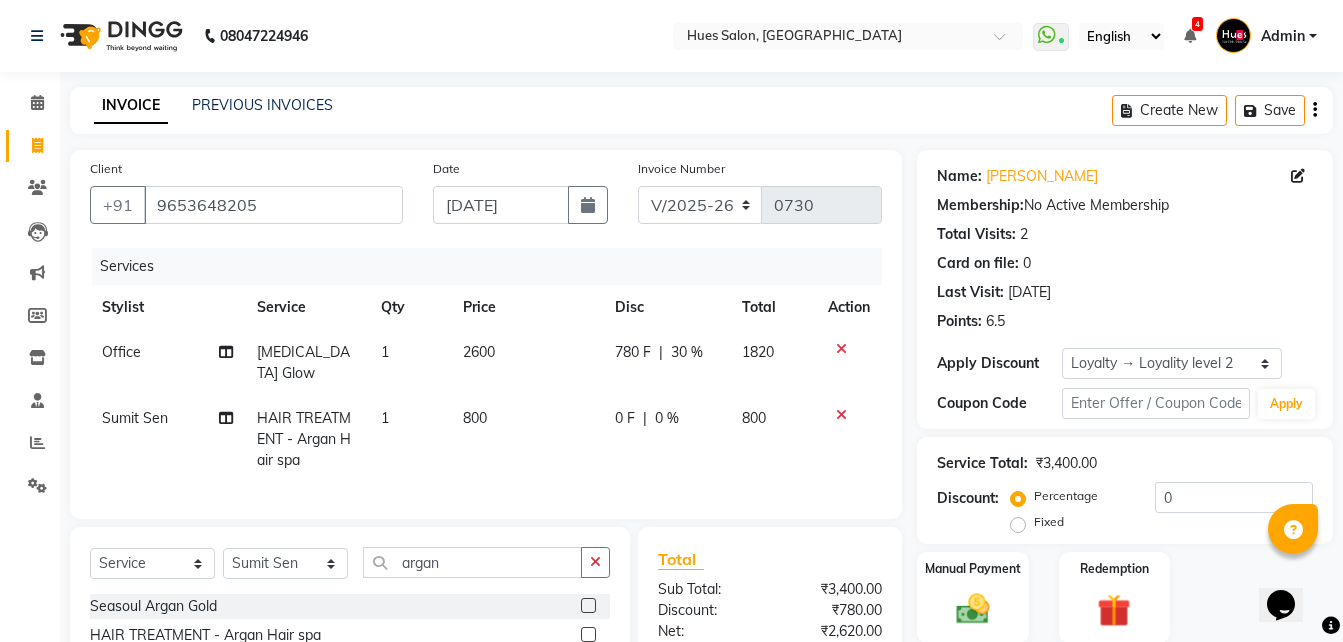 click on "0 F" 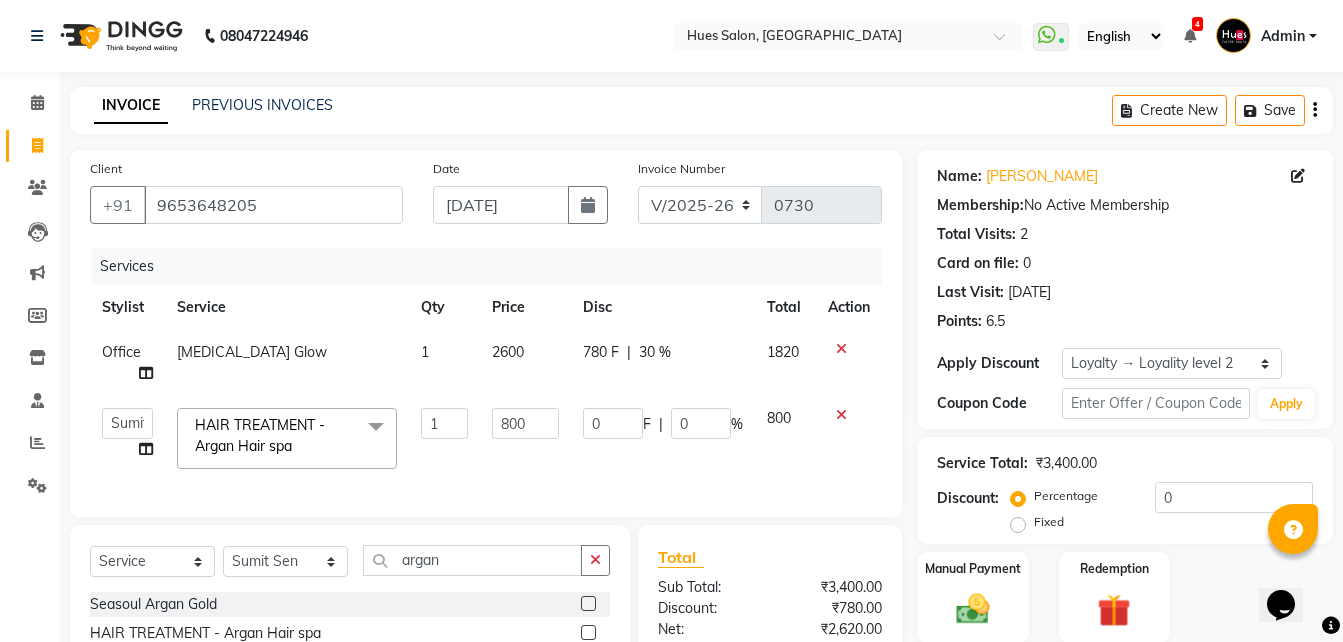 click on "780 F" 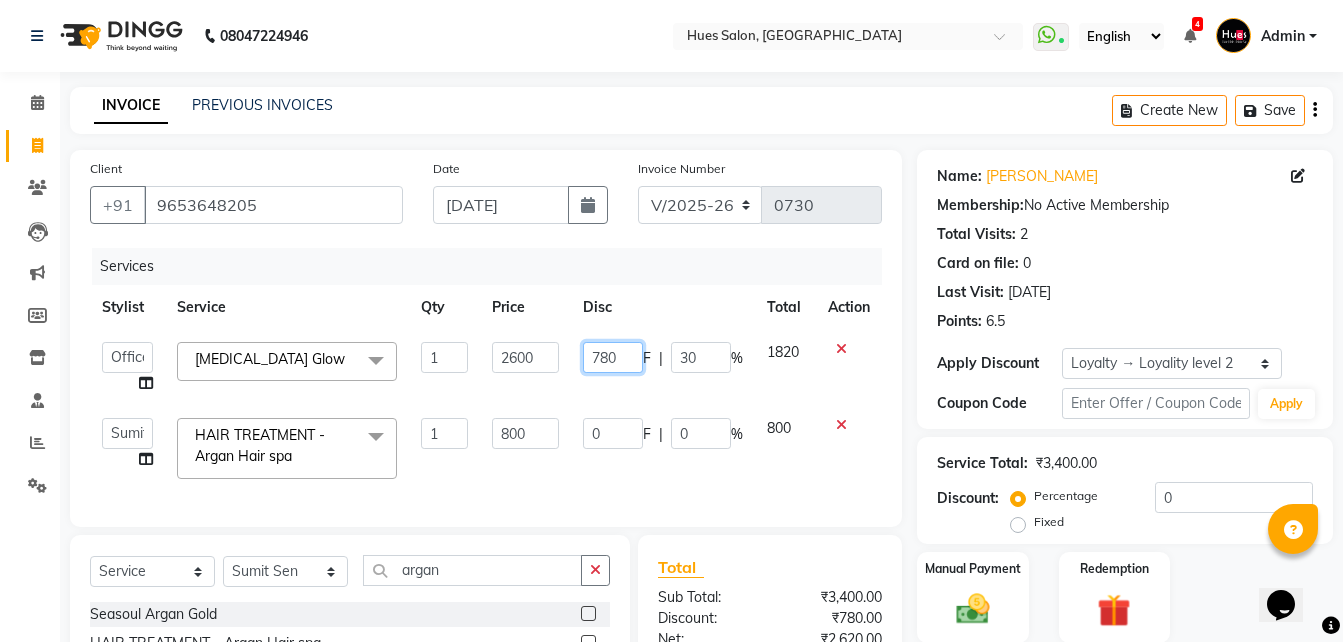 click on "780" 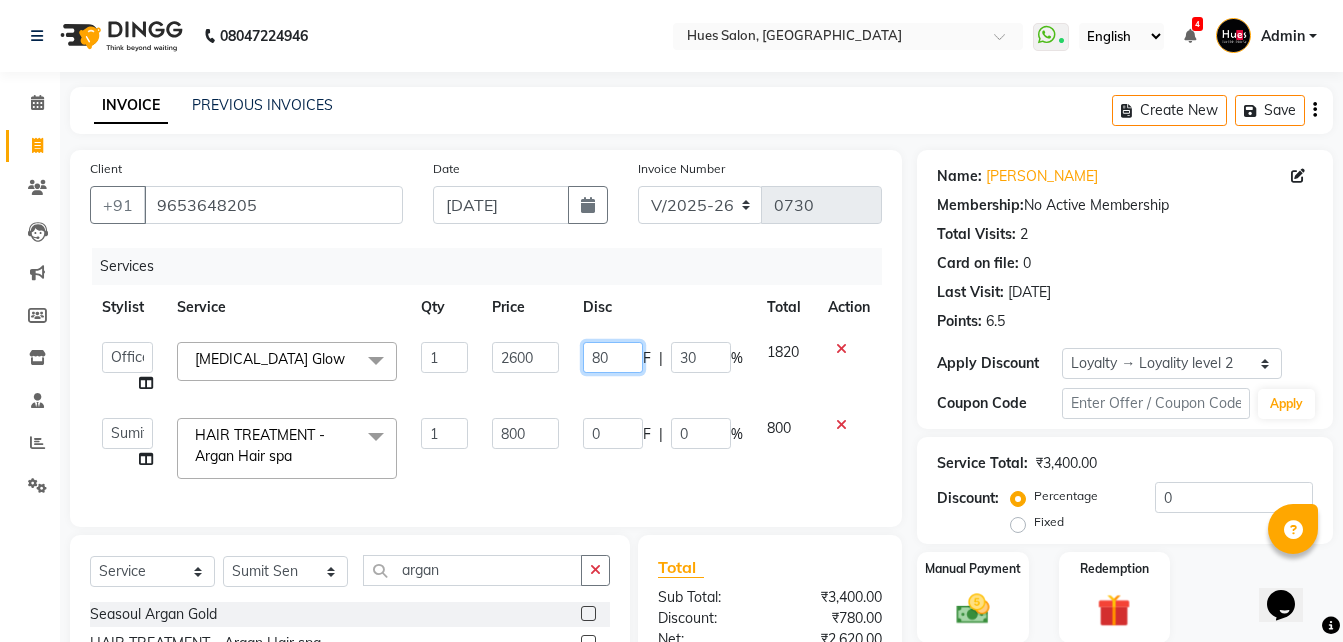 type on "800" 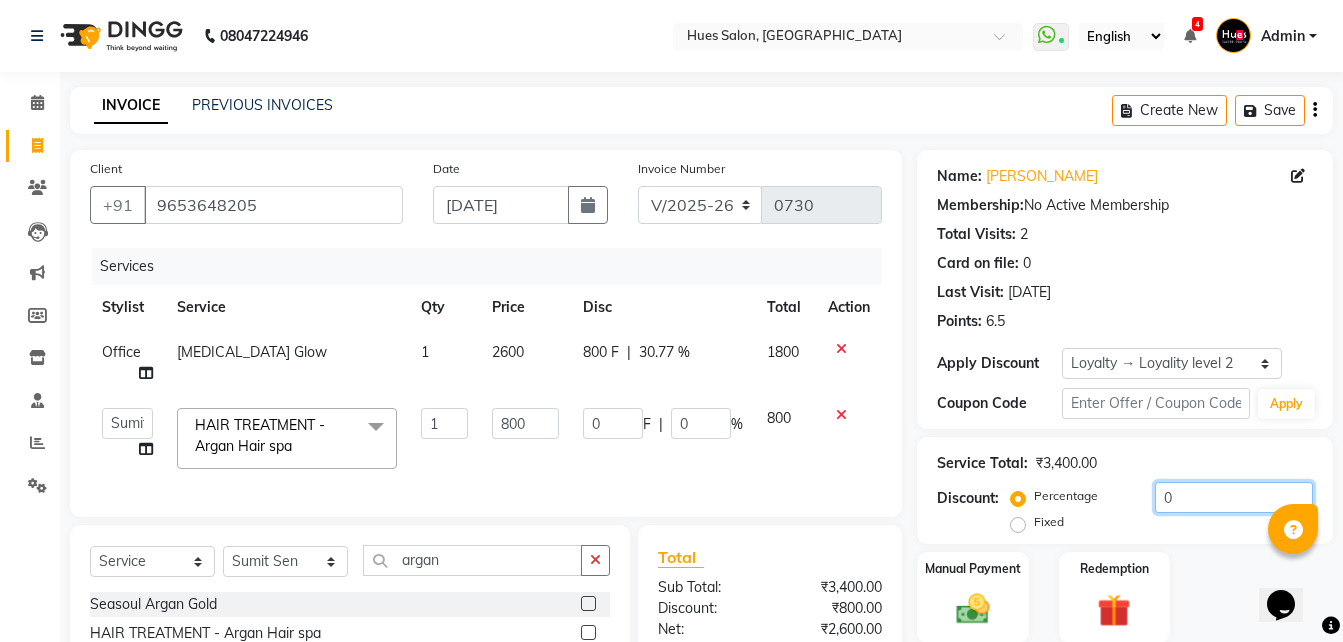 click on "0" 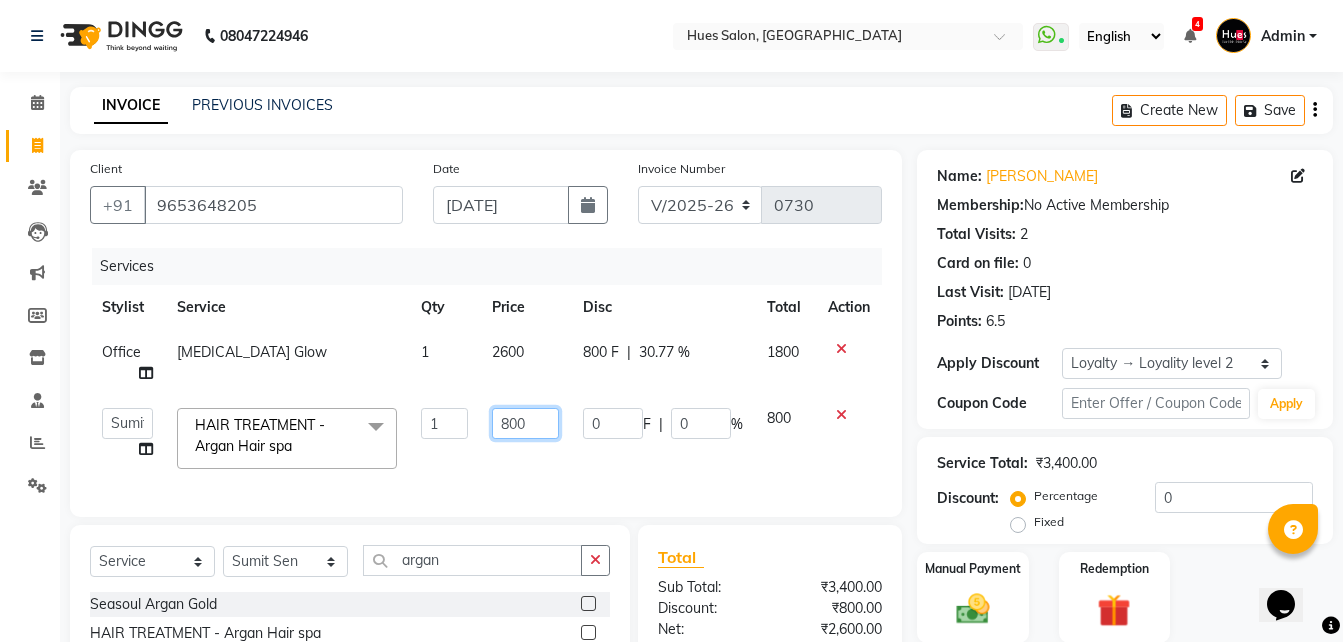 click on "800" 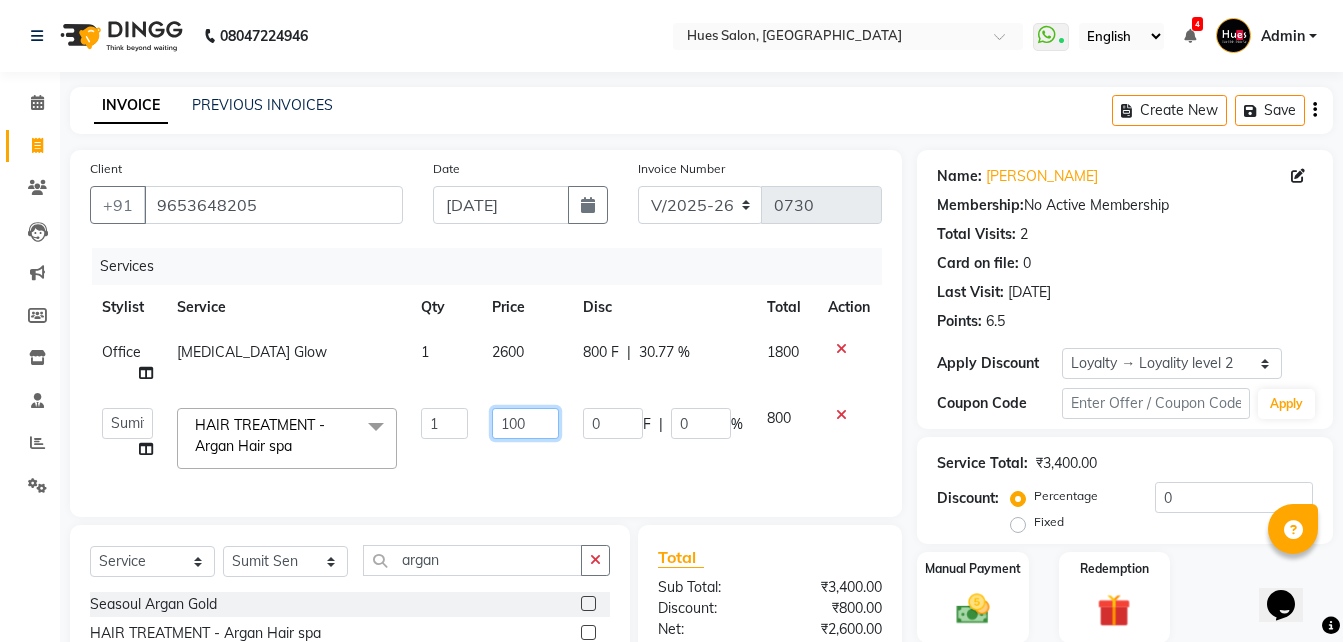 type on "1000" 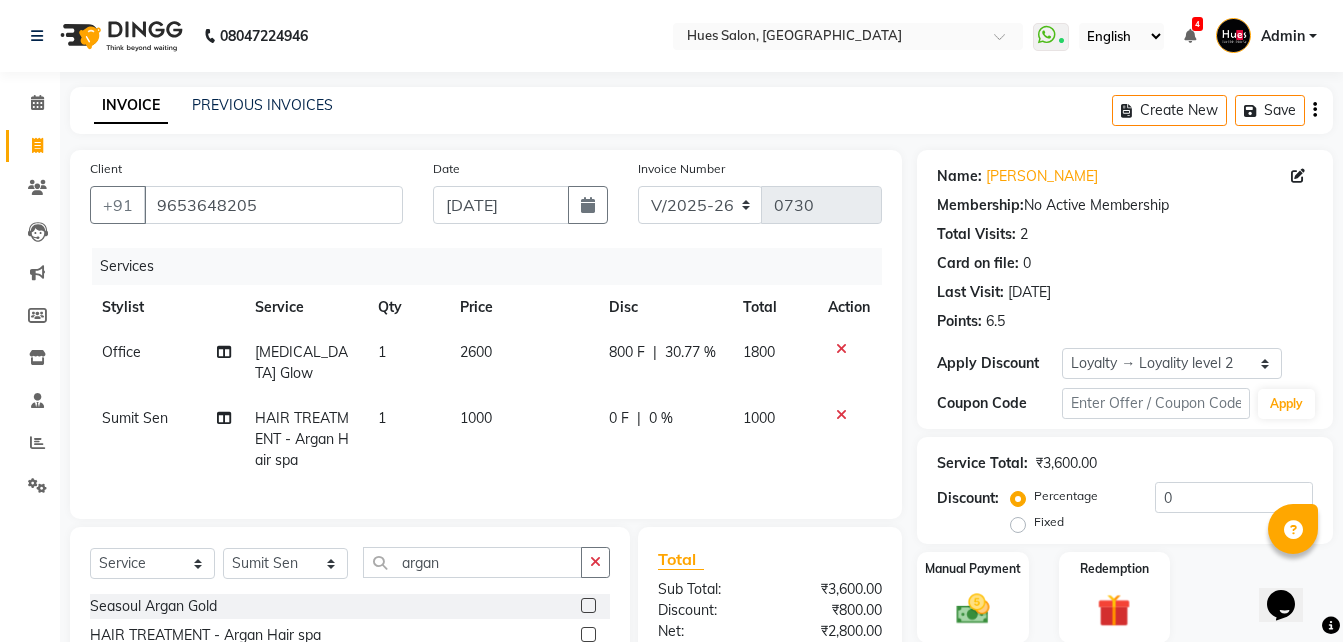 click on "0 F" 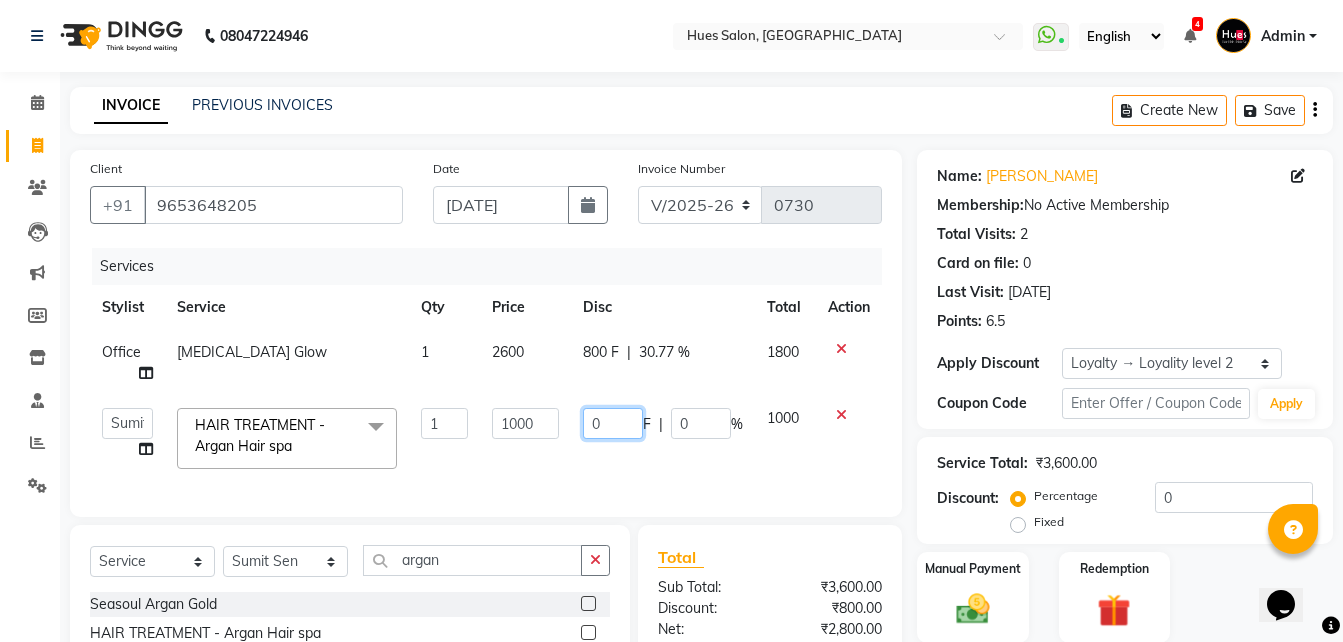 click on "0" 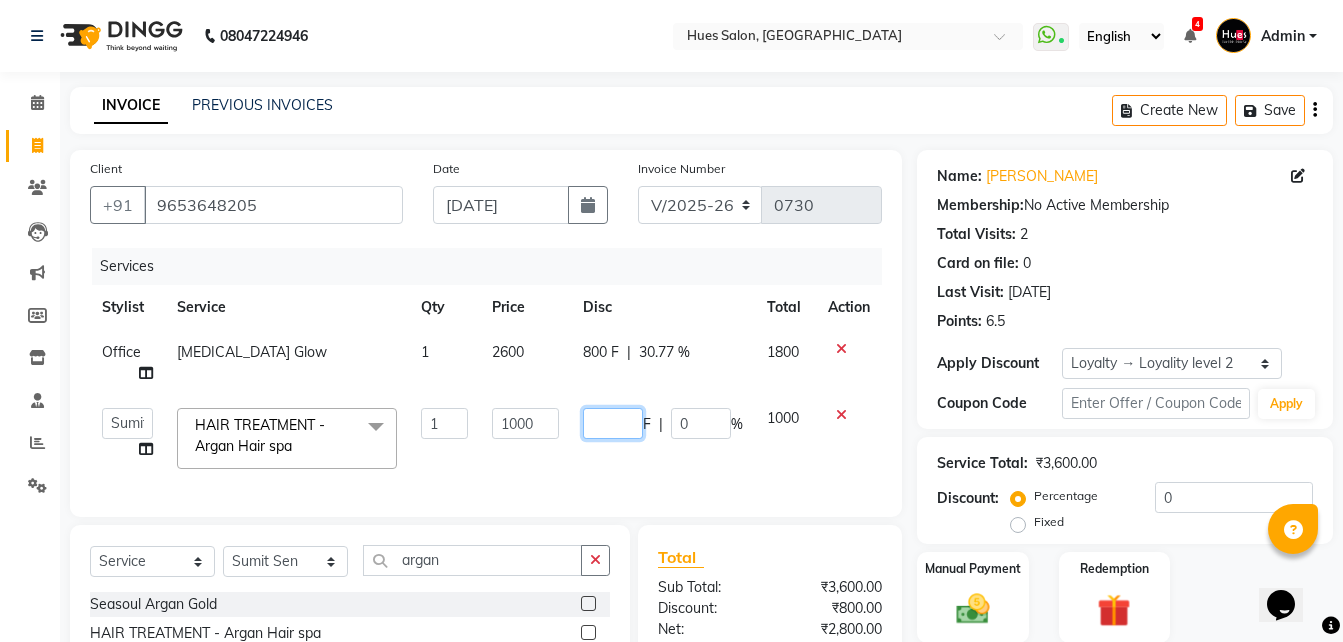 type on "2" 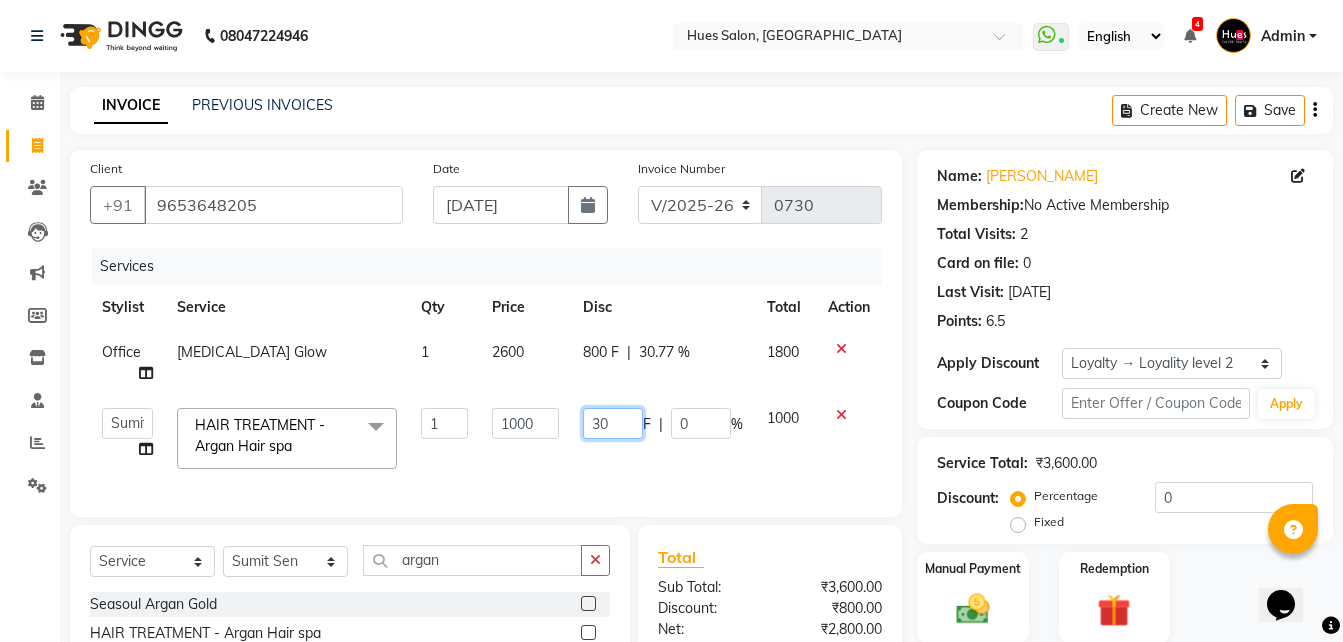 type on "300" 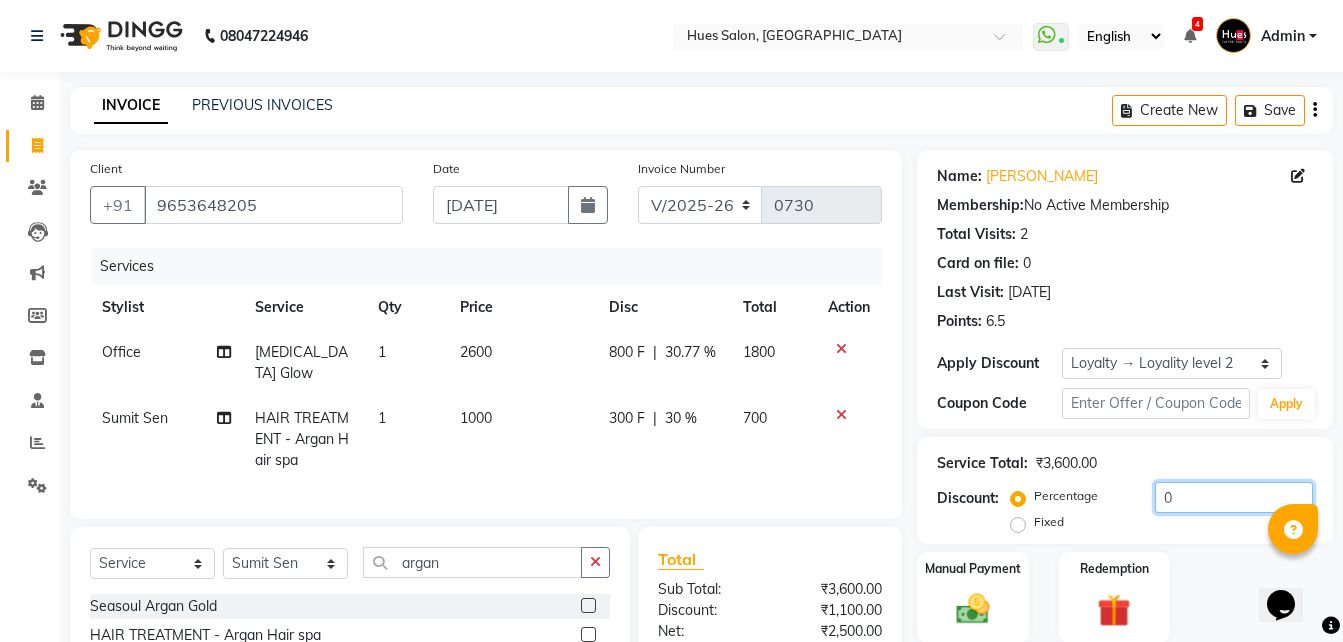 click on "0" 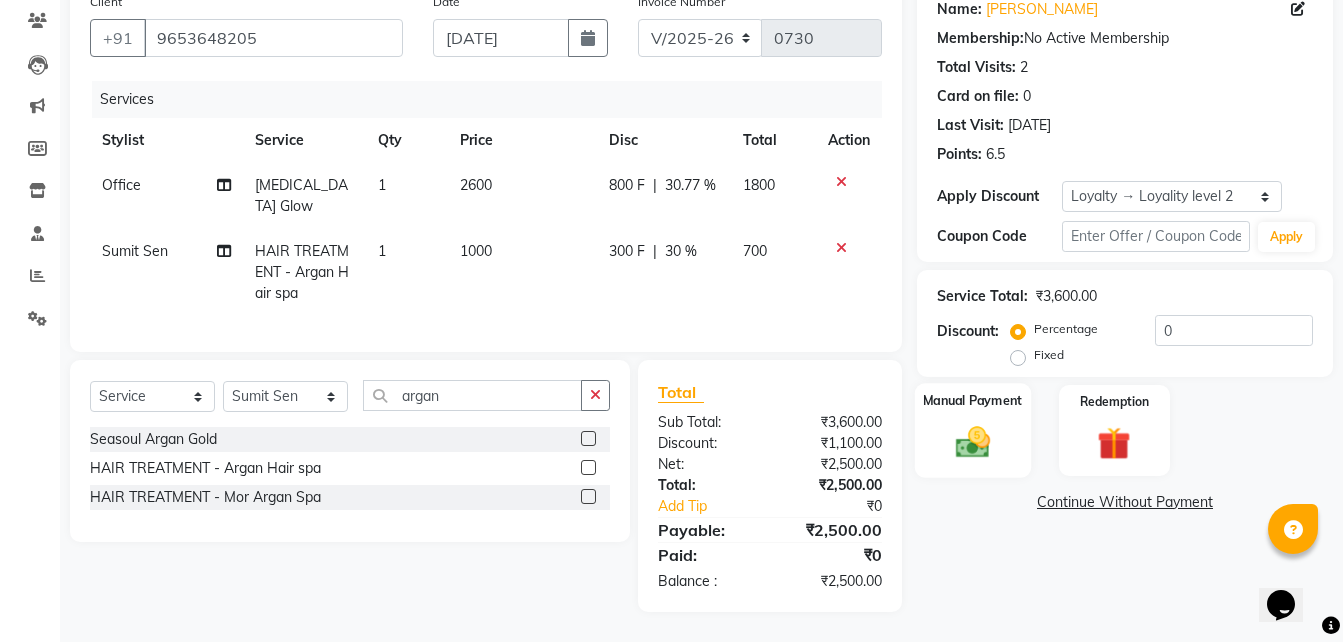 click 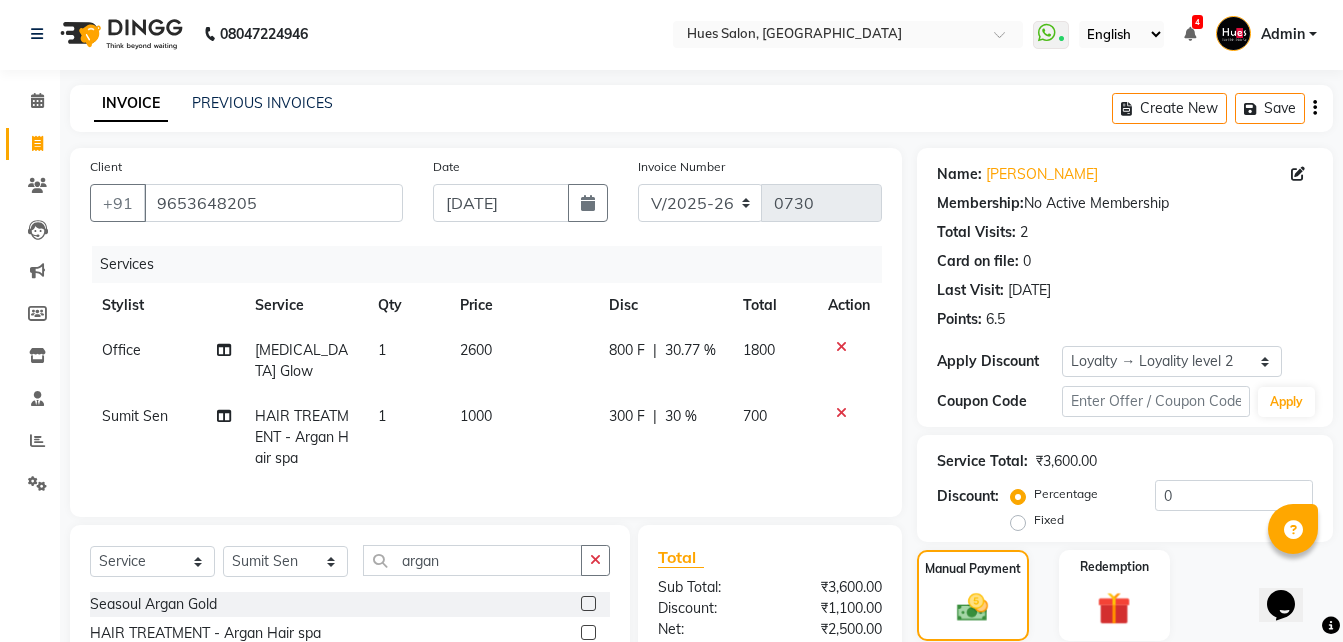 scroll, scrollTop: 200, scrollLeft: 0, axis: vertical 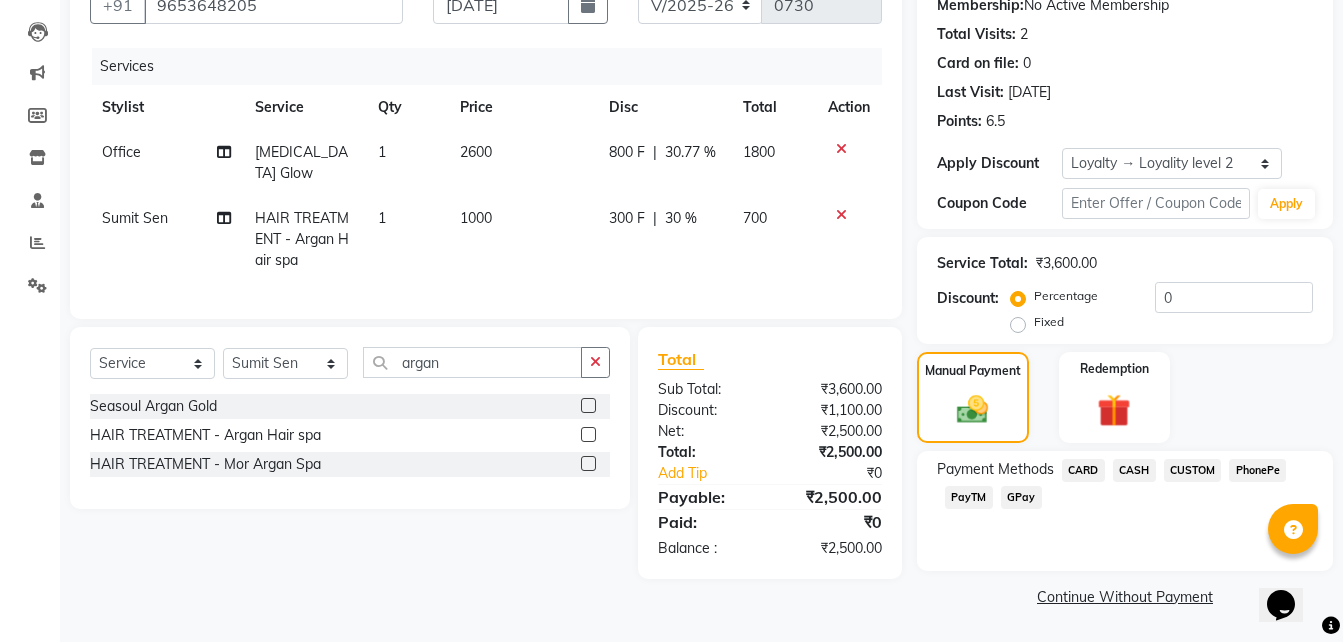 click on "CASH" 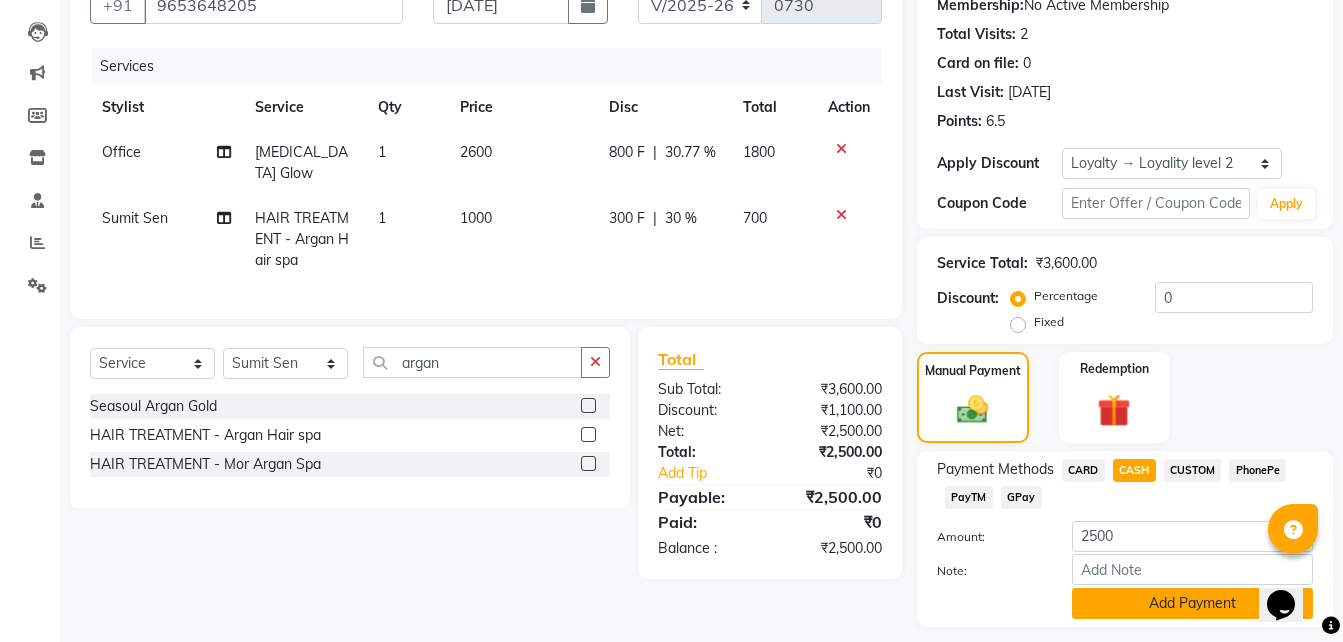 click on "Add Payment" 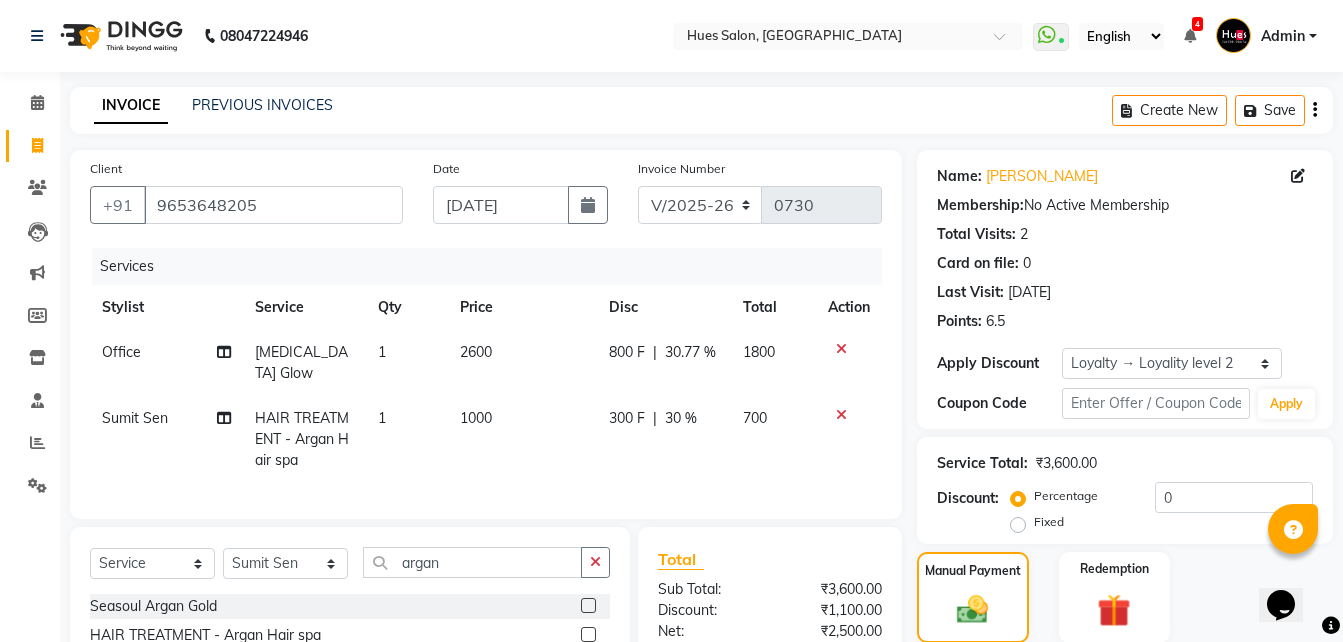 scroll, scrollTop: 372, scrollLeft: 0, axis: vertical 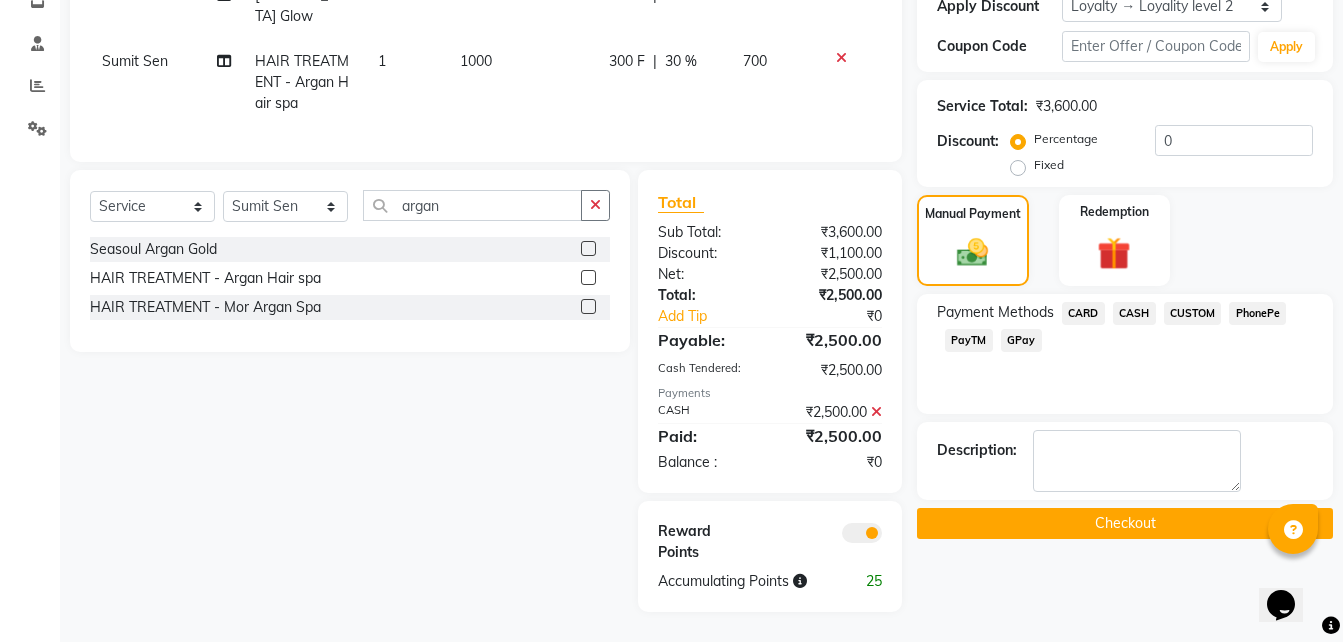 click on "Checkout" 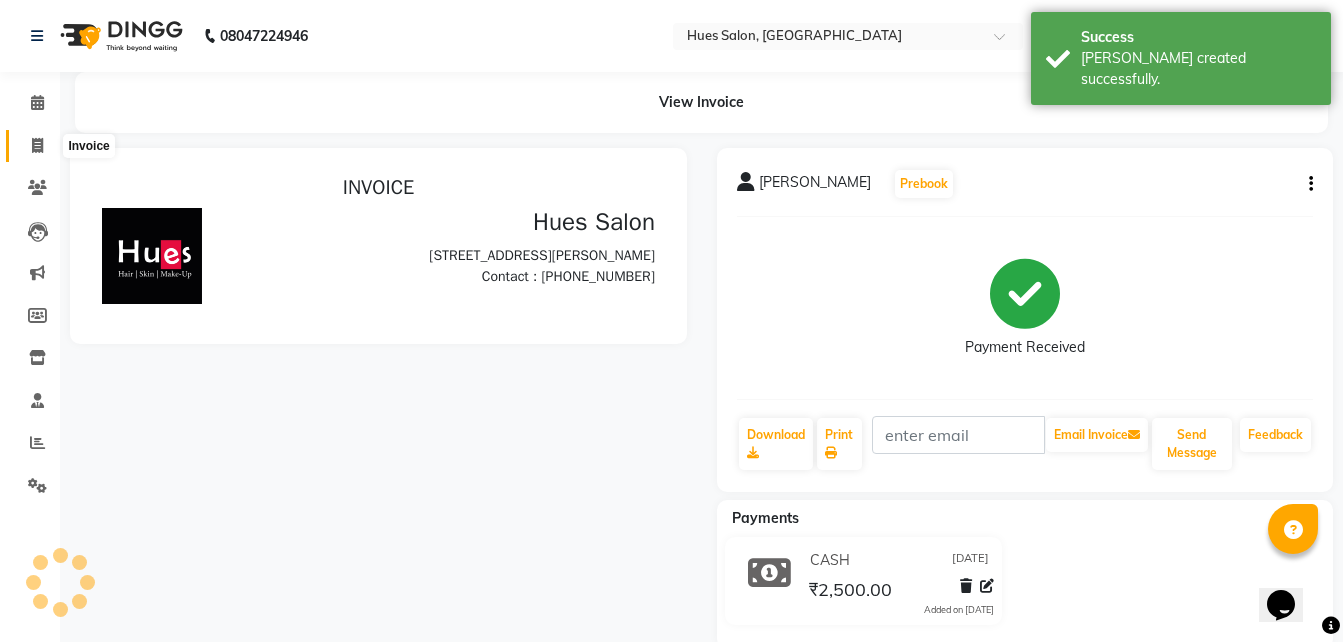 scroll, scrollTop: 0, scrollLeft: 0, axis: both 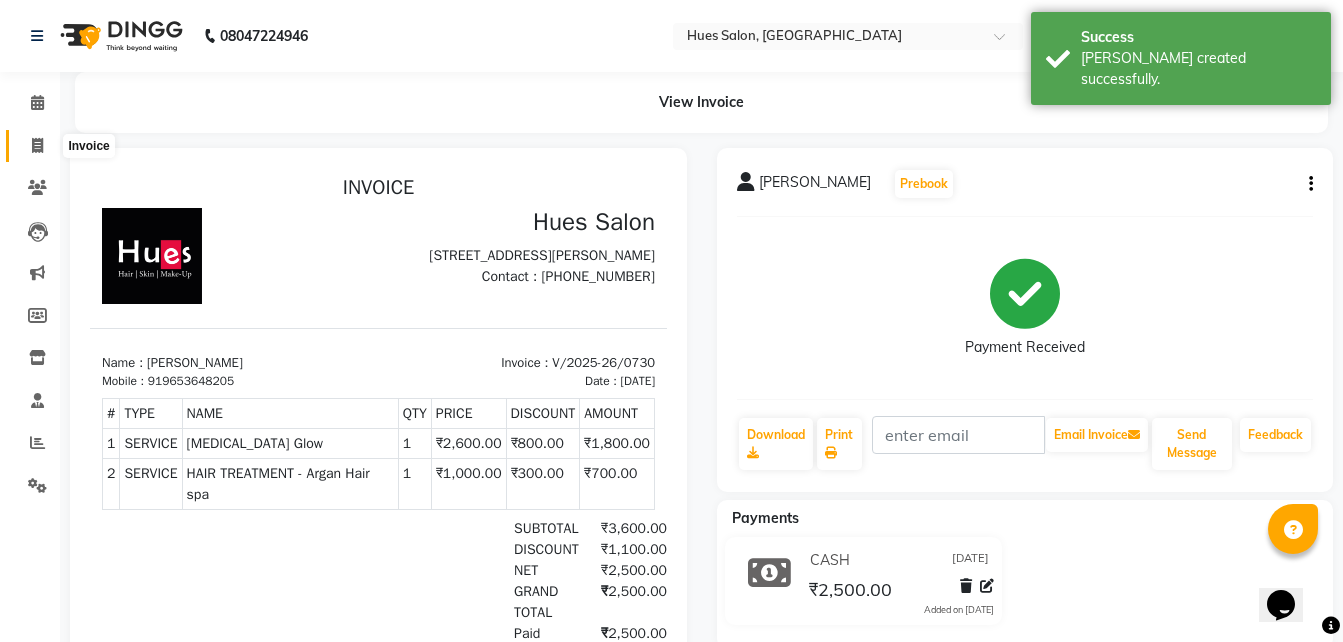 click 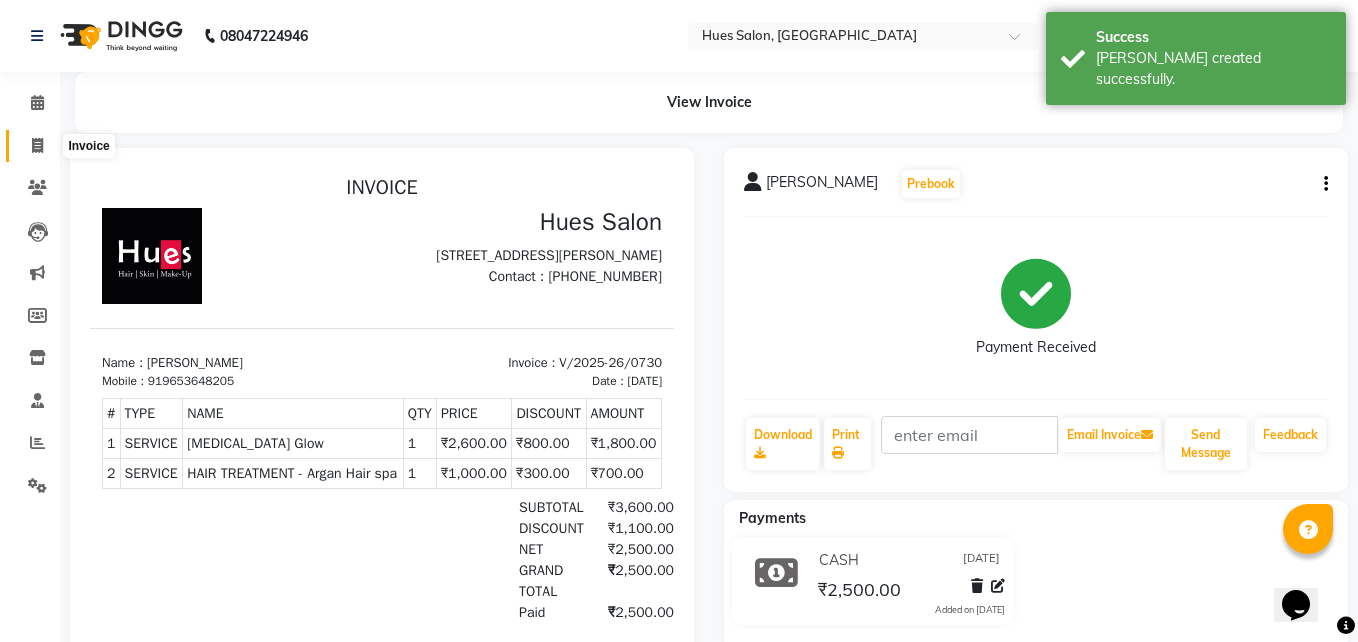 select on "service" 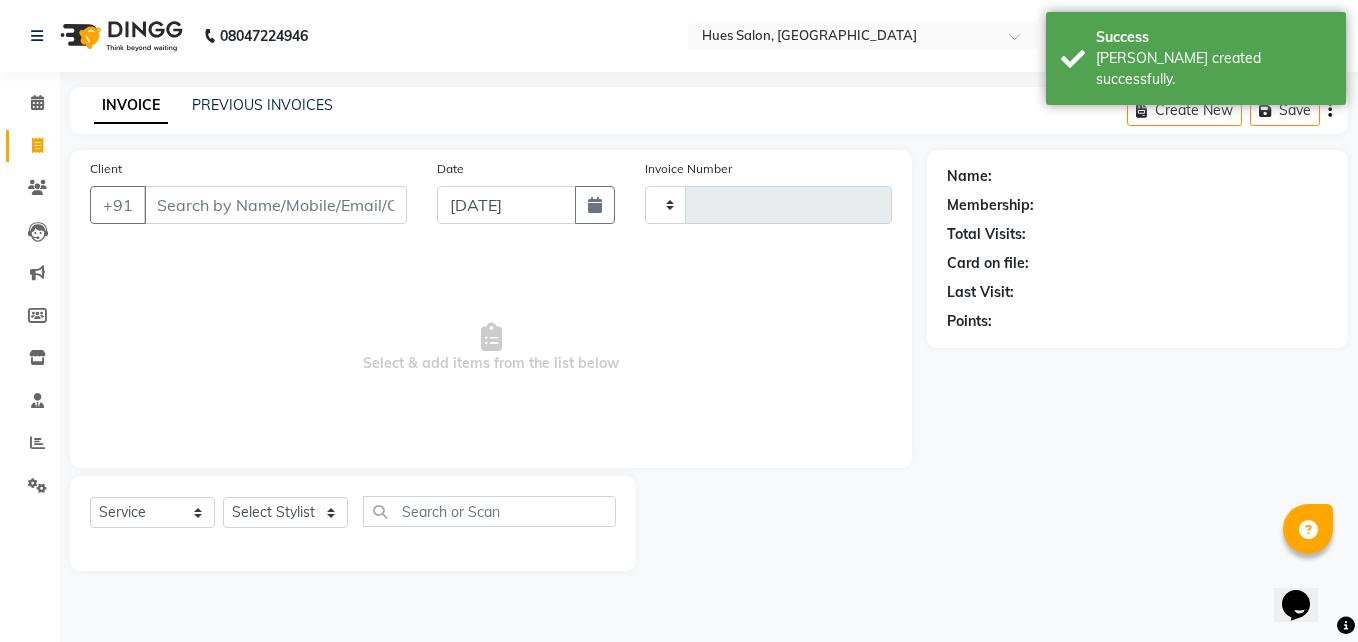 type on "0731" 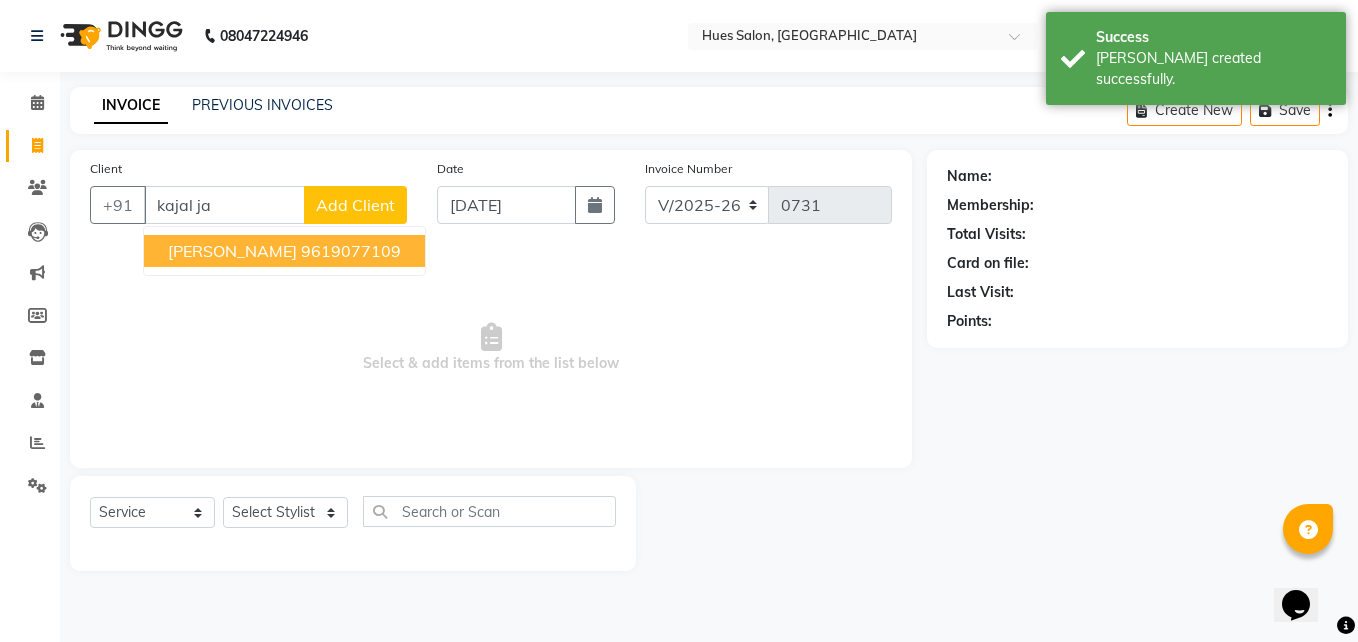 click on "[PERSON_NAME]" at bounding box center [232, 251] 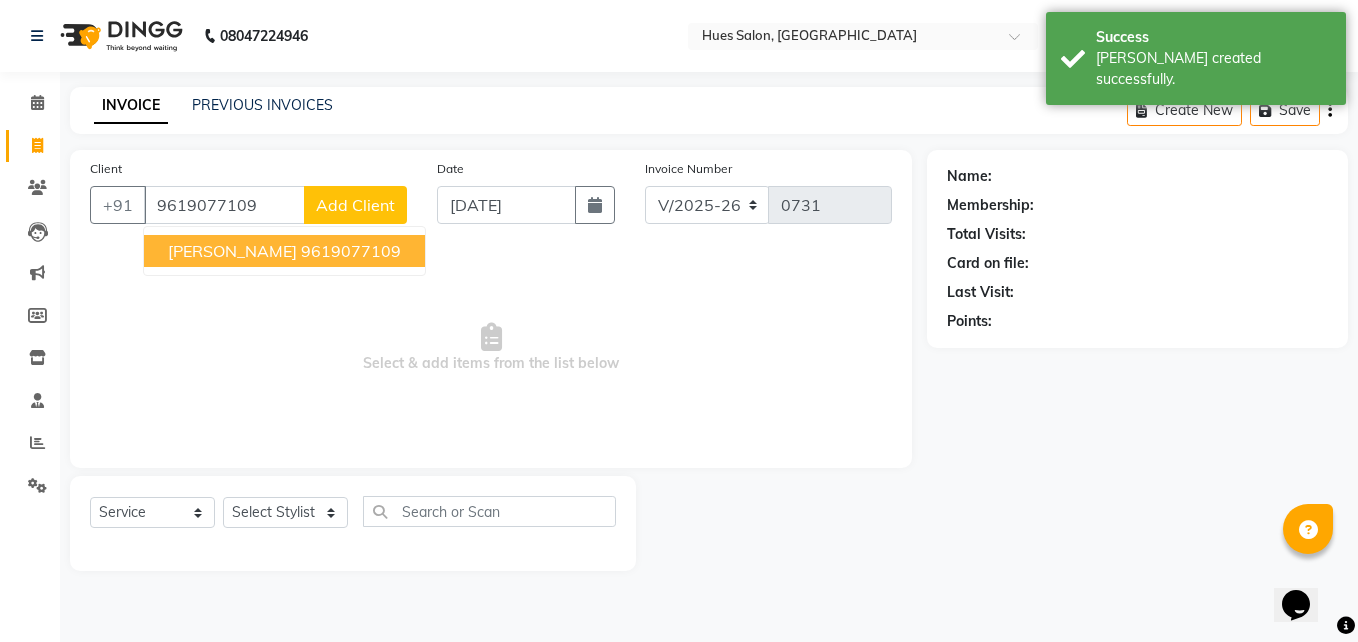 type on "9619077109" 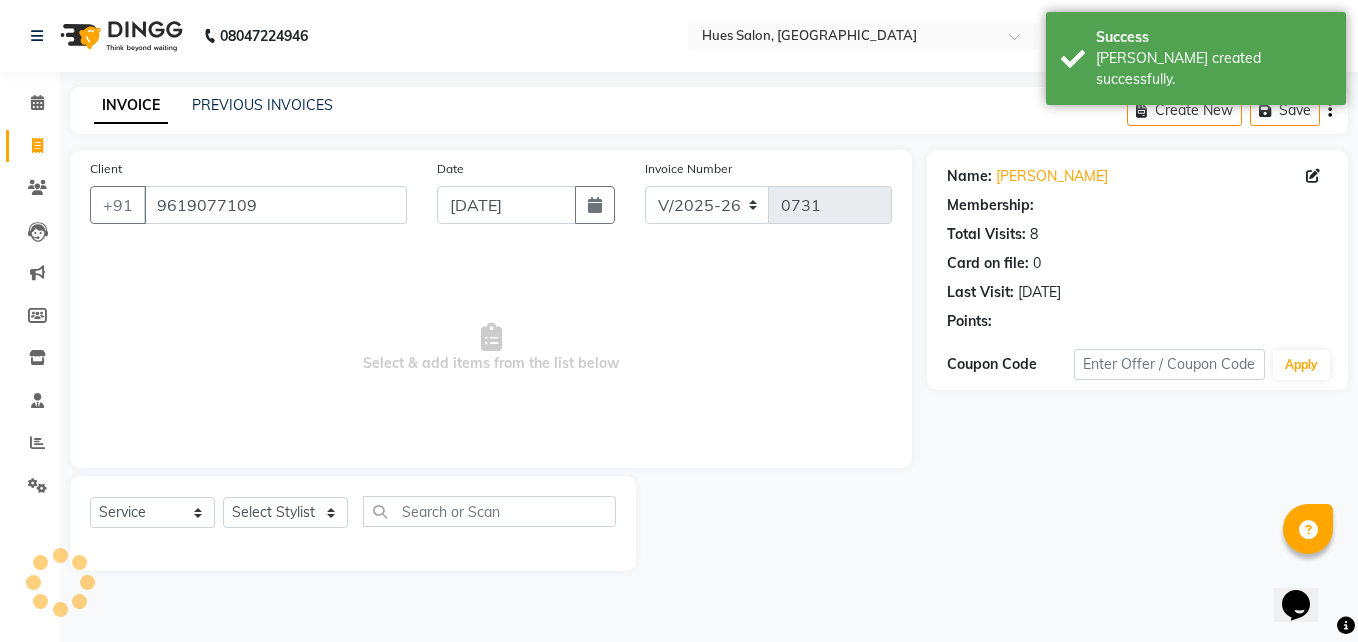 select on "2: Object" 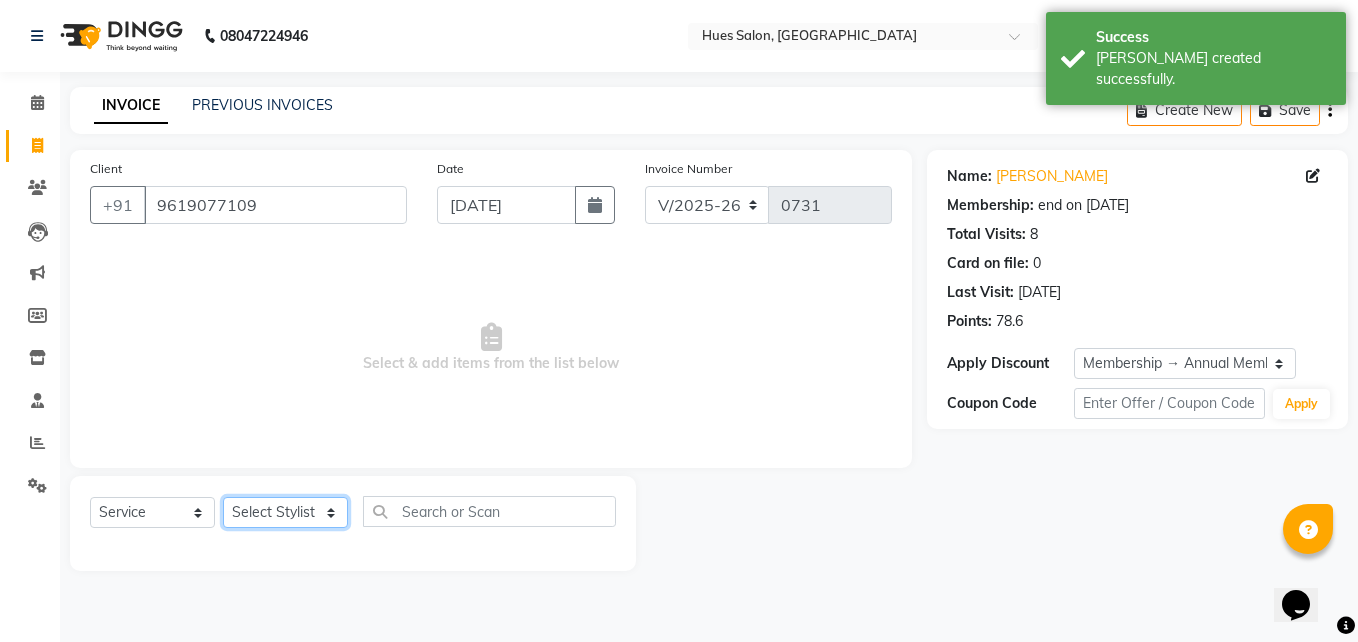 click on "Select Stylist [PERSON_NAME] [PERSON_NAME] Office [PERSON_NAME] [PERSON_NAME]  [PERSON_NAME] [PERSON_NAME] [PERSON_NAME]" 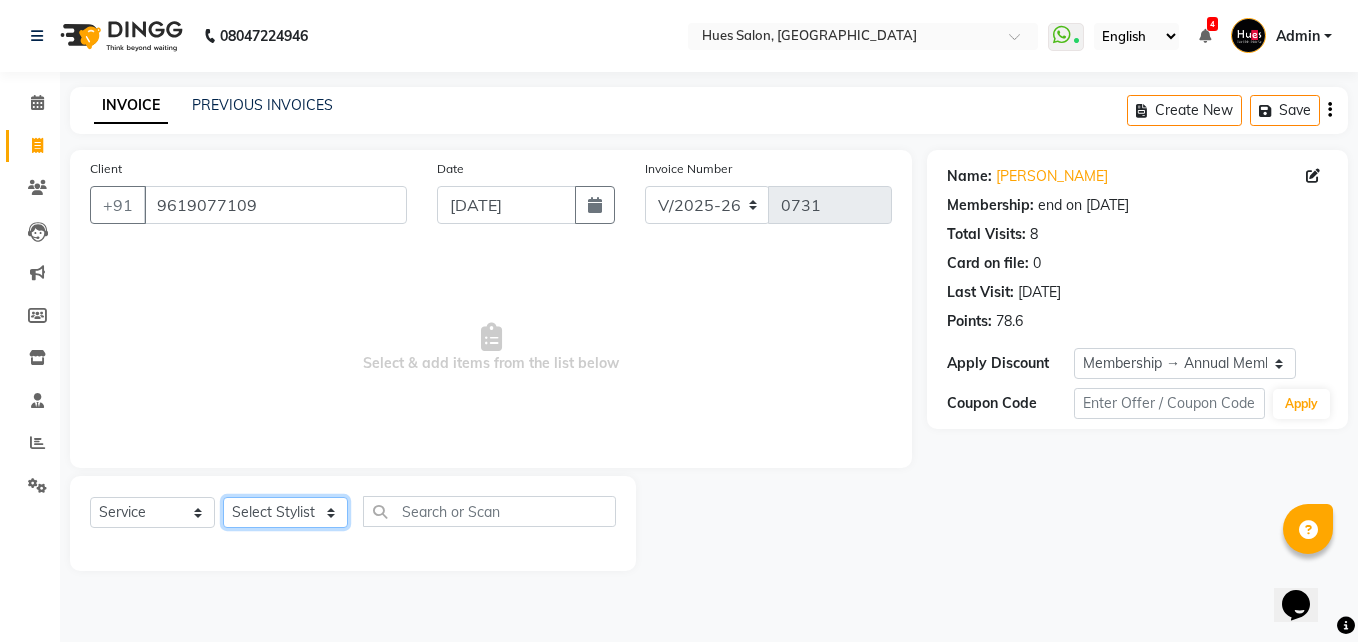 select on "50868" 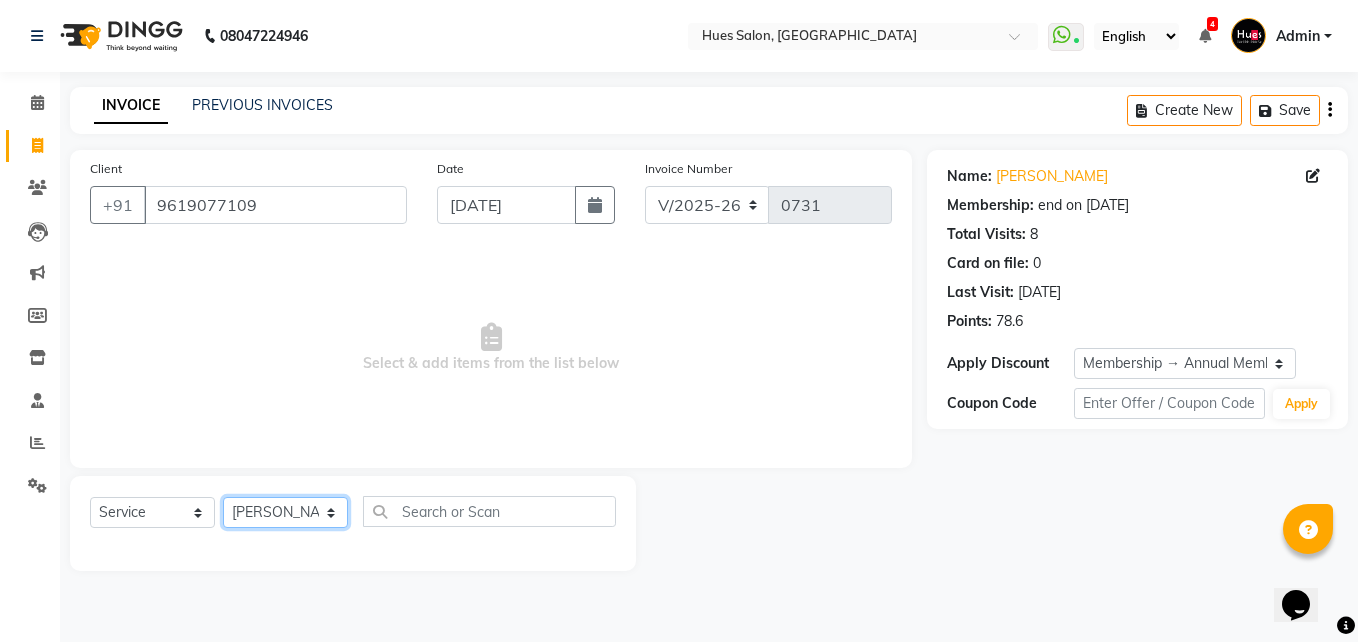 click on "Select Stylist [PERSON_NAME] [PERSON_NAME] Office [PERSON_NAME] [PERSON_NAME]  [PERSON_NAME] [PERSON_NAME] [PERSON_NAME]" 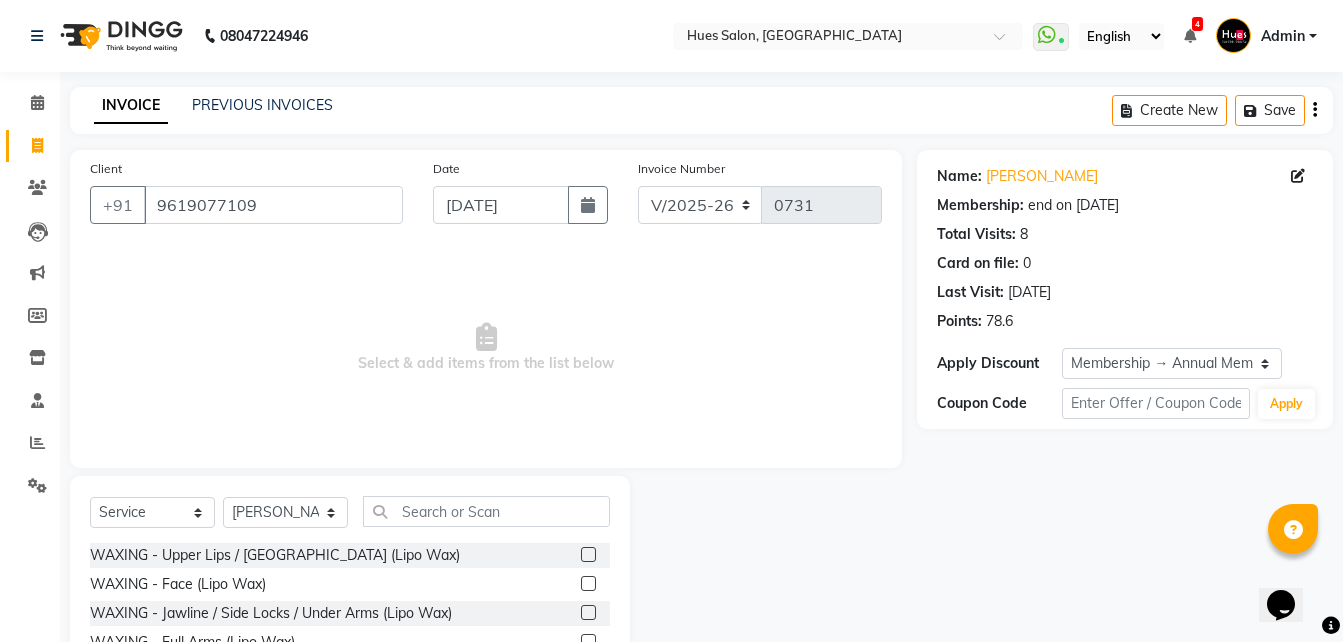 click on "Select  Service  Product  Membership  Package Voucher Prepaid Gift Card  Select Stylist [PERSON_NAME] [PERSON_NAME] Office [PERSON_NAME] [PERSON_NAME]  [PERSON_NAME] [PERSON_NAME] [PERSON_NAME] Khetawar WAXING  - Upper Lips / Chin (Lipo Wax)  WAXING  - Face (Lipo Wax)  WAXING  - Jawline / Side Locks / Under Arms (Lipo Wax)  WAXING  - Full Arms (Lipo Wax)  WAXING  - Full Back (Lipo Wax)  WAXING  - HalfLegs (Lipo Wax)  WAXING  - Full Legs (Lipo Wax)  WAXING  - Belly (Lipo Wax)  WAXING  - Bikini (Lipo Wax)  WAXING  - Full Body (excludes bikini) (Lipo Wax)  WAXING  - Upper Lips / Chin (Strip less)  WAXING  - Face (Strip less)  WAXING  - Jawline / Side Locks / Under Arms (Strip less)  WAXING - Lipo Wax Package  WAXING - Lipo Wax Package Half  [MEDICAL_DATA] - Under Arms (Bleach)  [MEDICAL_DATA] - Full Neck (Bleach)  [MEDICAL_DATA] - Feet (Bleach)  [MEDICAL_DATA] - Face (Bleach)  [MEDICAL_DATA] - Full Arms (Bleach)  [MEDICAL_DATA] - Full Back (Bleach)  [MEDICAL_DATA] - Full Body (Bleach)  [MEDICAL_DATA] - Under Arms (Dtan)" 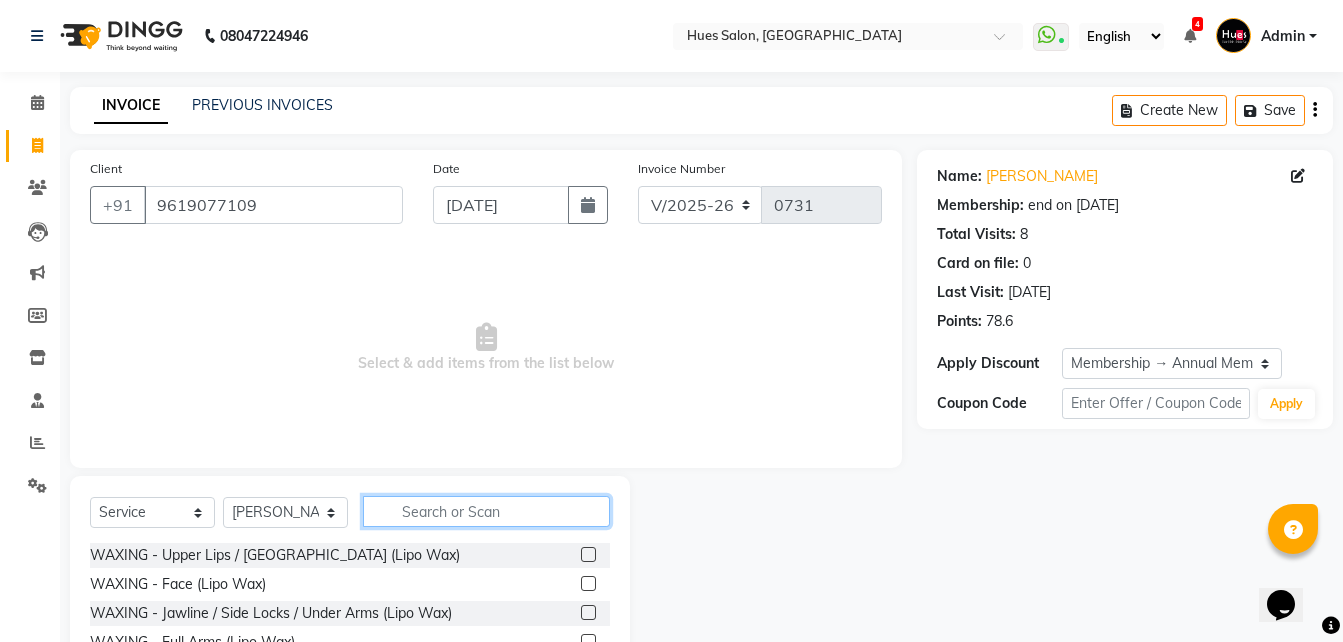 click 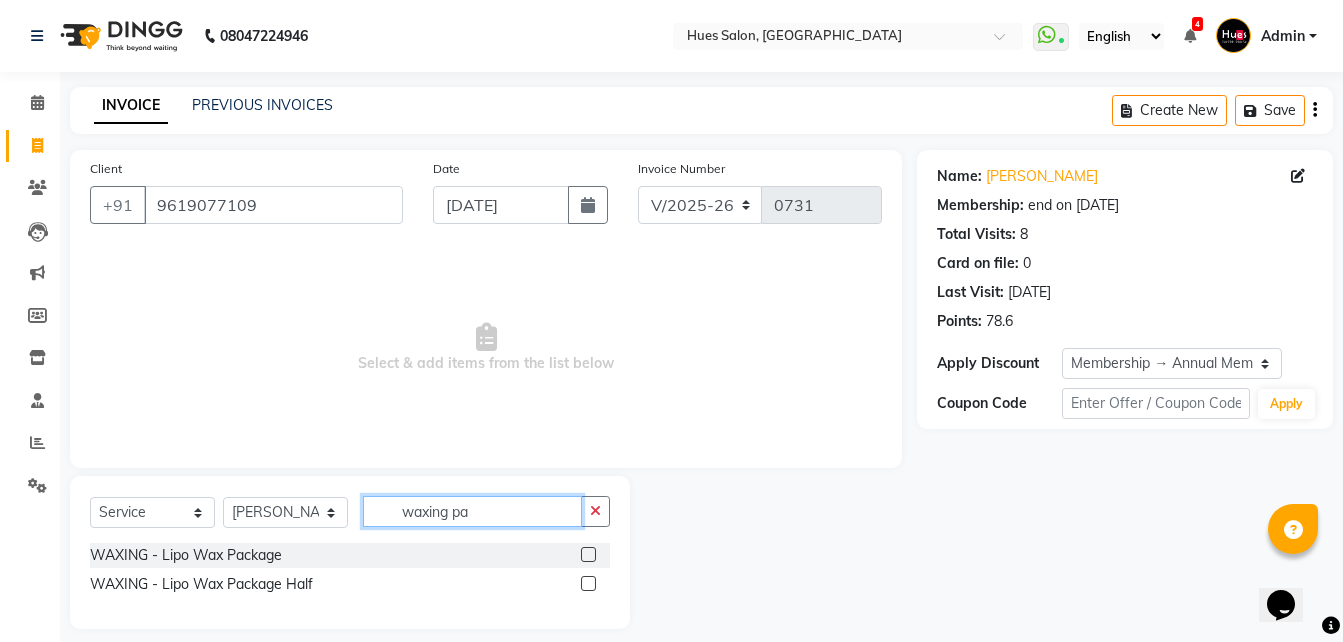 type on "waxing pa" 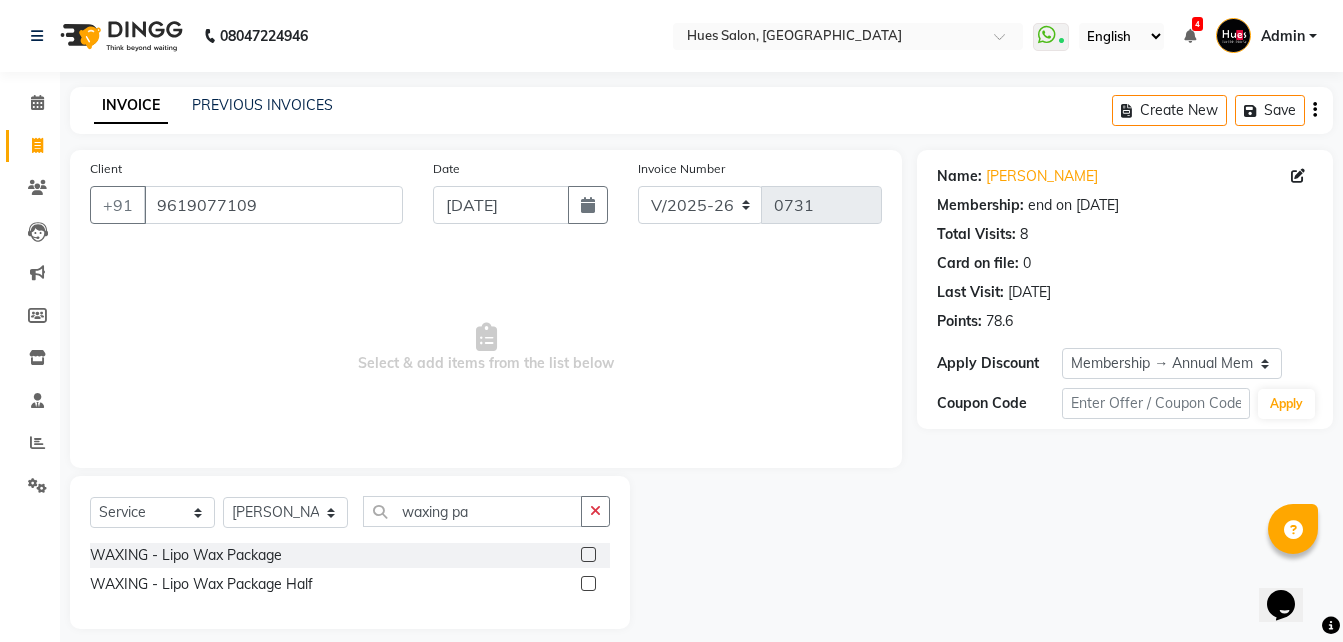 click 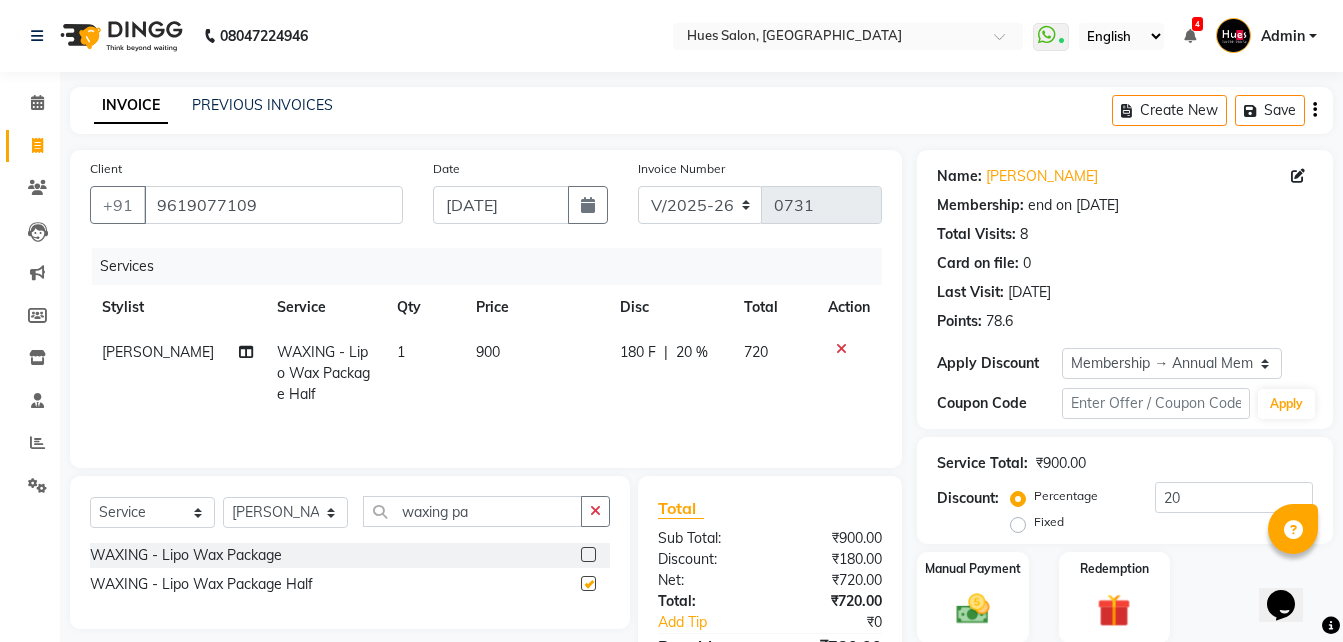 checkbox on "false" 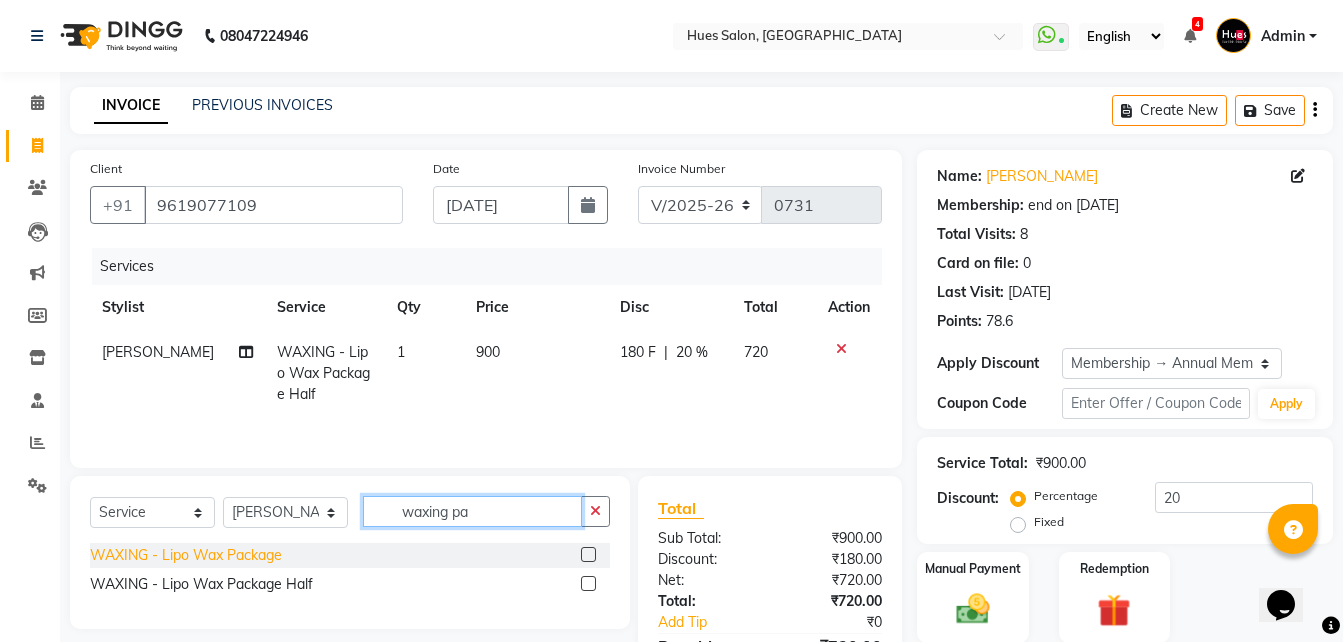drag, startPoint x: 517, startPoint y: 519, endPoint x: 232, endPoint y: 553, distance: 287.0209 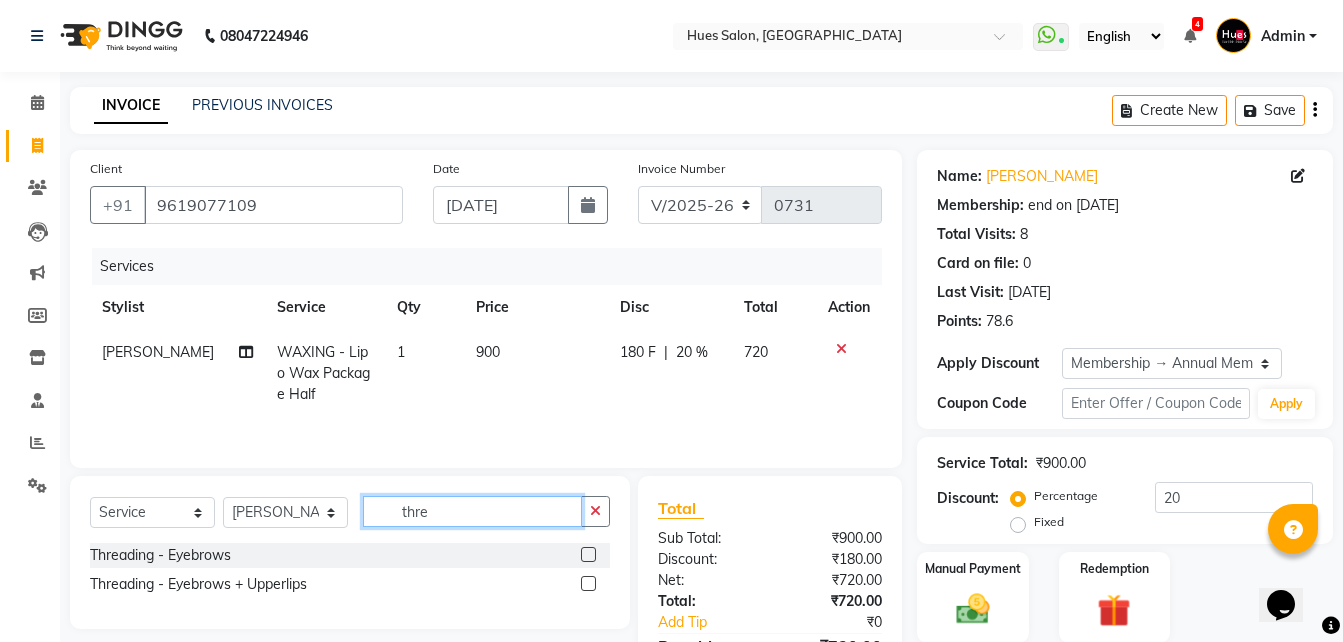 type on "thre" 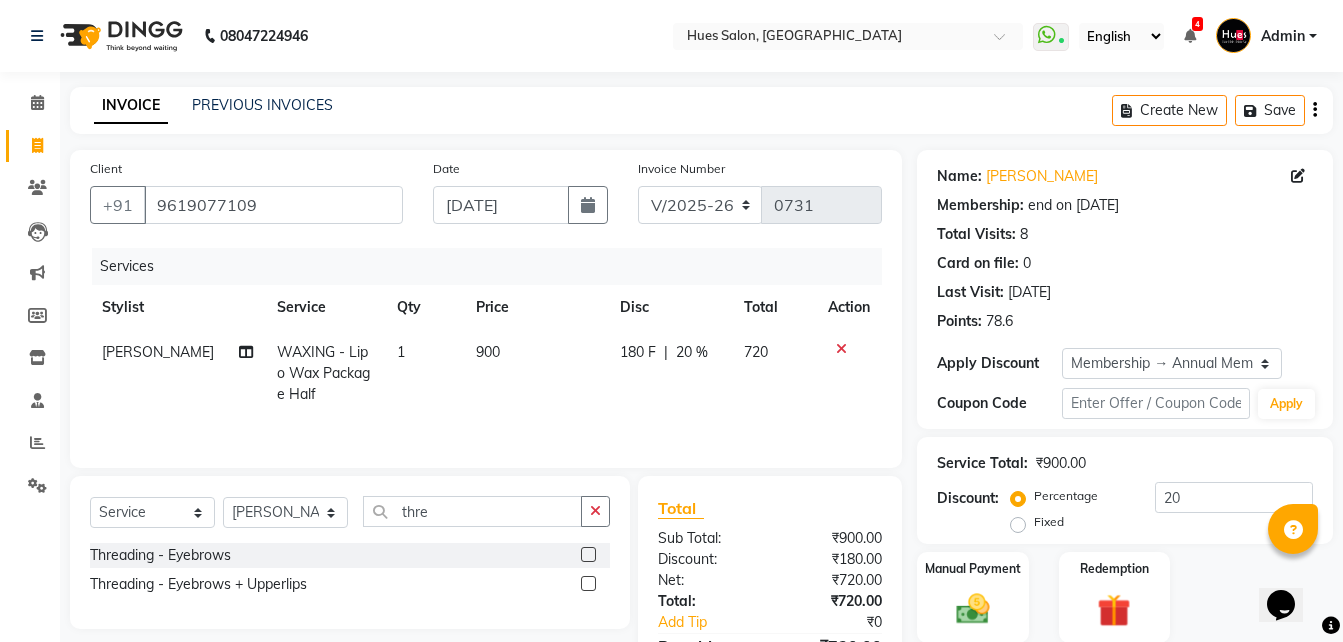 click 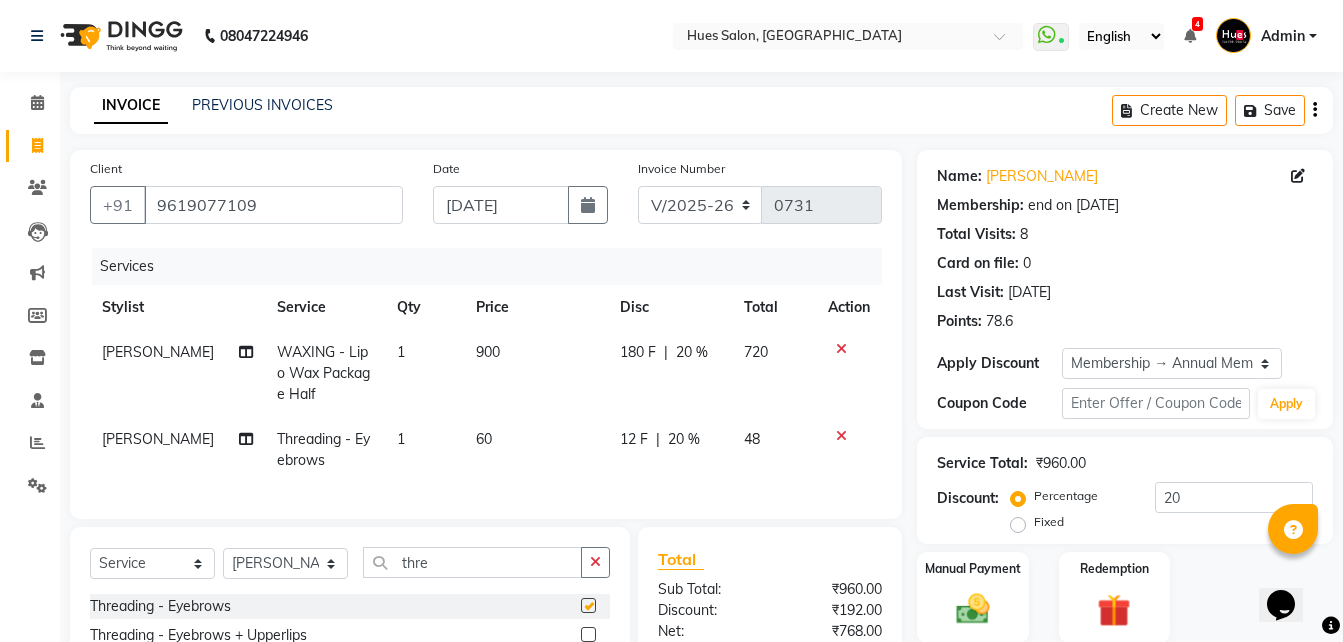checkbox on "false" 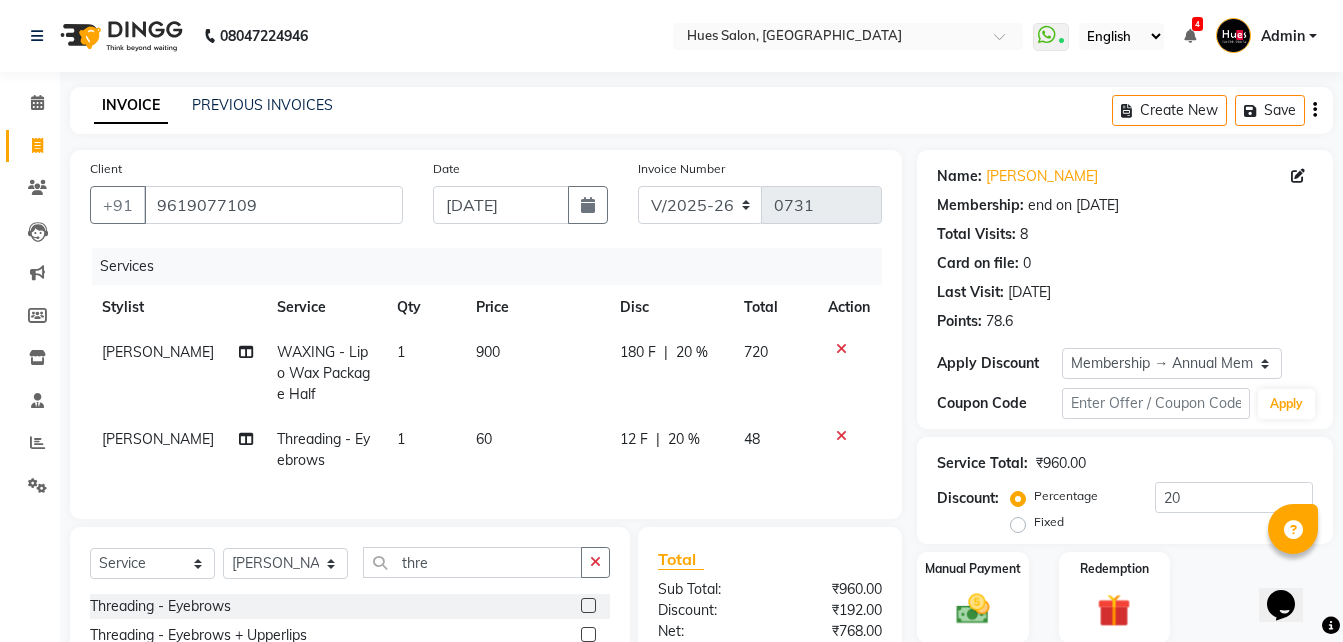 scroll, scrollTop: 182, scrollLeft: 0, axis: vertical 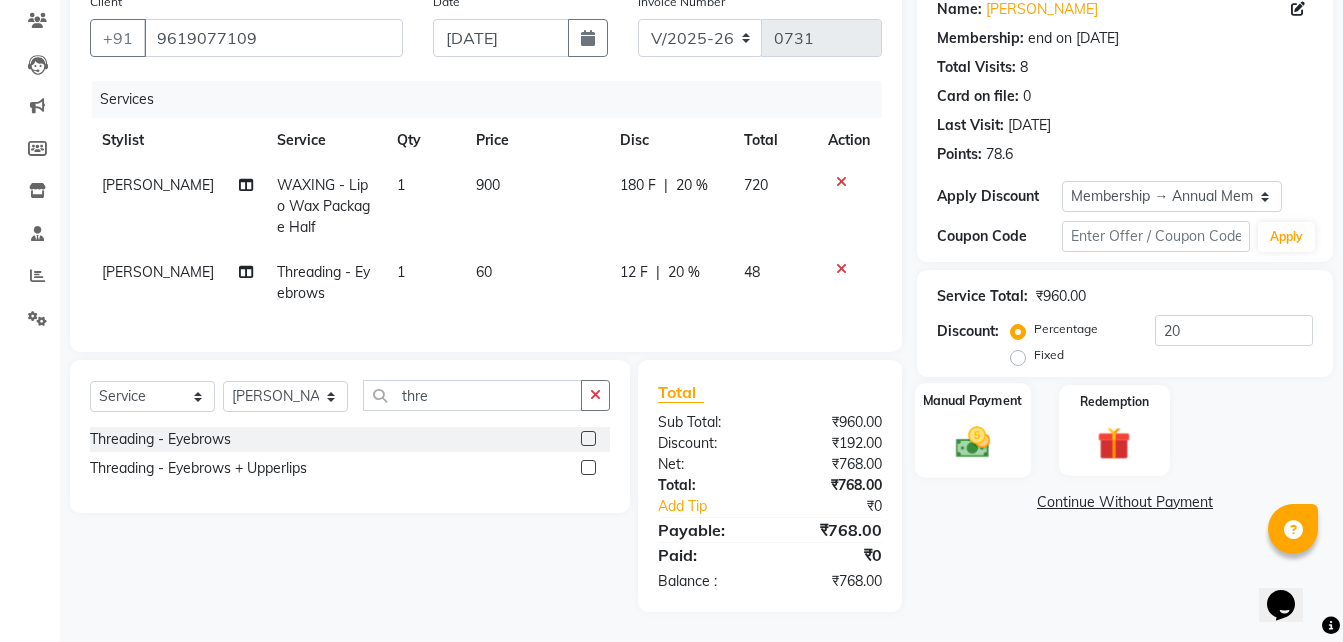 click 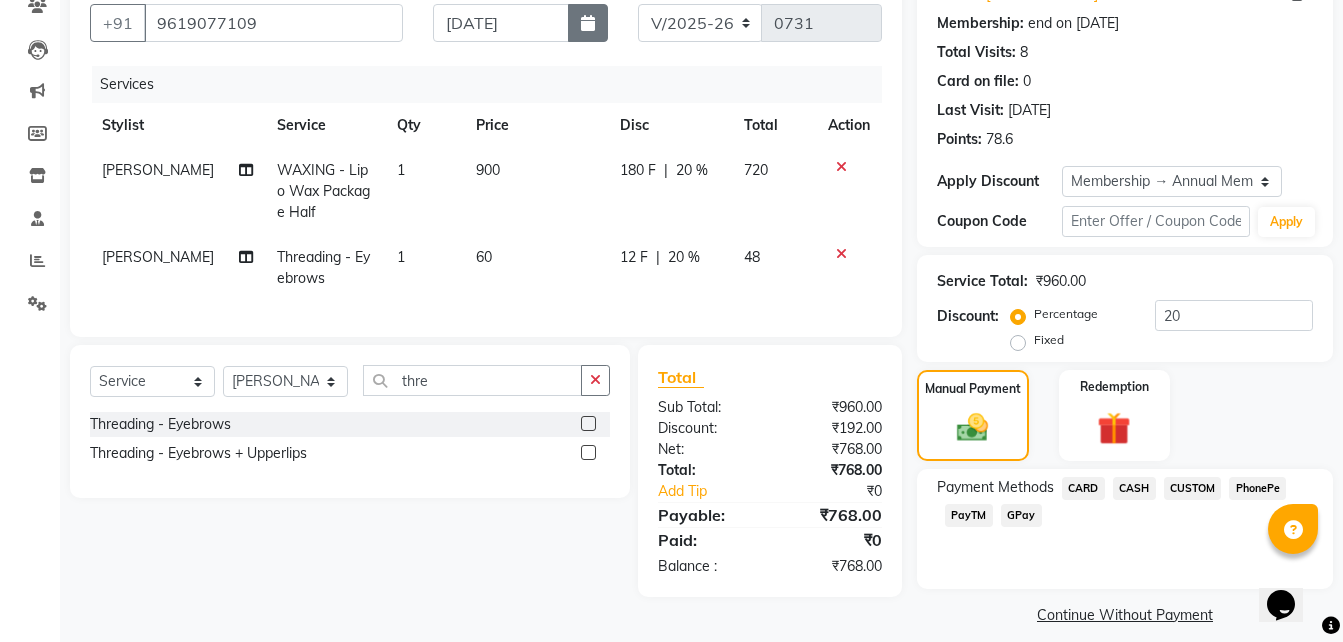 click 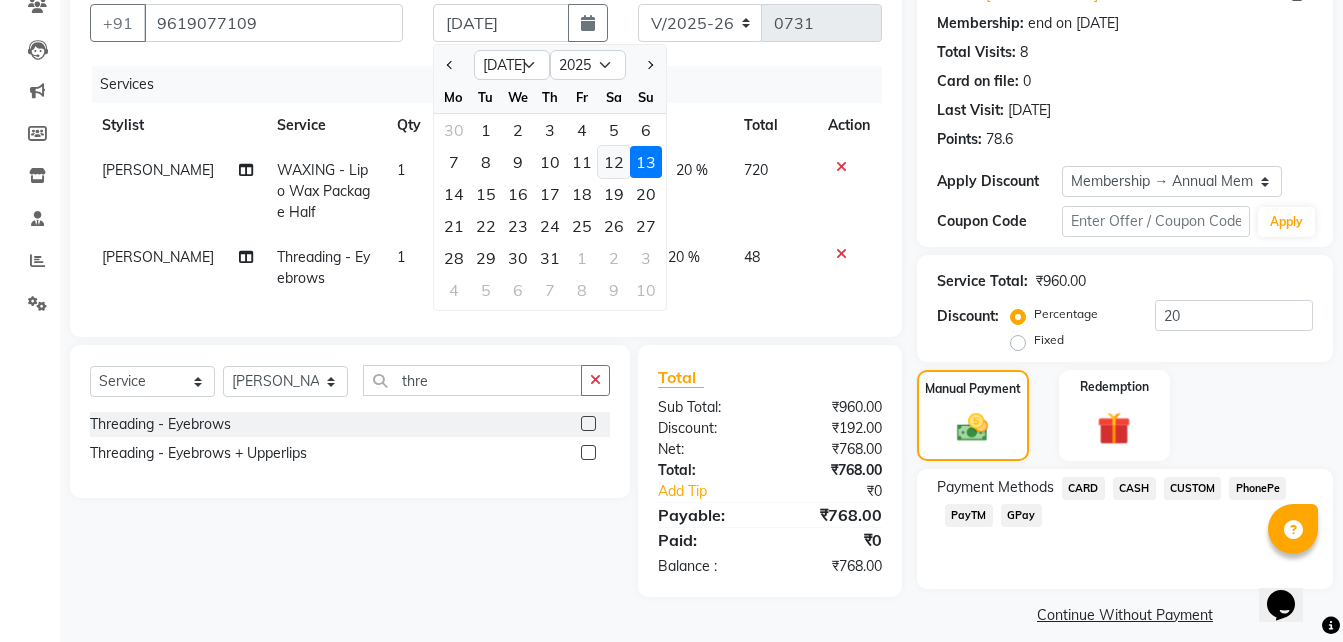 click on "12" 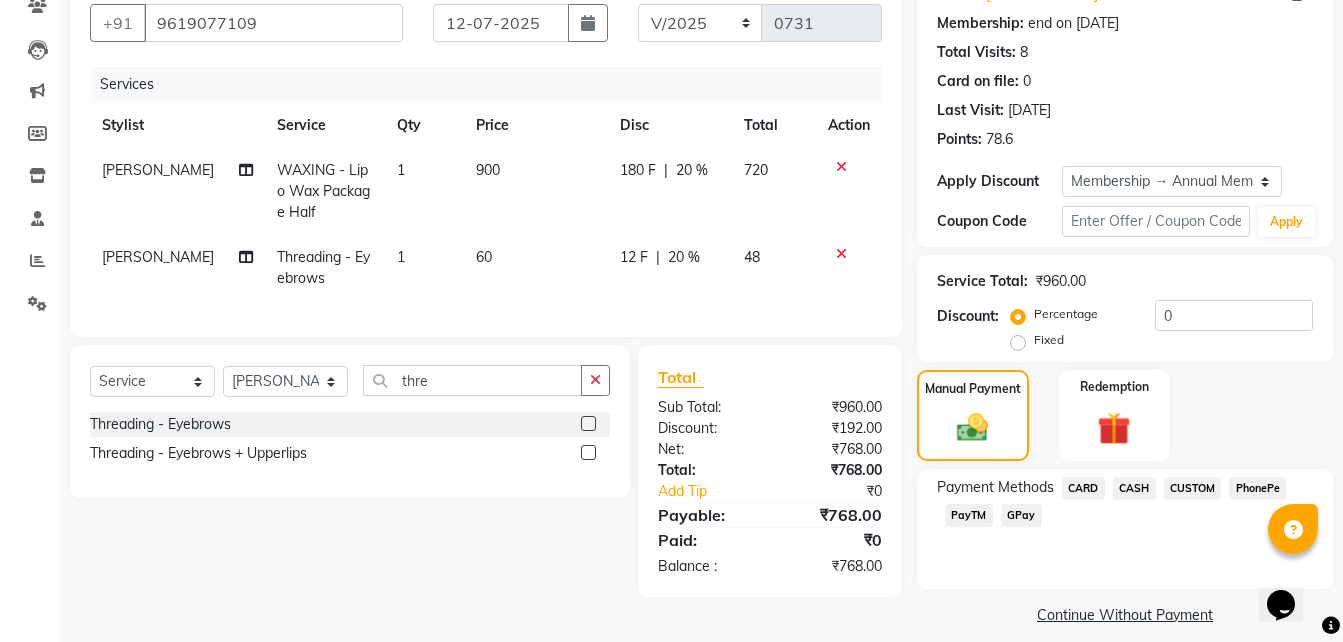 click on "12 F" 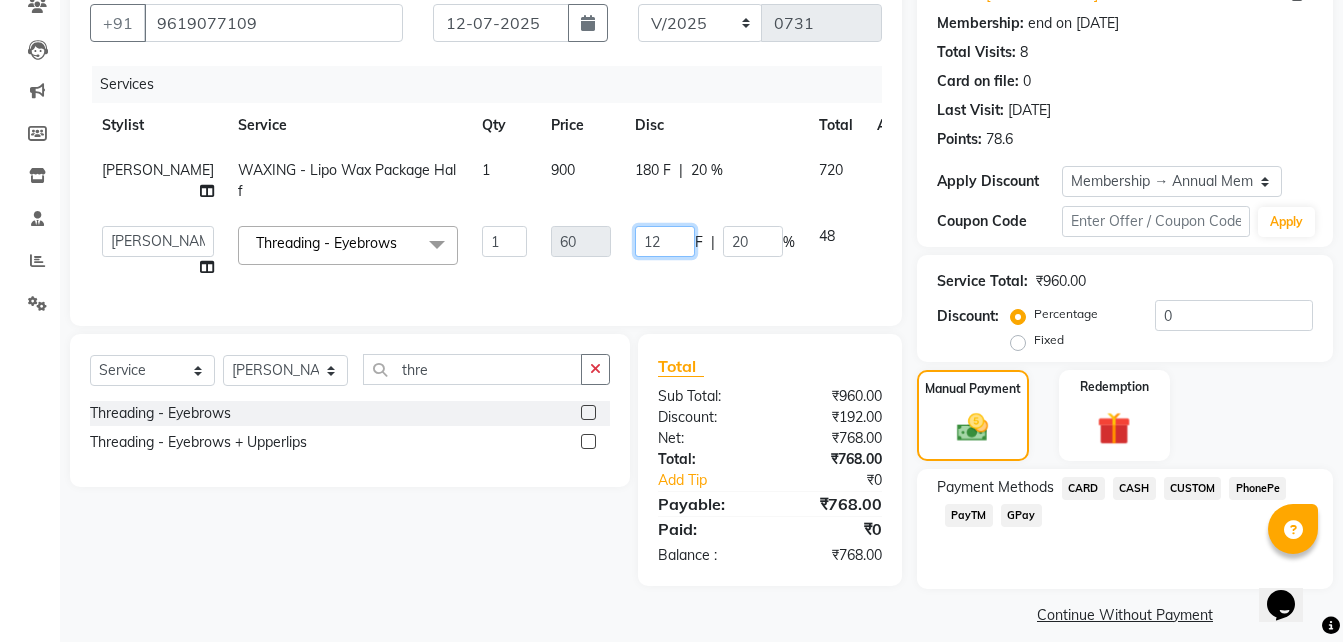 click on "12" 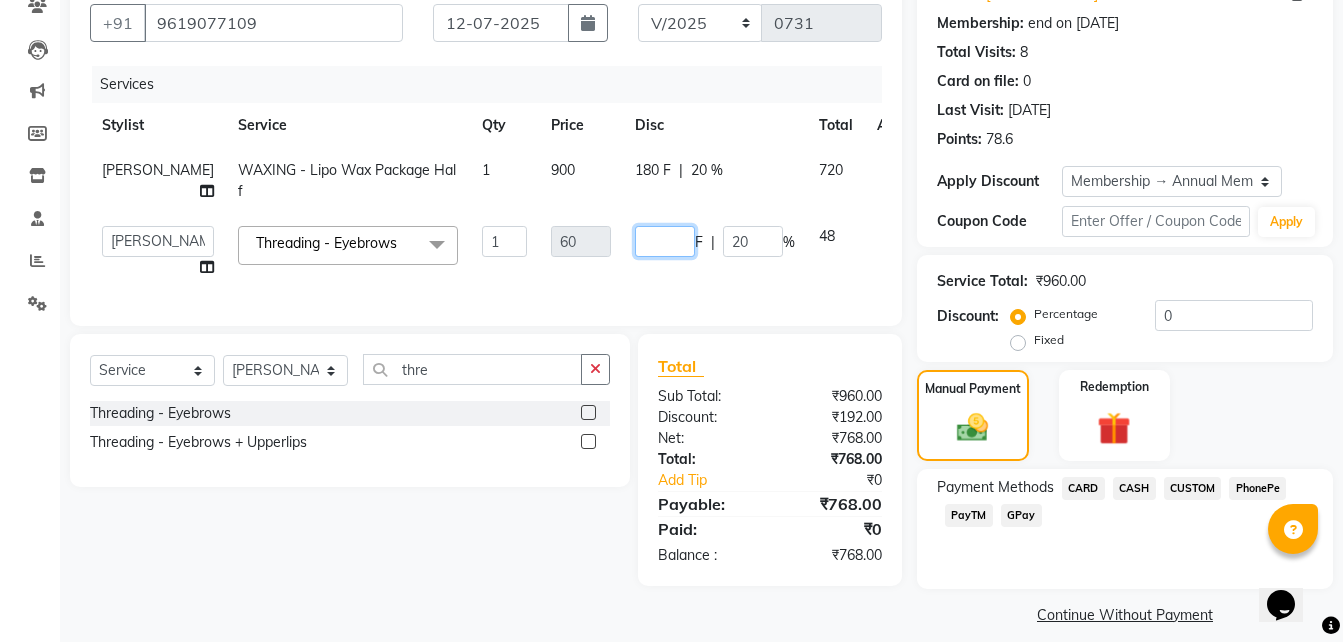 type on "0" 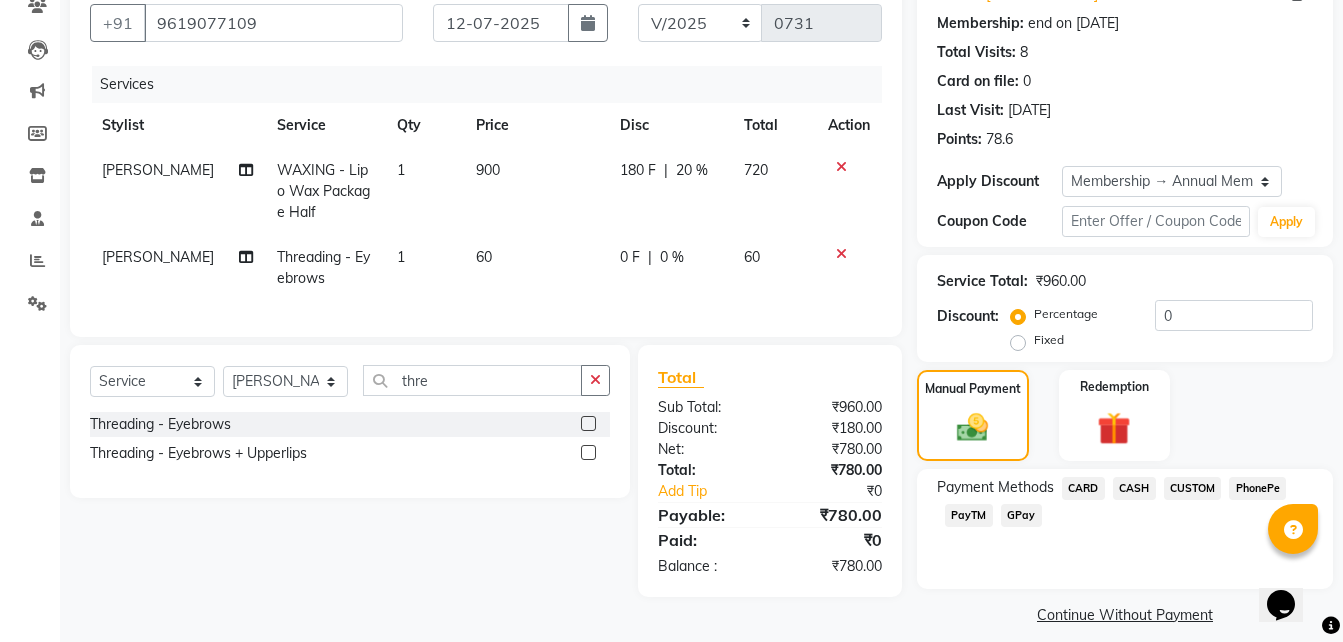 click on "180 F | 20 %" 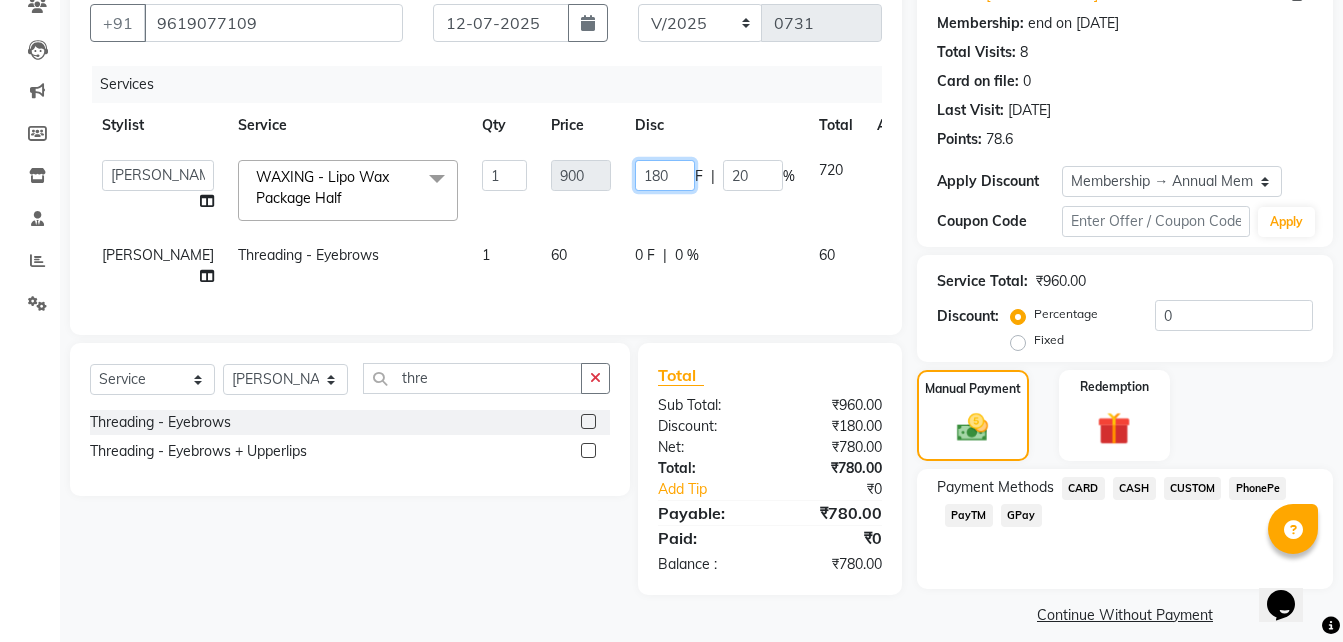 drag, startPoint x: 621, startPoint y: 174, endPoint x: 242, endPoint y: 196, distance: 379.638 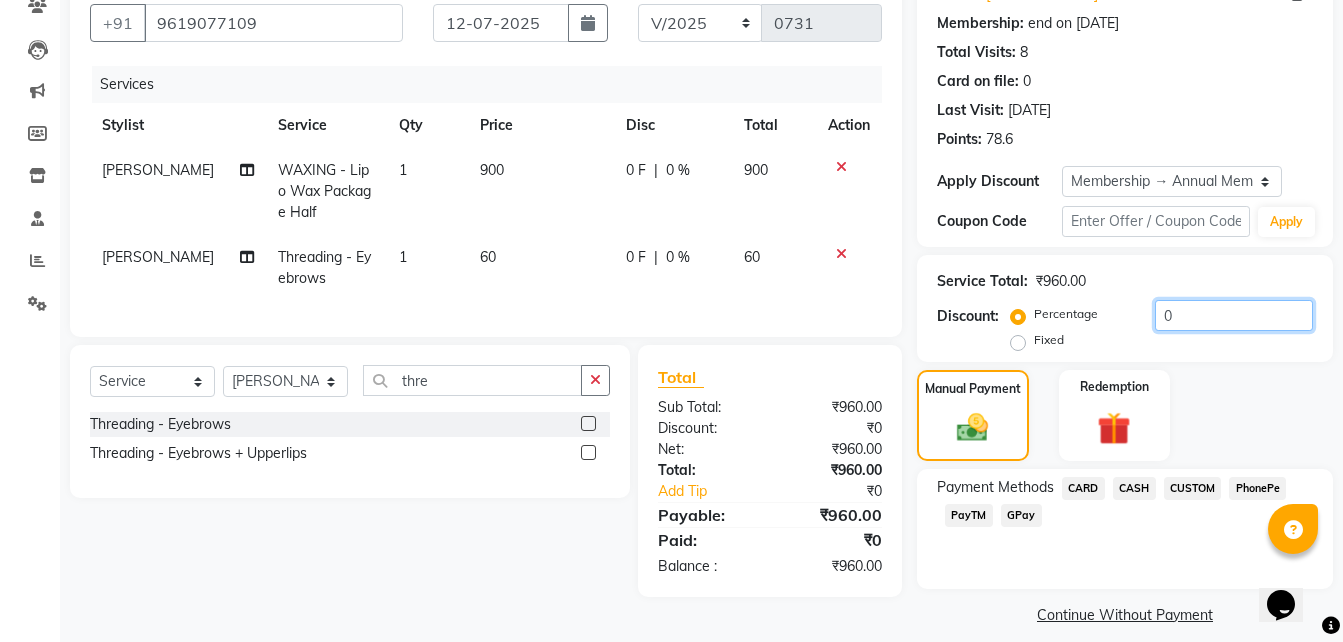 click on "0" 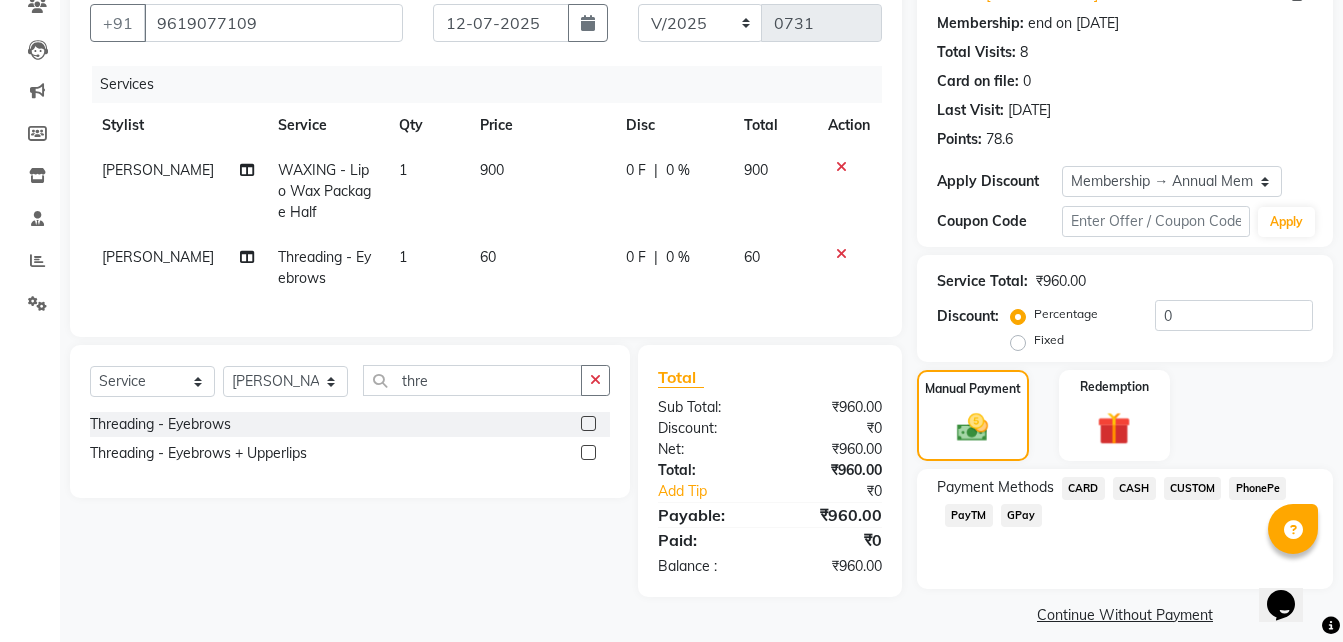 click on "CUSTOM" 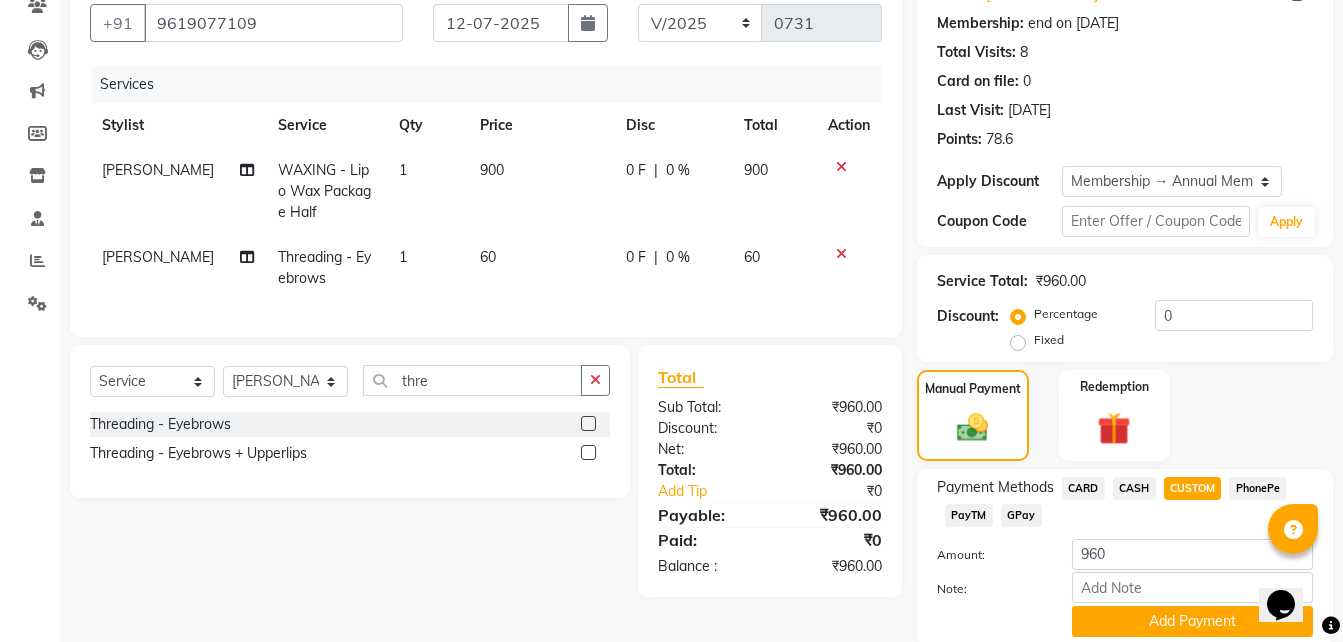 click on "PhonePe" 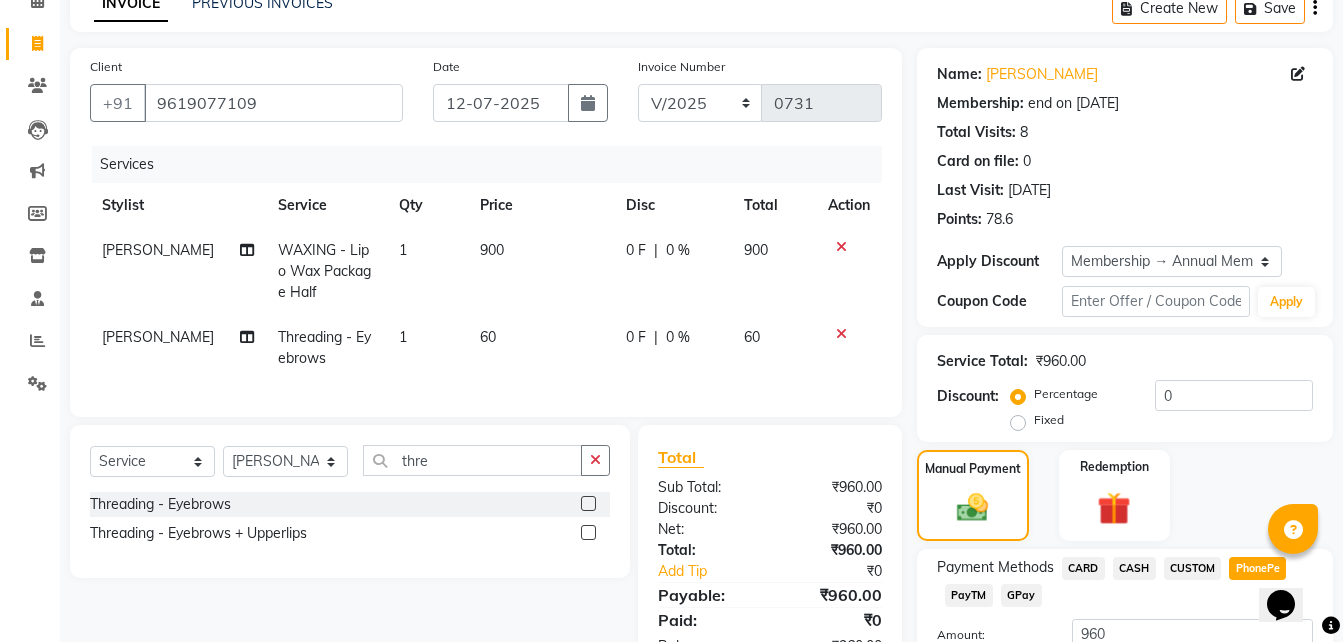 scroll, scrollTop: 256, scrollLeft: 0, axis: vertical 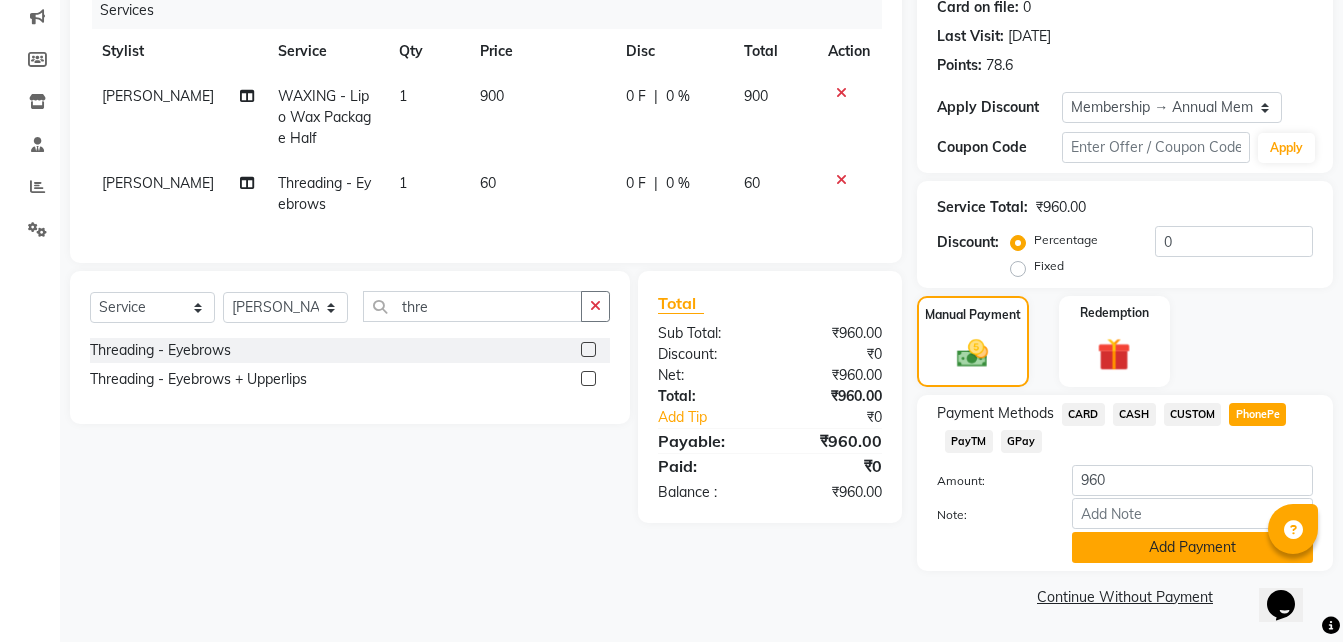 click on "Add Payment" 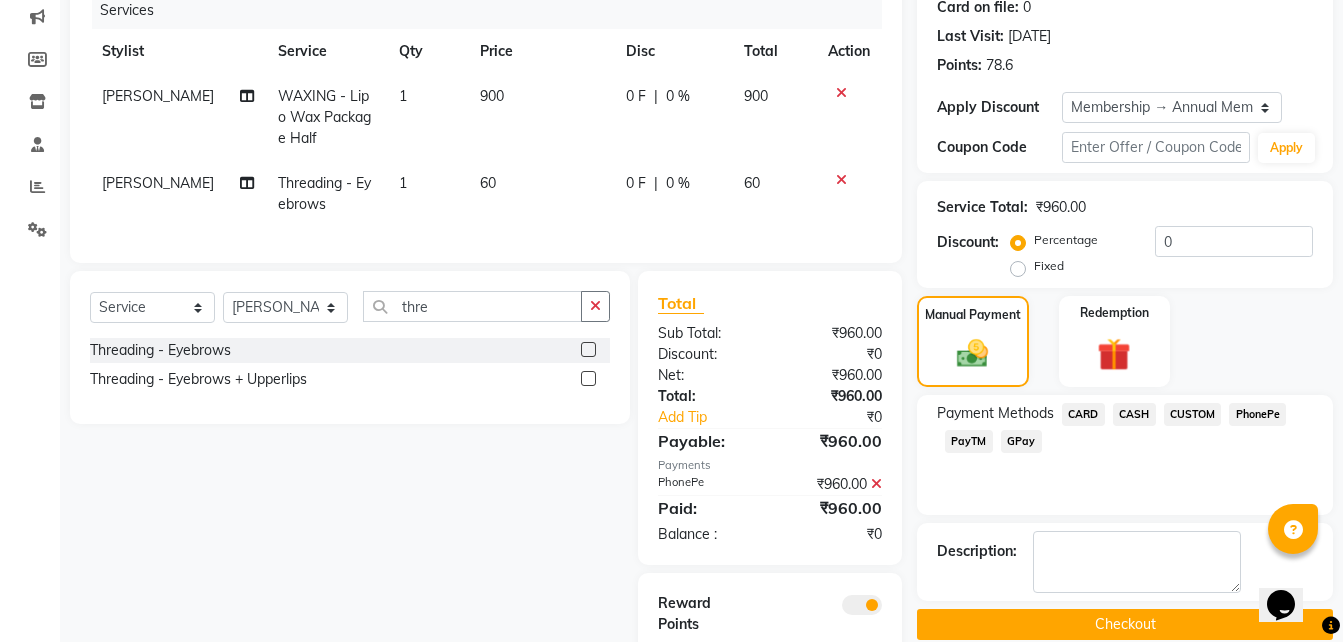 click on "Checkout" 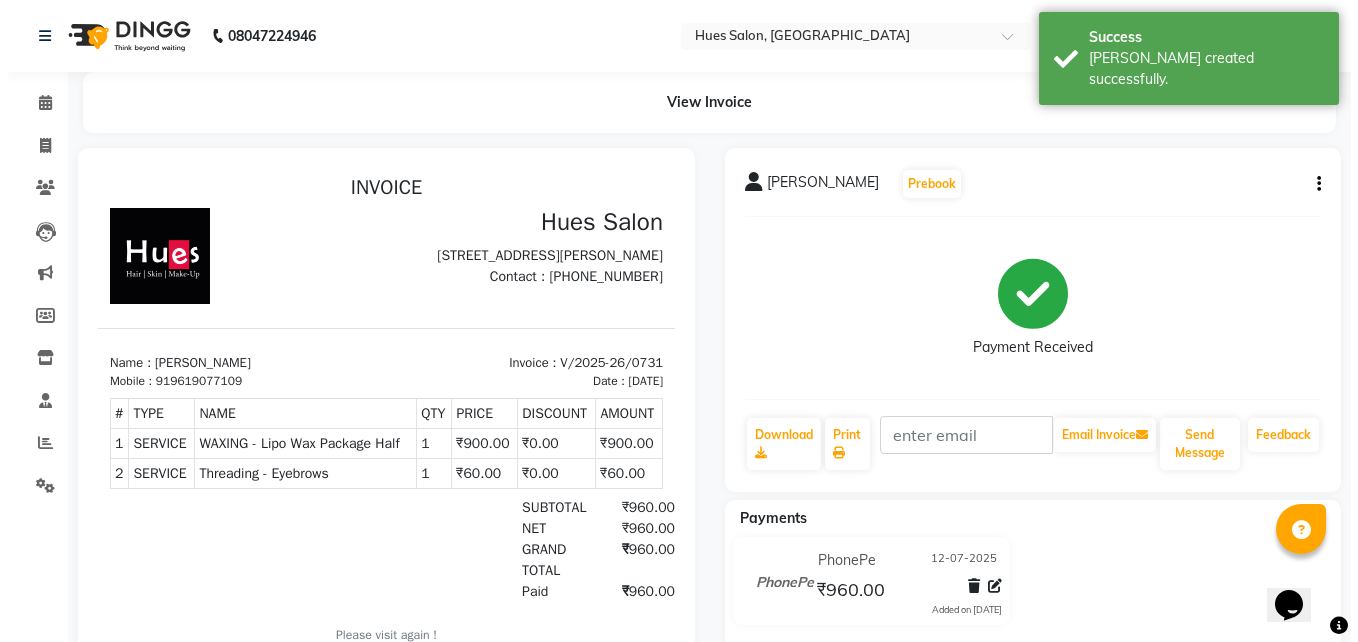 scroll, scrollTop: 0, scrollLeft: 0, axis: both 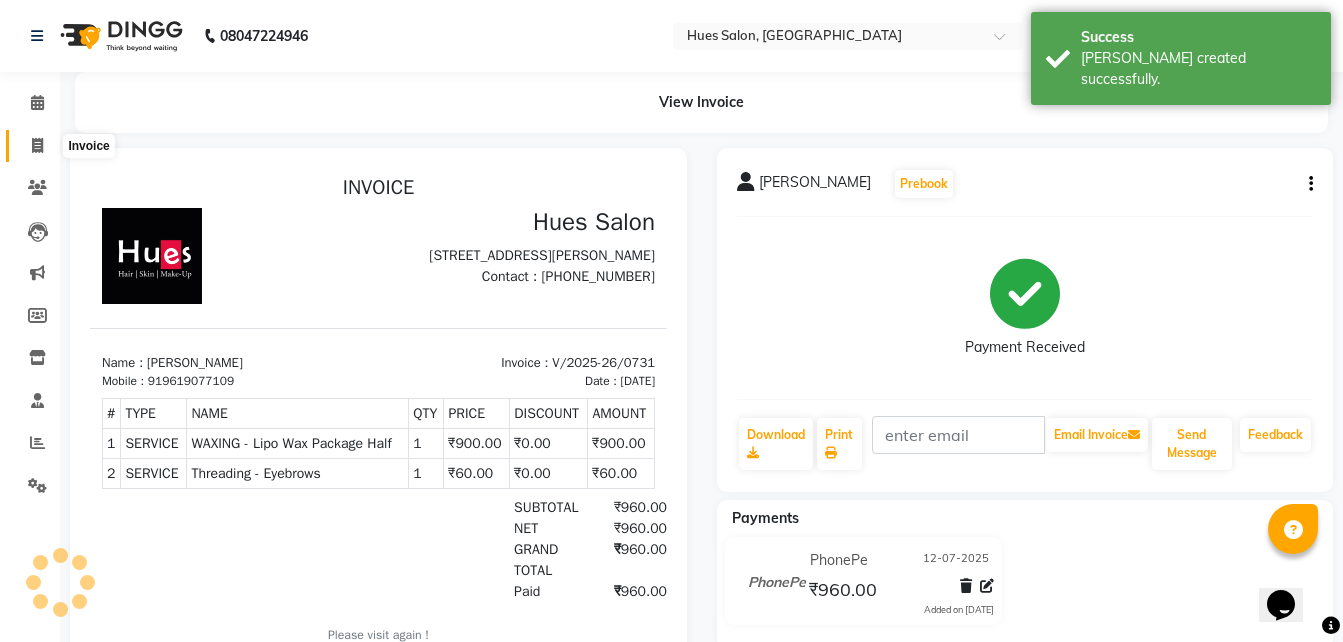 click 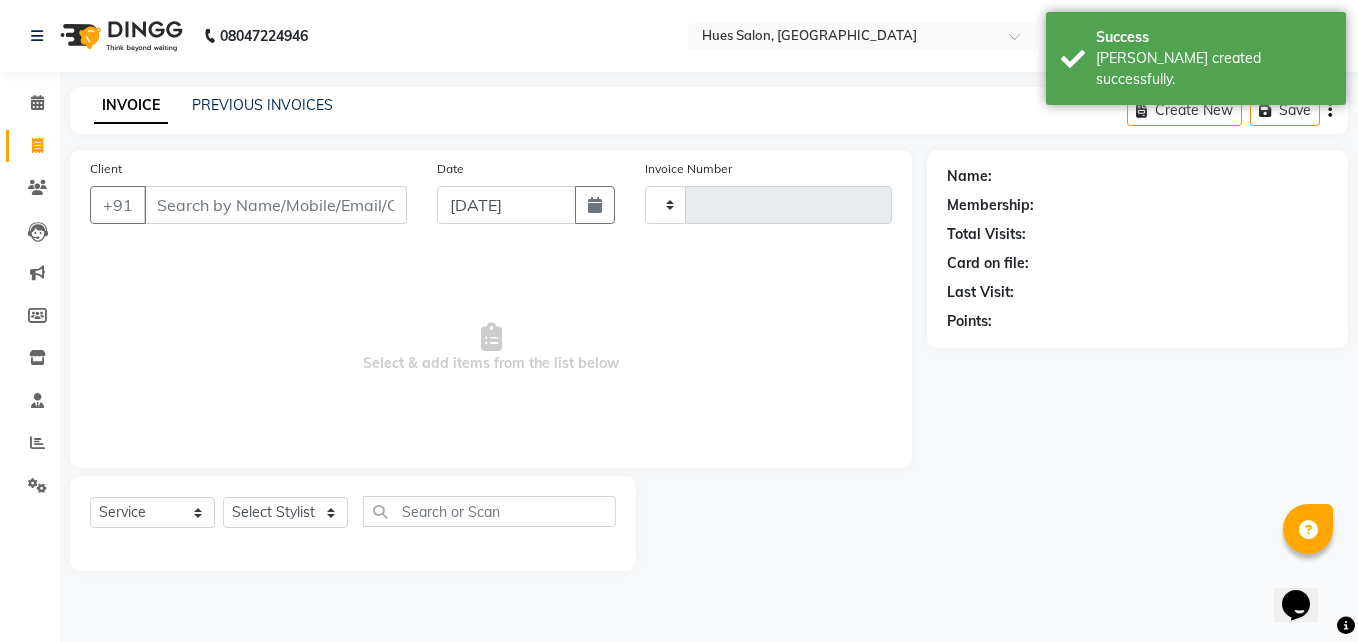 type on "0732" 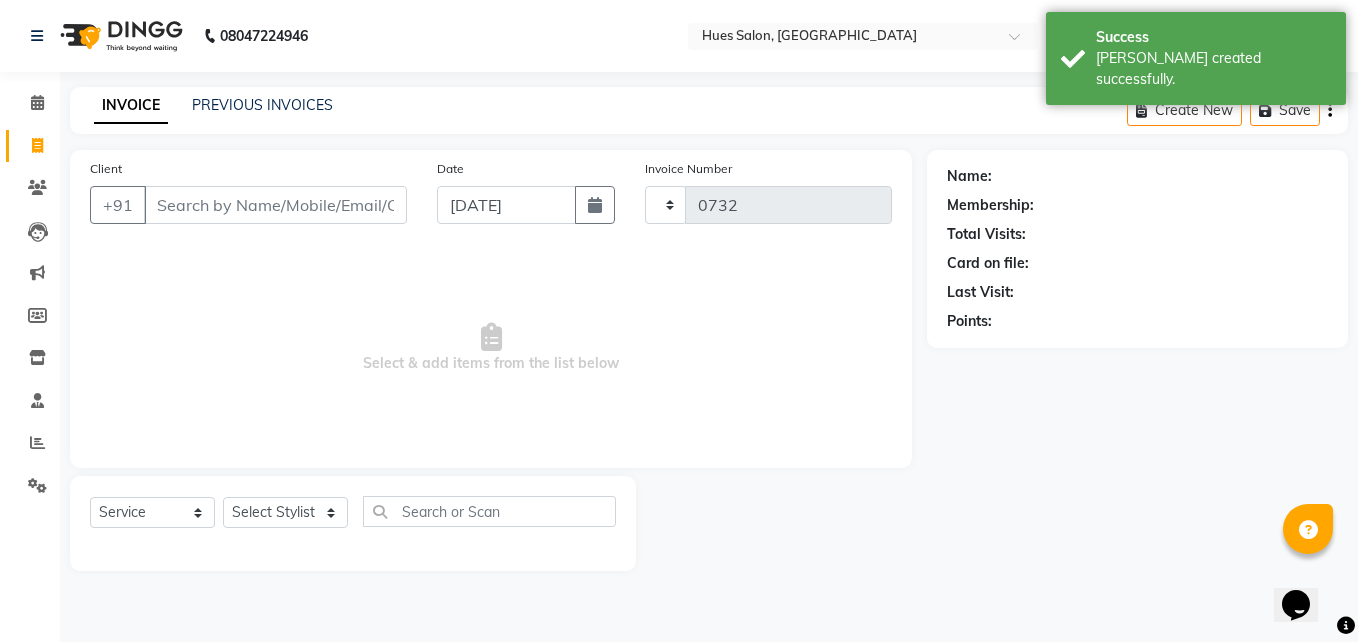 select on "3460" 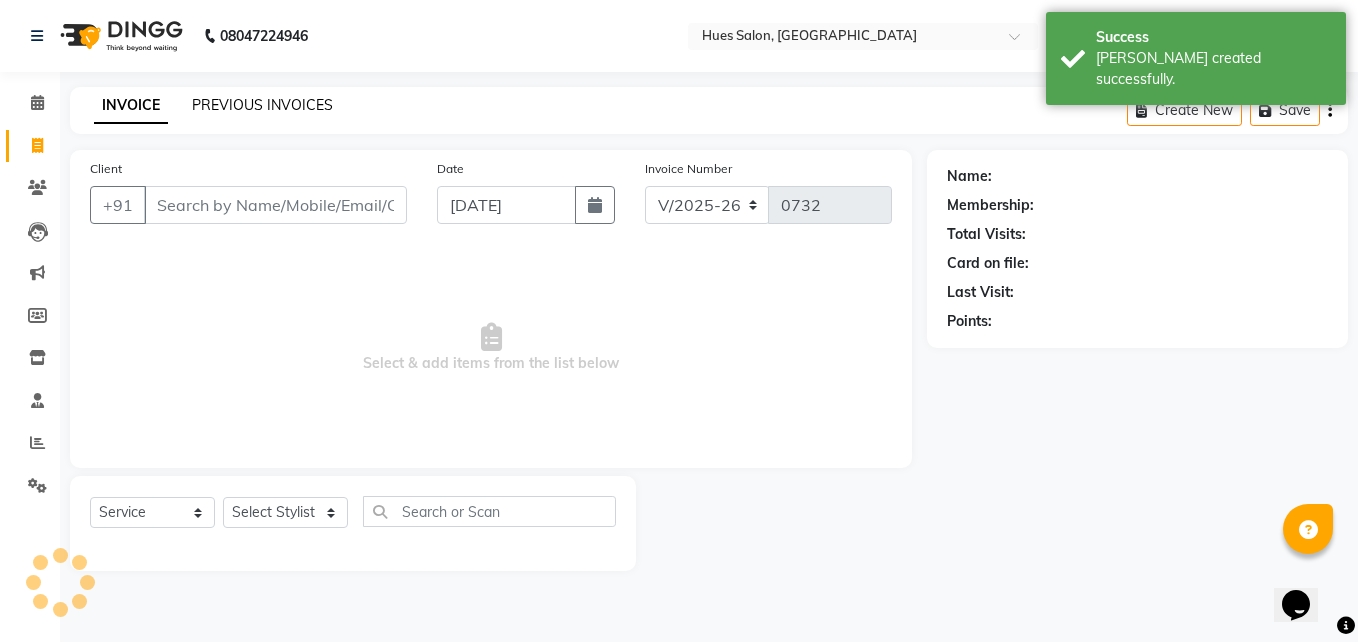 click on "PREVIOUS INVOICES" 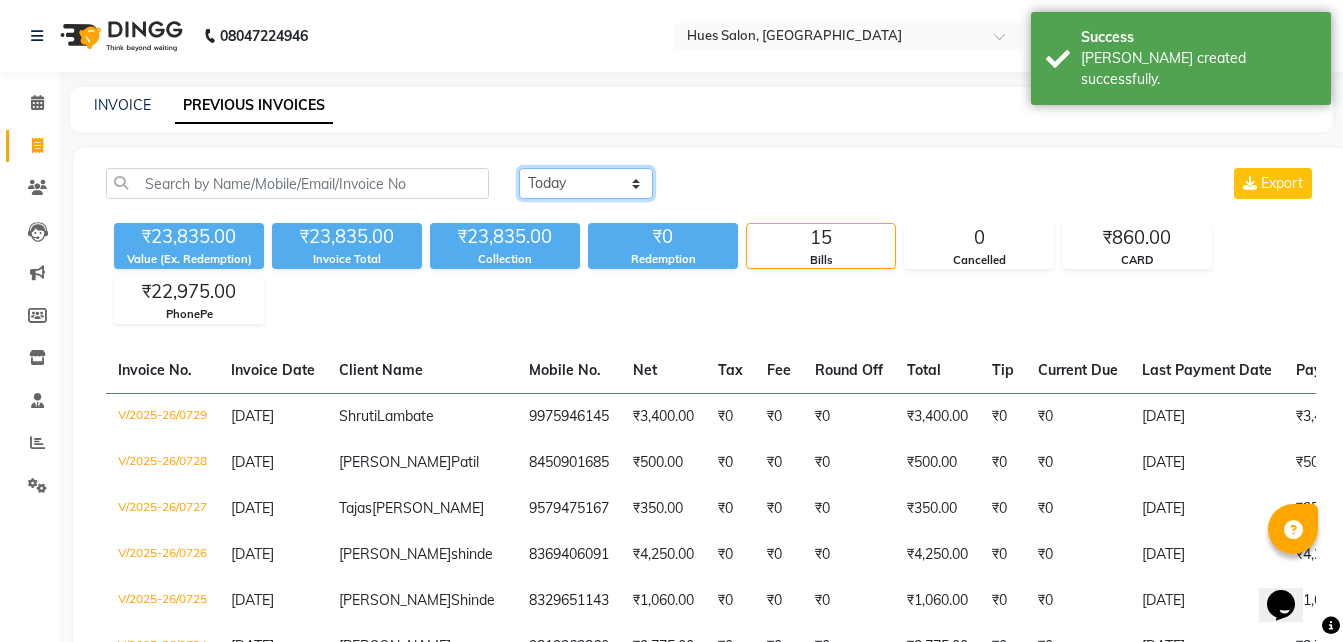 drag, startPoint x: 593, startPoint y: 184, endPoint x: 580, endPoint y: 246, distance: 63.348244 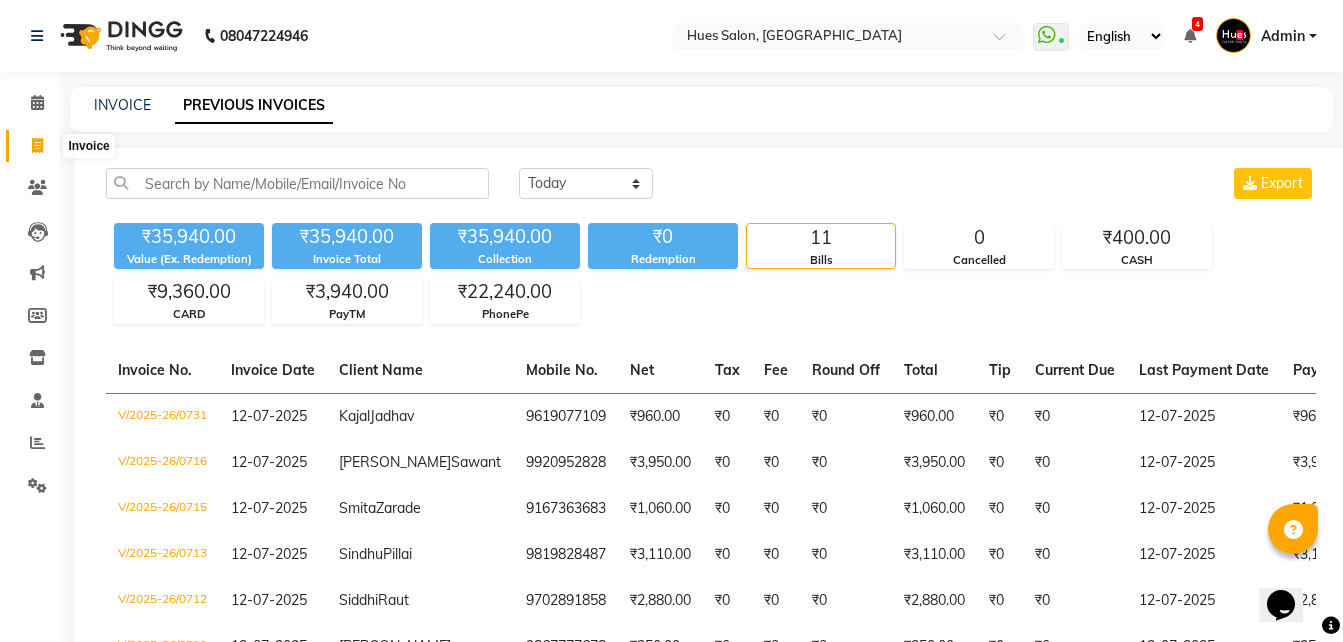 click 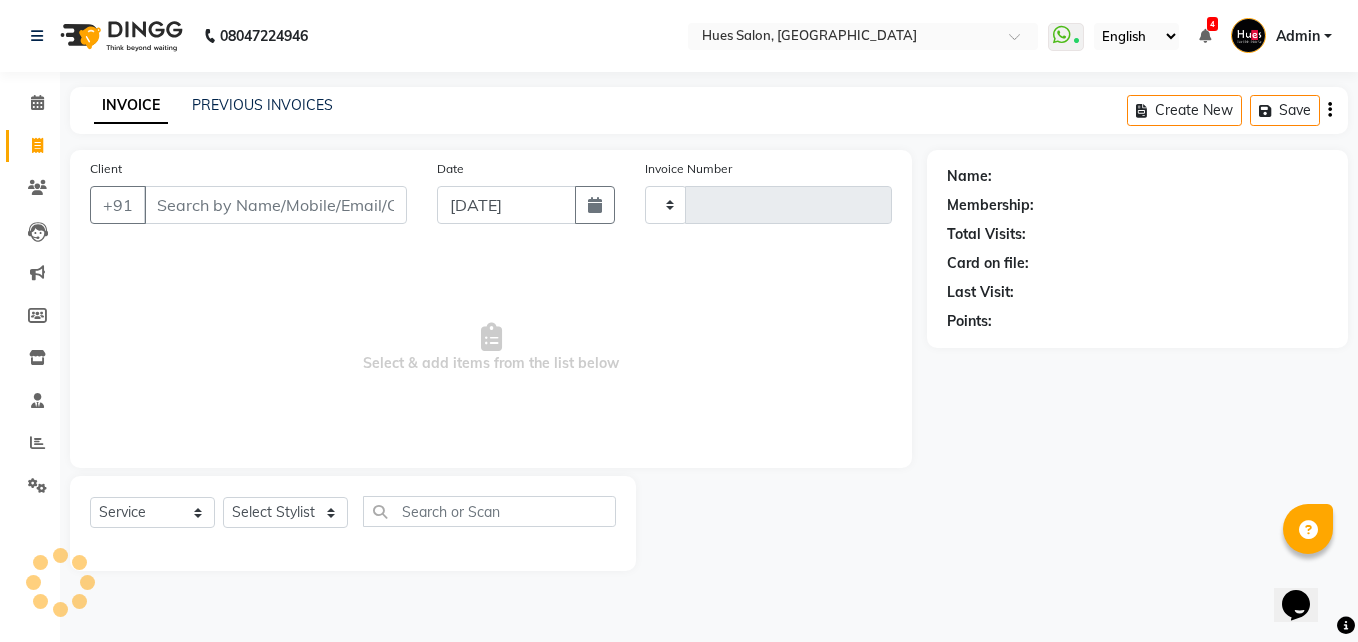 type on "0732" 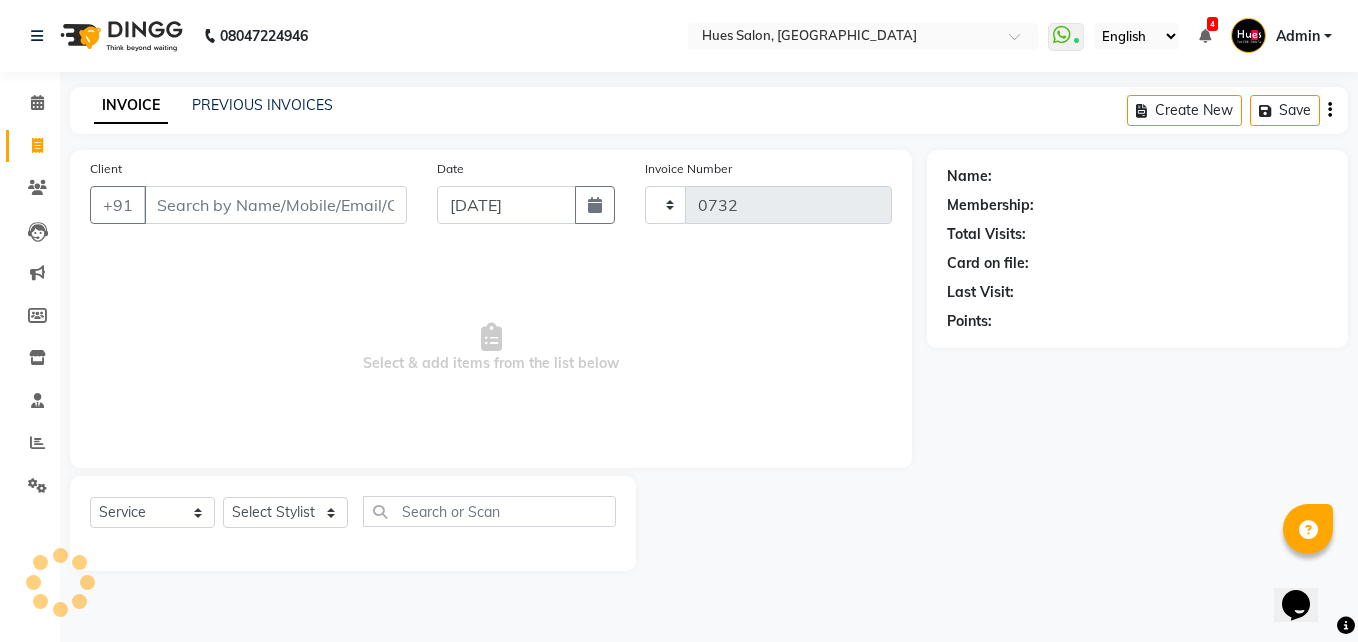 select on "3460" 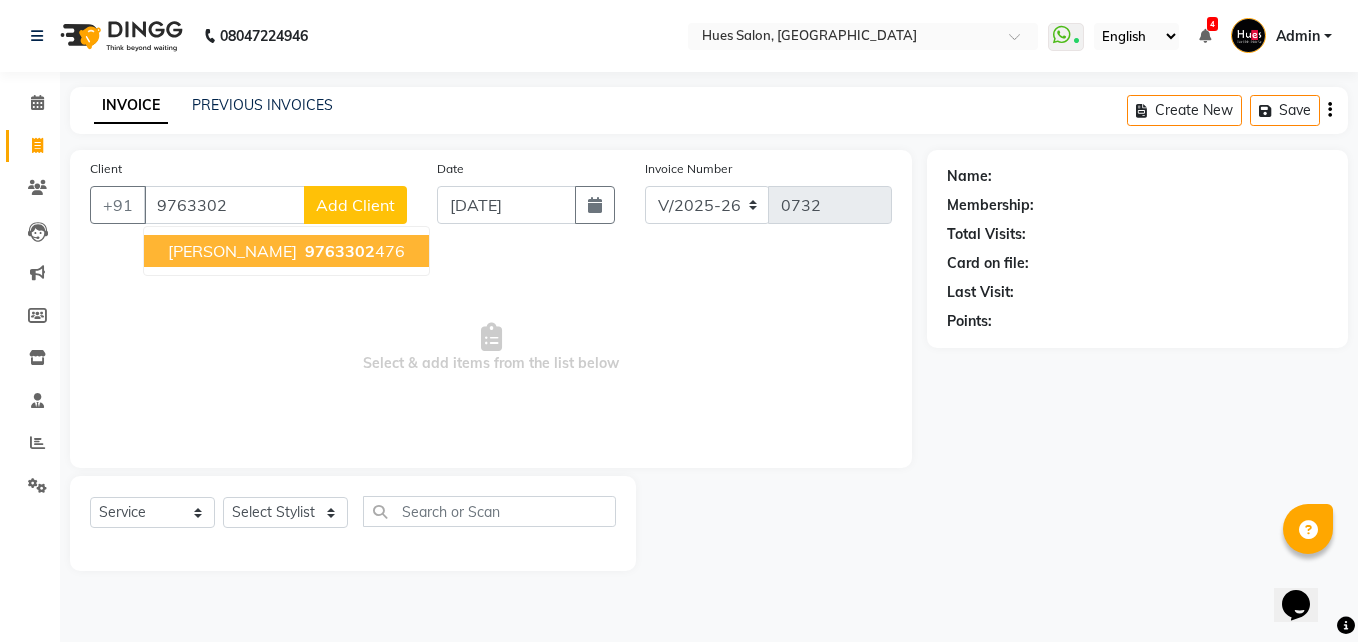 click on "[PERSON_NAME]" at bounding box center (232, 251) 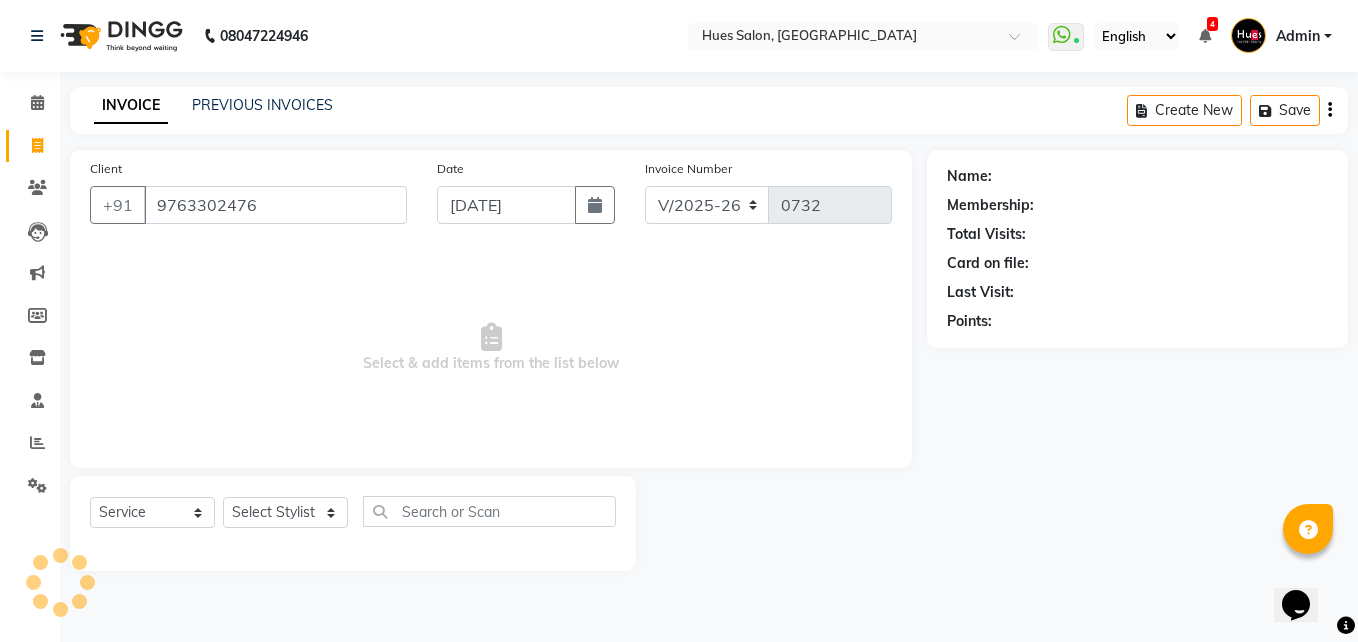type on "9763302476" 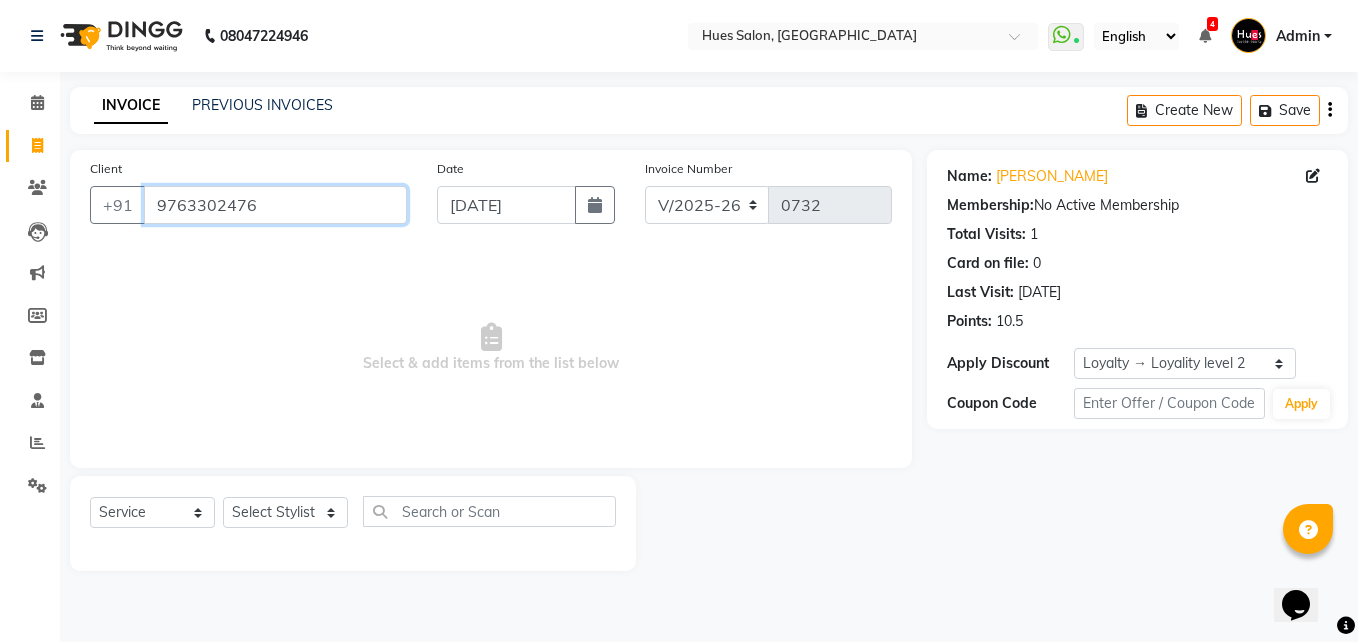 drag, startPoint x: 278, startPoint y: 203, endPoint x: 0, endPoint y: 222, distance: 278.64853 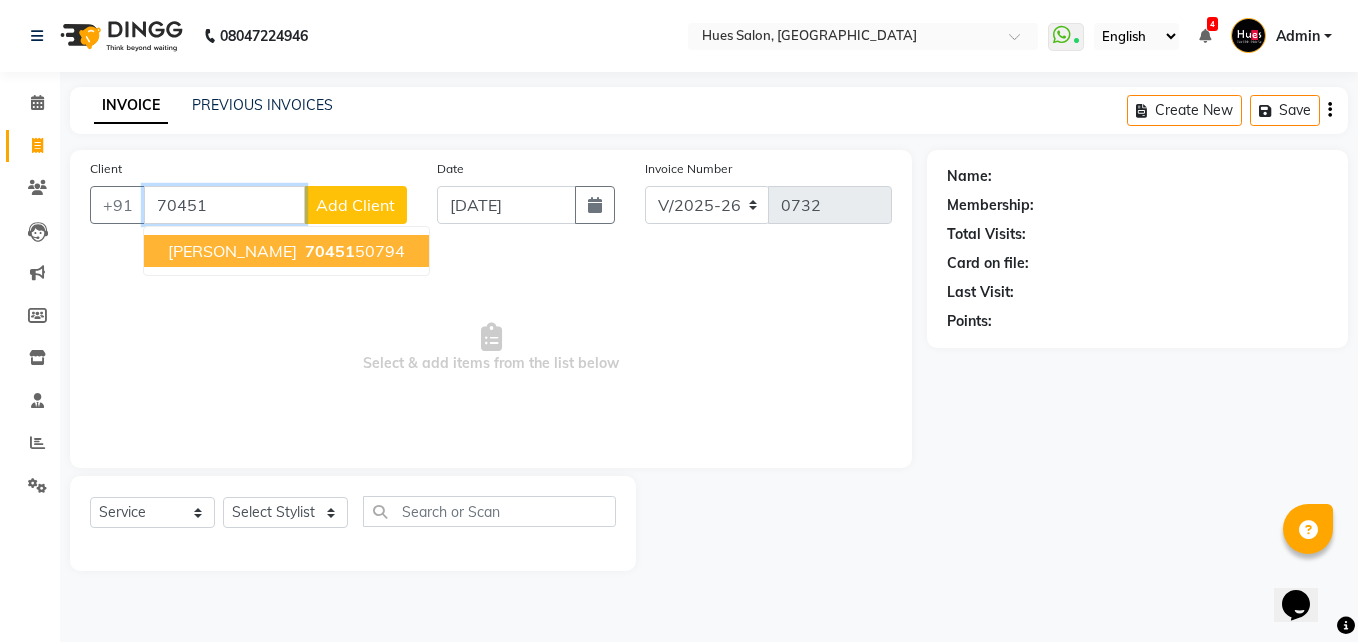 click on "70451" at bounding box center [330, 251] 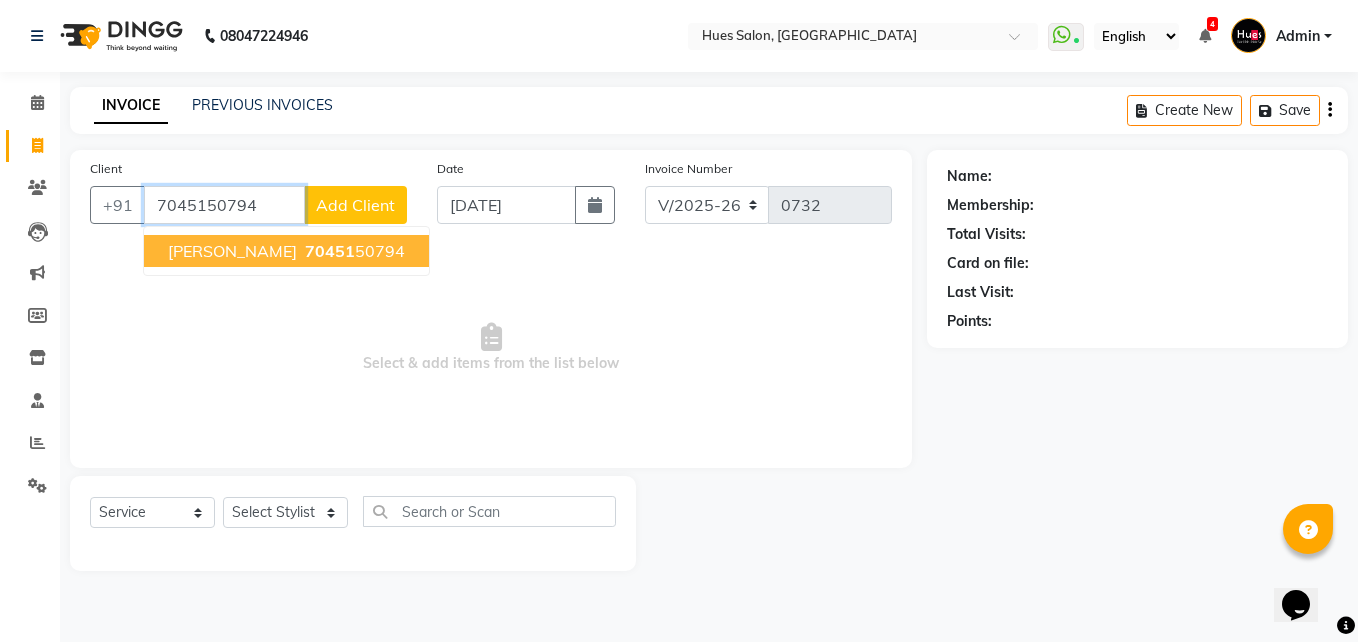 type on "7045150794" 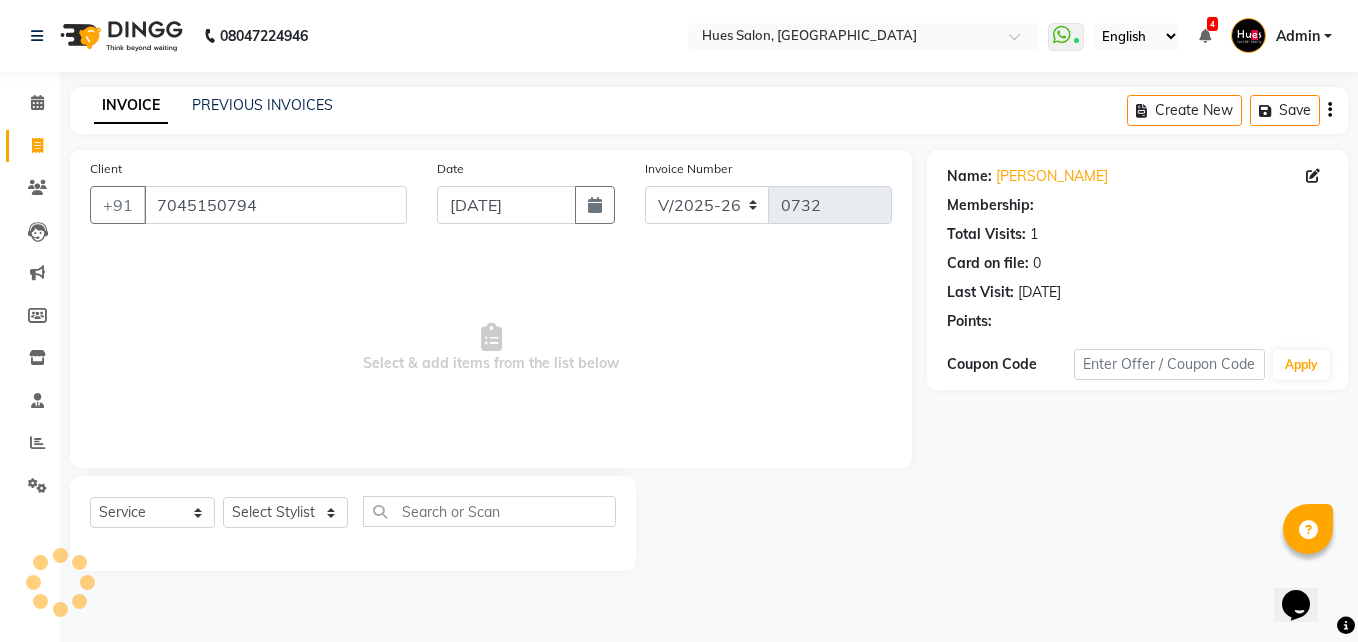 select on "1: Object" 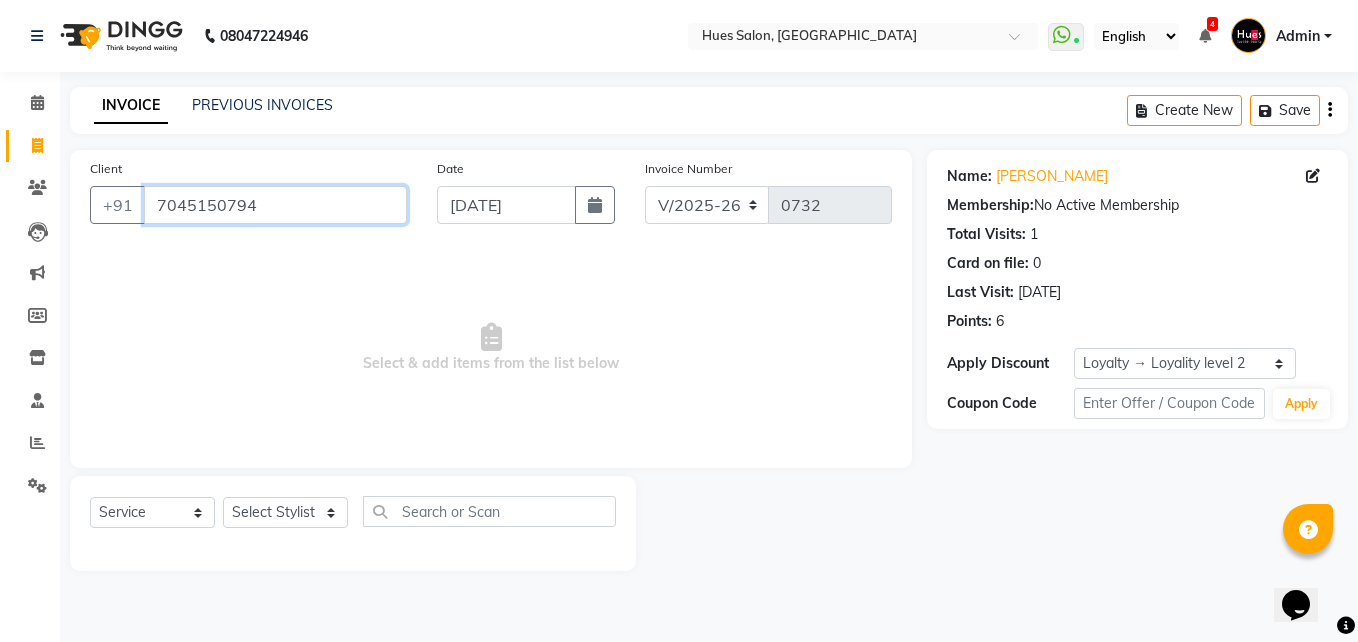 drag, startPoint x: 271, startPoint y: 206, endPoint x: 4, endPoint y: 251, distance: 270.7656 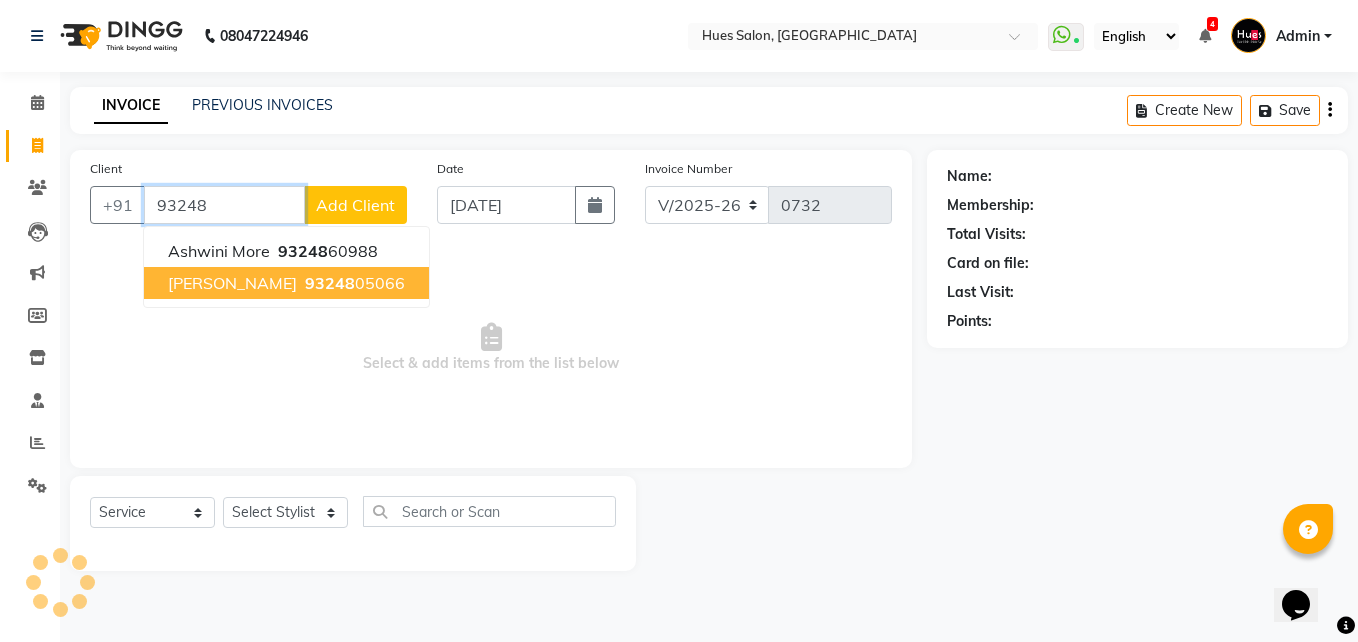 click on "[PERSON_NAME]" at bounding box center (232, 283) 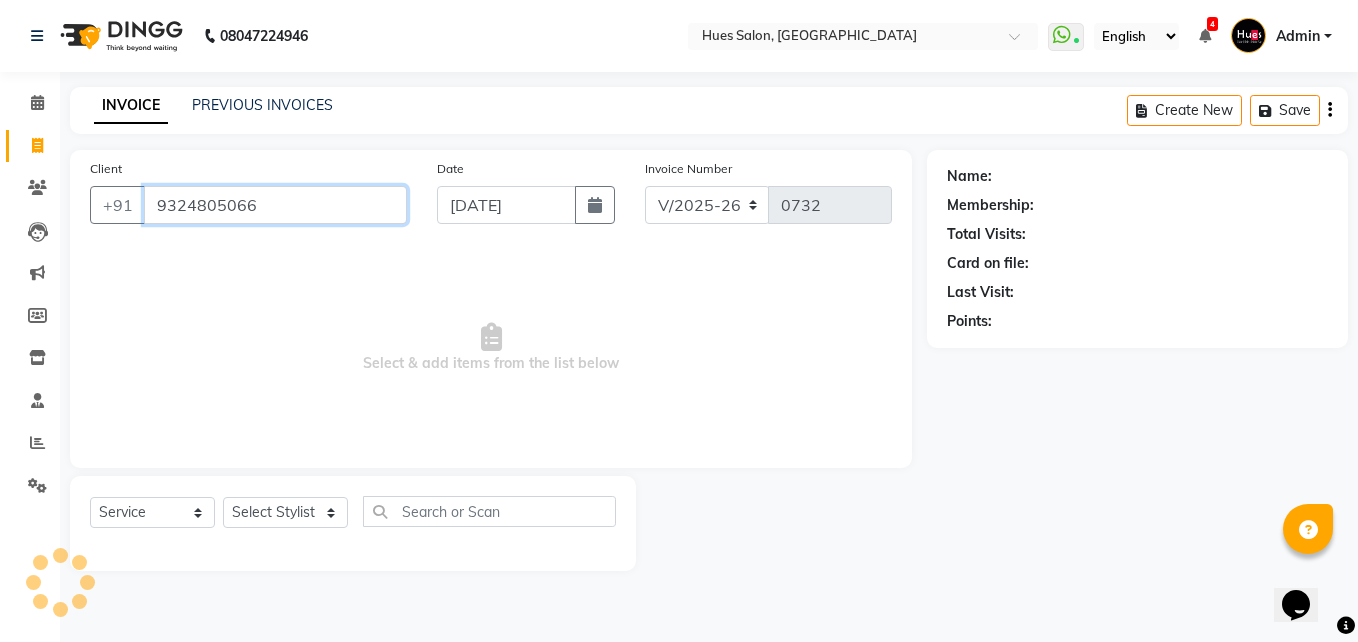 type on "9324805066" 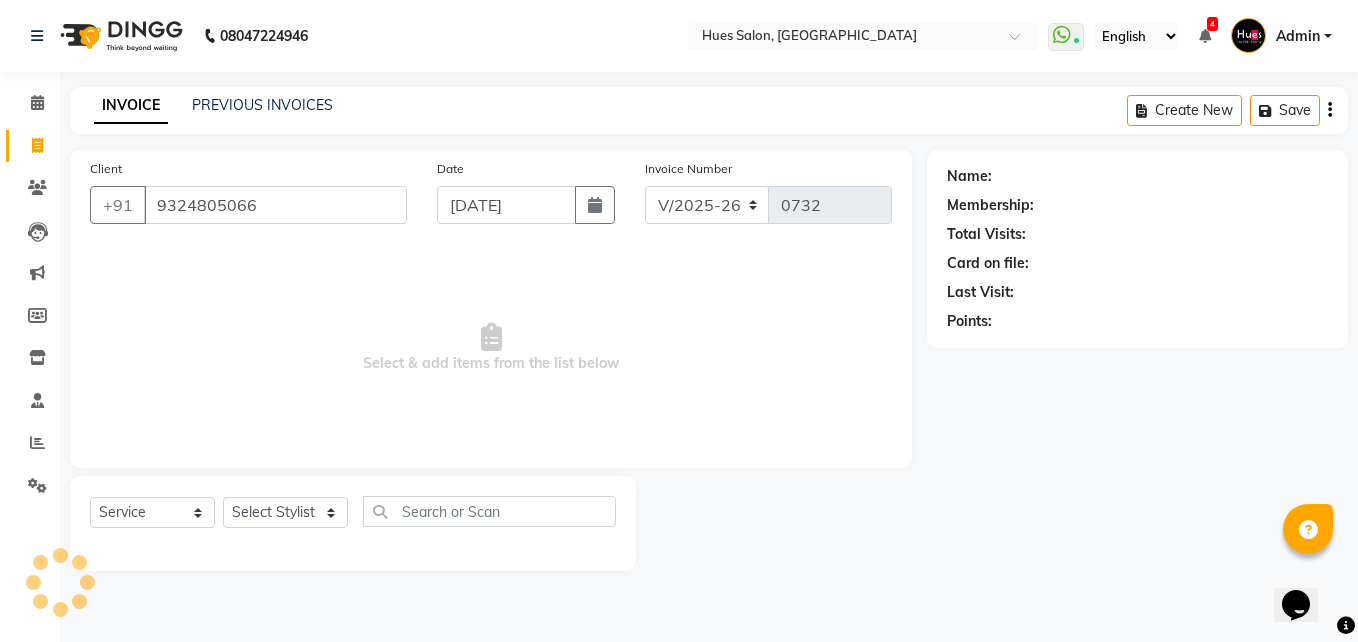 select on "1: Object" 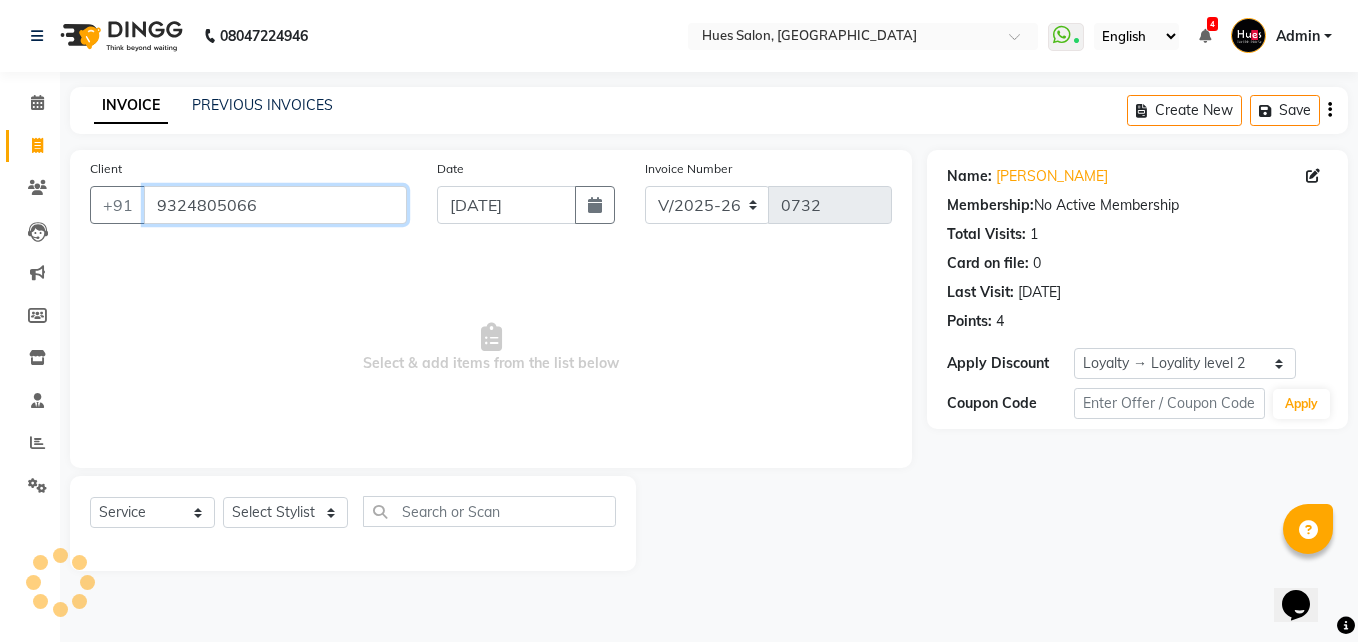 click on "9324805066" at bounding box center [275, 205] 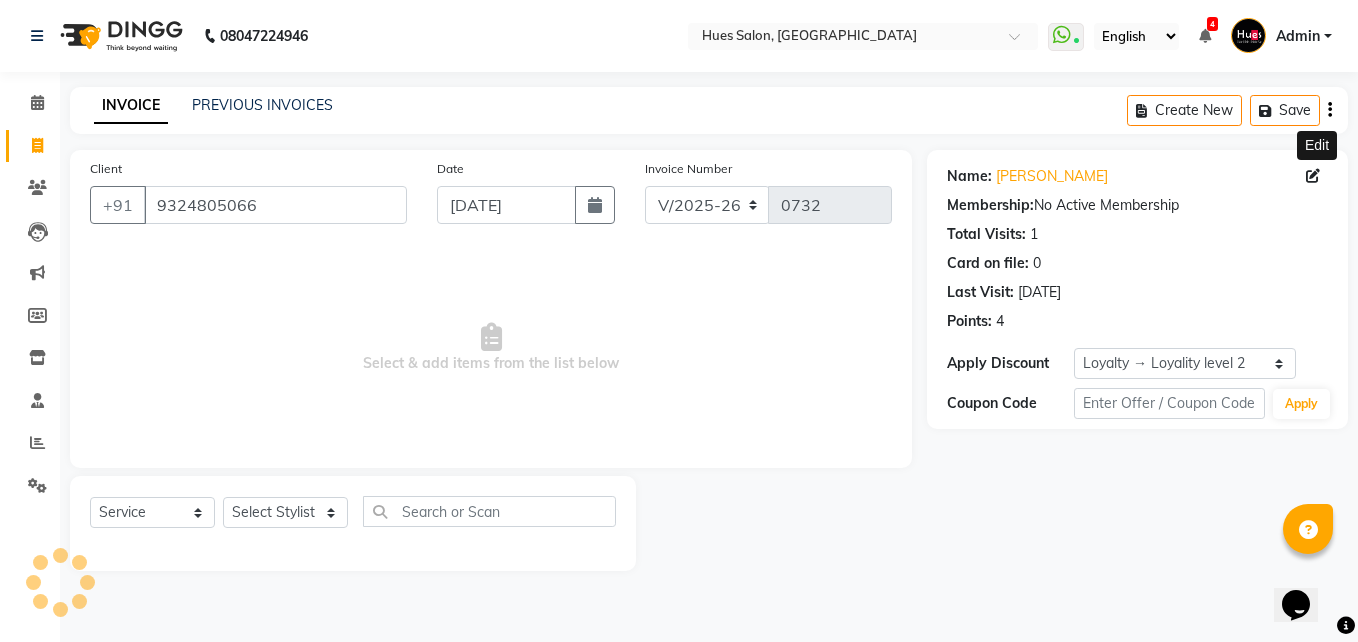 click 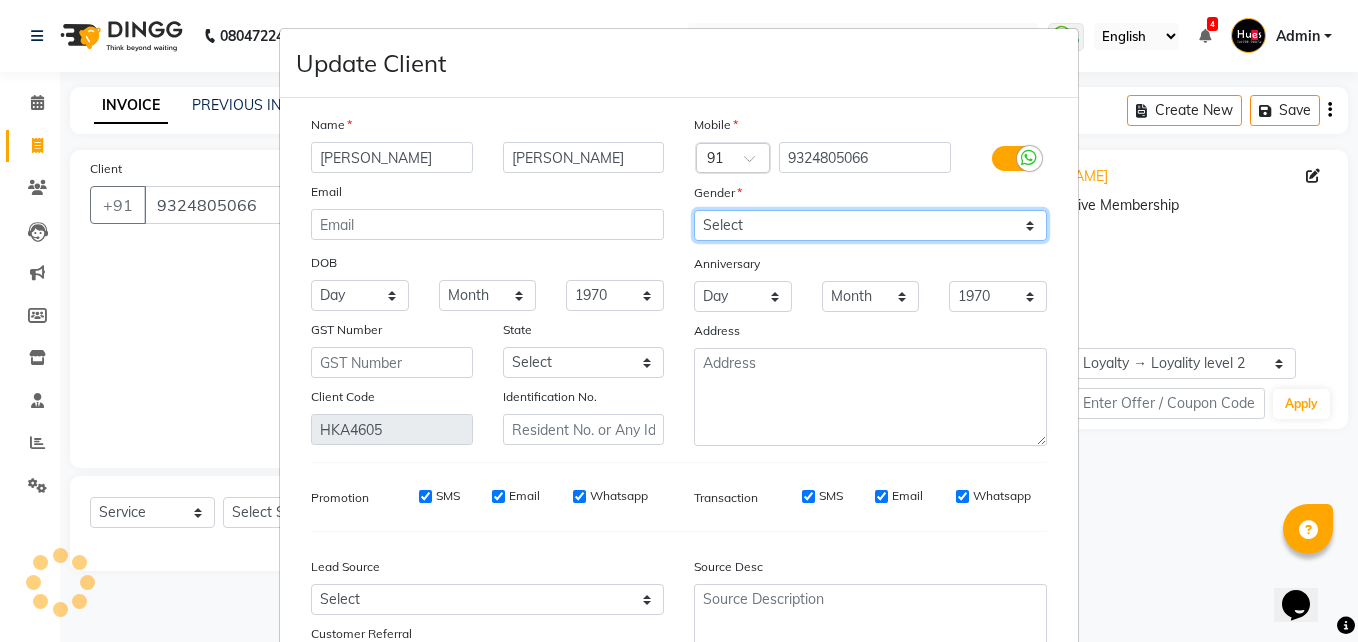 click on "Select [DEMOGRAPHIC_DATA] [DEMOGRAPHIC_DATA] Other Prefer Not To Say" at bounding box center (870, 225) 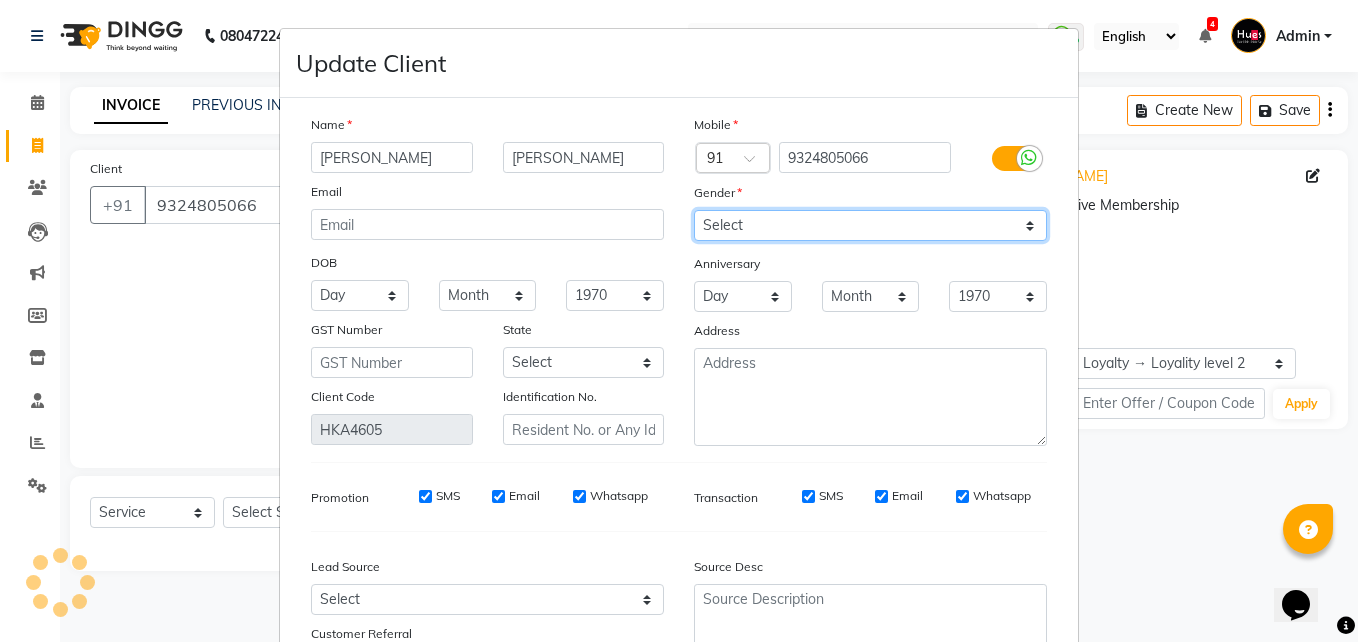 select on "[DEMOGRAPHIC_DATA]" 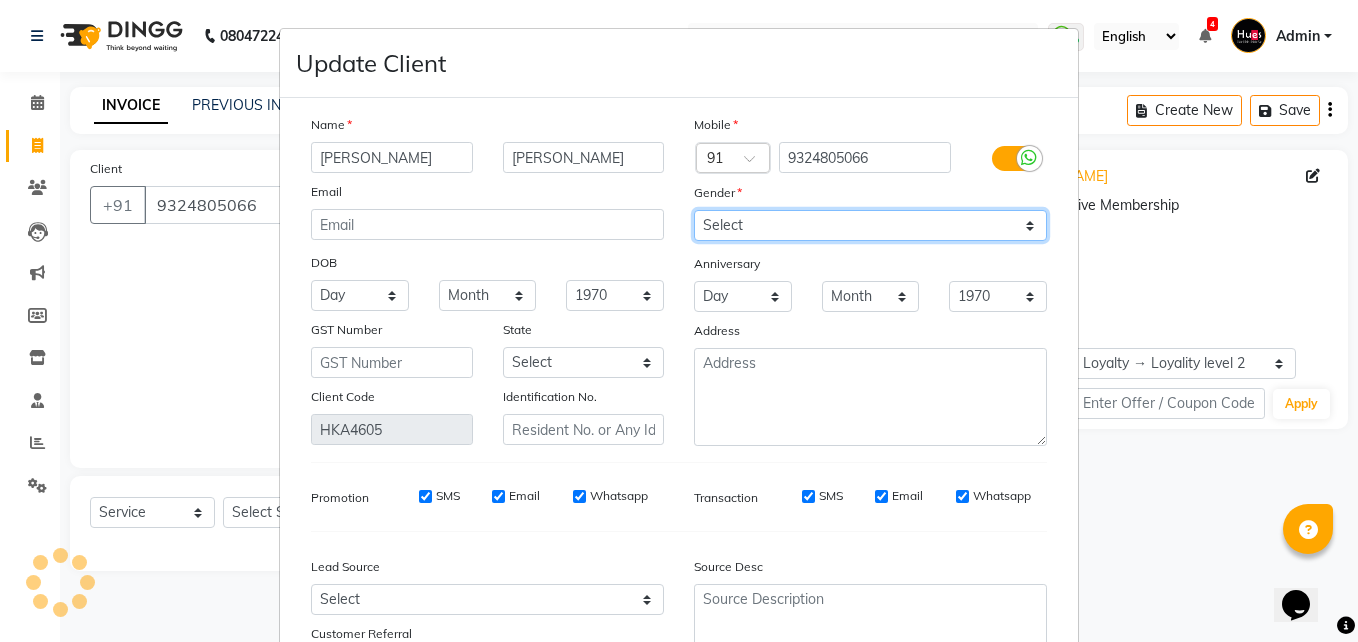 click on "Select [DEMOGRAPHIC_DATA] [DEMOGRAPHIC_DATA] Other Prefer Not To Say" at bounding box center (870, 225) 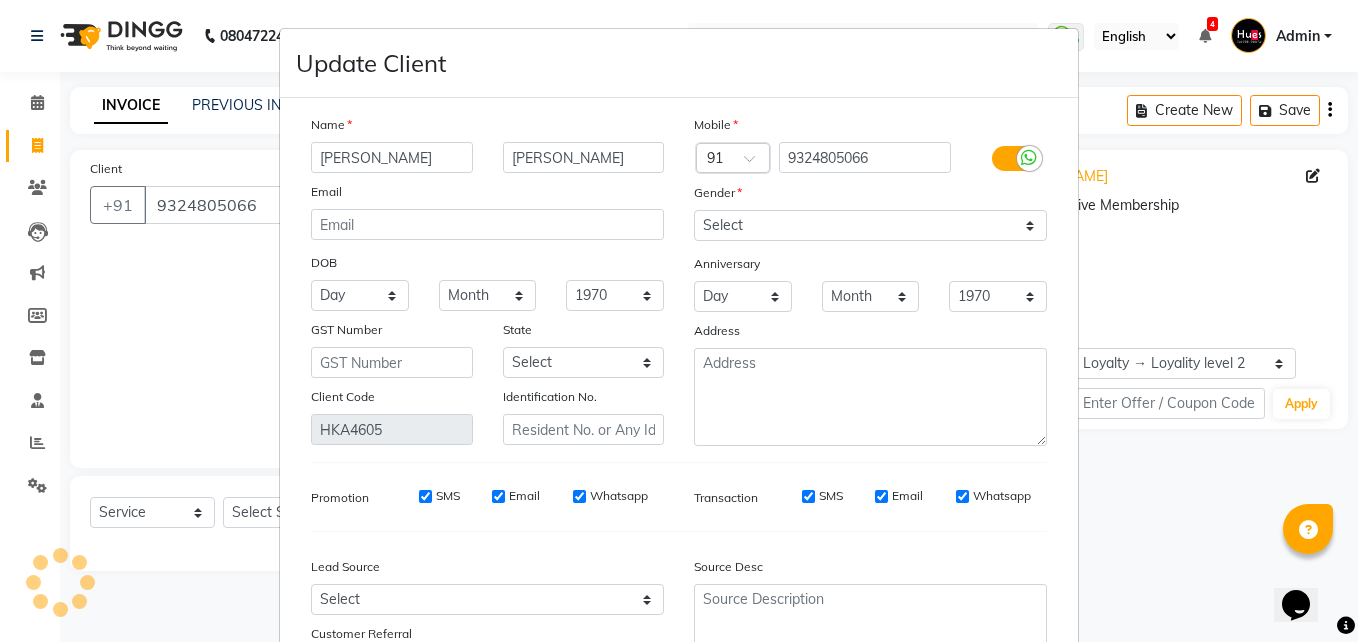 scroll, scrollTop: 171, scrollLeft: 0, axis: vertical 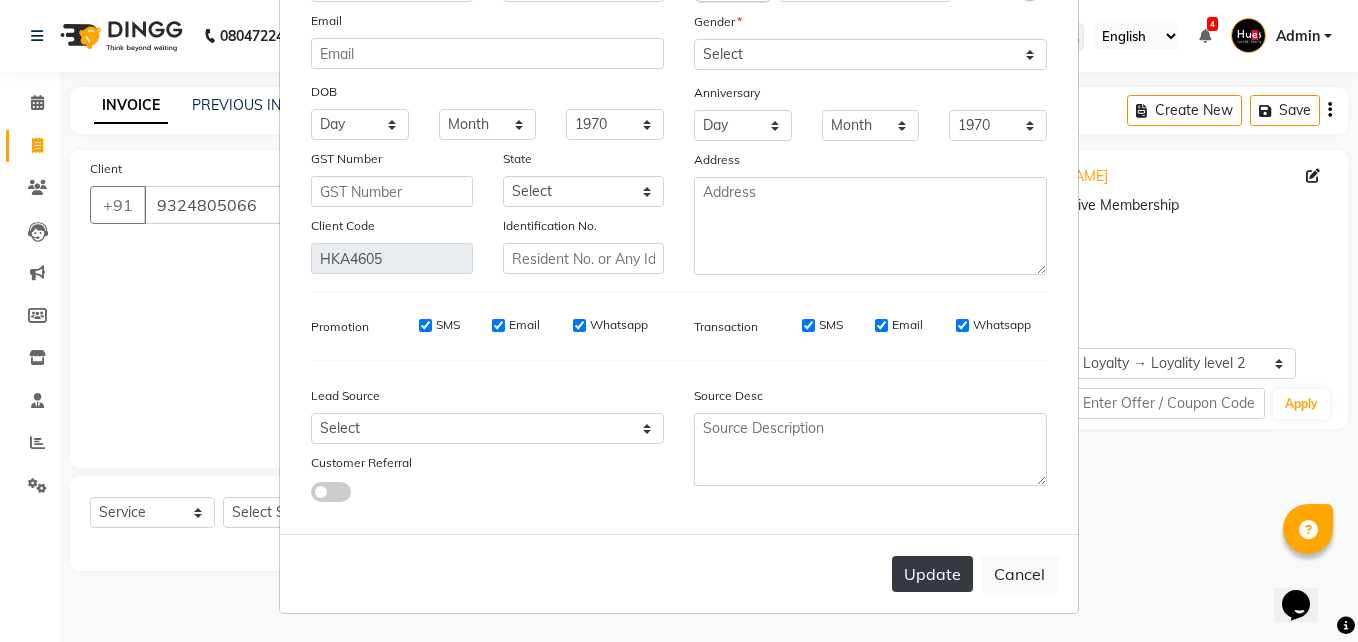 click on "Update" at bounding box center [932, 574] 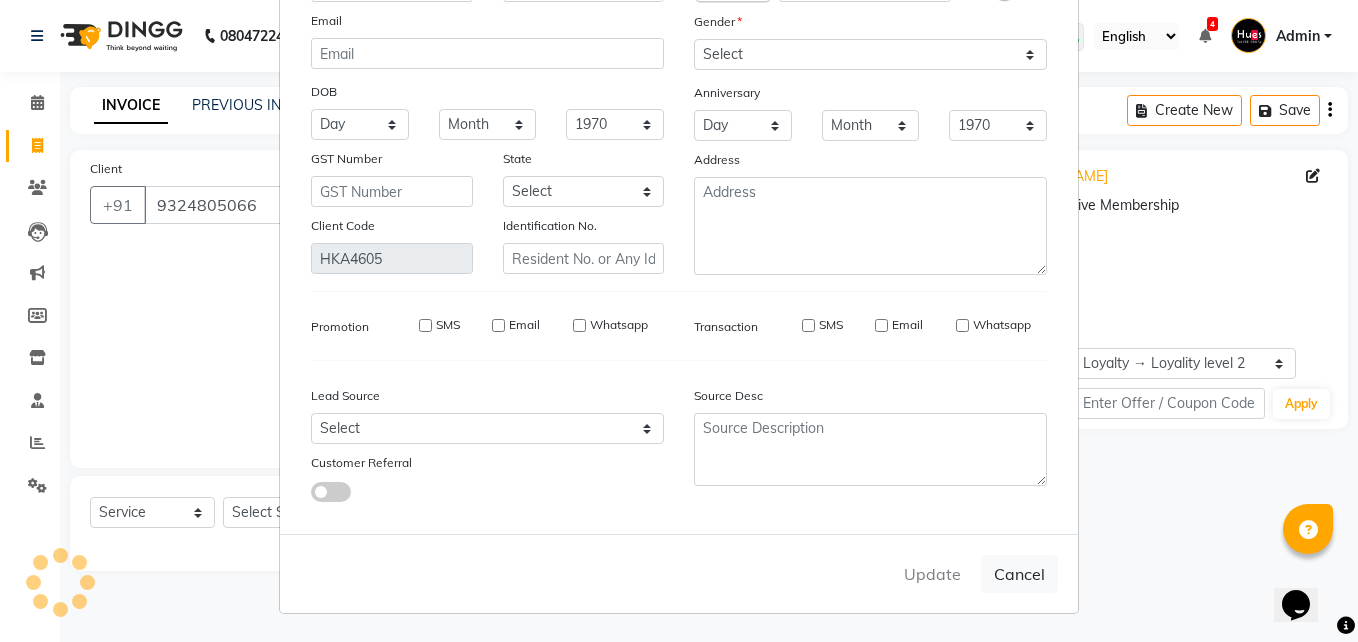 type 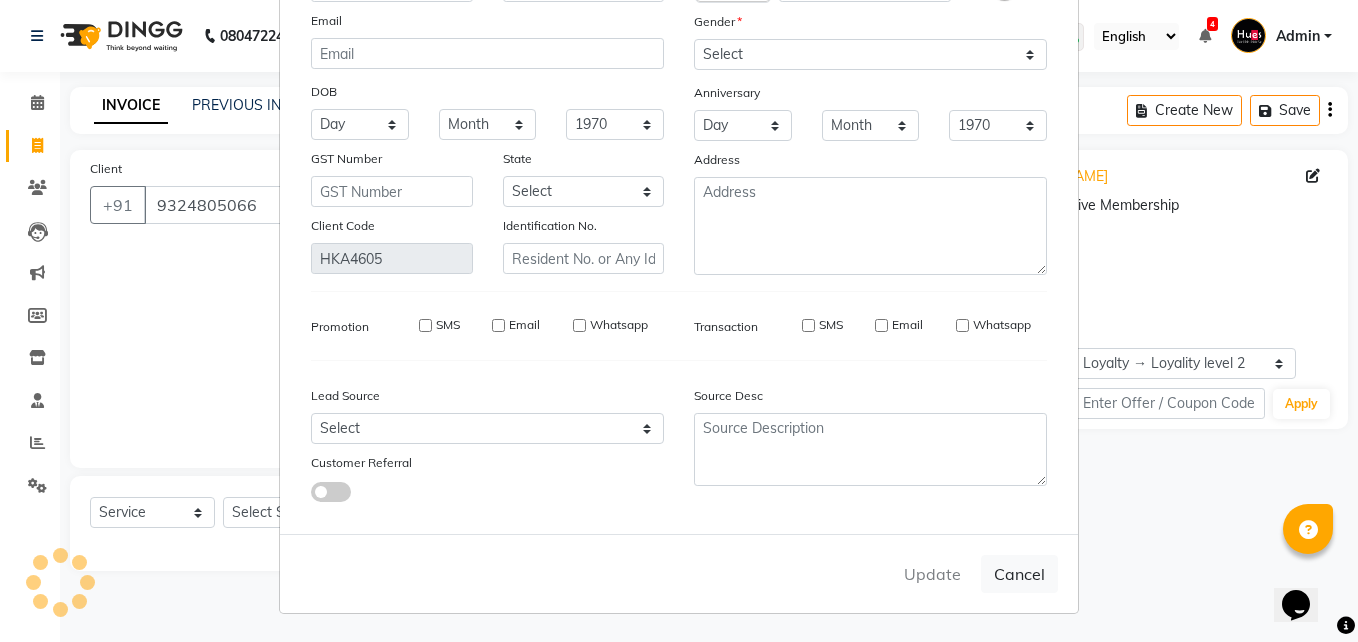 type 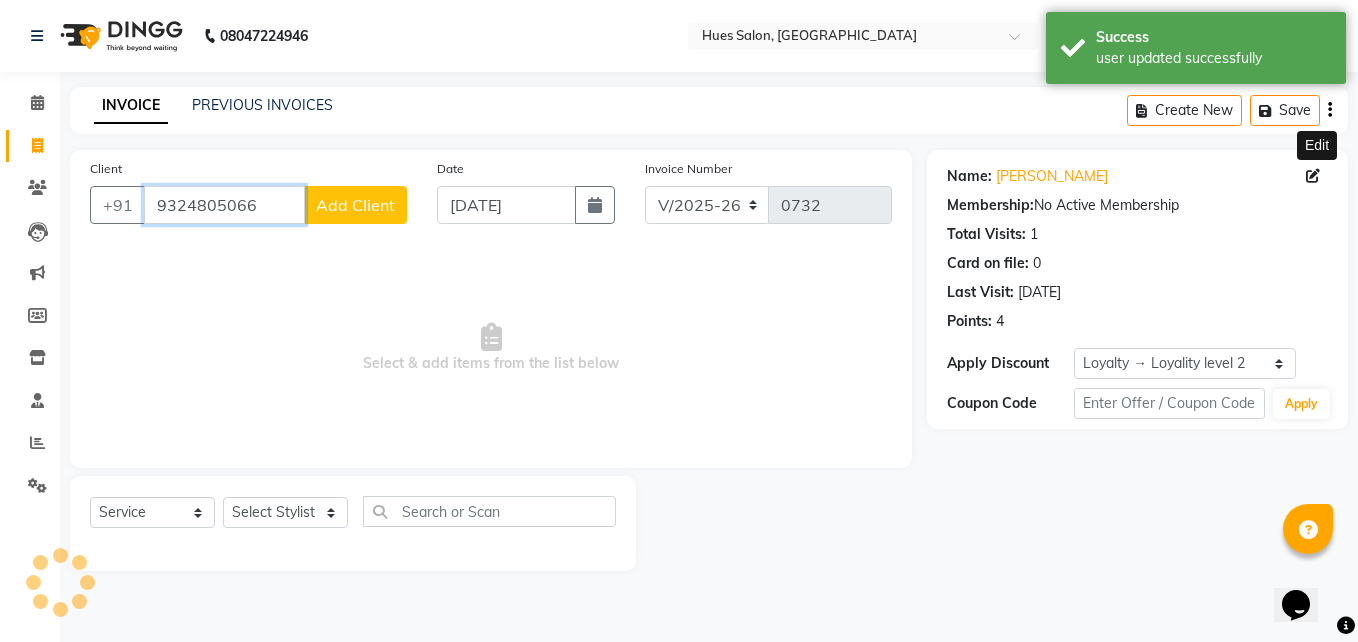 click on "9324805066" at bounding box center (224, 205) 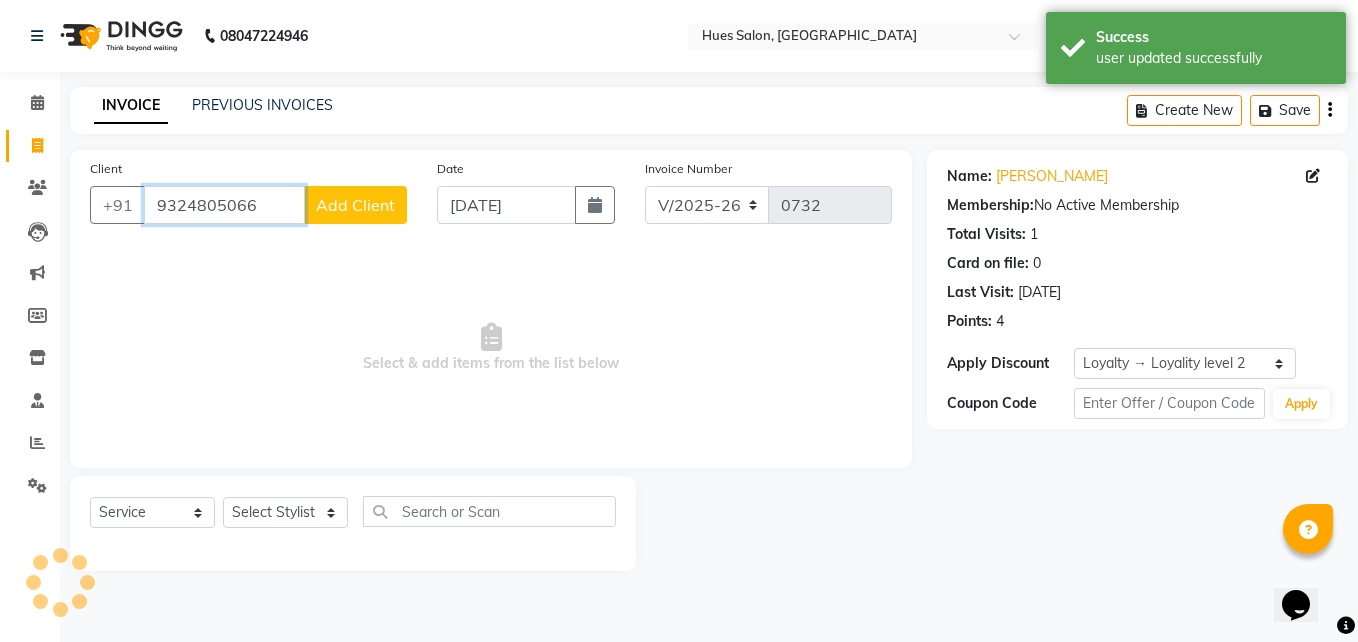 click on "9324805066" at bounding box center (224, 205) 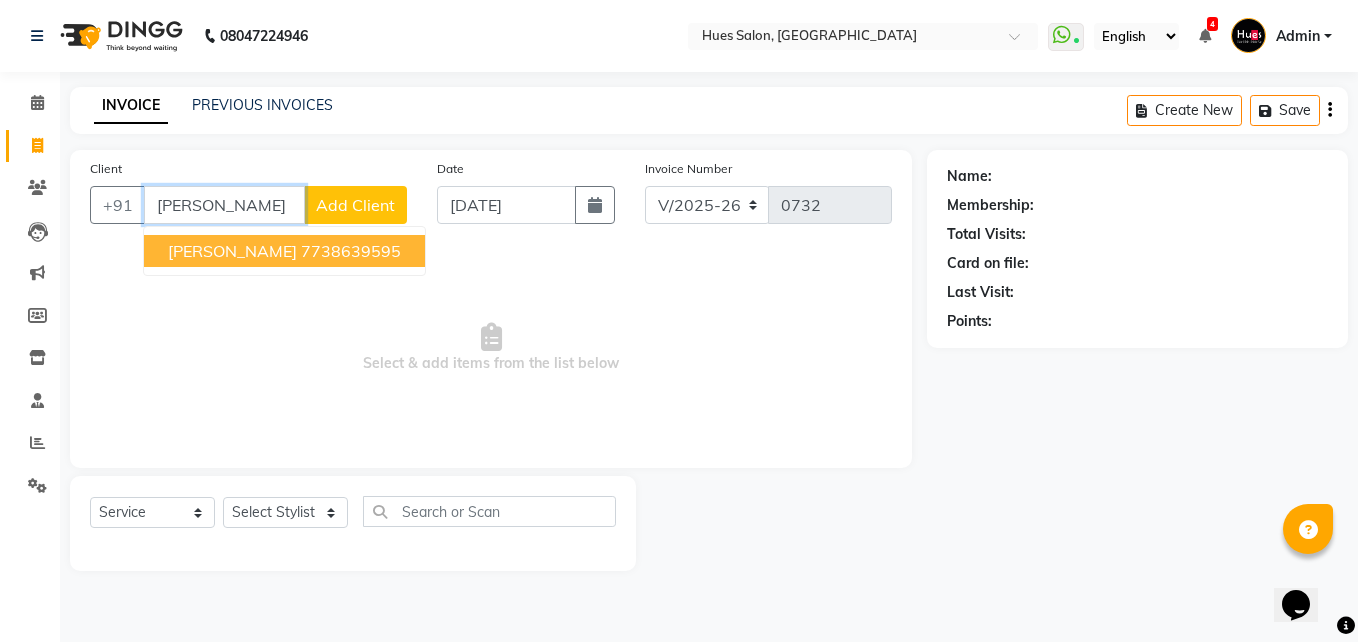 click on "[PERSON_NAME]" at bounding box center (232, 251) 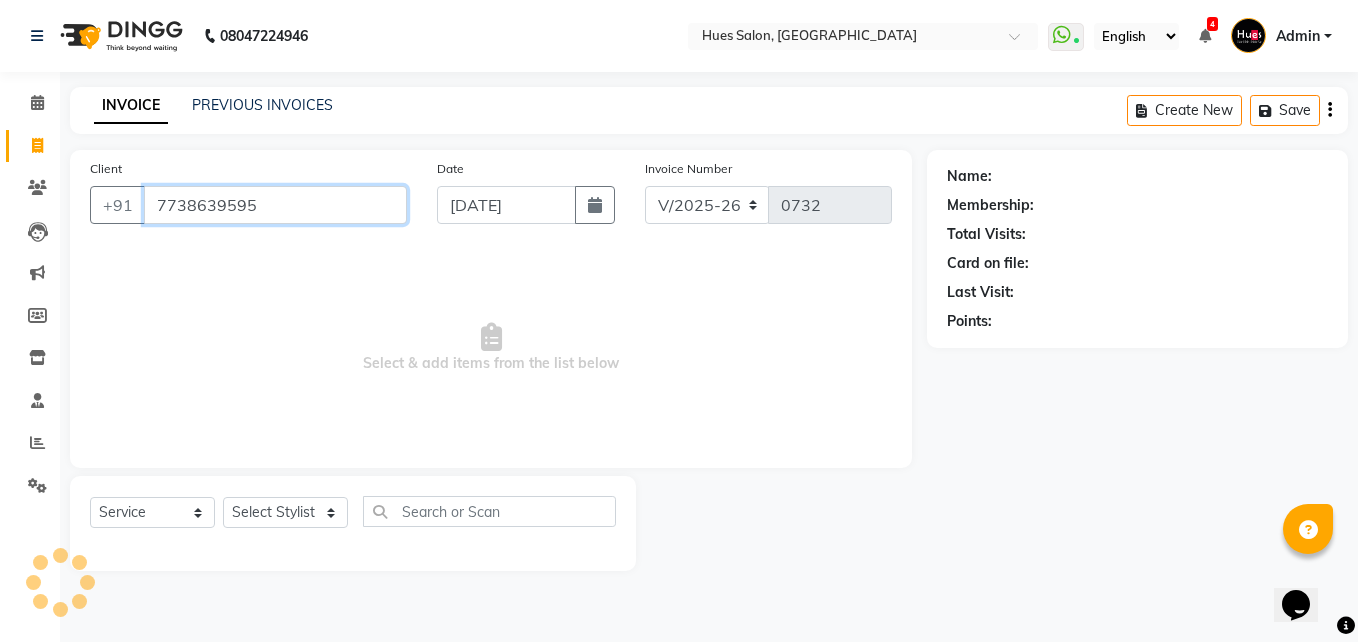 type 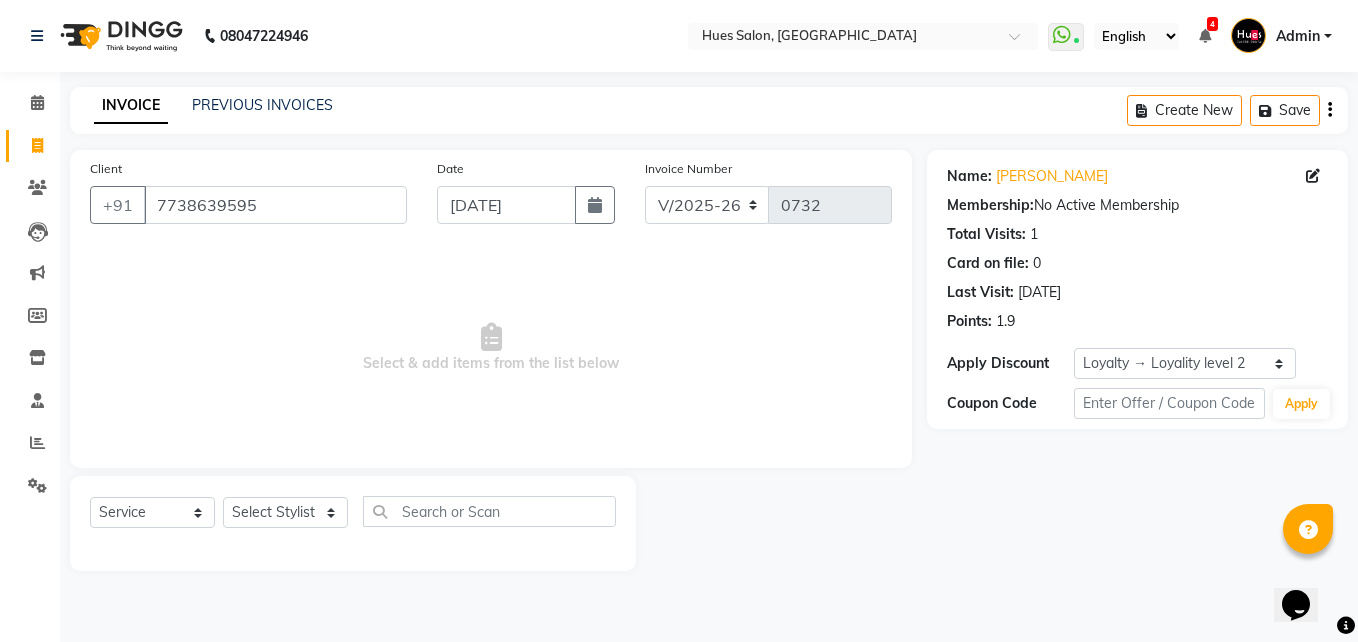 click on "Select & add items from the list below" at bounding box center (491, 348) 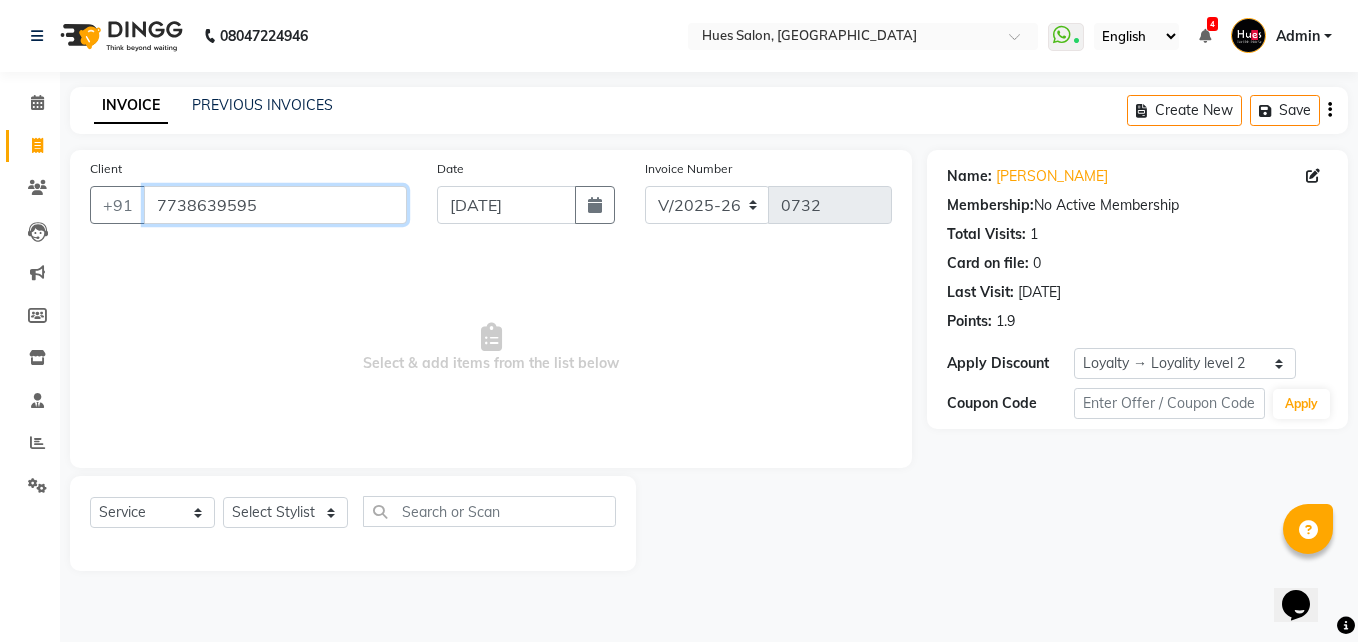 drag, startPoint x: 280, startPoint y: 203, endPoint x: 0, endPoint y: 277, distance: 289.61353 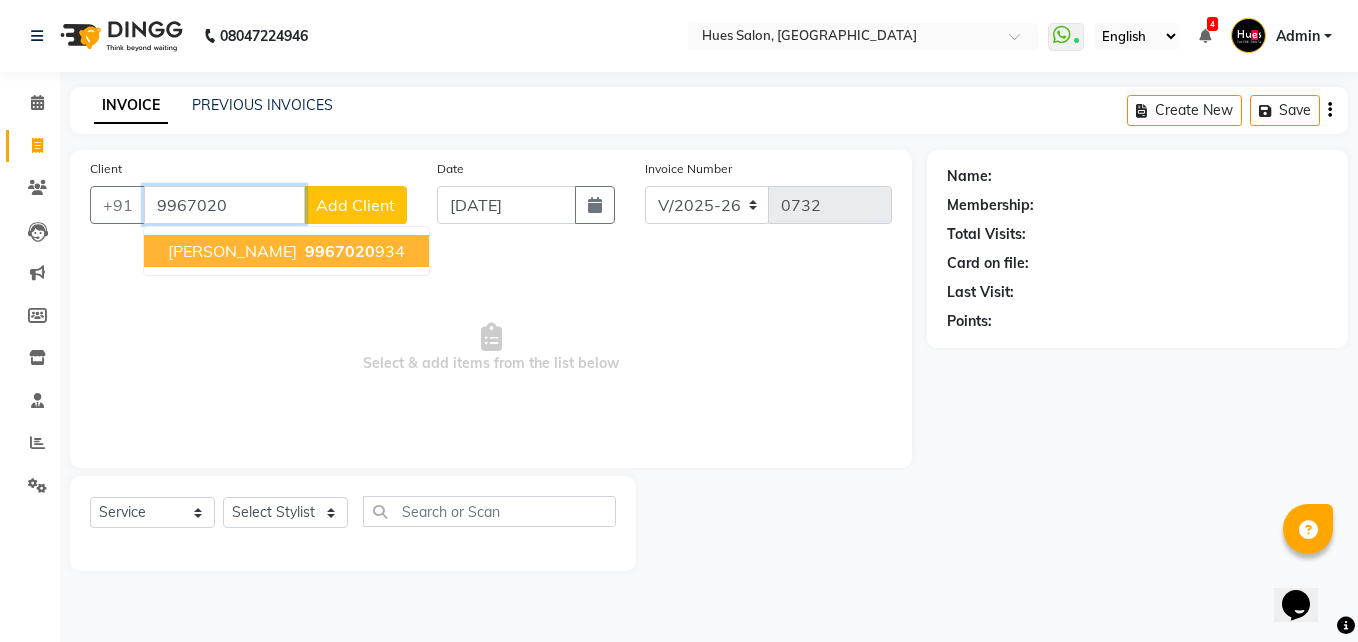 click on "[PERSON_NAME]" at bounding box center (232, 251) 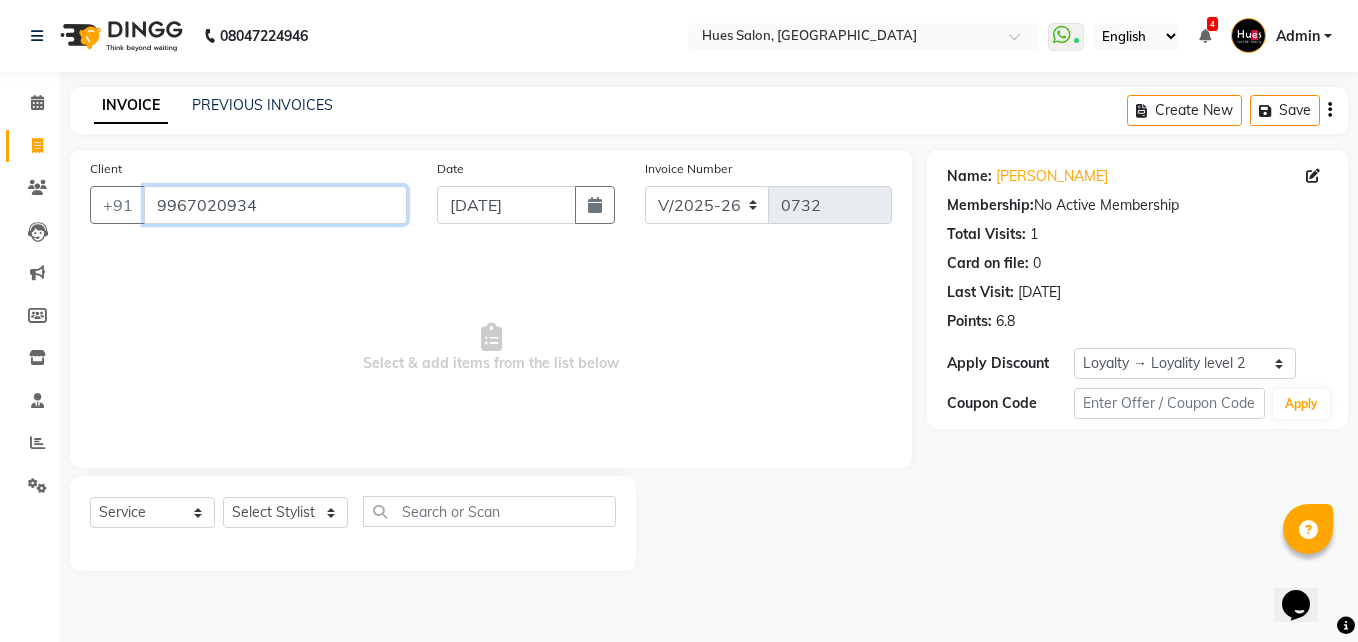 click on "9967020934" at bounding box center [275, 205] 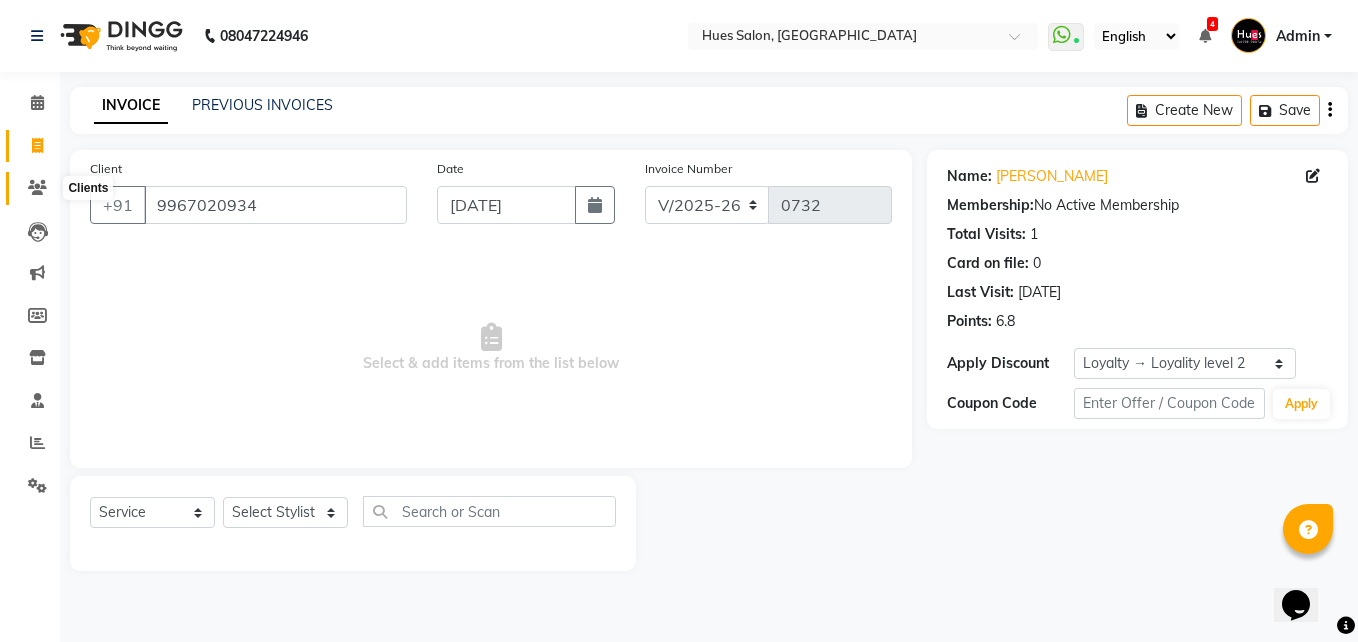 click 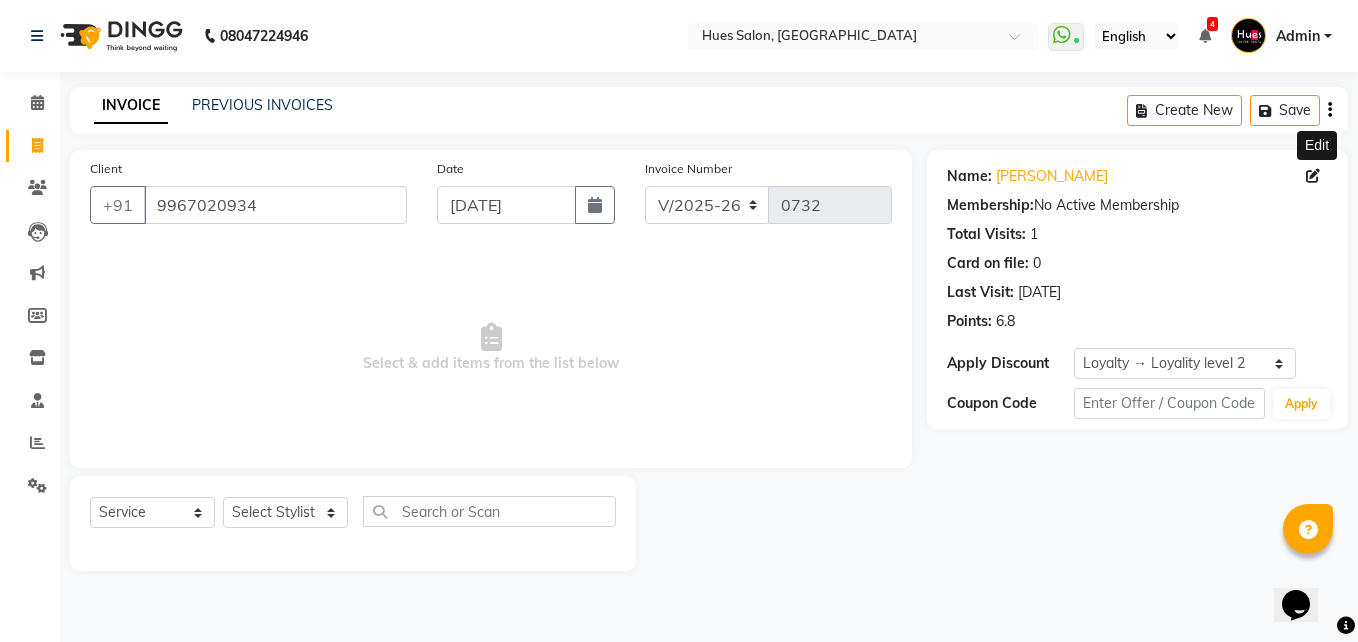 click 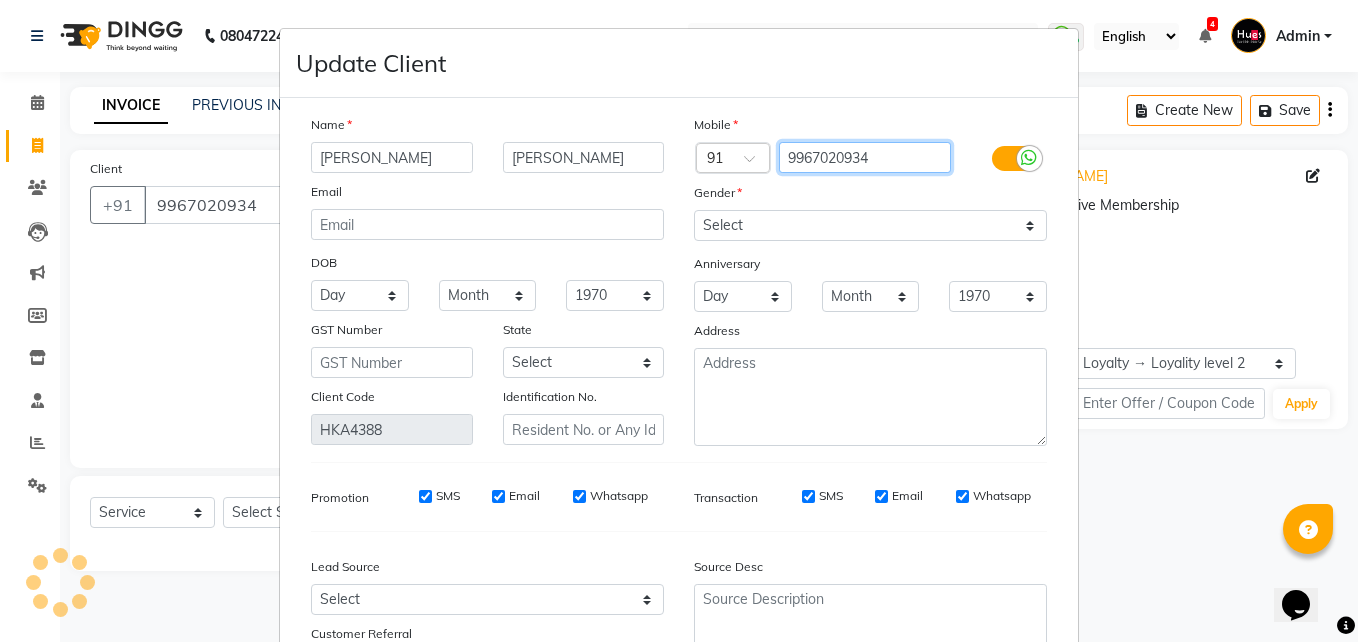 click on "9967020934" at bounding box center (865, 157) 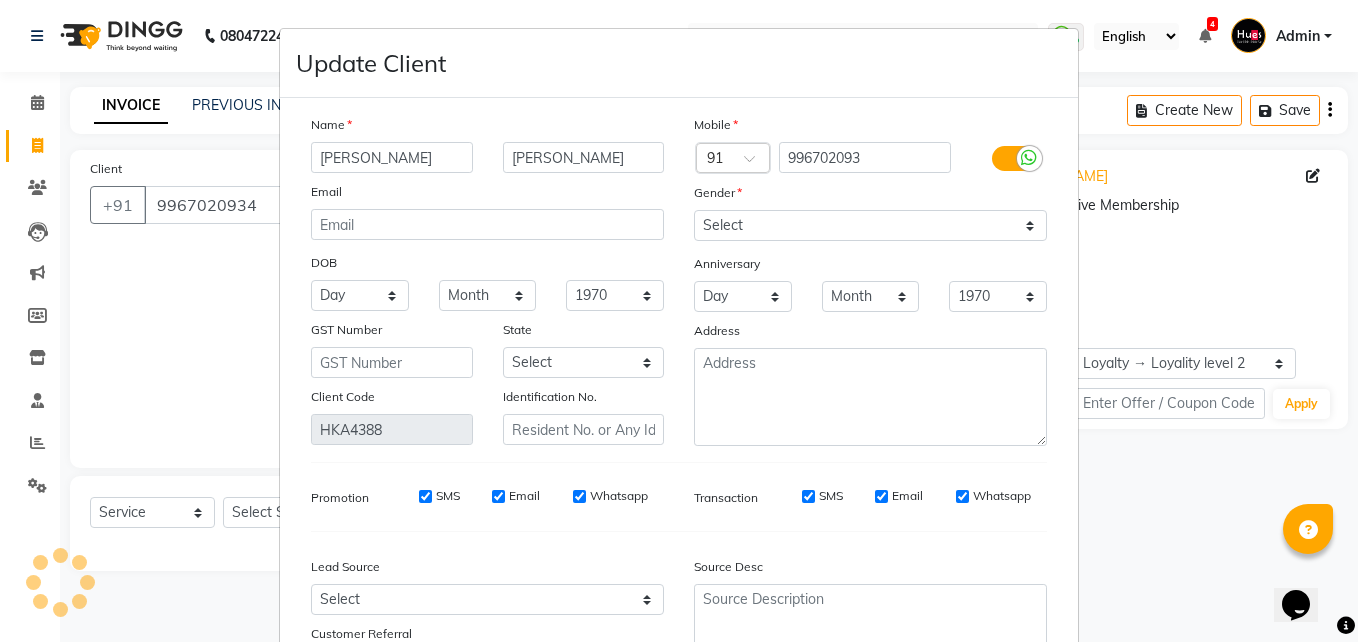scroll, scrollTop: 171, scrollLeft: 0, axis: vertical 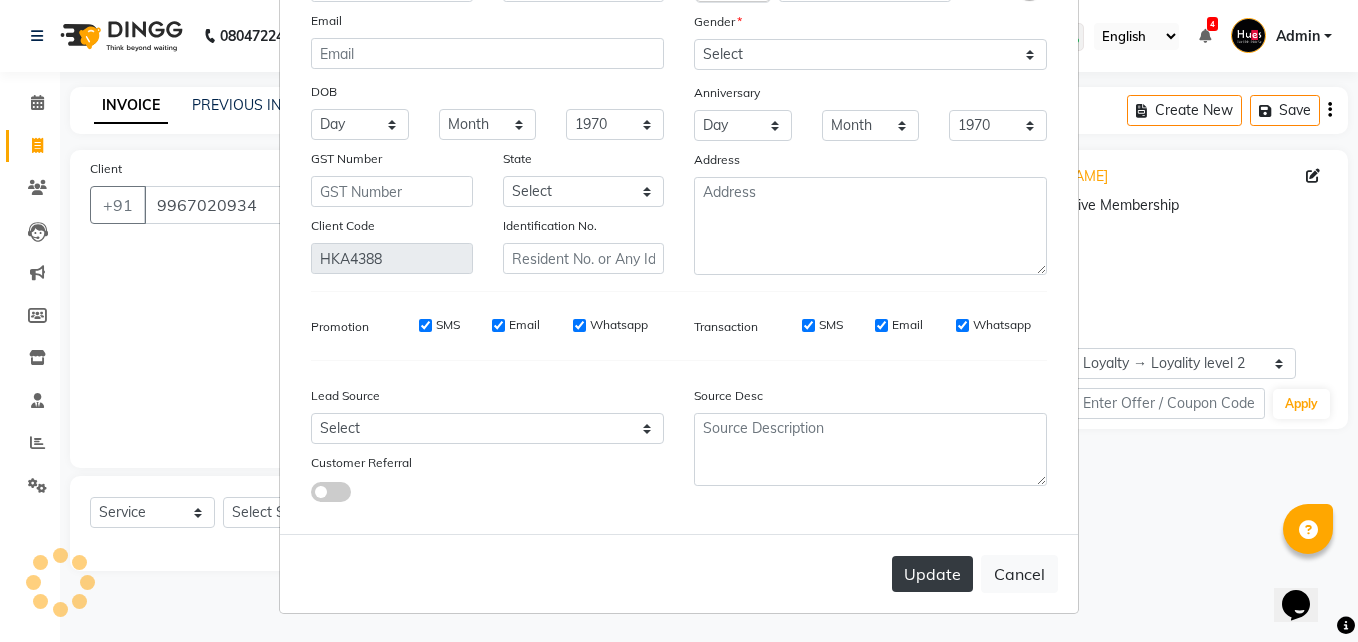 click on "Update" at bounding box center (932, 574) 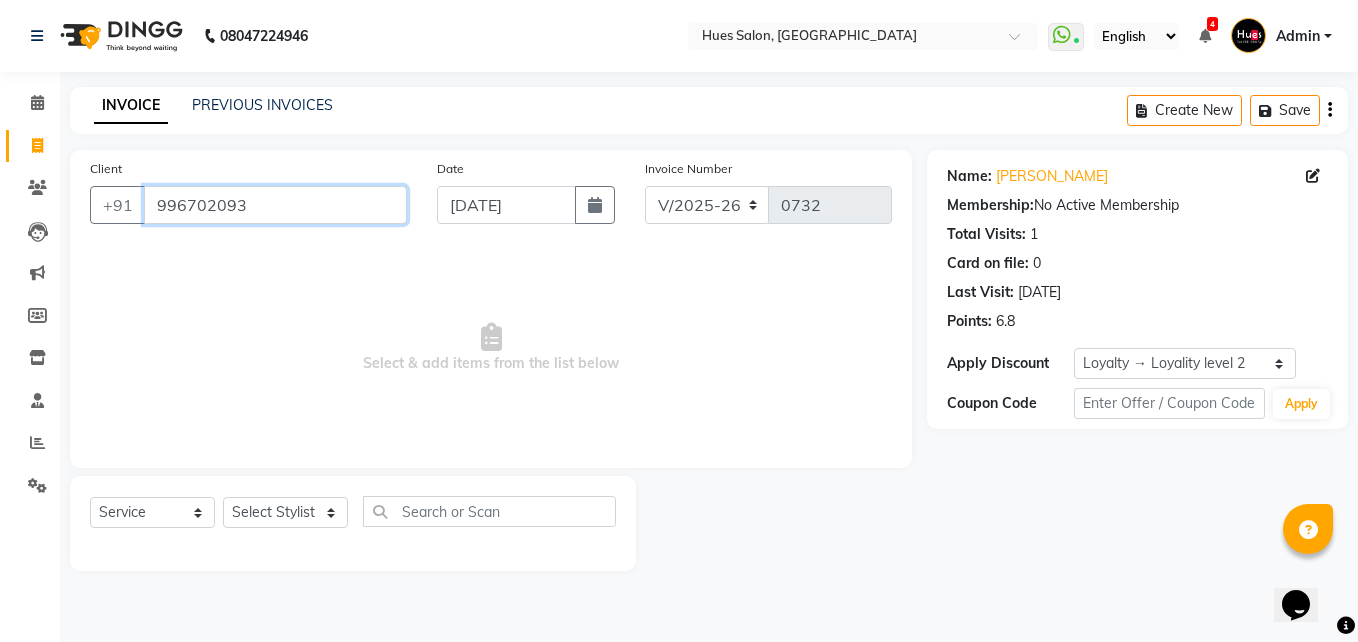 drag, startPoint x: 271, startPoint y: 201, endPoint x: 4, endPoint y: 217, distance: 267.47897 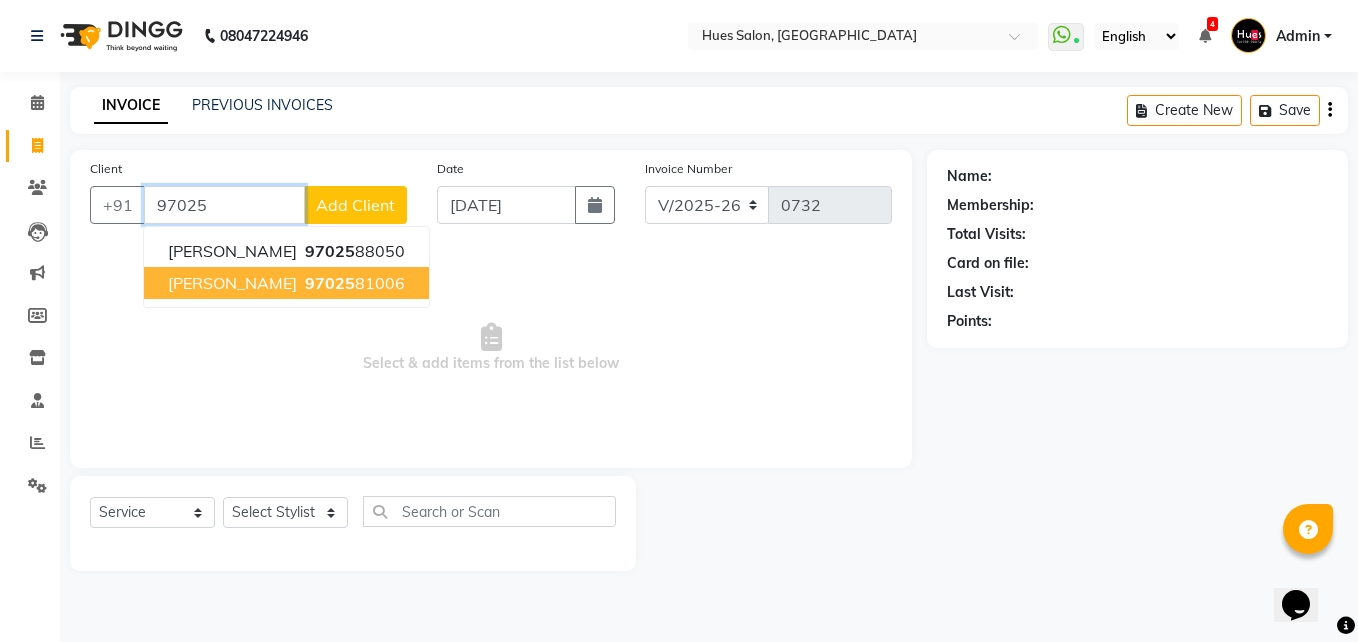 click on "97025" at bounding box center (330, 283) 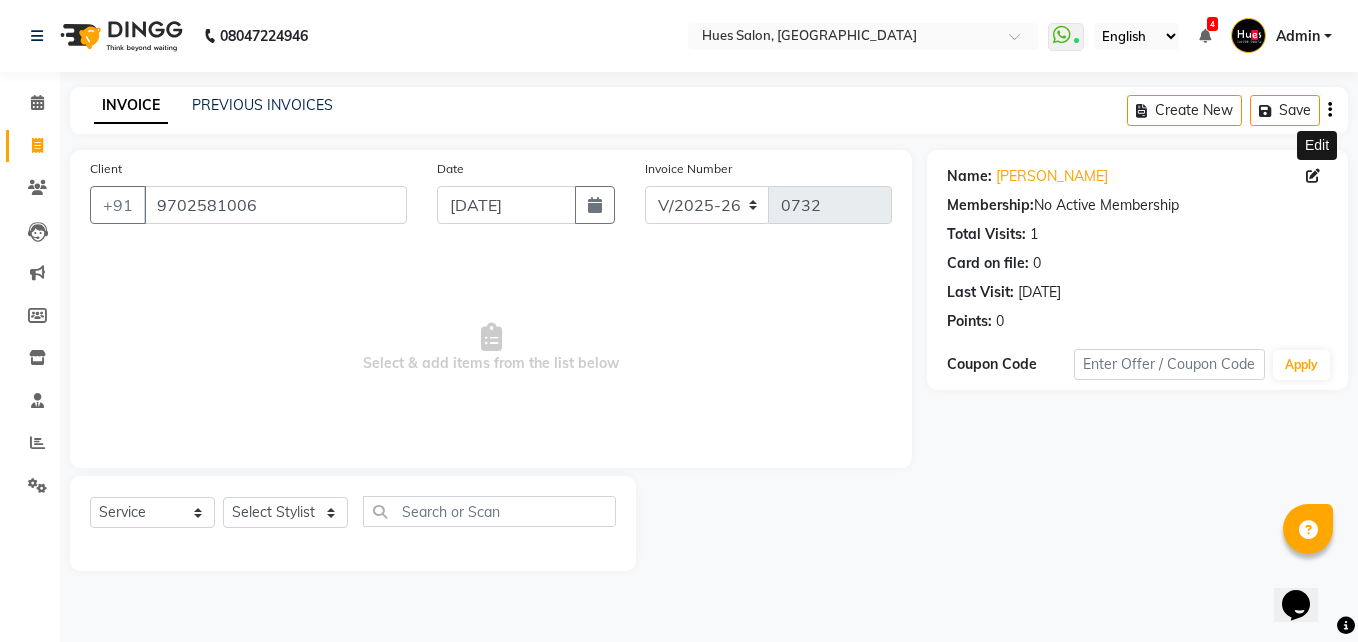 click 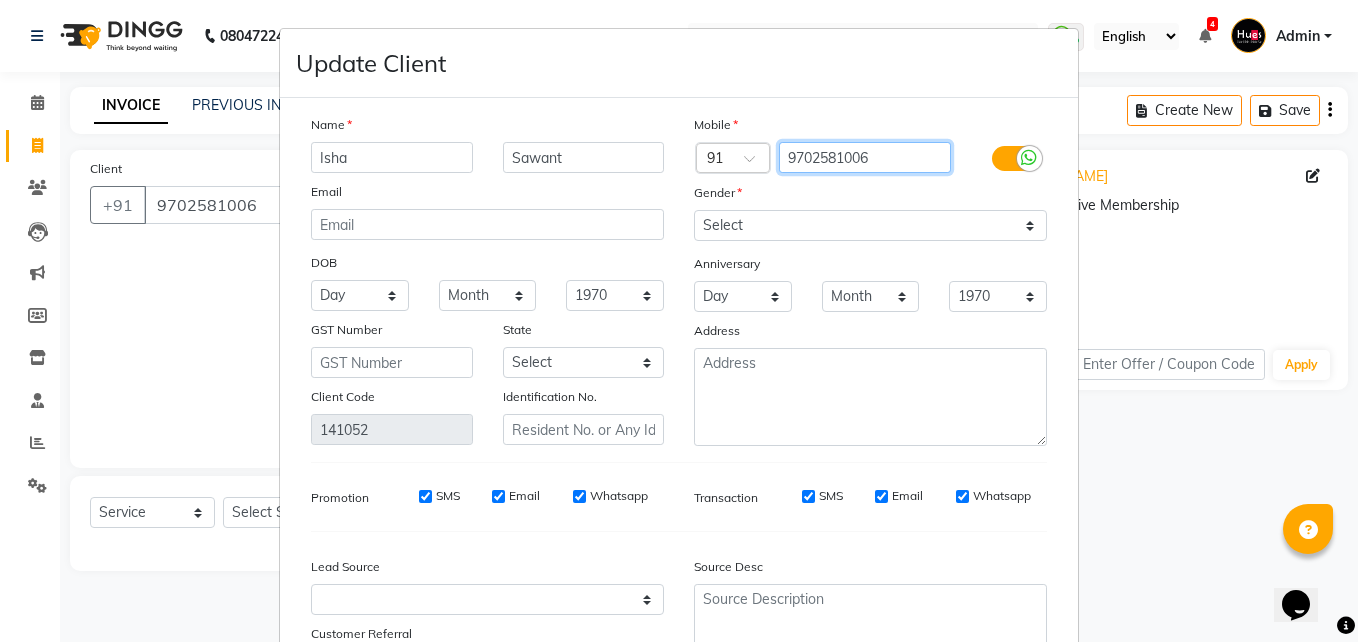 click on "9702581006" at bounding box center [865, 157] 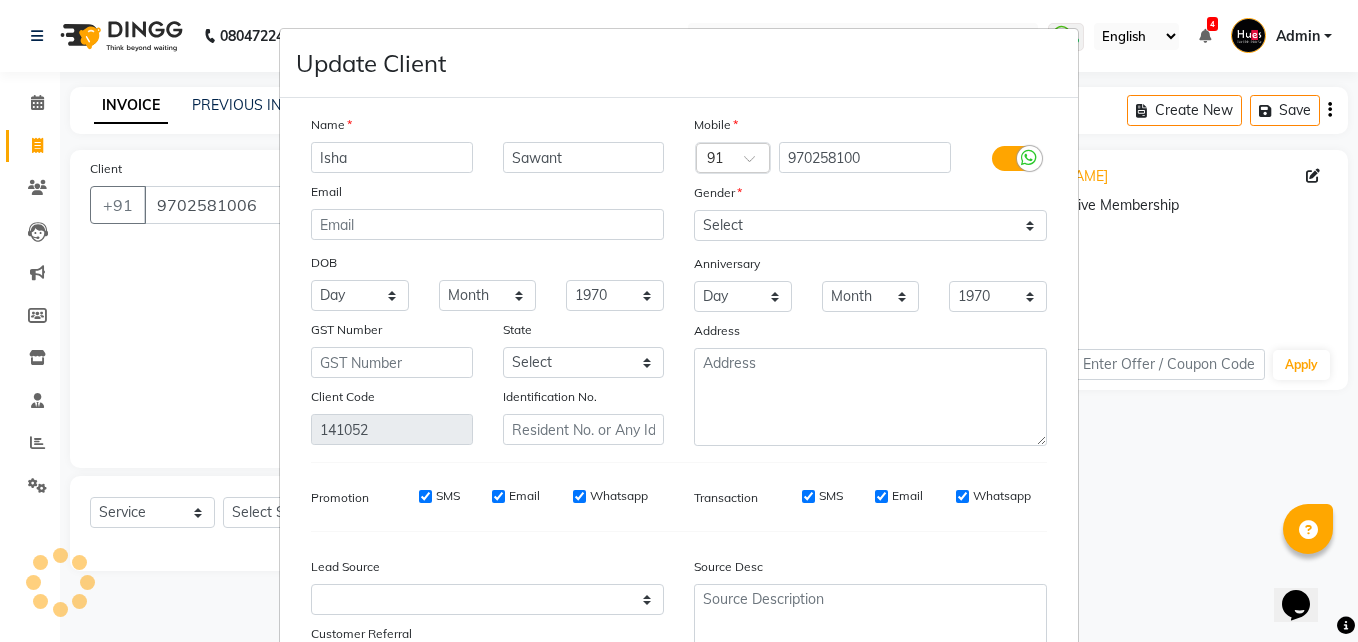 scroll, scrollTop: 171, scrollLeft: 0, axis: vertical 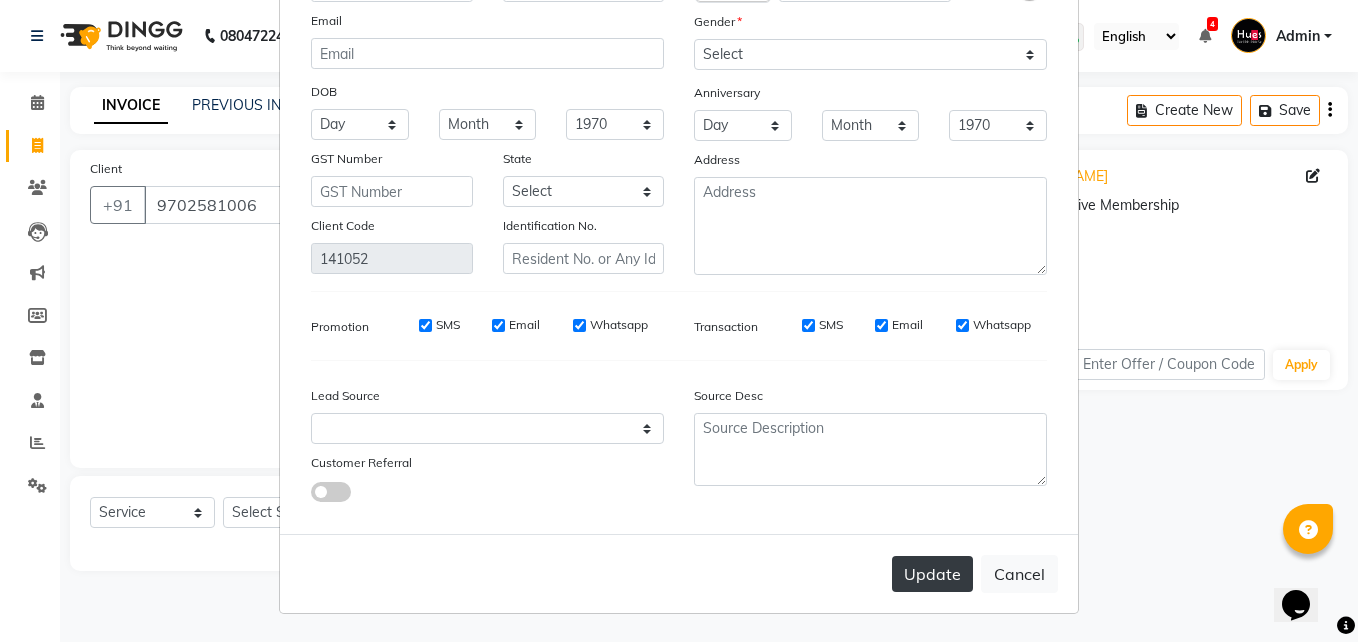 click on "Update" at bounding box center (932, 574) 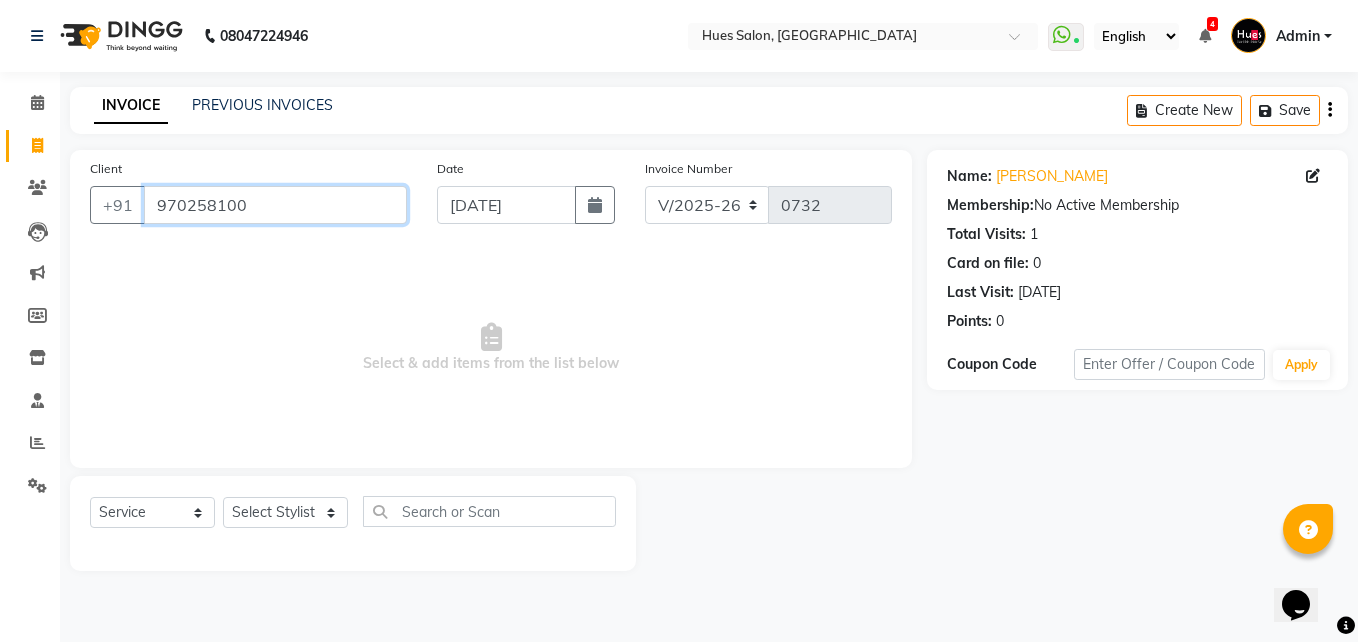 drag, startPoint x: 264, startPoint y: 209, endPoint x: 0, endPoint y: 251, distance: 267.32004 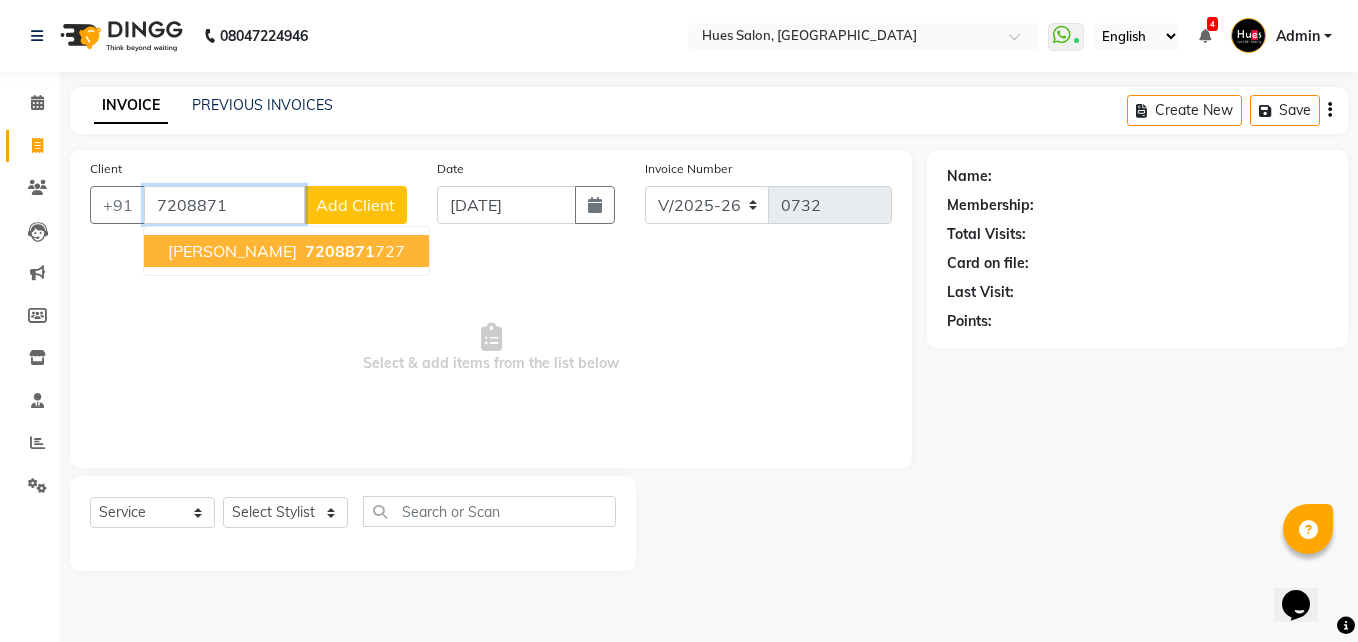 click on "[PERSON_NAME]" at bounding box center (232, 251) 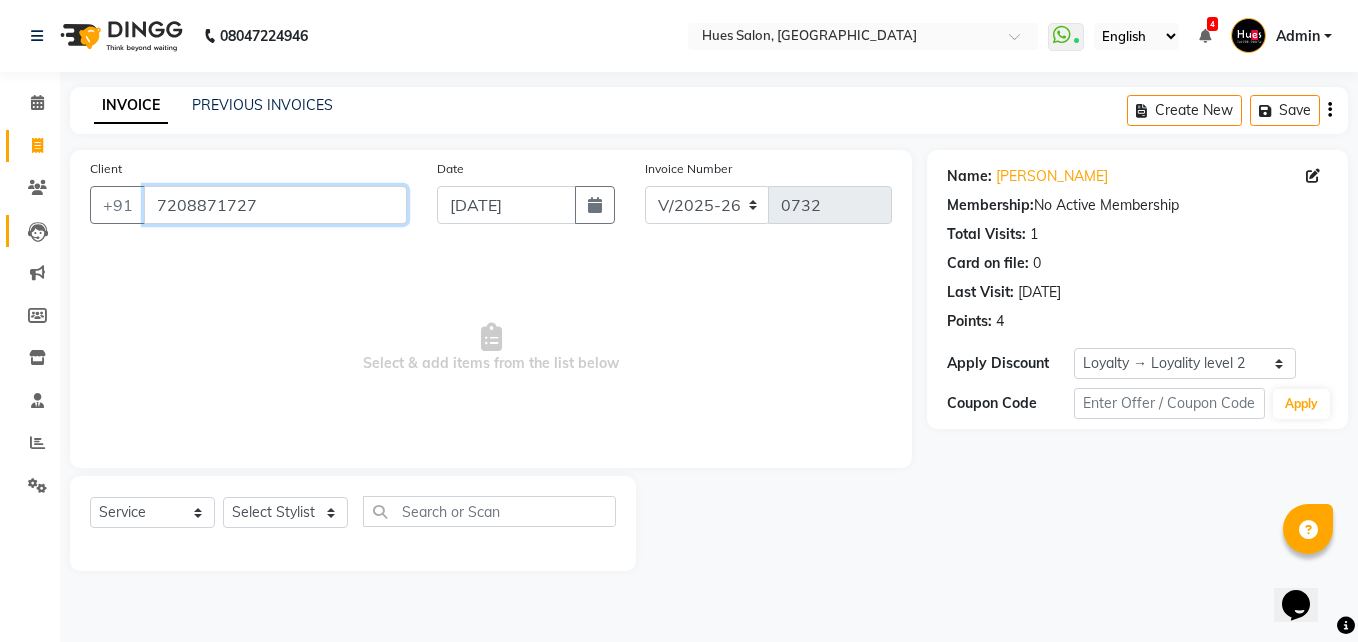 drag, startPoint x: 267, startPoint y: 209, endPoint x: 17, endPoint y: 235, distance: 251.34836 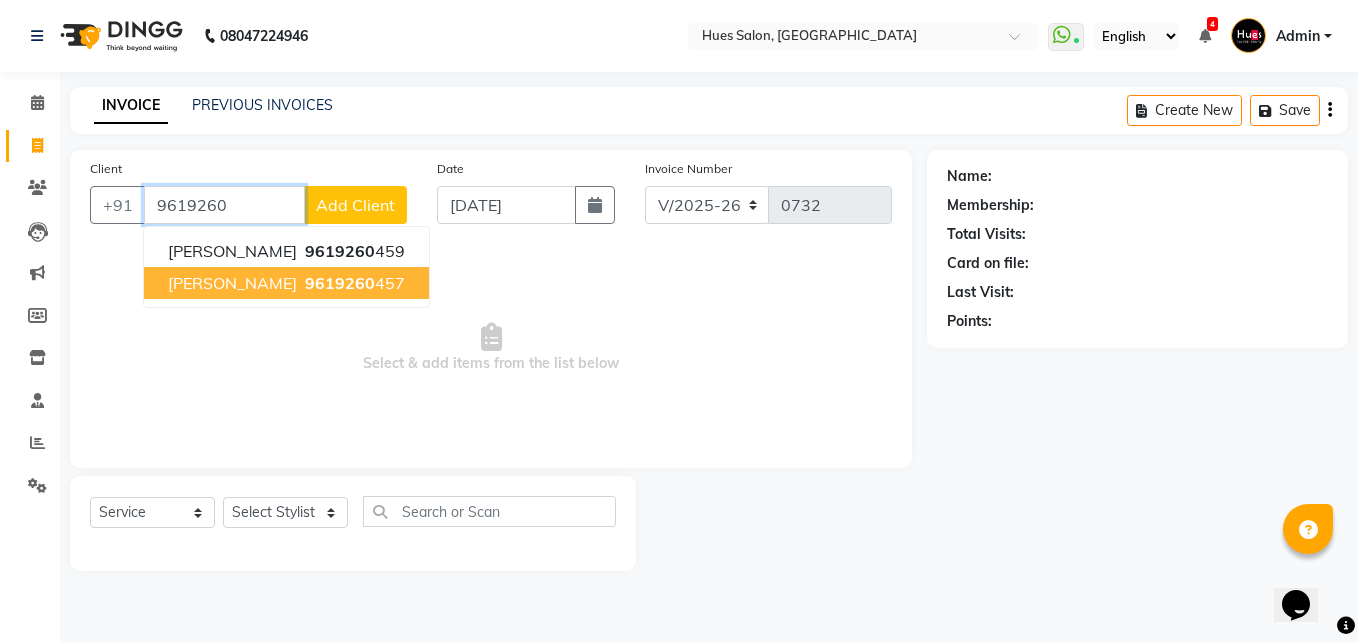 click on "[PERSON_NAME]   9619260 457" at bounding box center (286, 283) 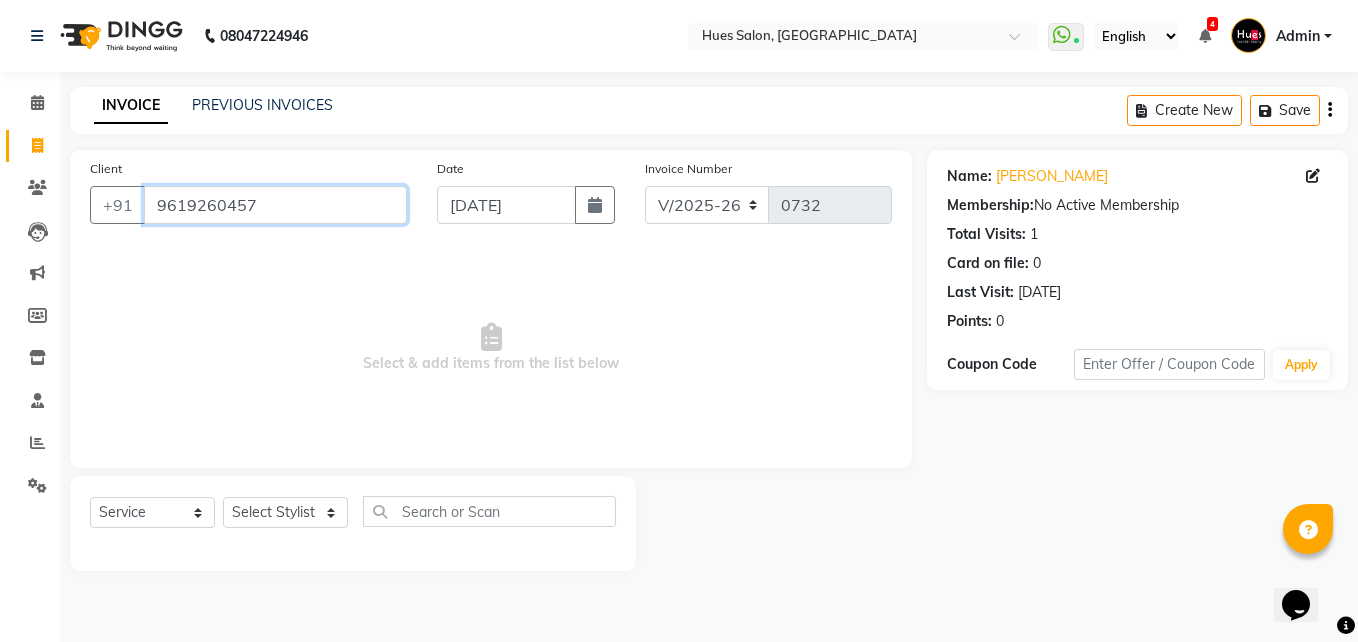 click on "9619260457" at bounding box center [275, 205] 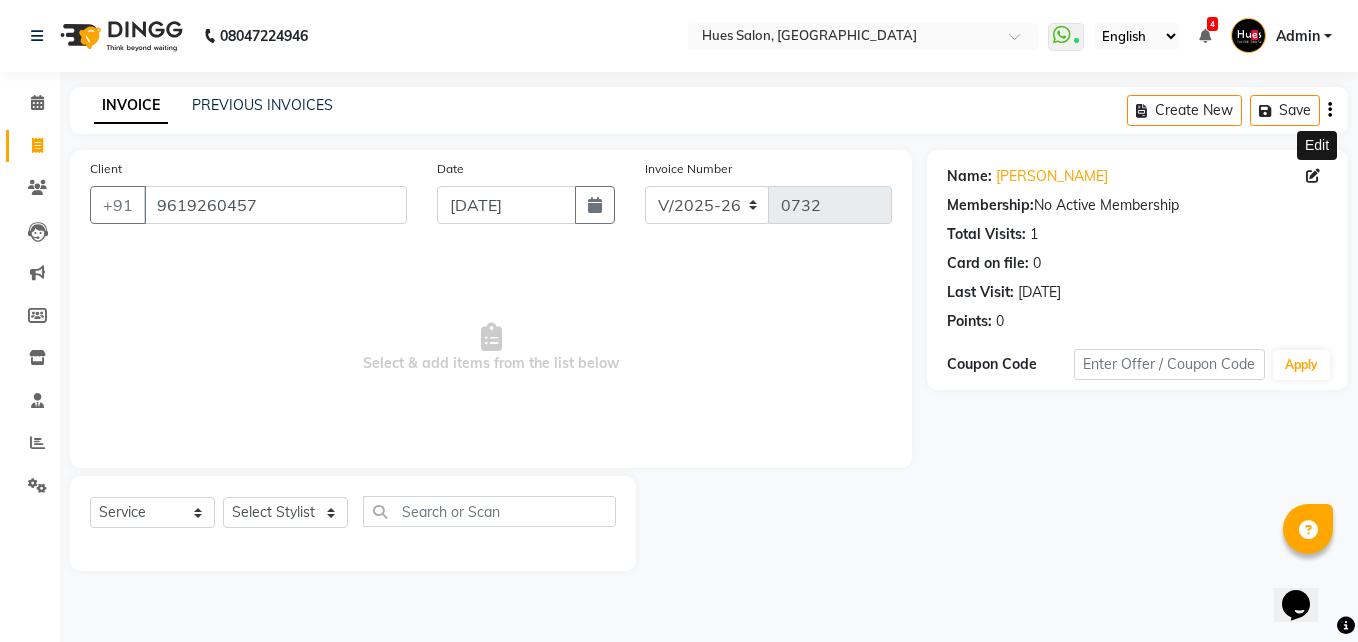 click 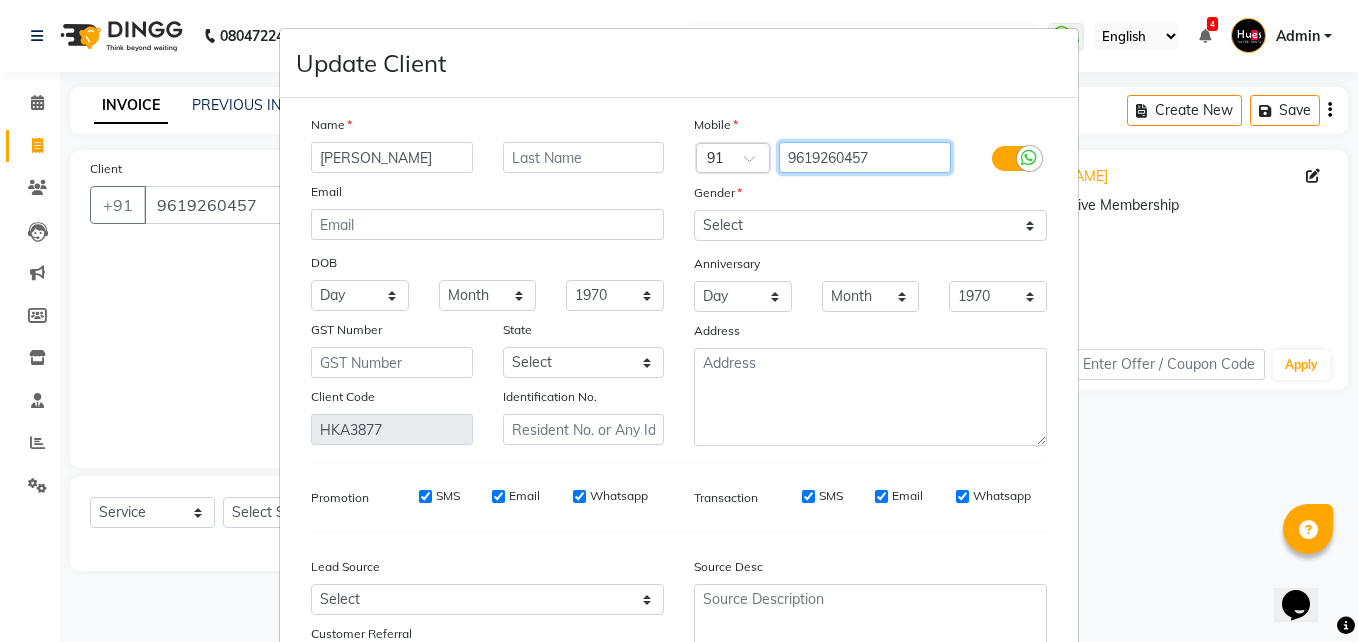 click on "9619260457" at bounding box center [865, 157] 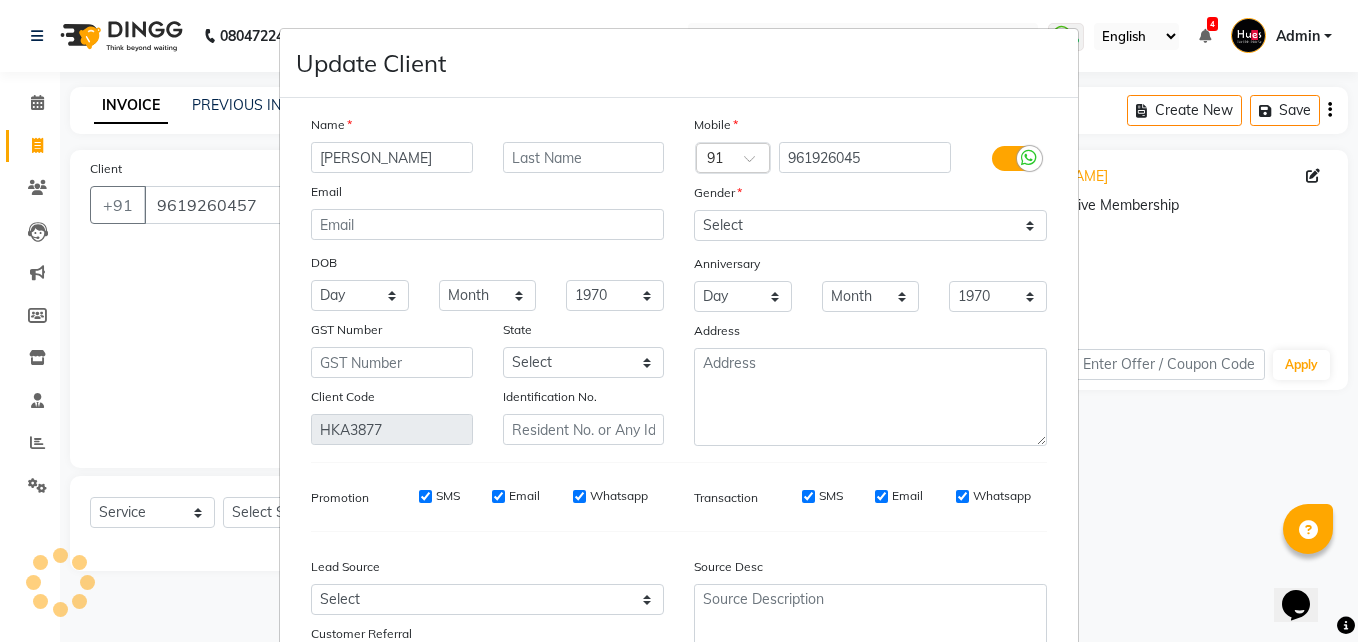 scroll, scrollTop: 171, scrollLeft: 0, axis: vertical 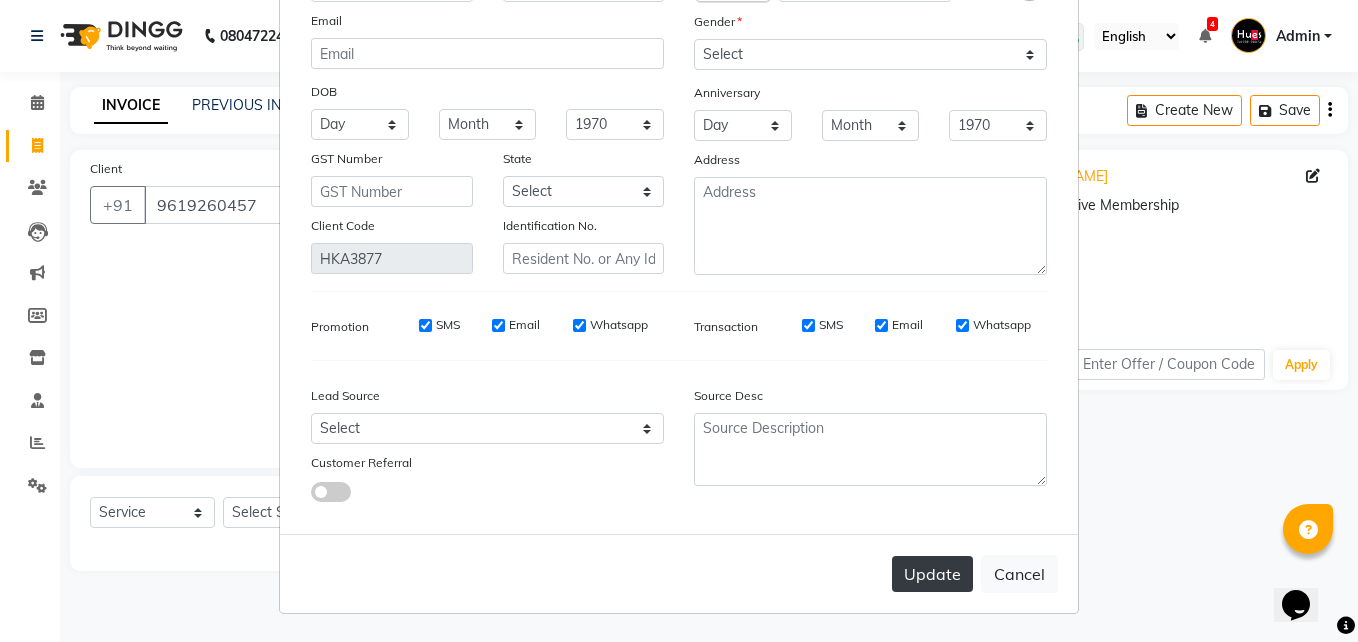 click on "Update" at bounding box center (932, 574) 